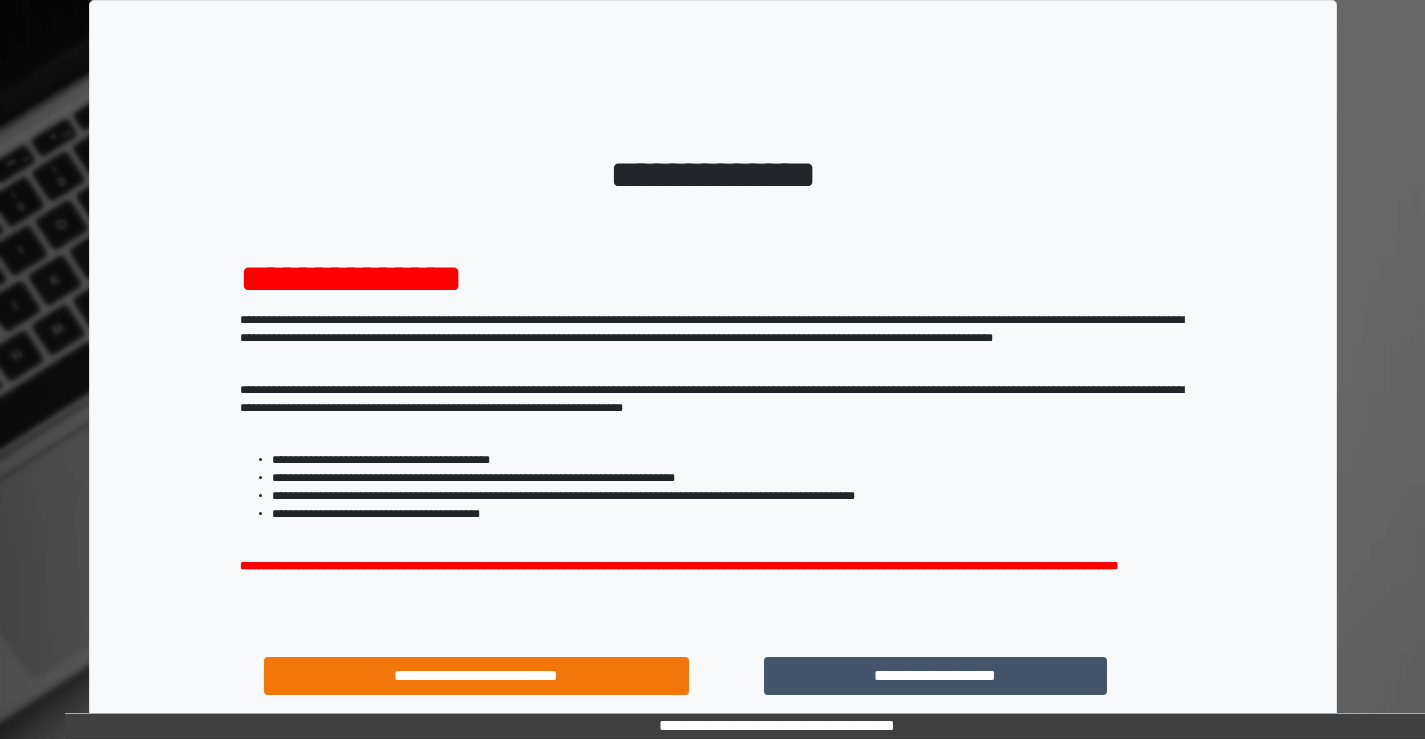 scroll, scrollTop: 0, scrollLeft: 0, axis: both 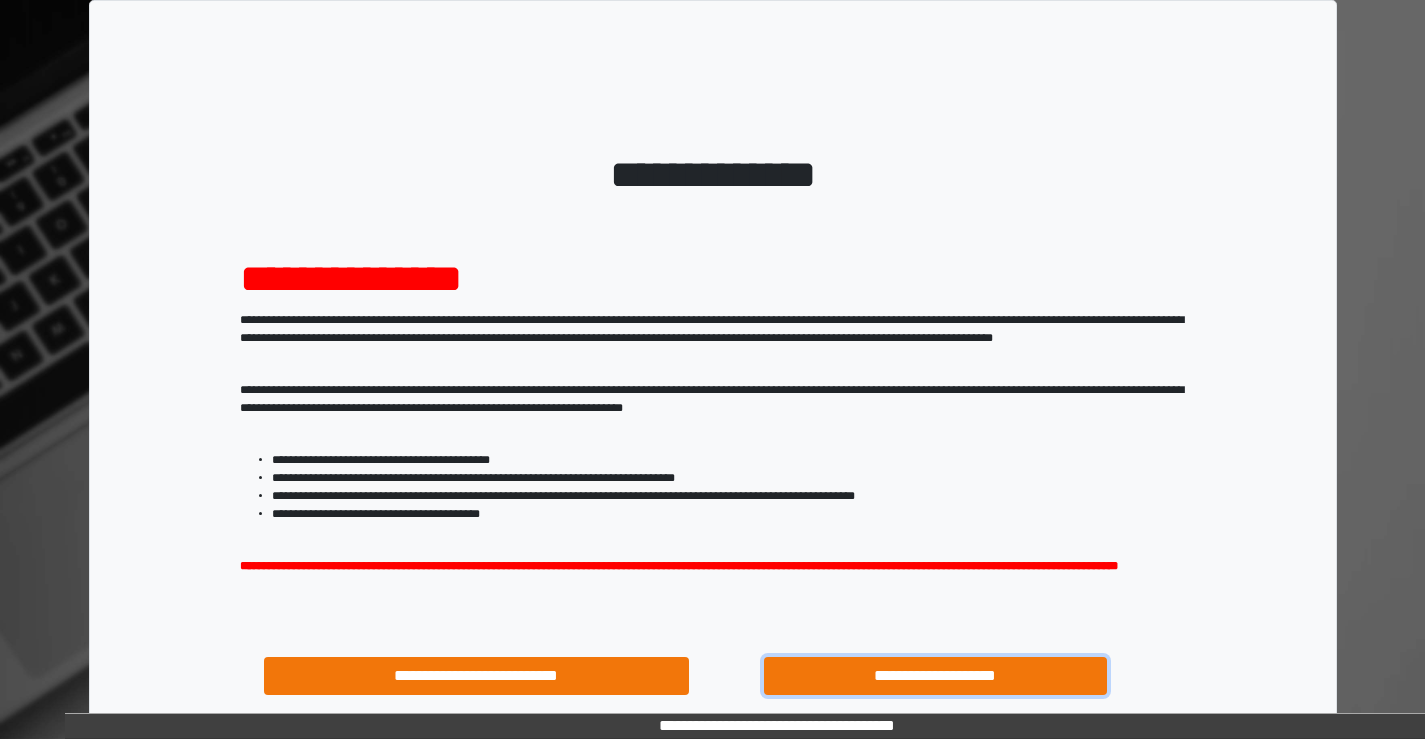 click on "**********" at bounding box center (936, 676) 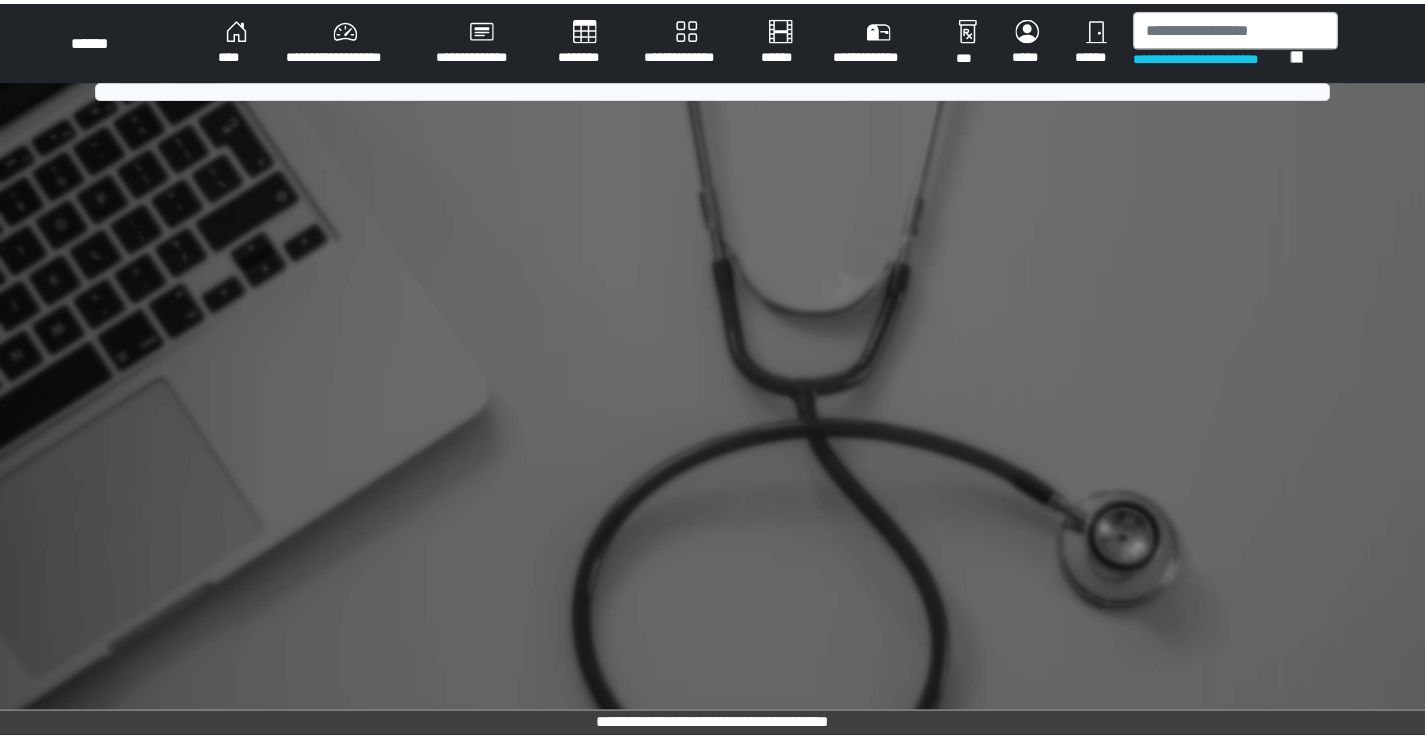 scroll, scrollTop: 0, scrollLeft: 0, axis: both 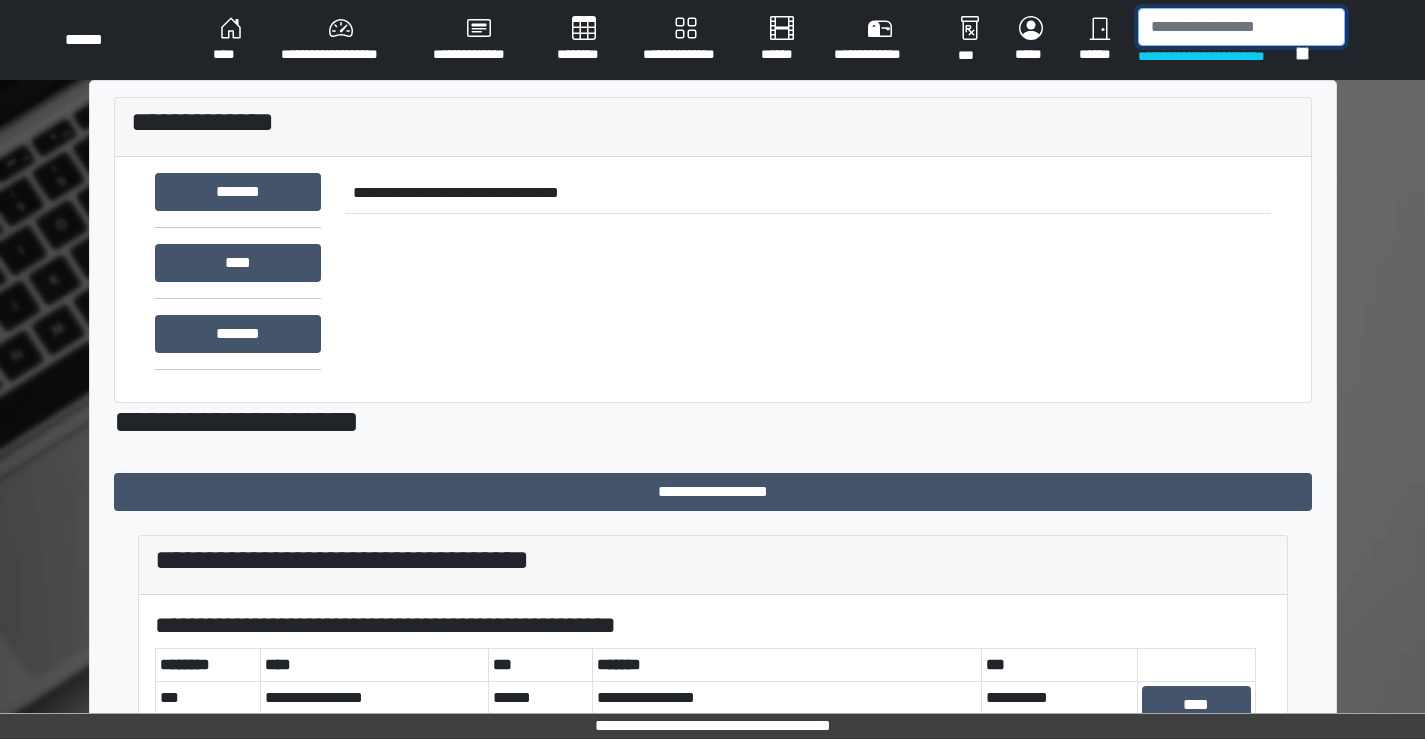 click at bounding box center [1241, 27] 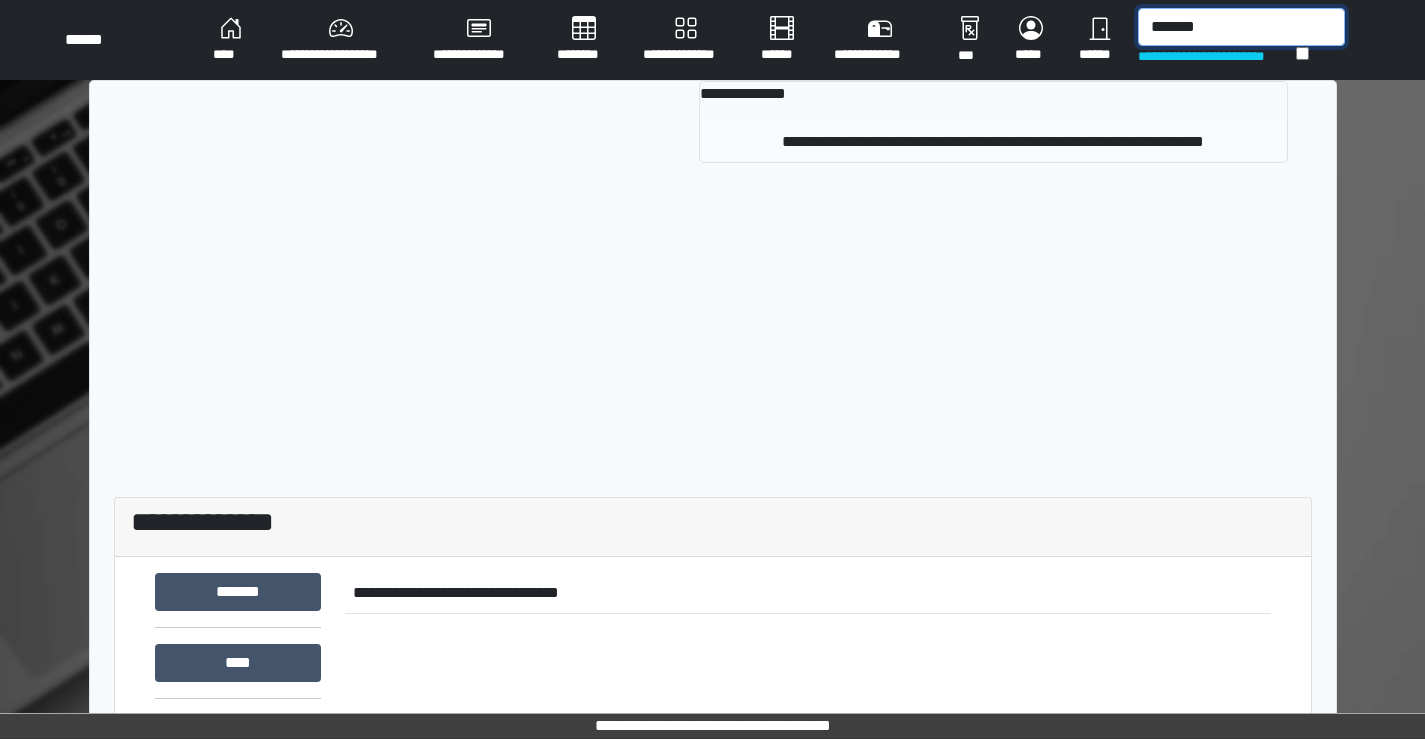 type on "*******" 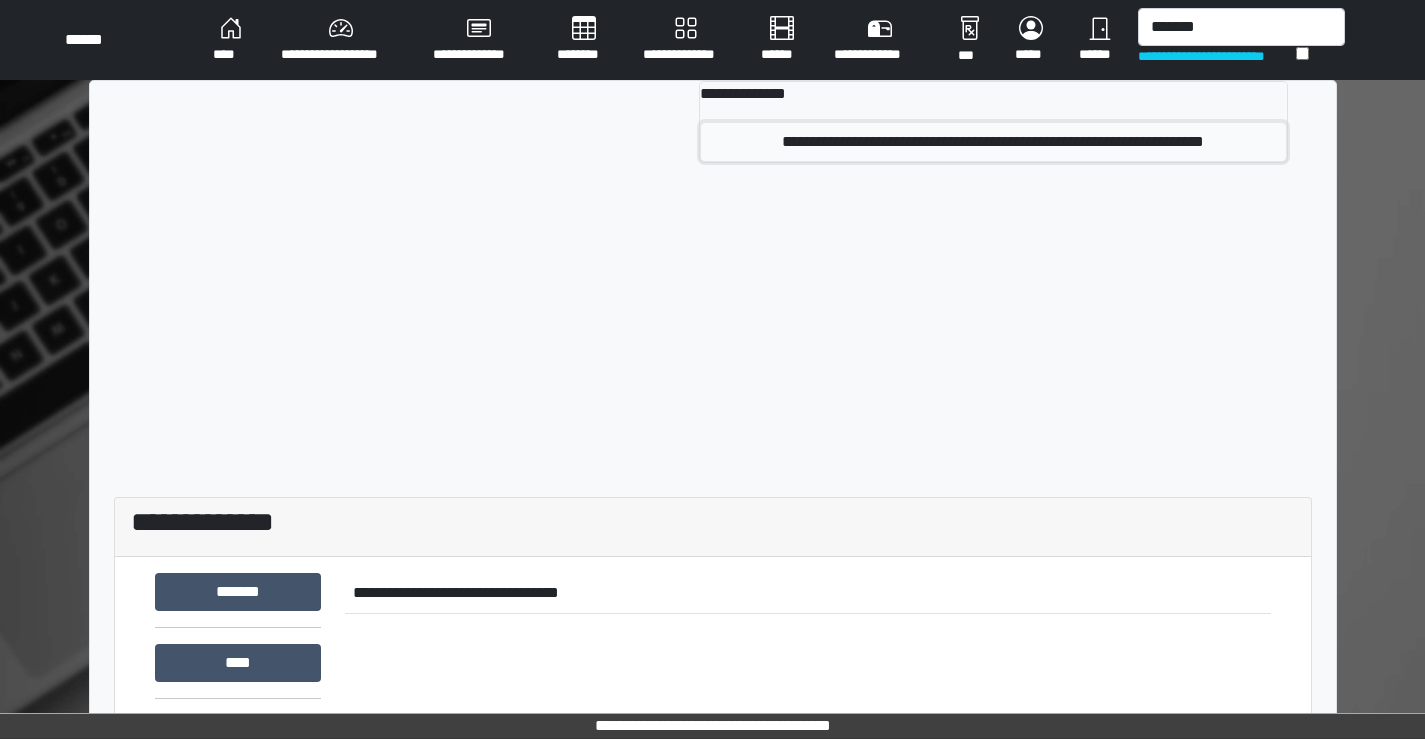 click on "**********" at bounding box center (993, 142) 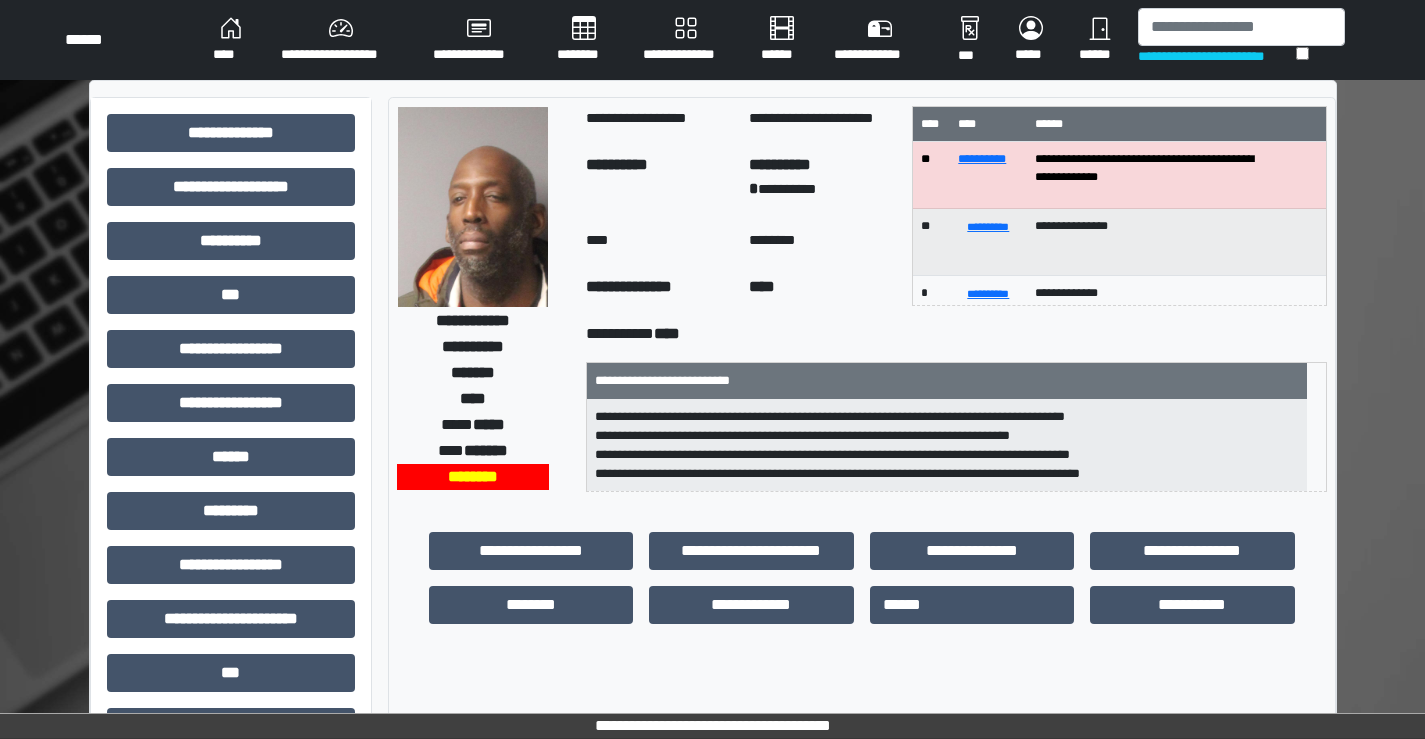 click at bounding box center [473, 207] 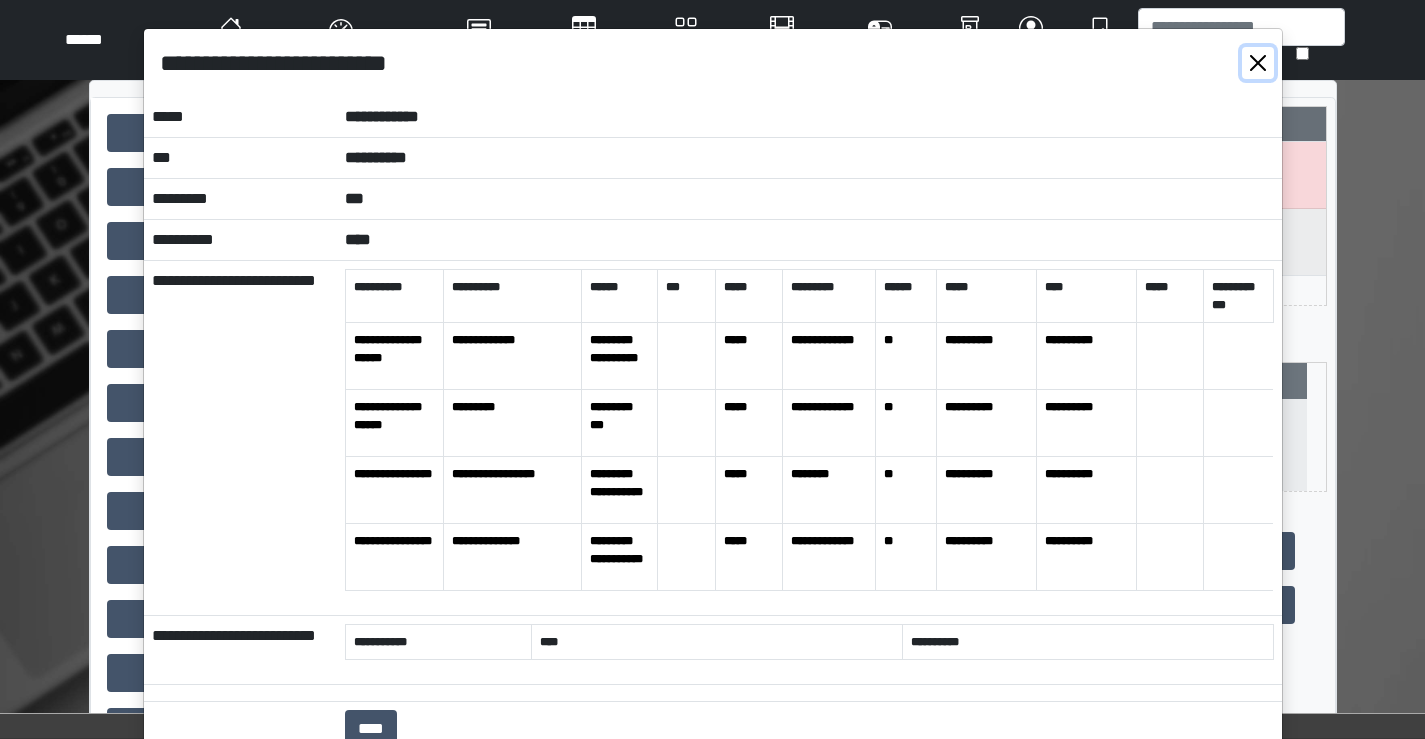 click at bounding box center [1258, 63] 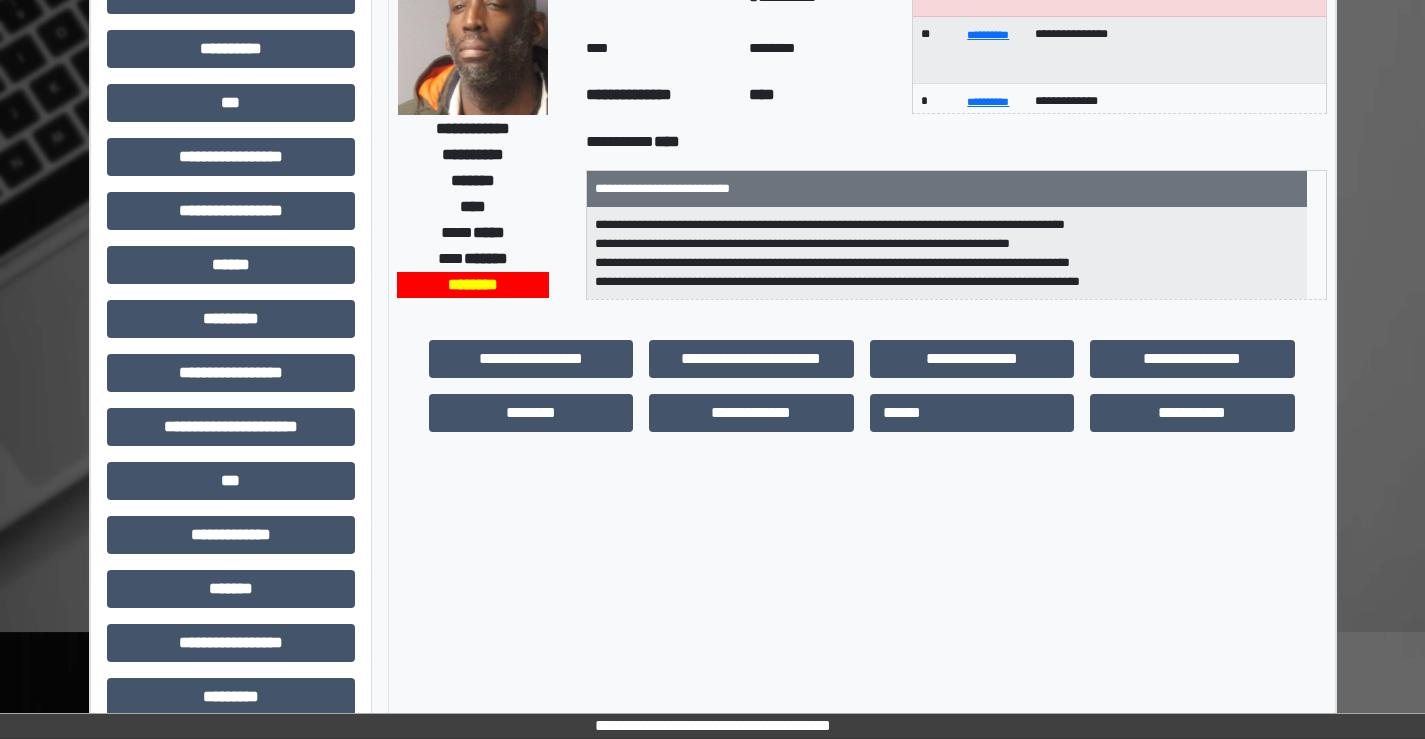 scroll, scrollTop: 200, scrollLeft: 0, axis: vertical 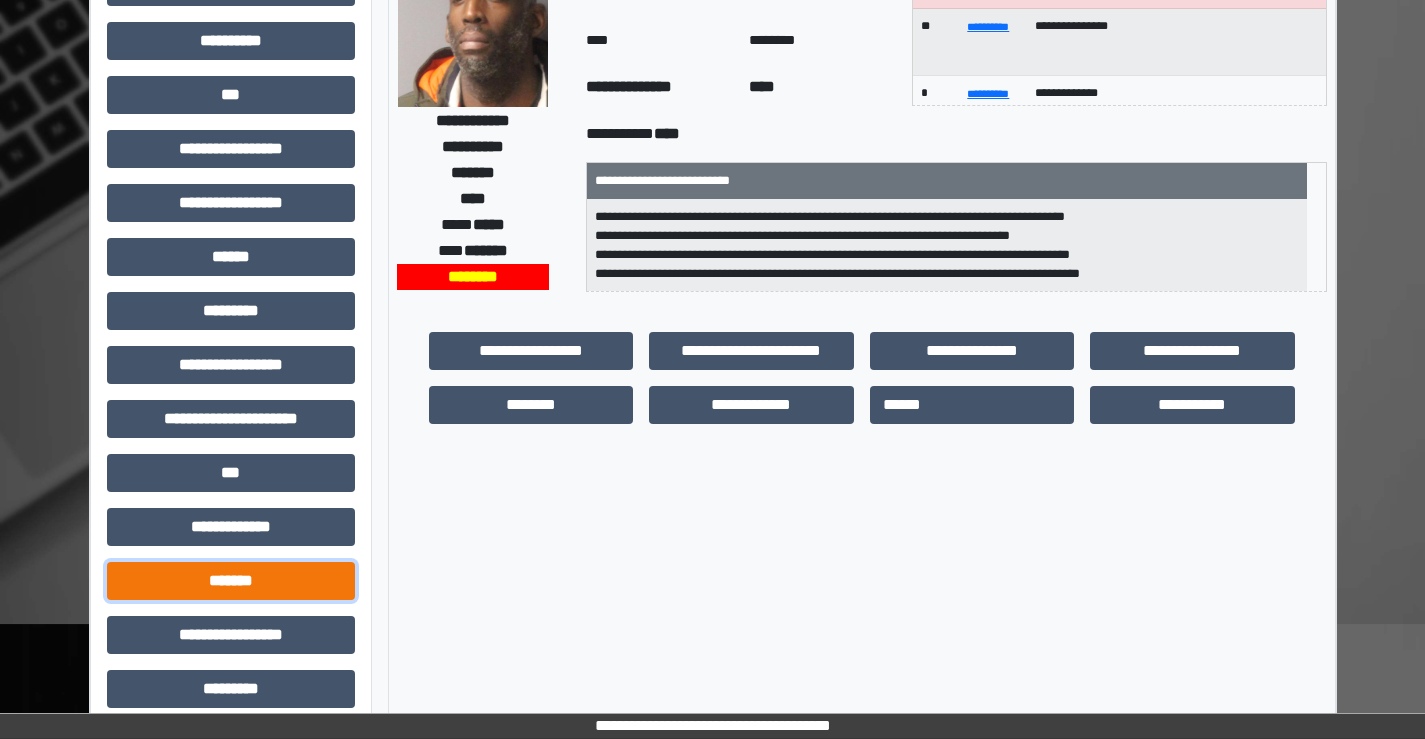click on "*******" at bounding box center [231, 581] 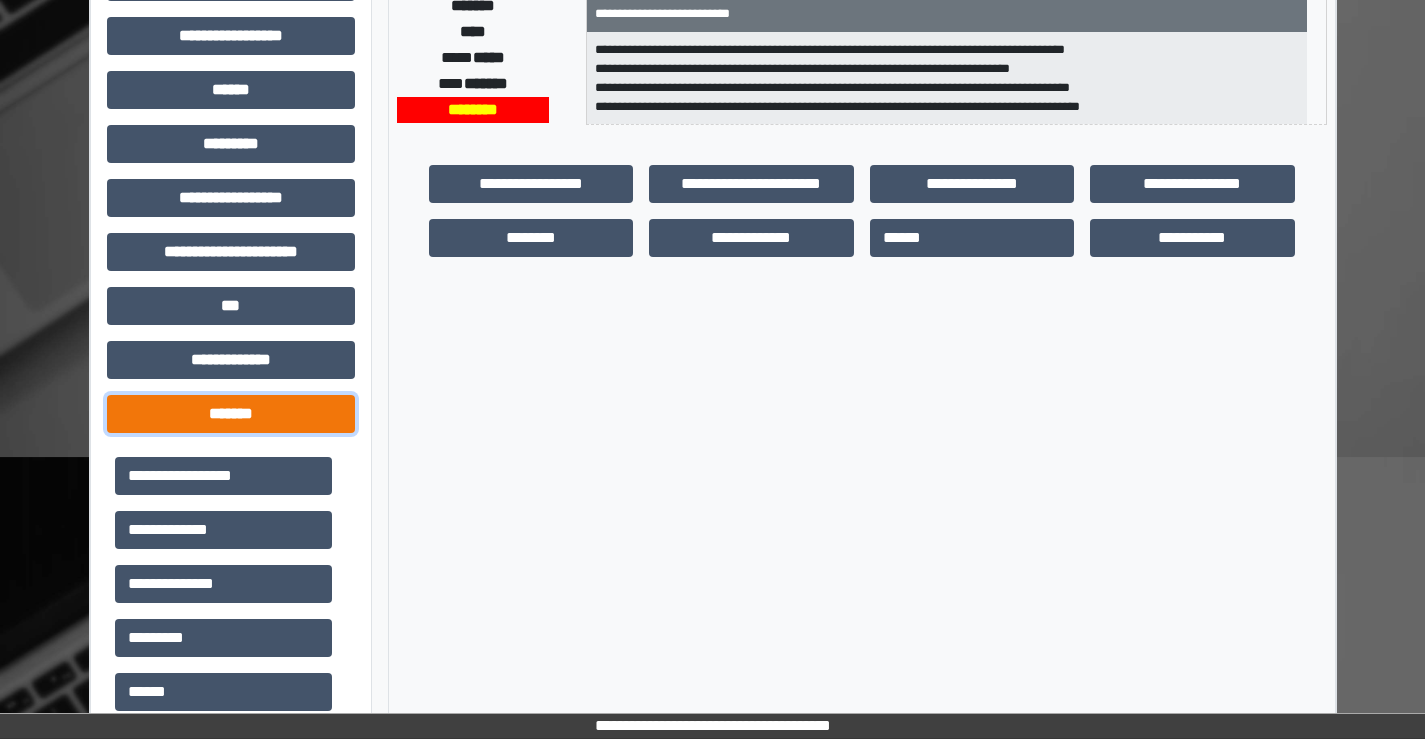 scroll, scrollTop: 400, scrollLeft: 0, axis: vertical 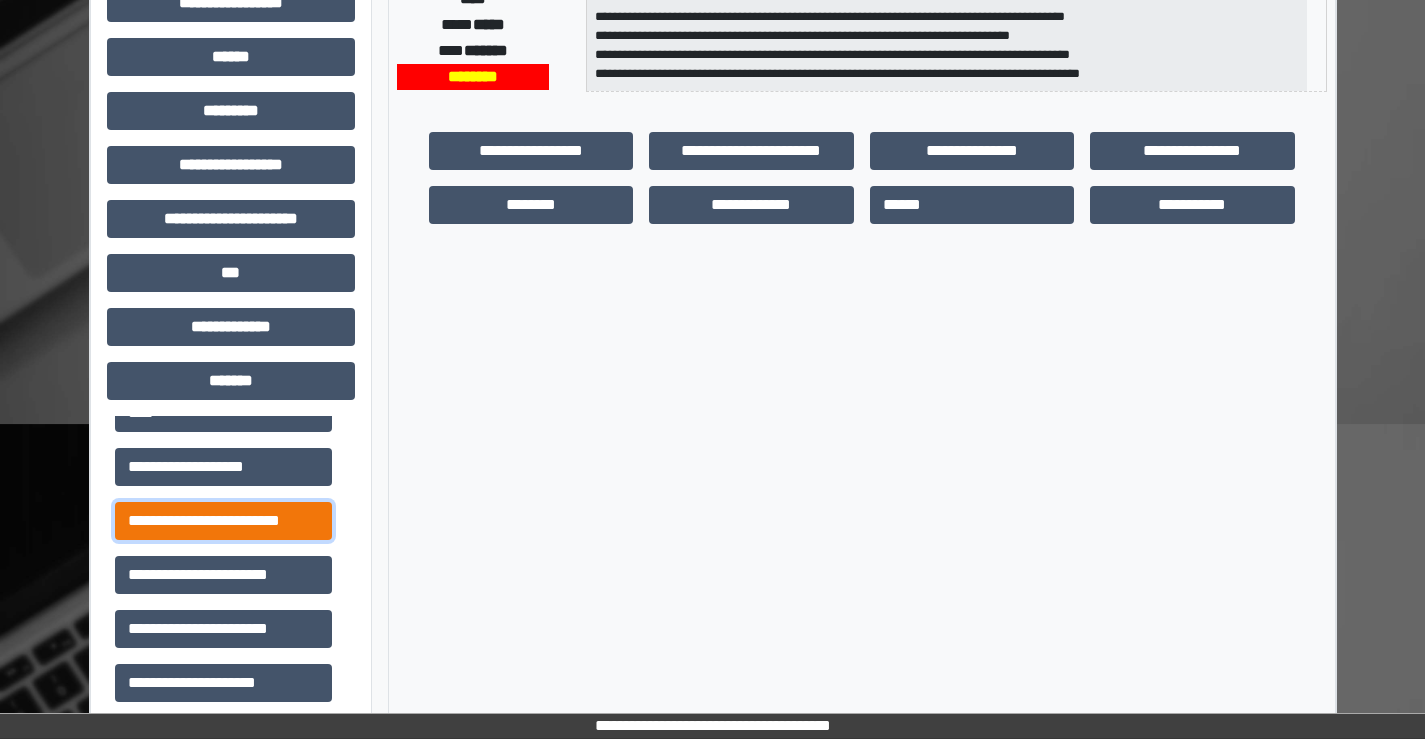 click on "**********" at bounding box center [223, 521] 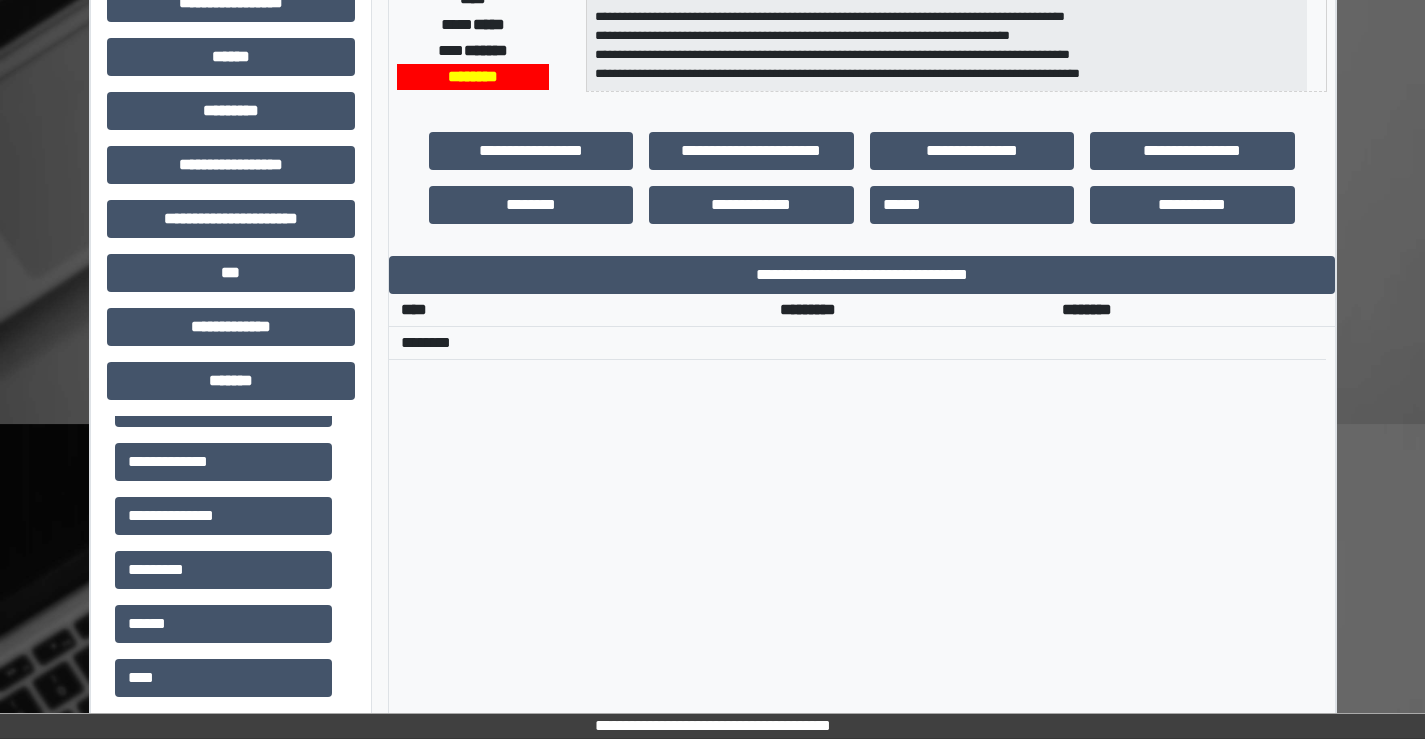 scroll, scrollTop: 0, scrollLeft: 0, axis: both 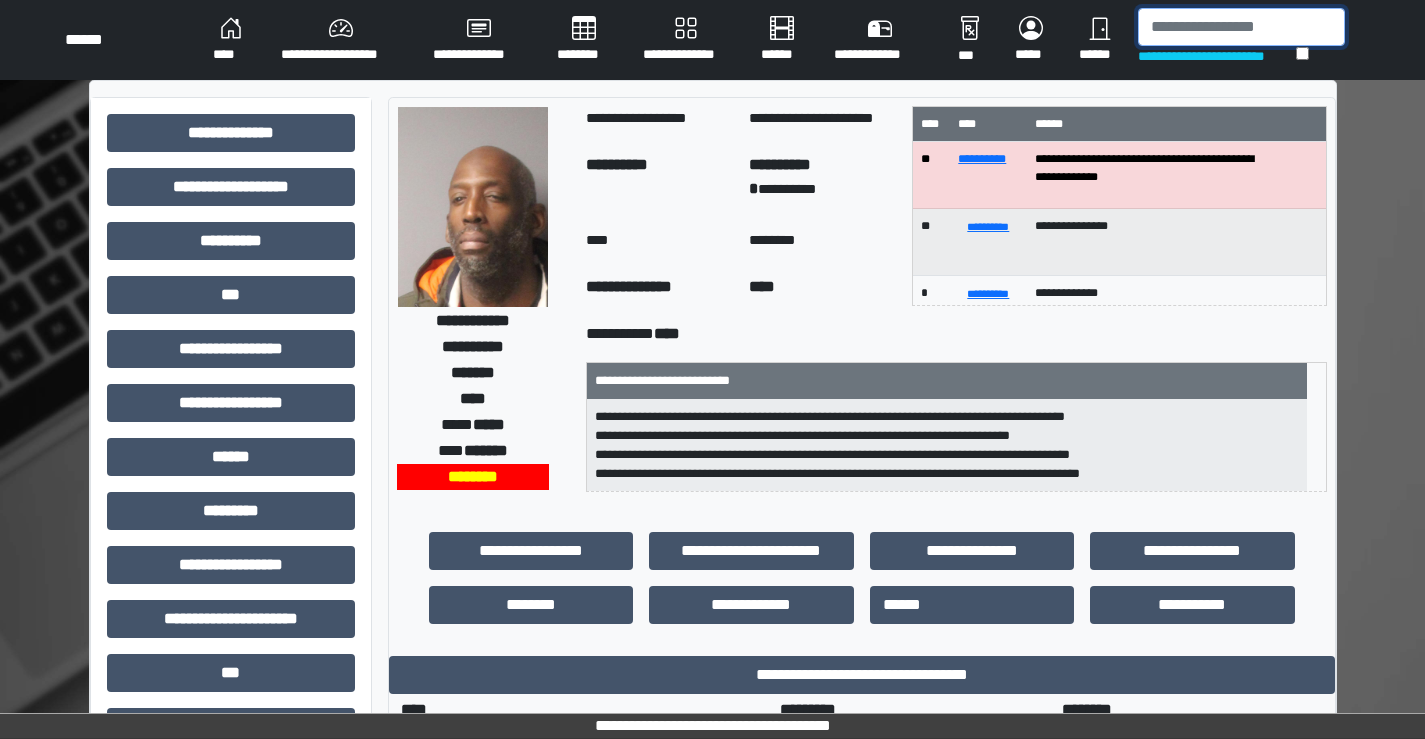 click at bounding box center [1241, 27] 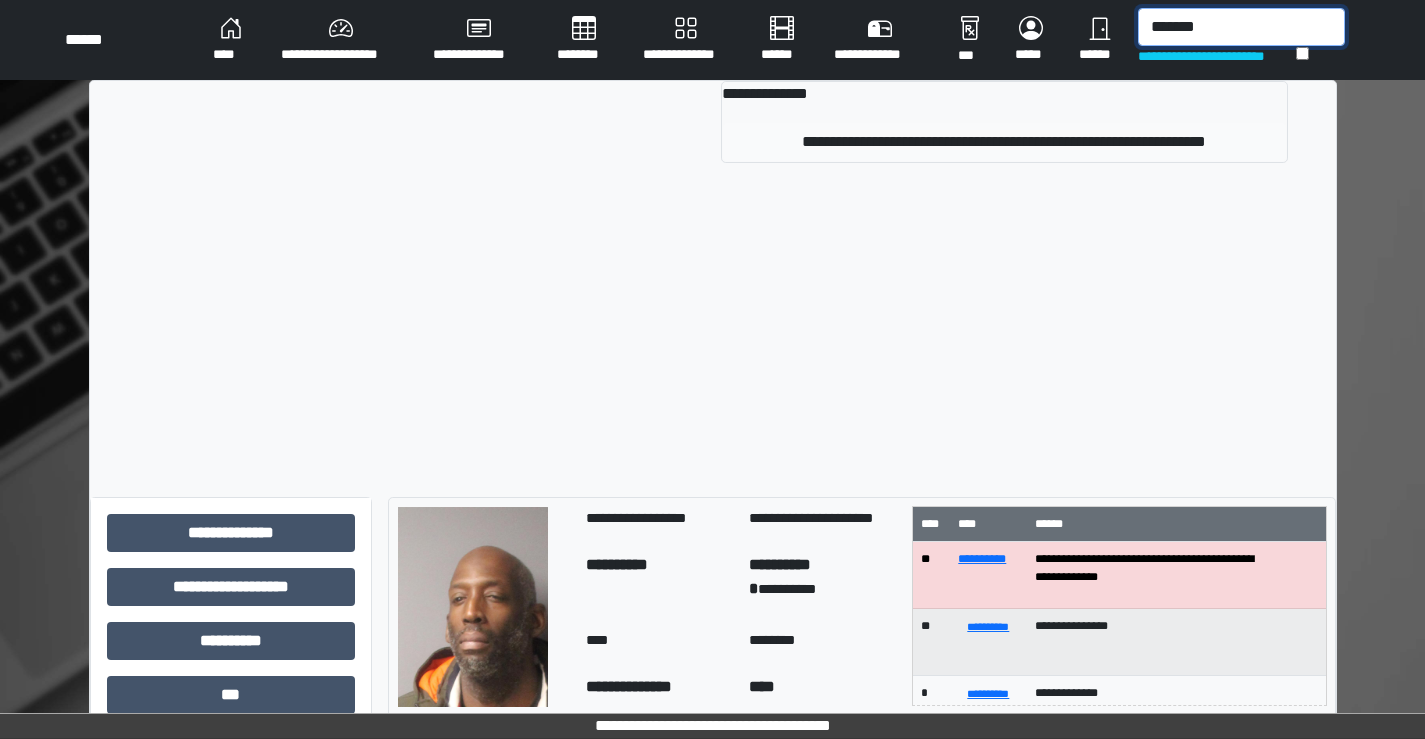 type on "*******" 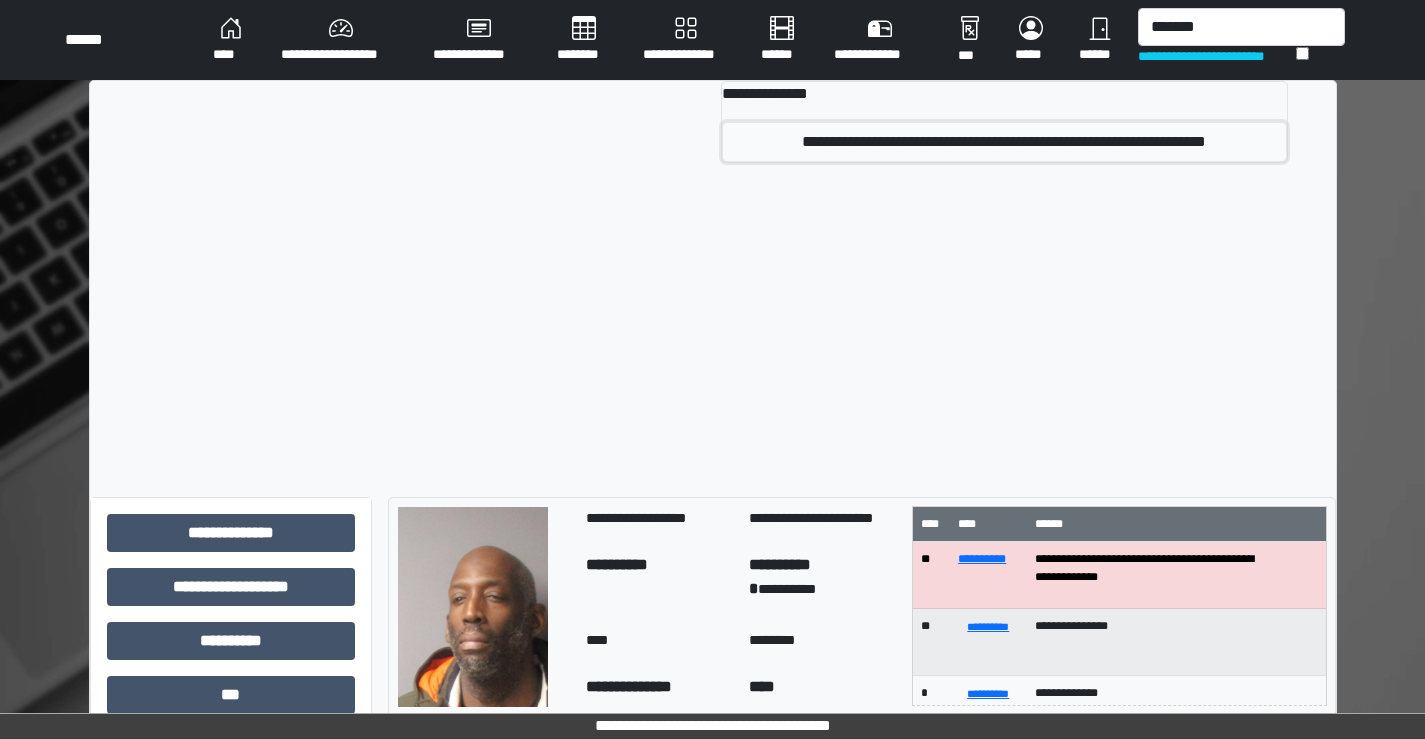 click on "**********" at bounding box center [1004, 142] 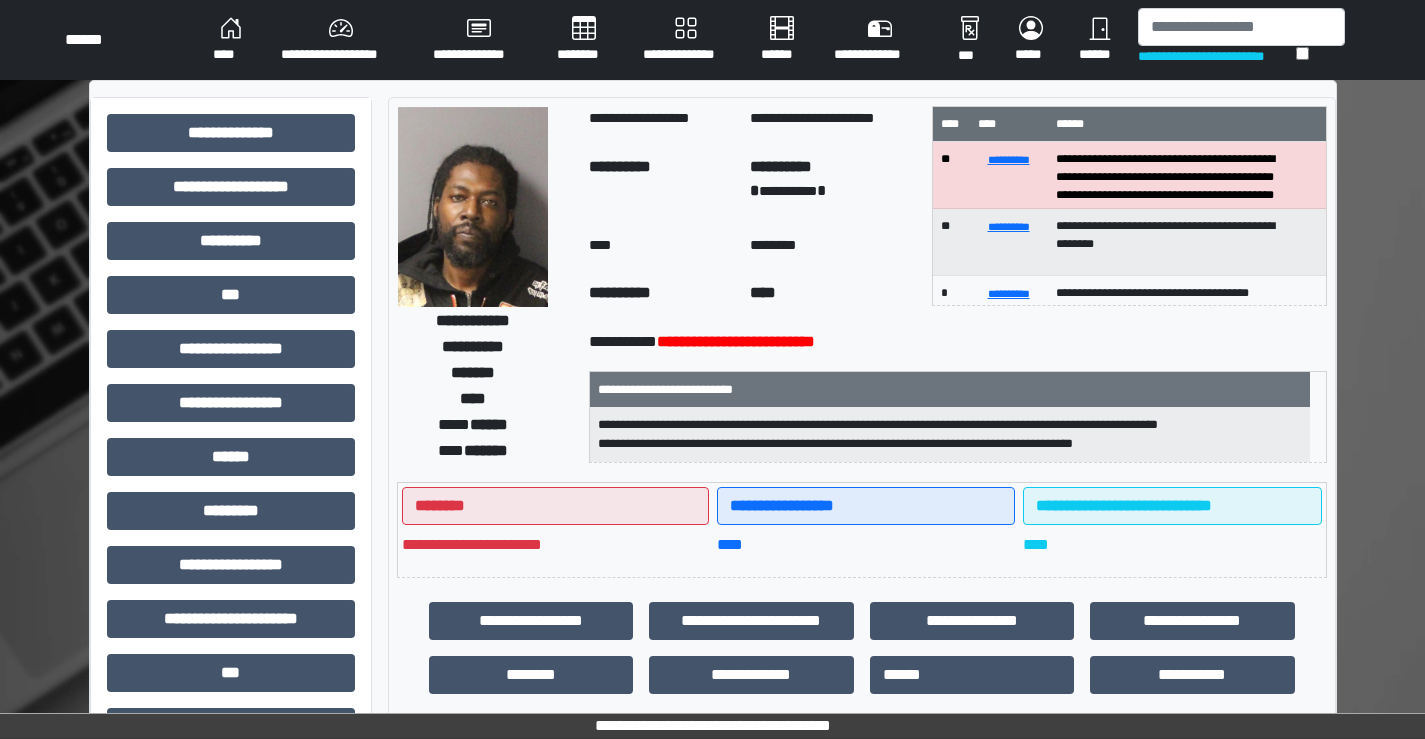 click at bounding box center [473, 207] 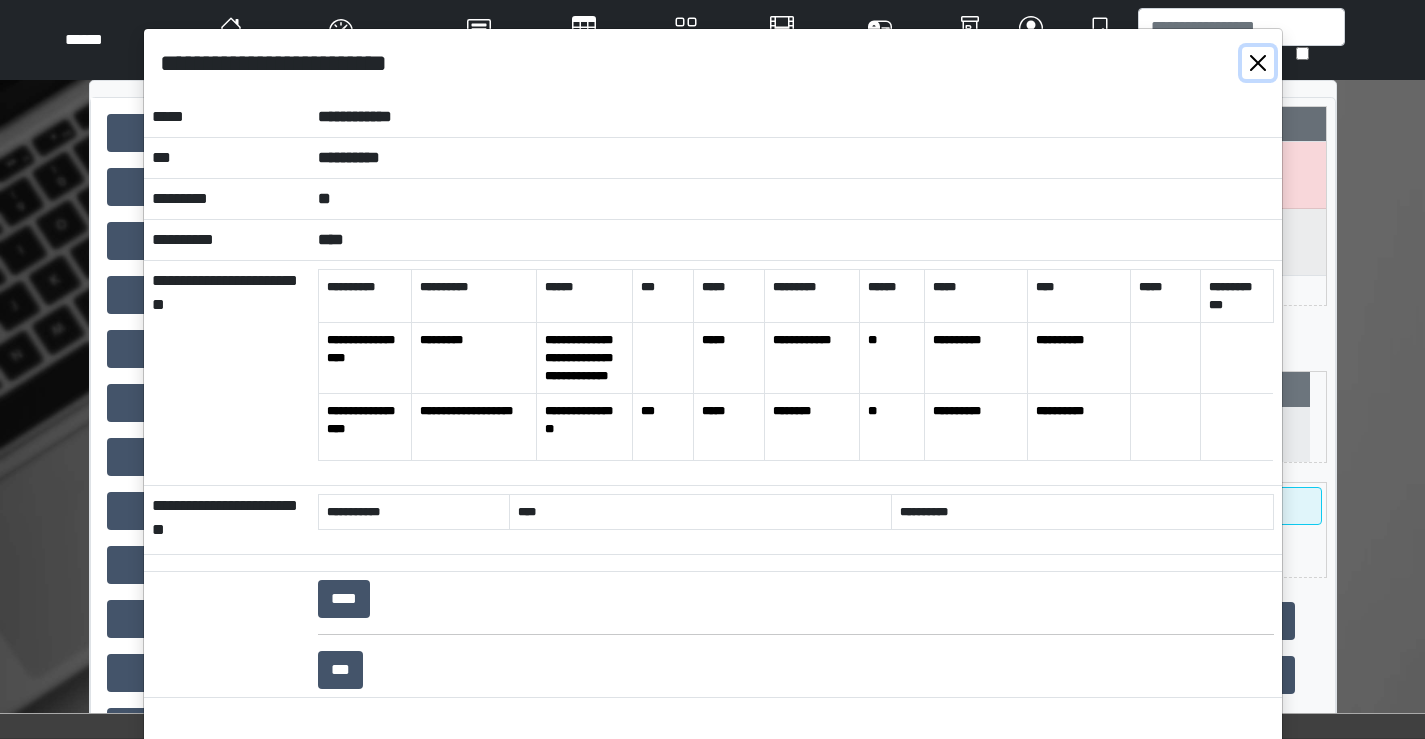 click at bounding box center [1258, 63] 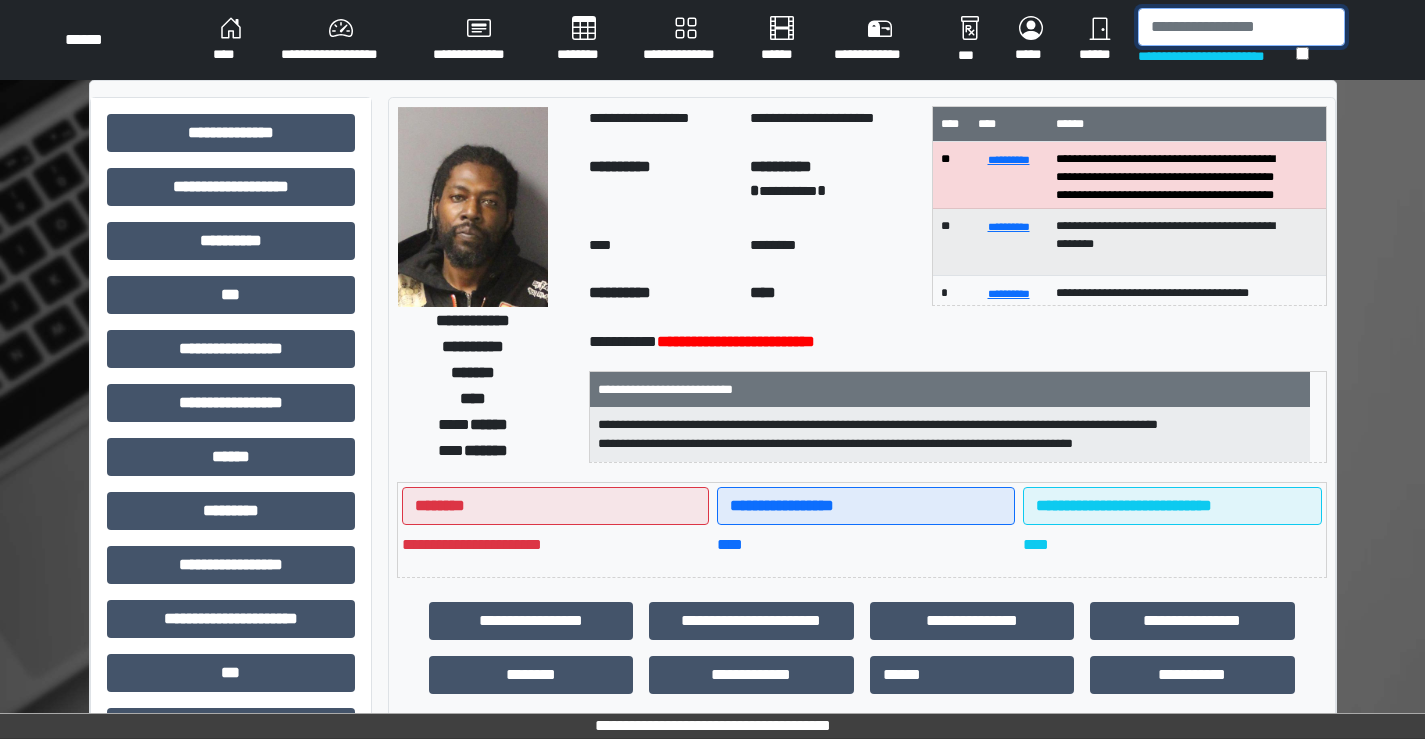 click at bounding box center (1241, 27) 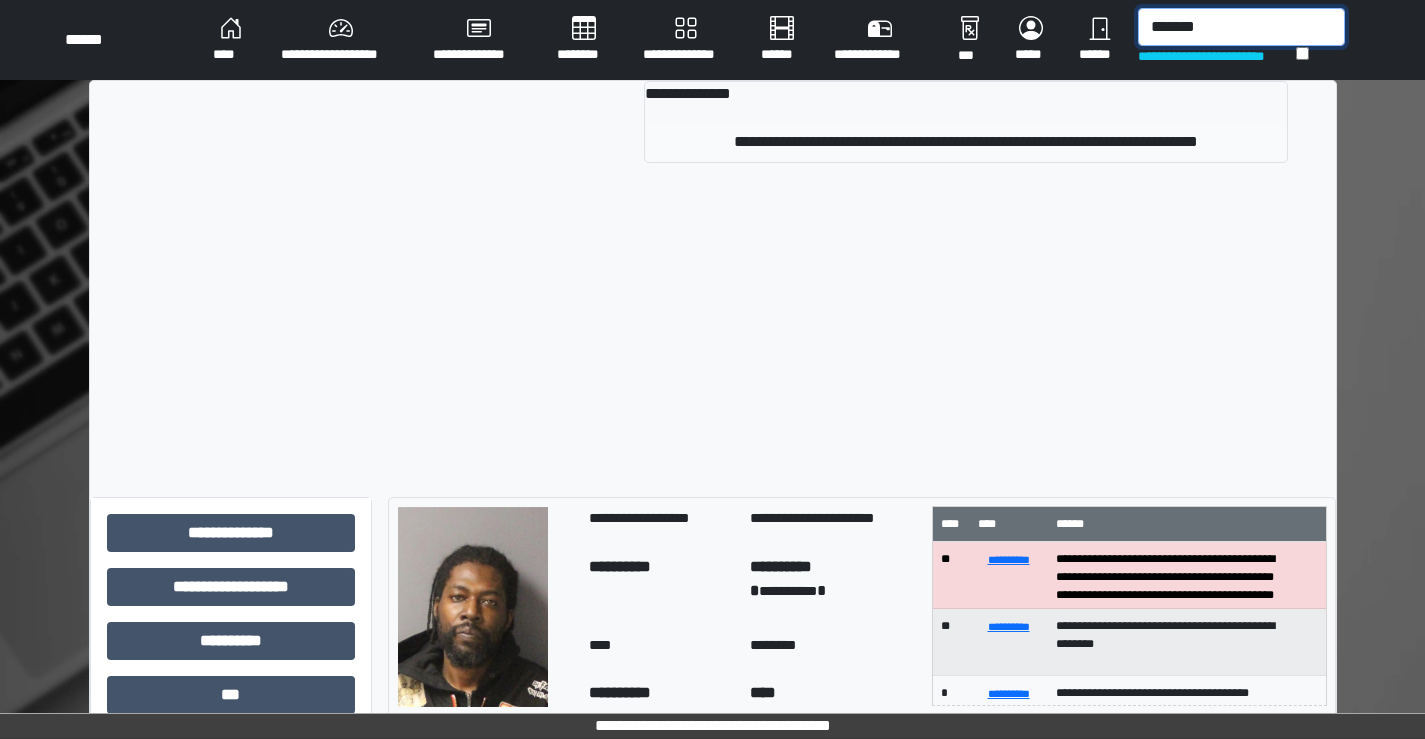 type on "*******" 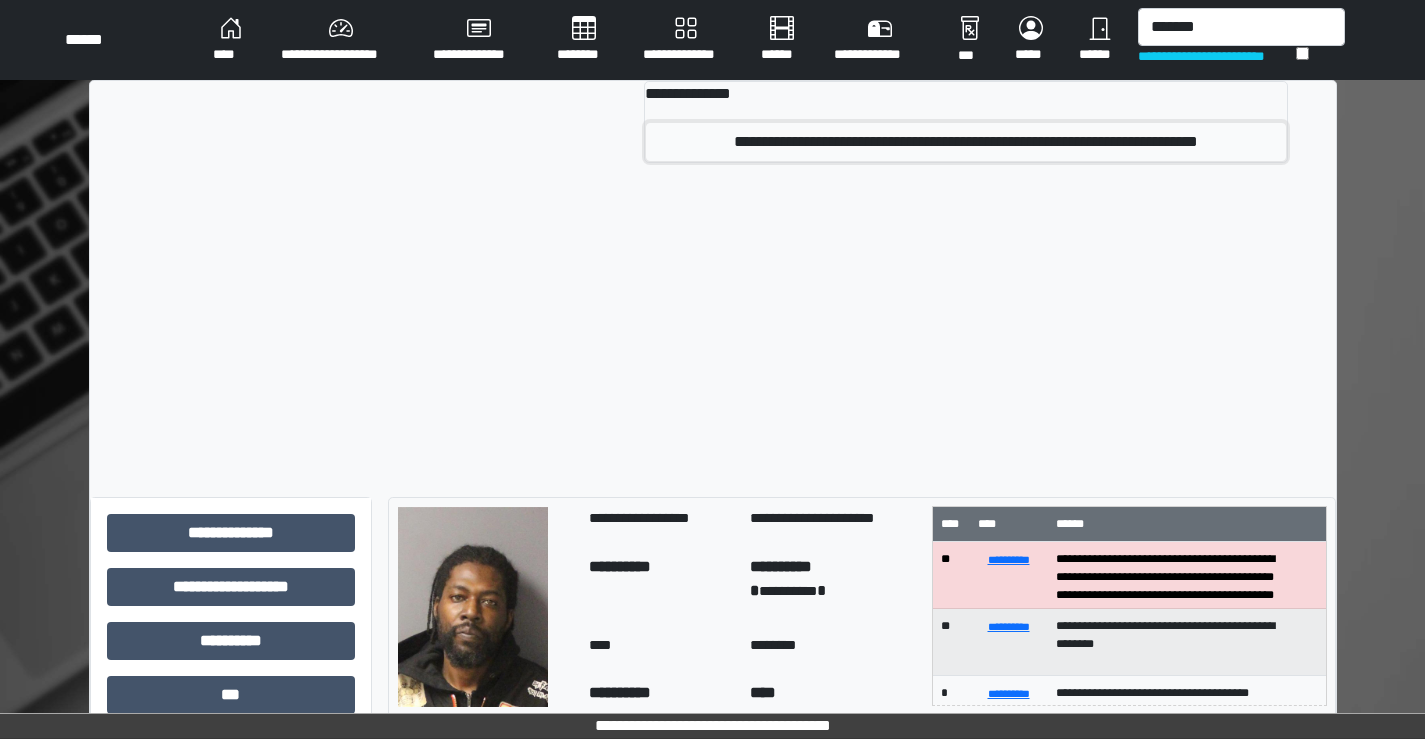 click on "**********" at bounding box center [966, 142] 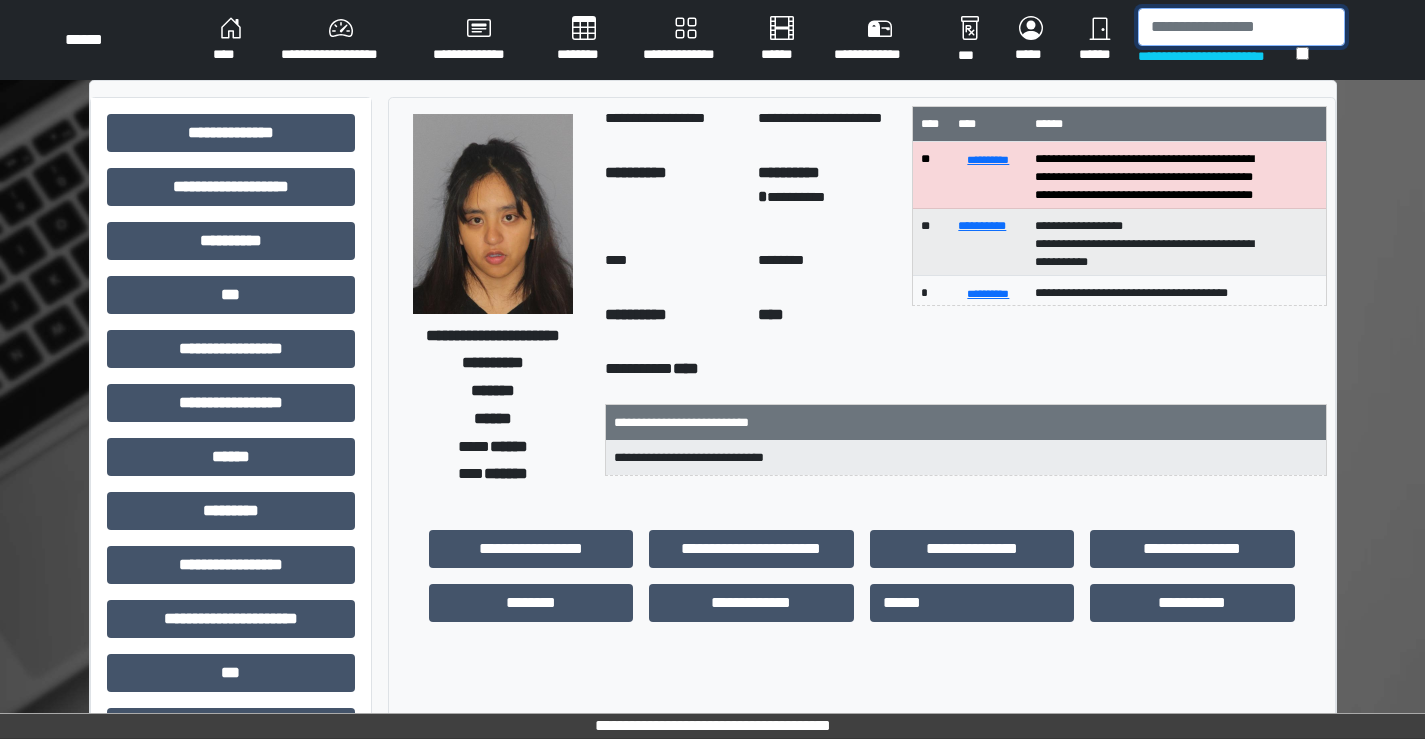 click at bounding box center (1241, 27) 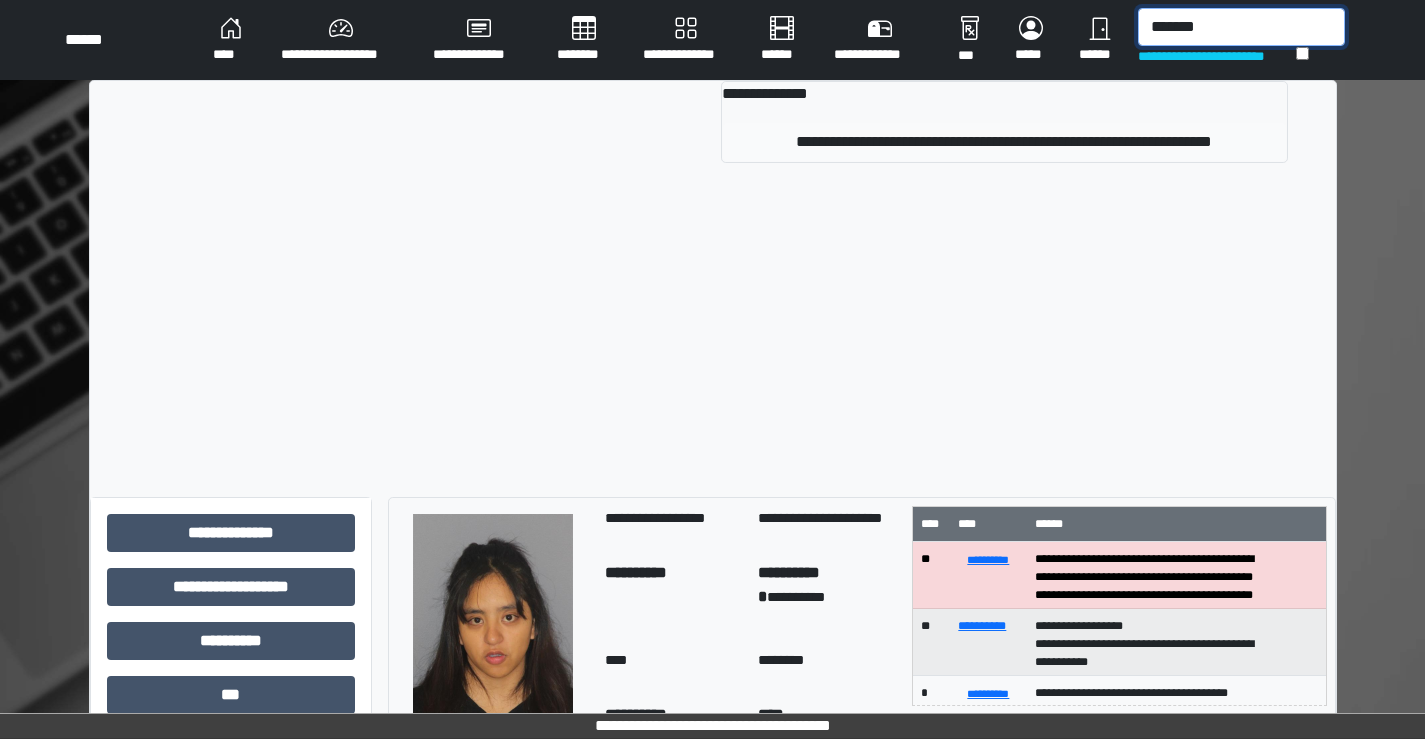 type on "*******" 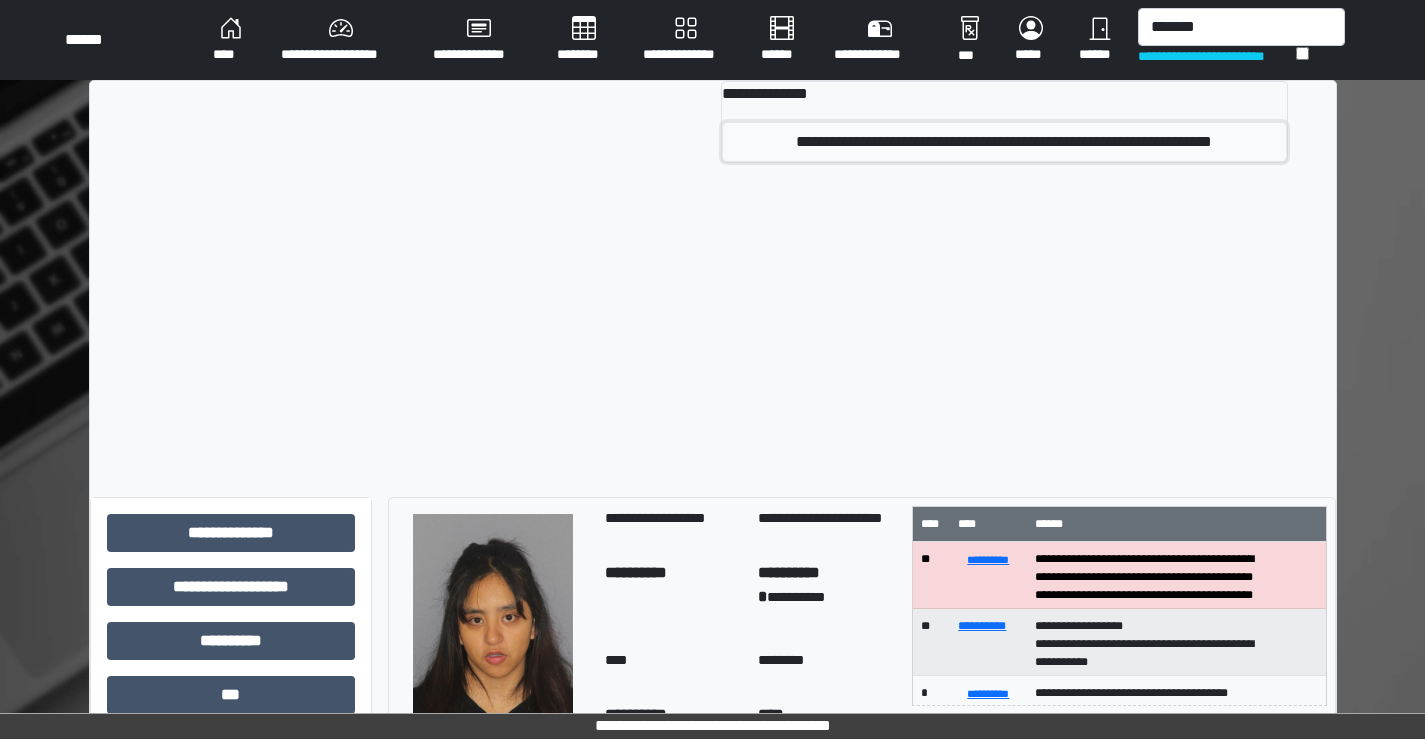 click on "**********" at bounding box center [1004, 142] 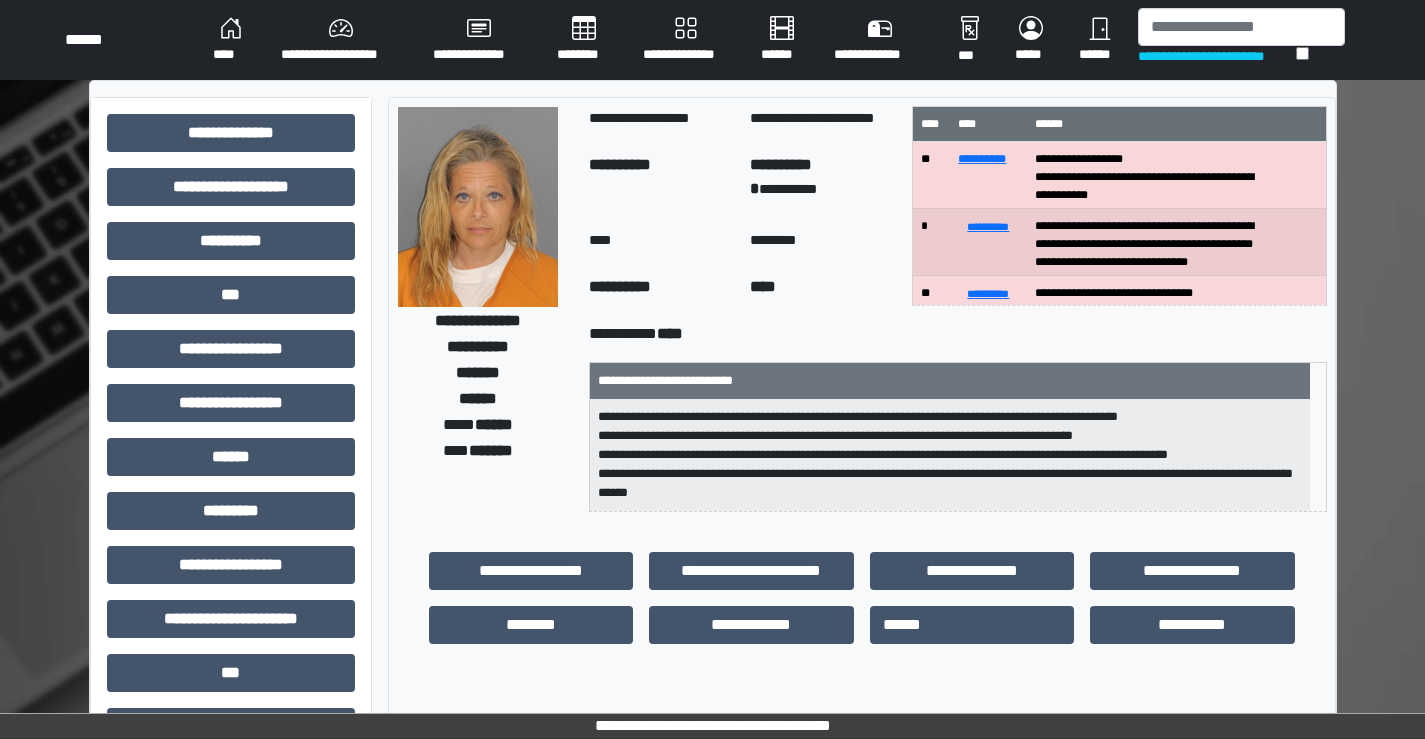 click at bounding box center [478, 207] 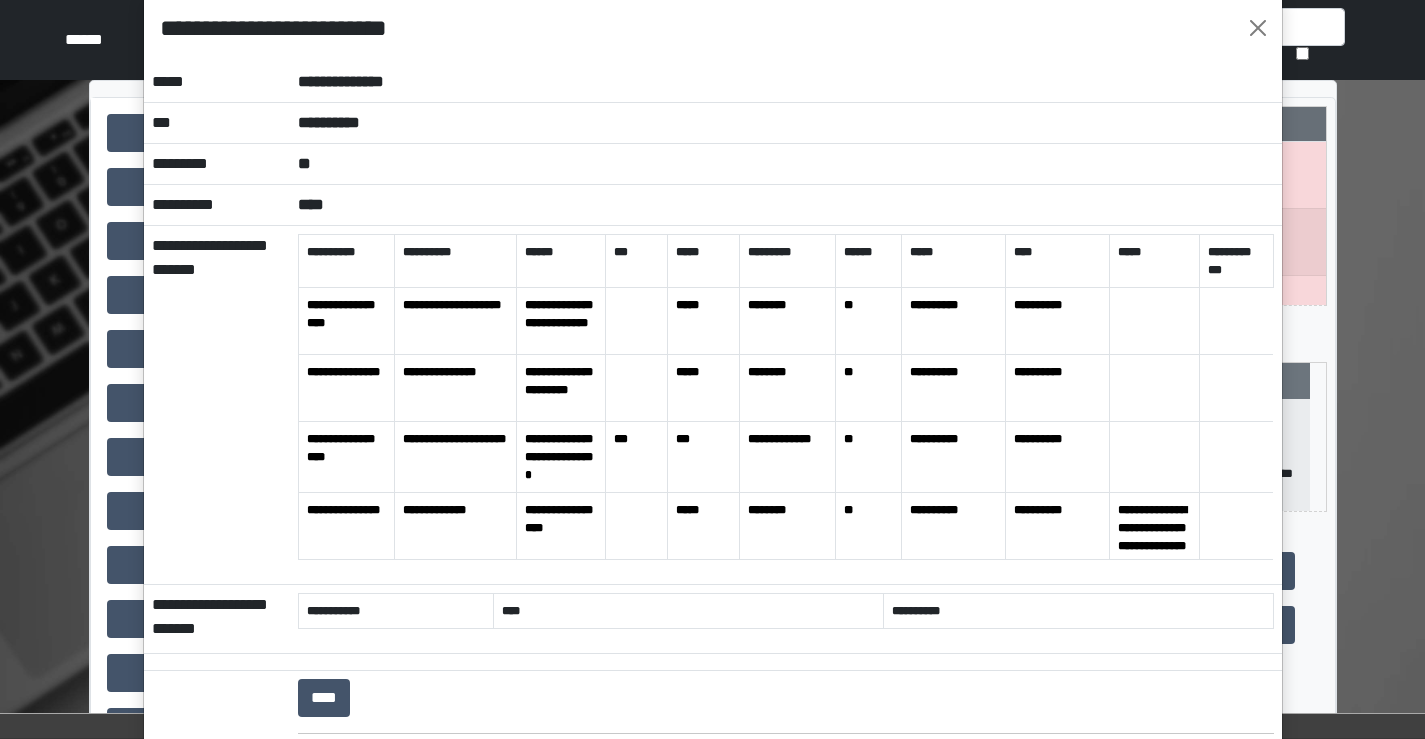 scroll, scrollTop: 0, scrollLeft: 0, axis: both 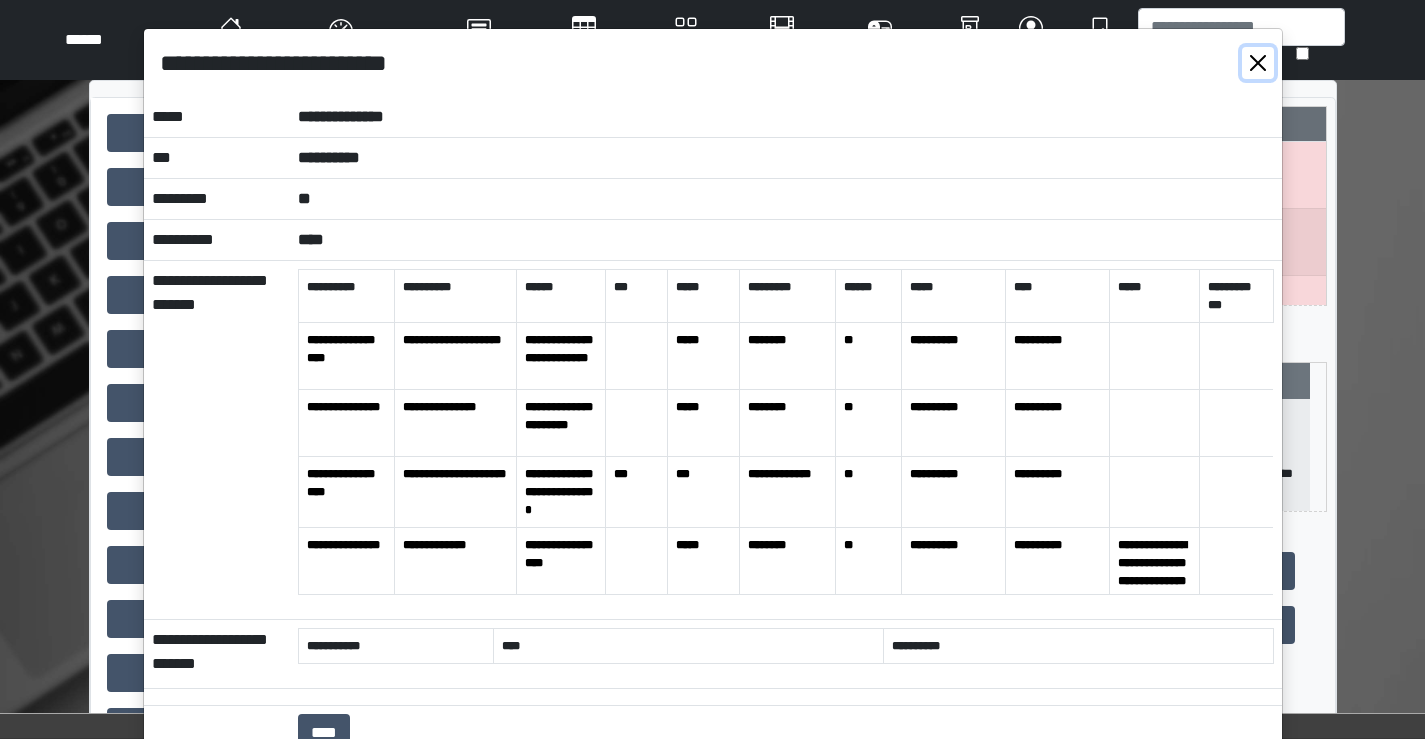 click at bounding box center (1258, 63) 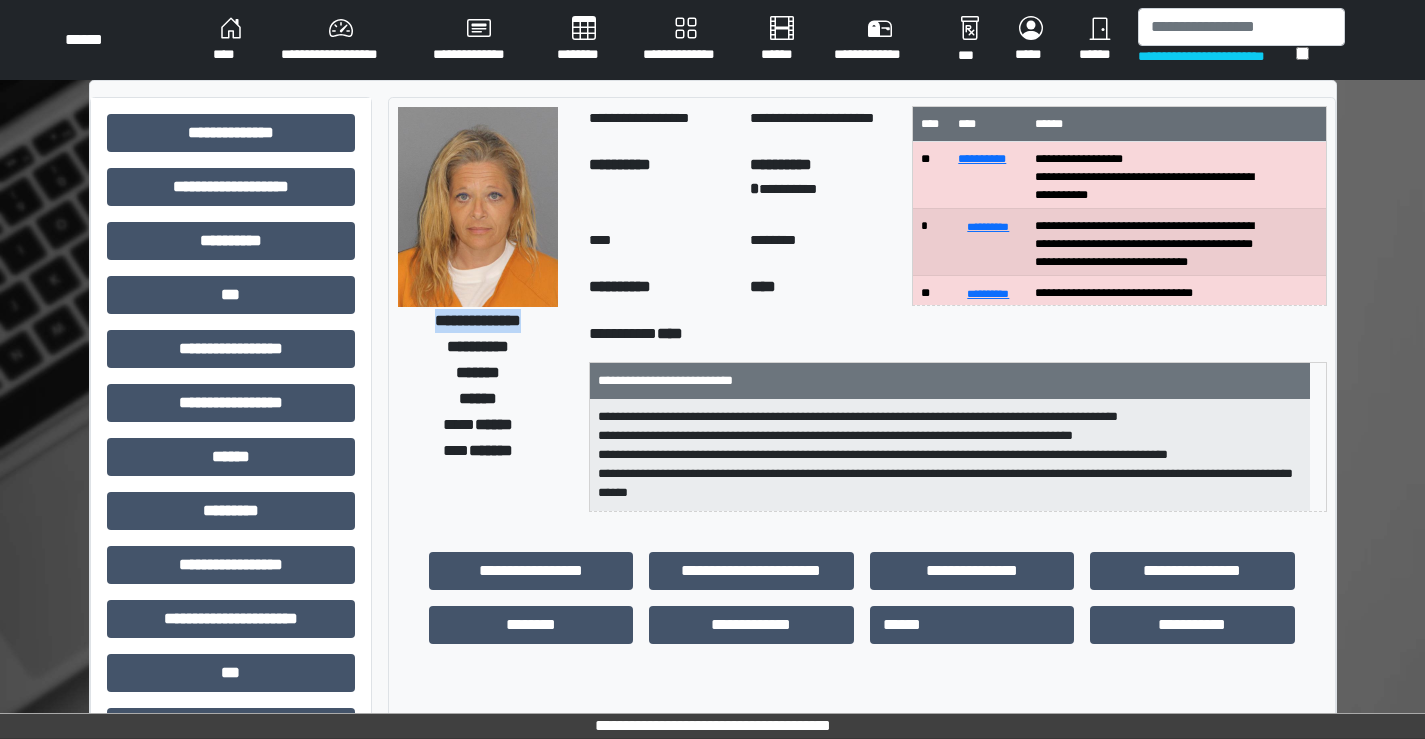 drag, startPoint x: 412, startPoint y: 318, endPoint x: 542, endPoint y: 316, distance: 130.01538 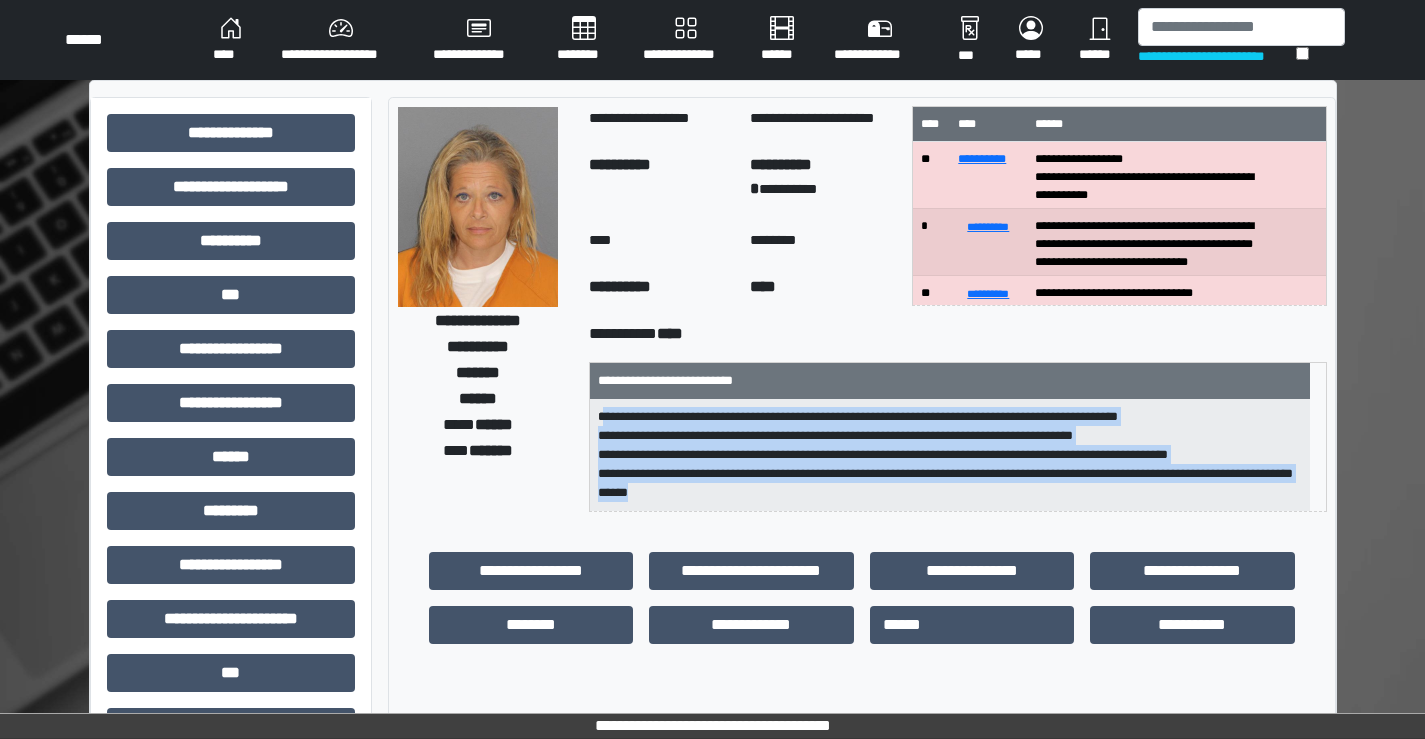 drag, startPoint x: 616, startPoint y: 421, endPoint x: 965, endPoint y: 496, distance: 356.96777 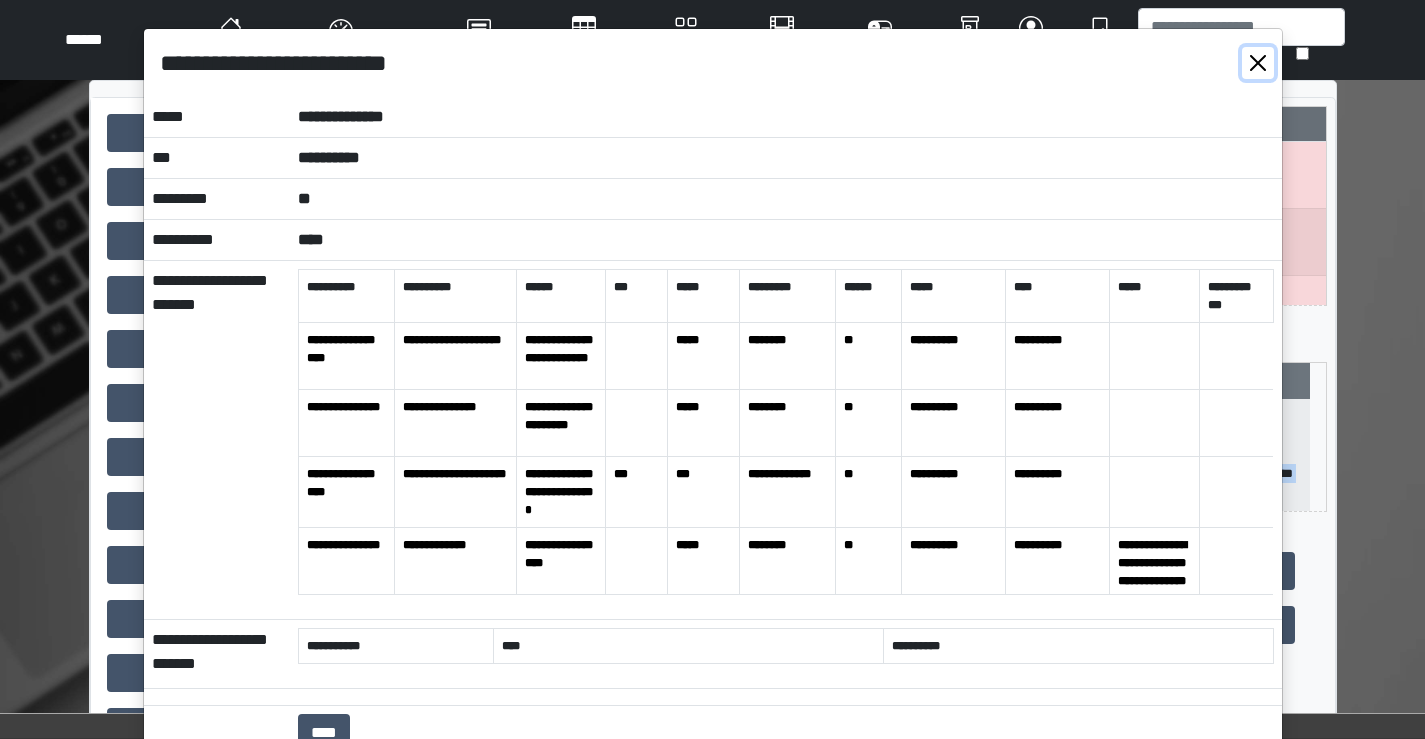click at bounding box center [1258, 63] 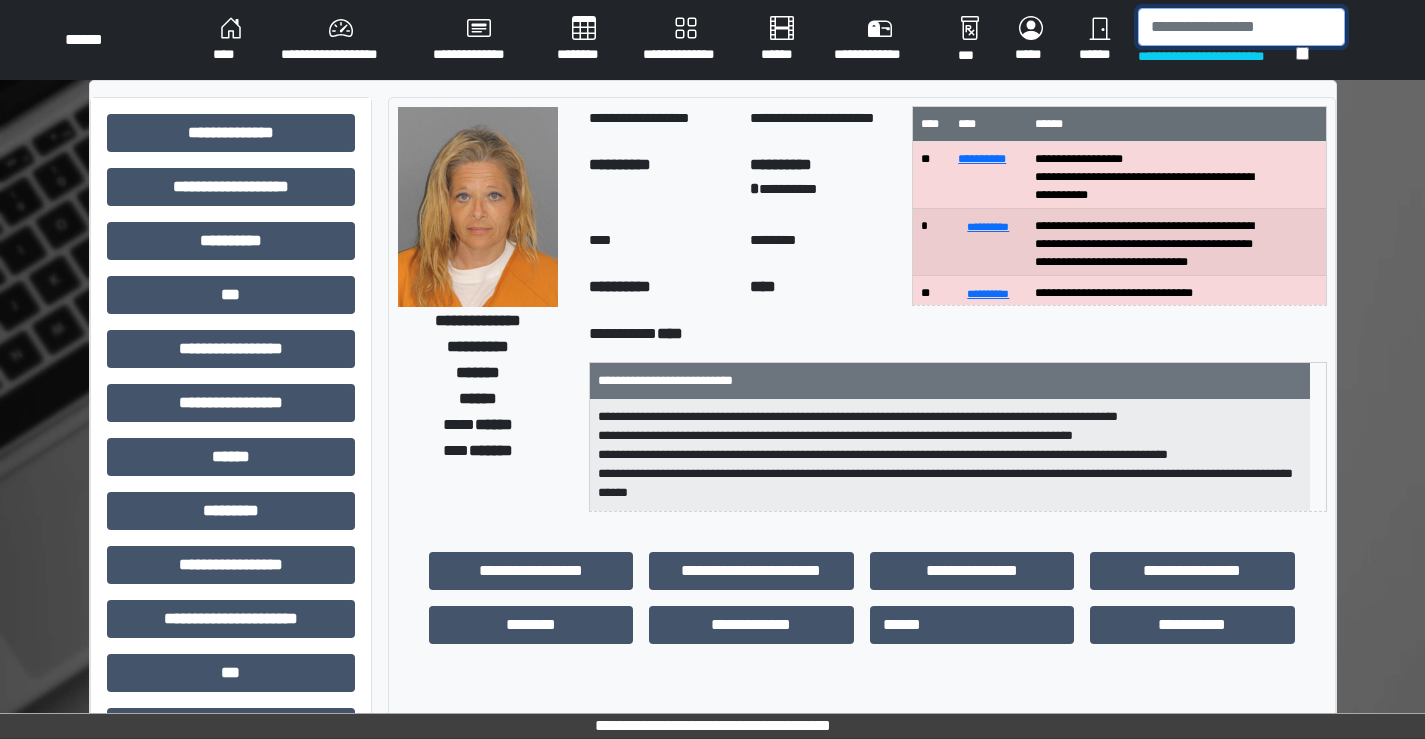 click at bounding box center (1241, 27) 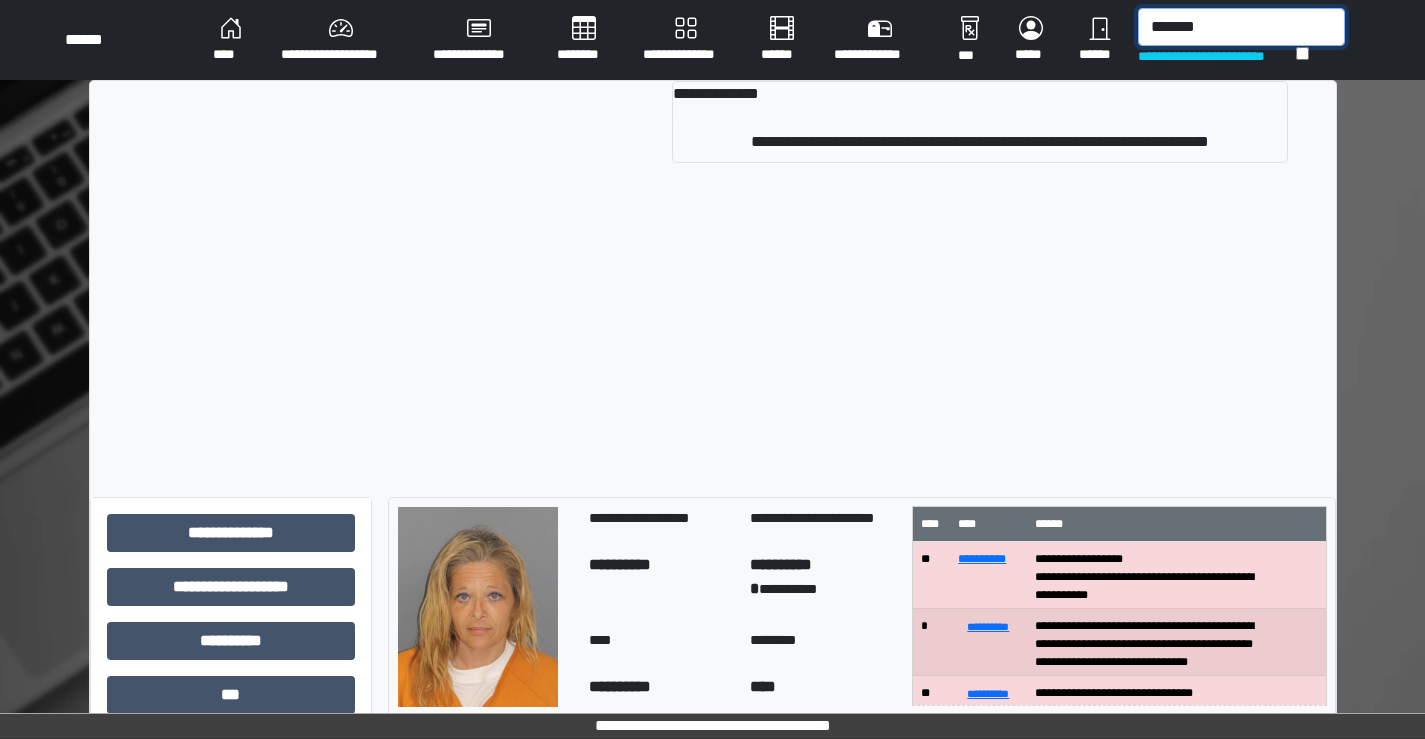 type on "*******" 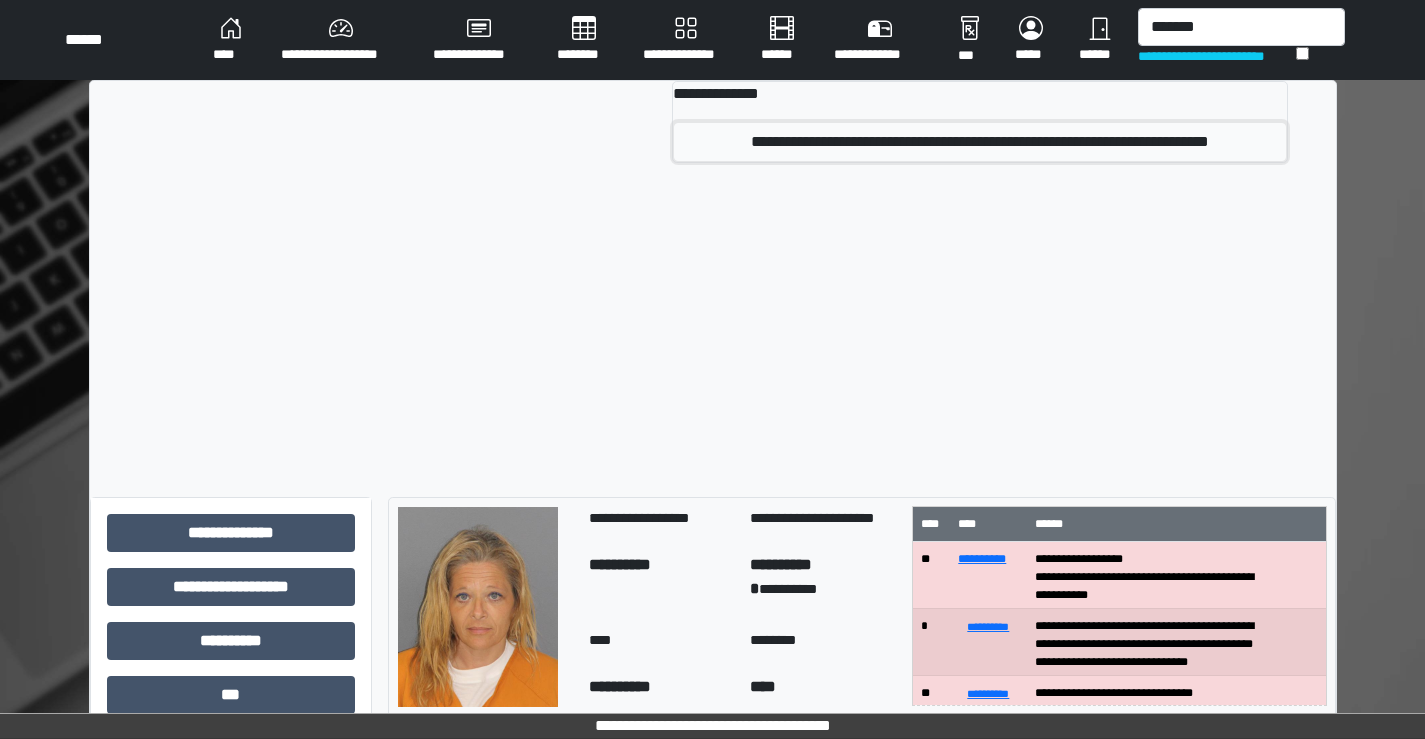 click on "**********" at bounding box center [980, 142] 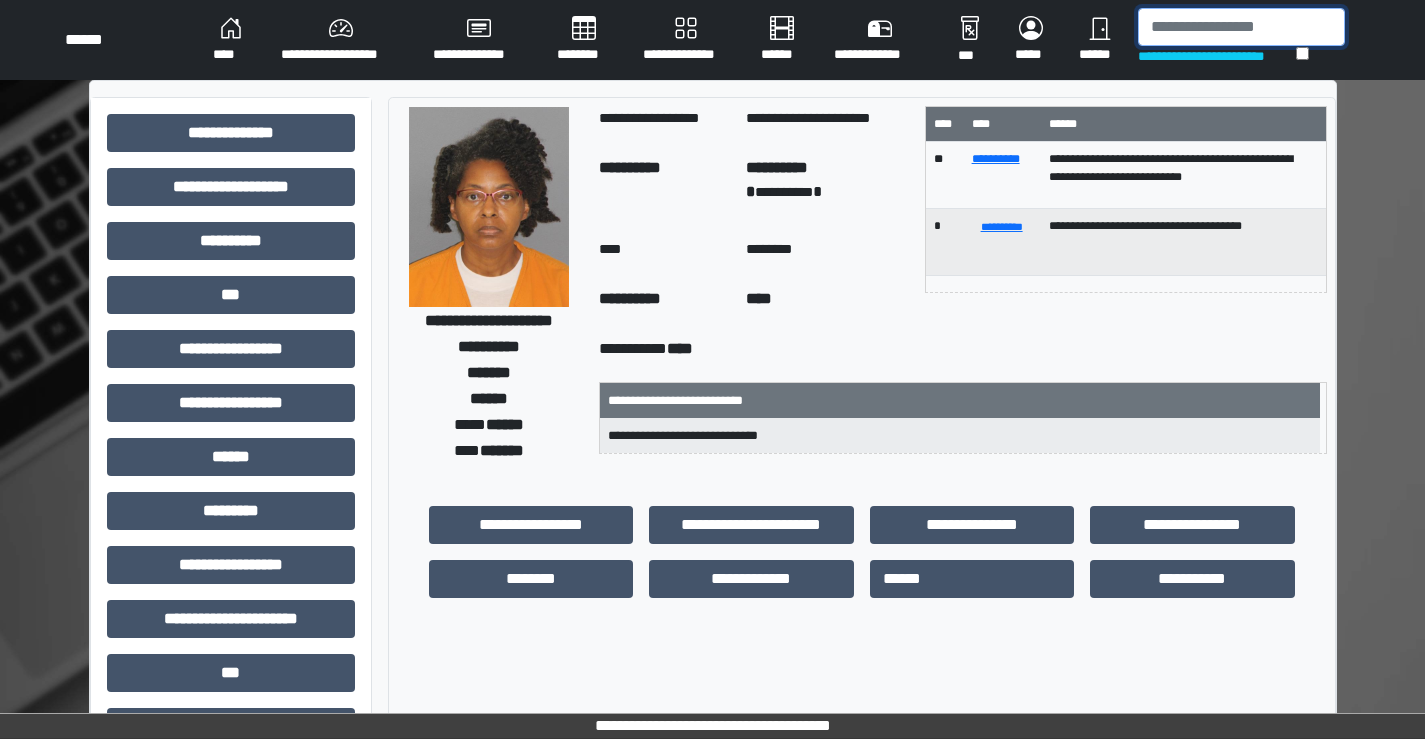 click at bounding box center (1241, 27) 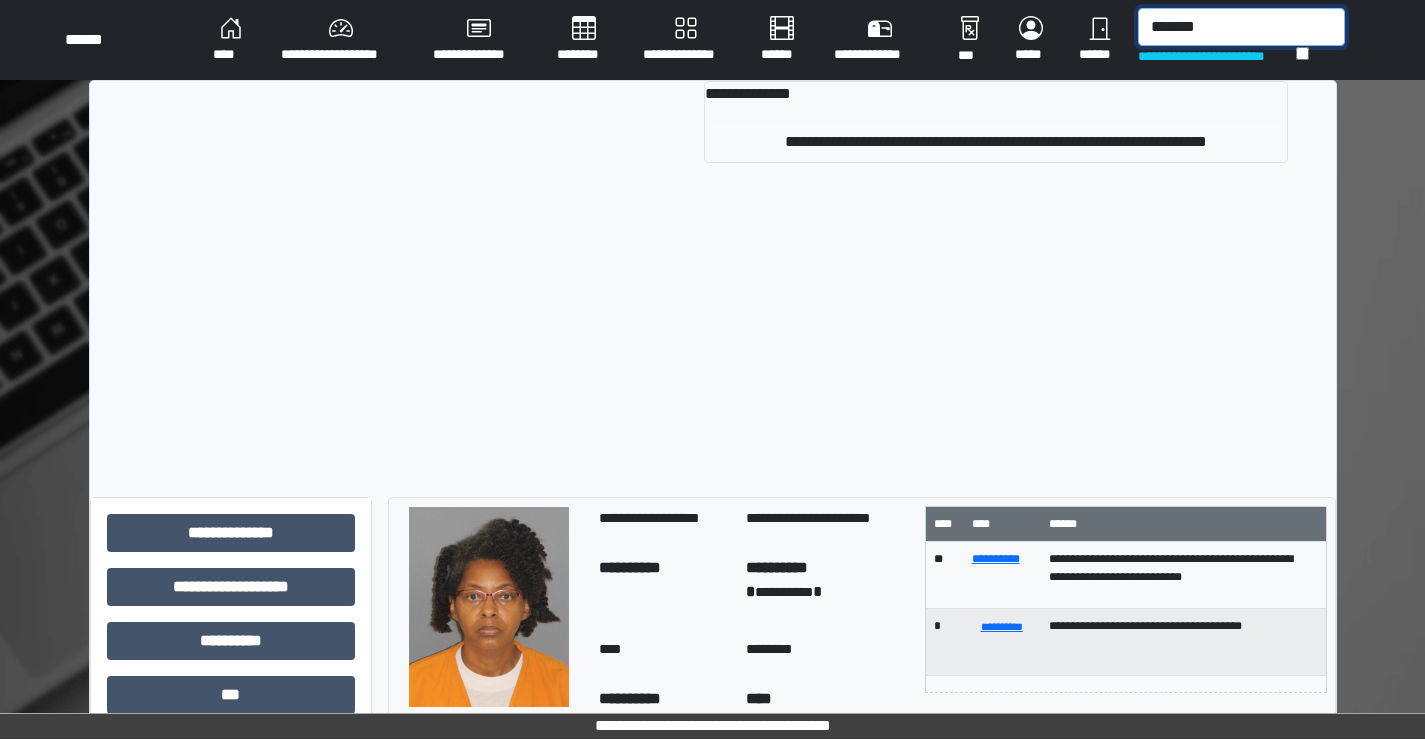 type on "*******" 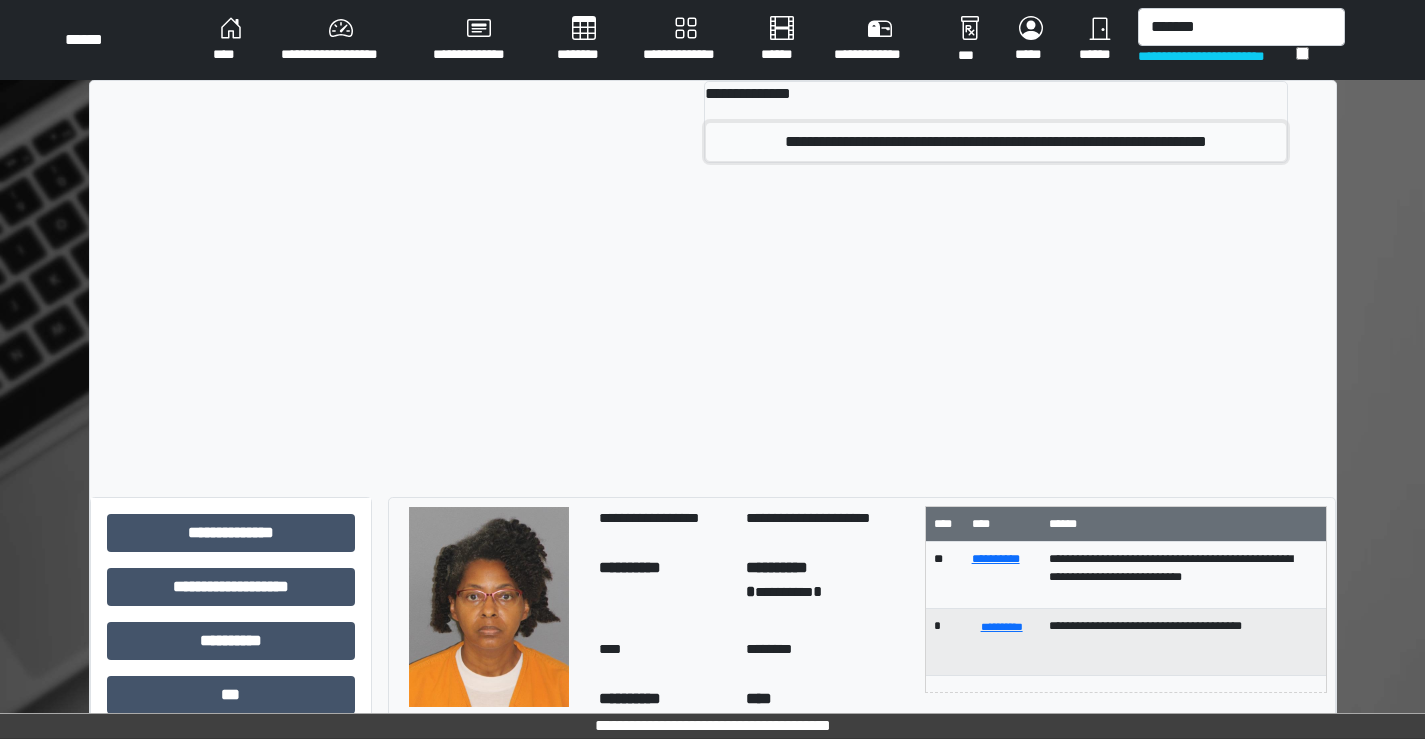 click on "**********" at bounding box center (995, 142) 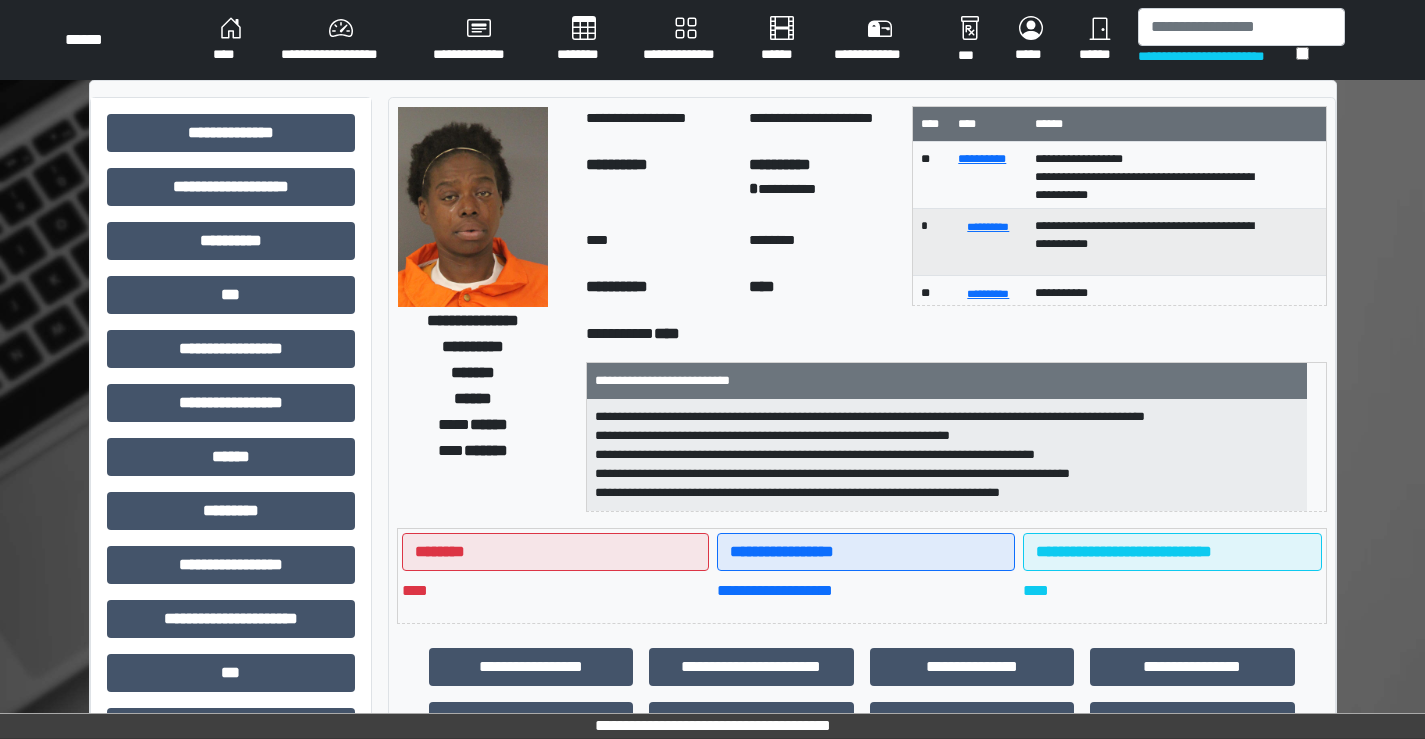 click at bounding box center (473, 207) 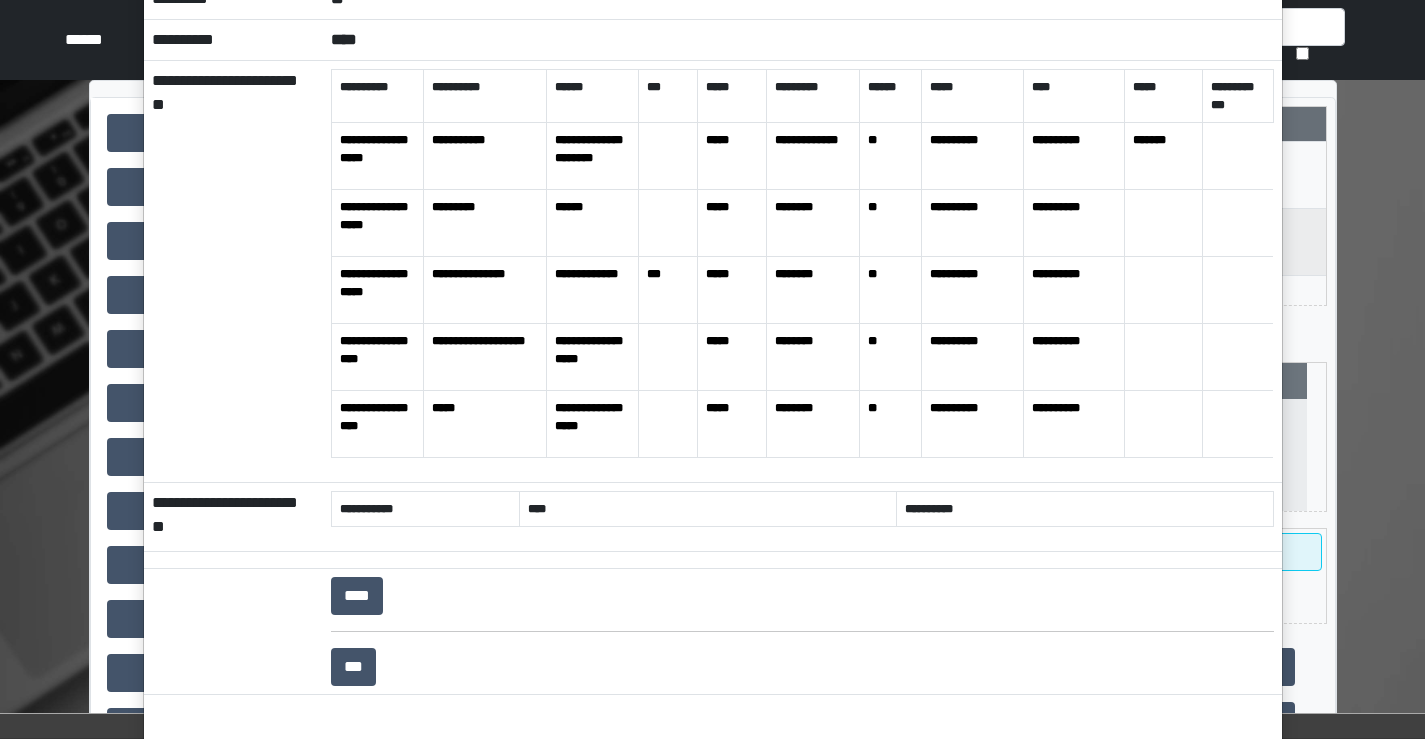 scroll, scrollTop: 0, scrollLeft: 0, axis: both 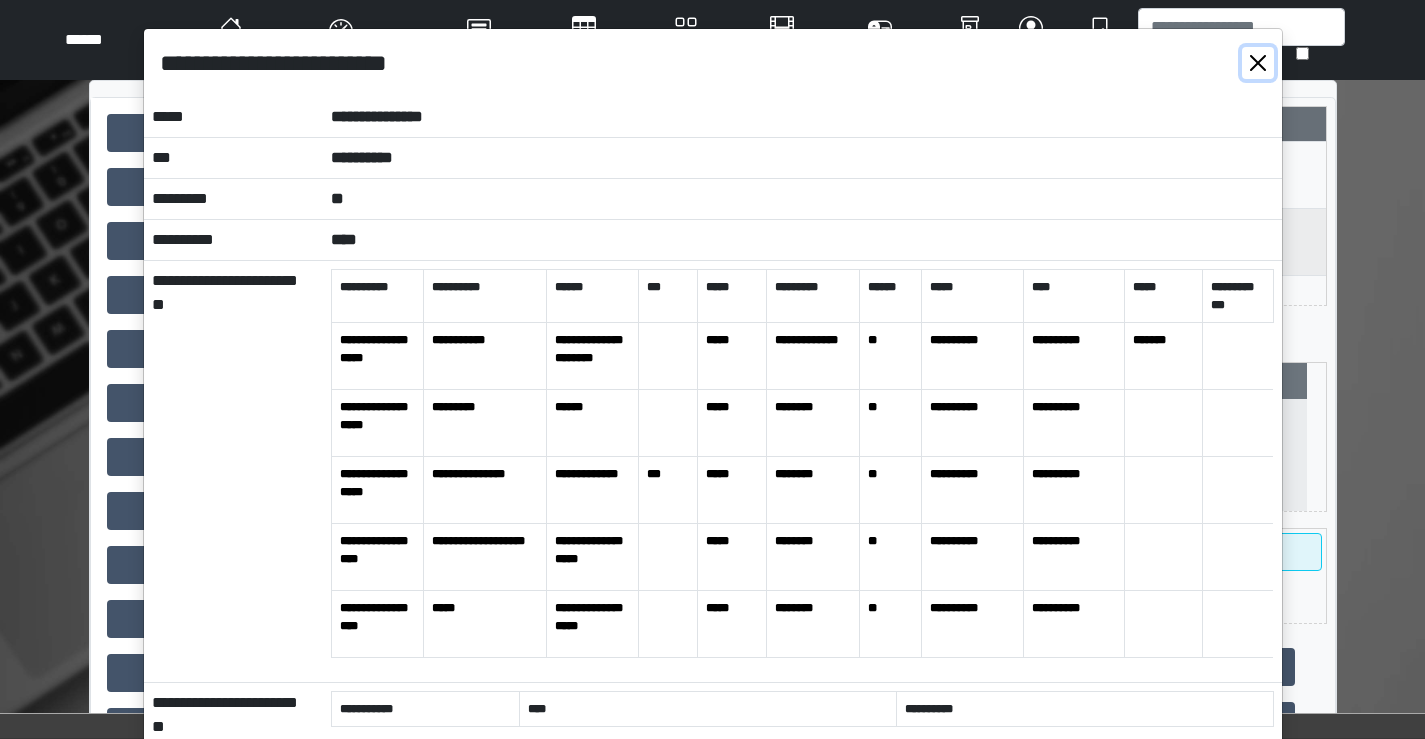click at bounding box center (1258, 63) 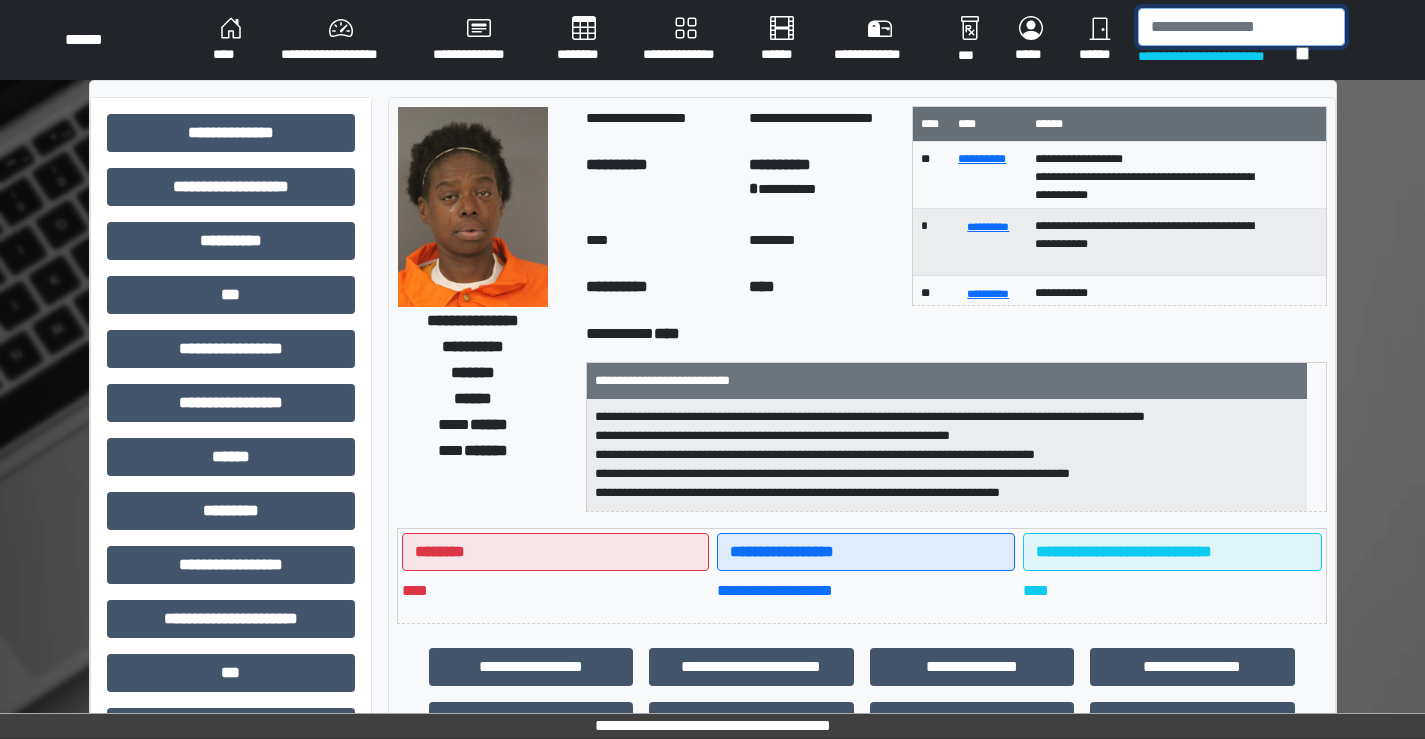 click at bounding box center [1241, 27] 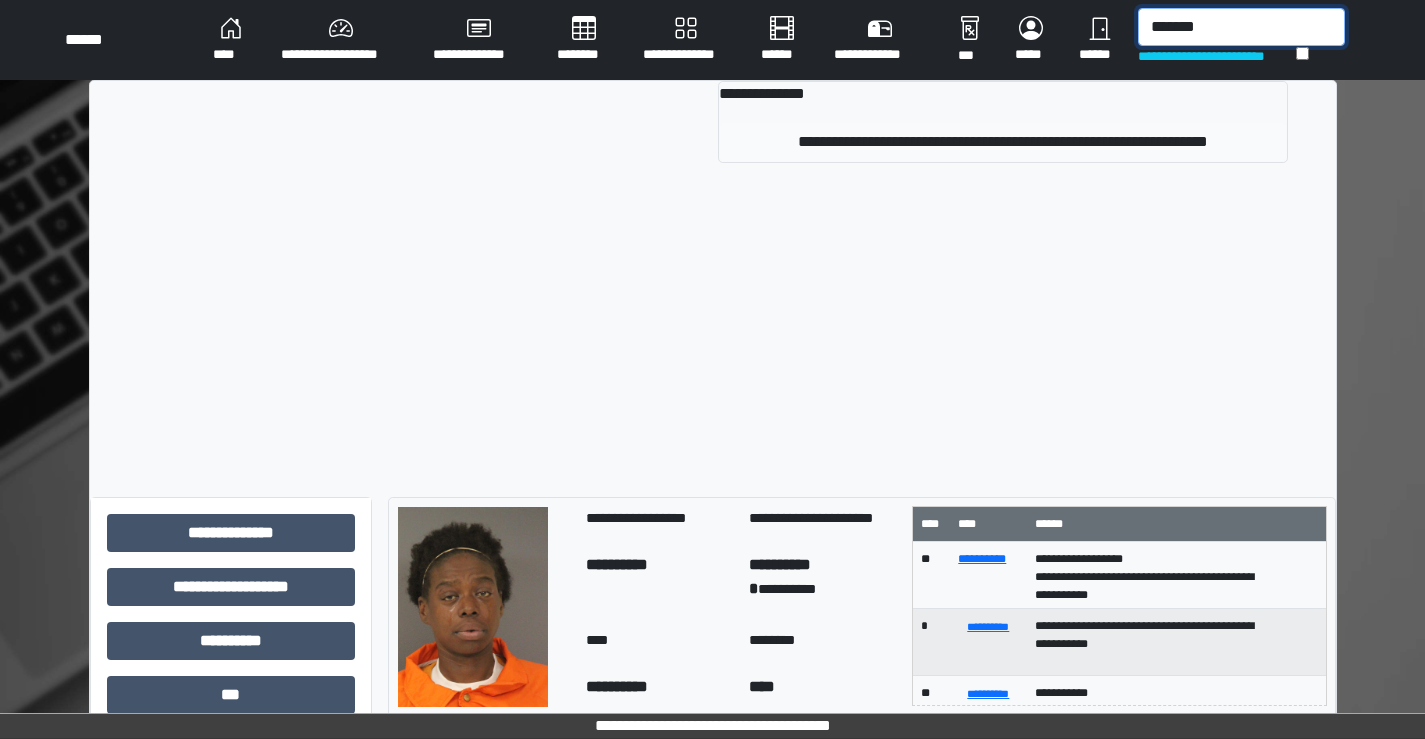 type on "*******" 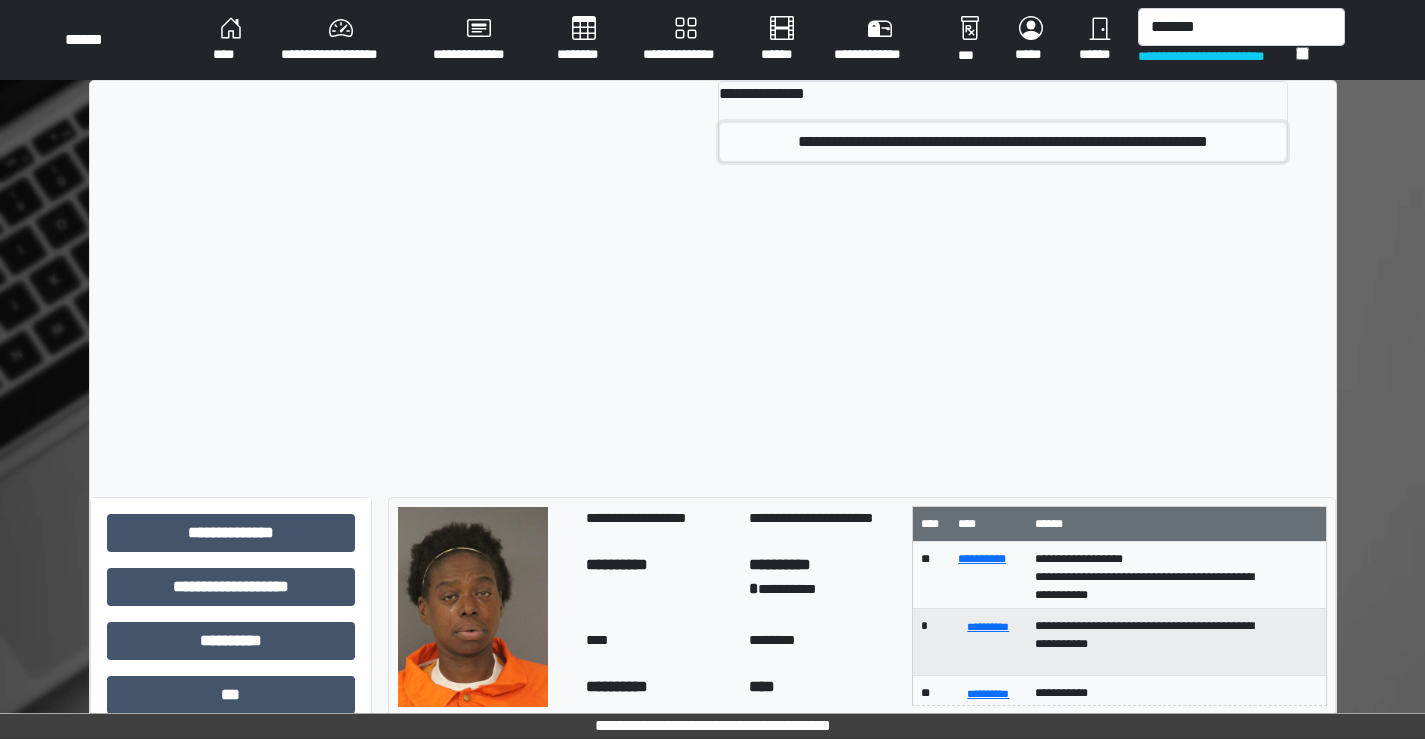 click on "**********" at bounding box center (1003, 142) 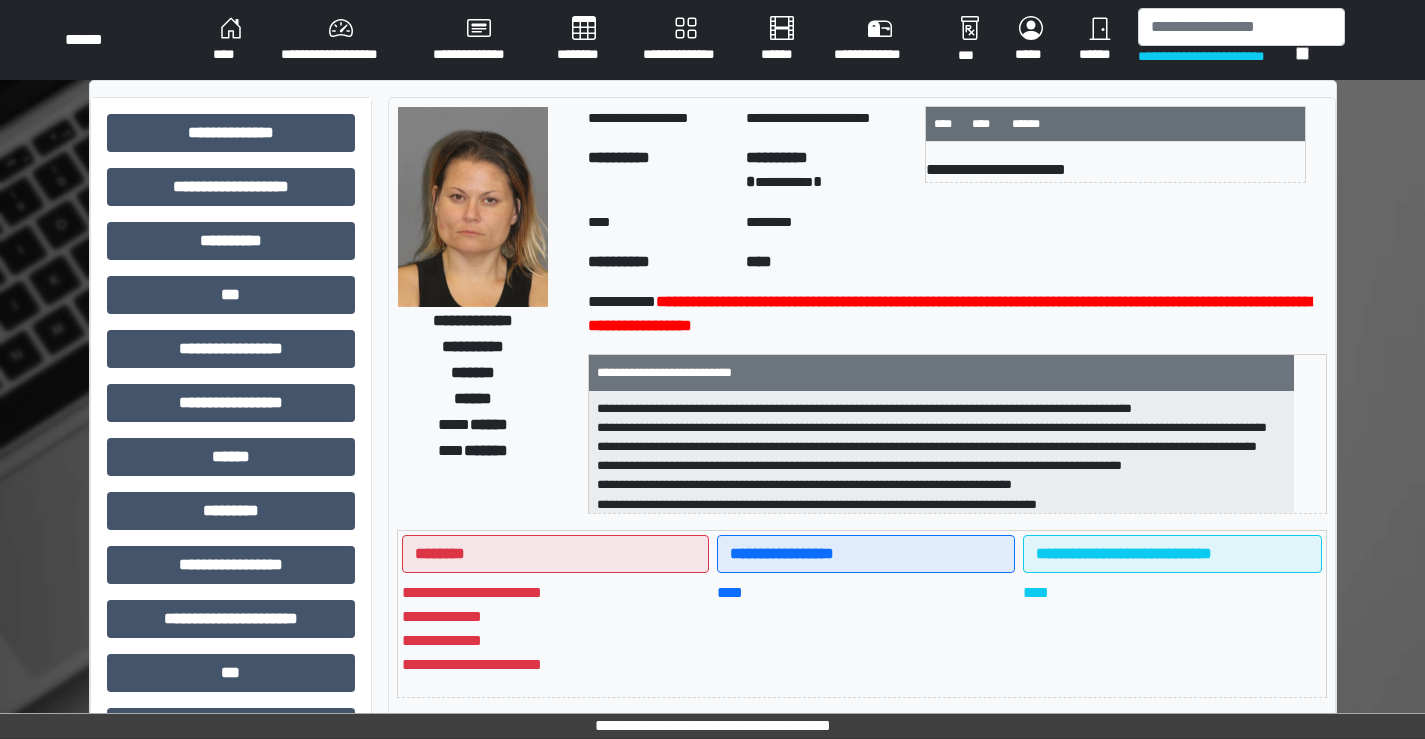 click at bounding box center [473, 207] 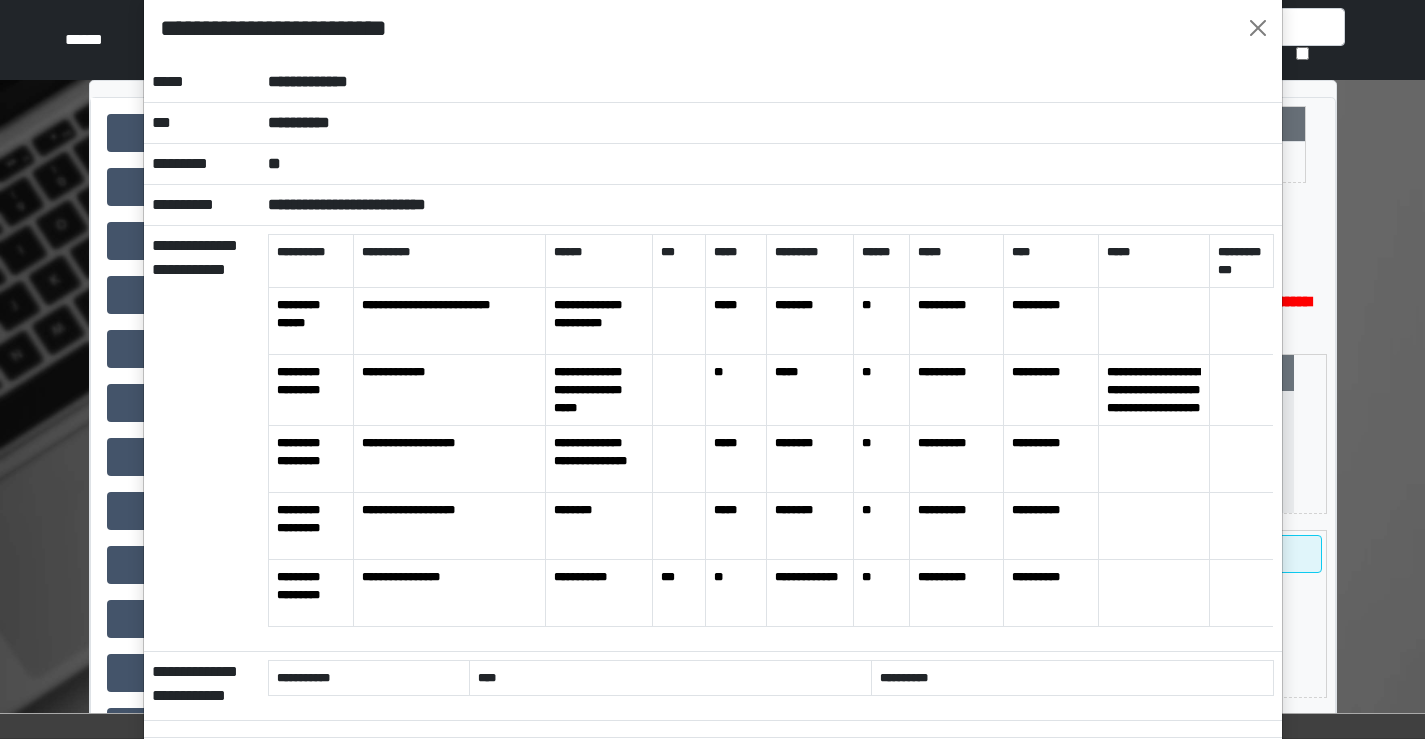scroll, scrollTop: 0, scrollLeft: 0, axis: both 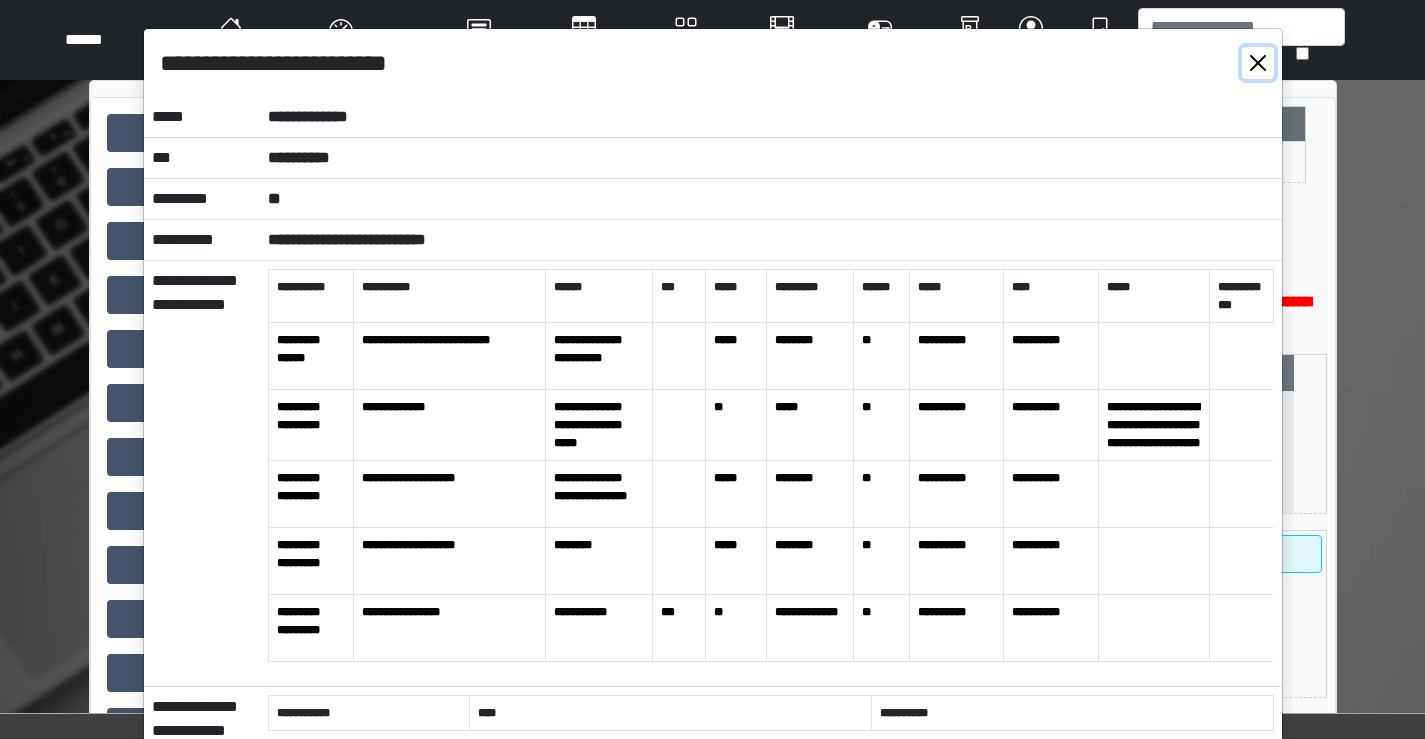 click at bounding box center (1258, 63) 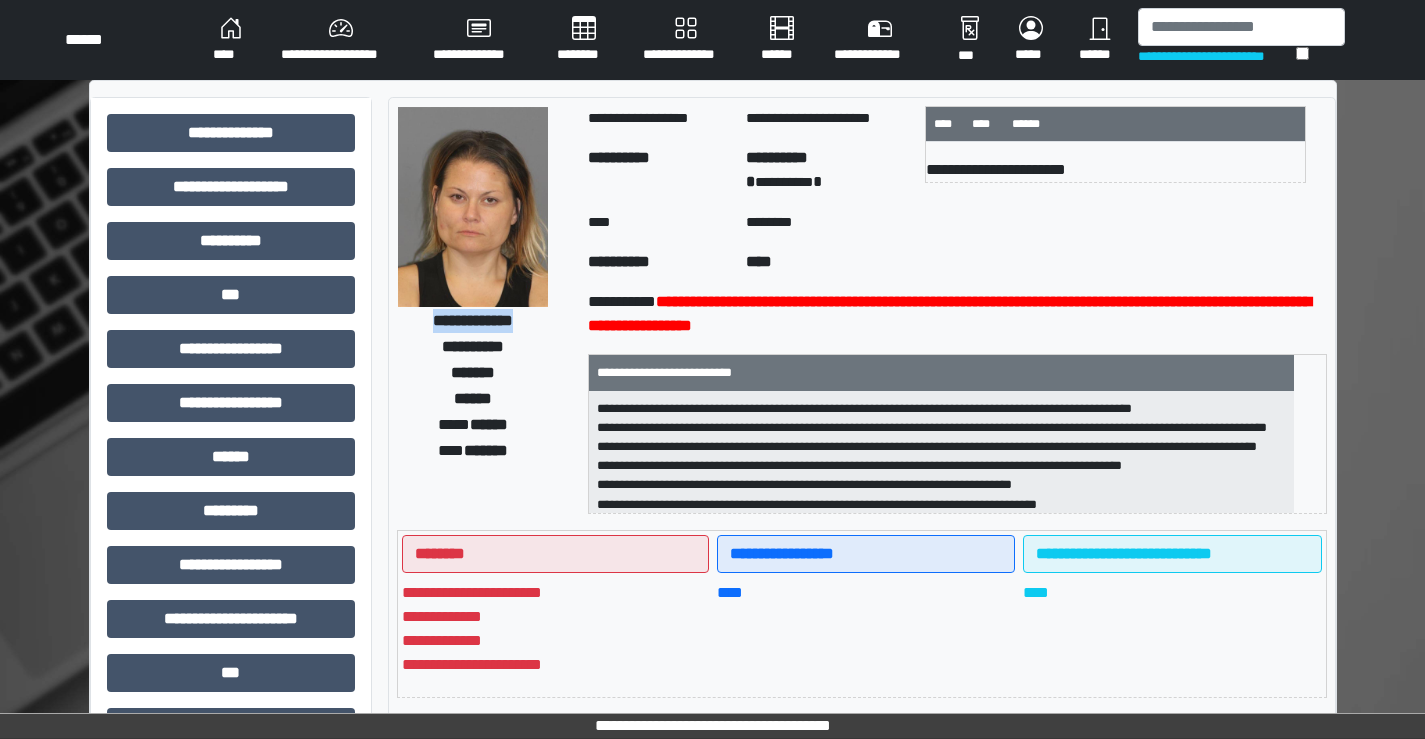 drag, startPoint x: 407, startPoint y: 321, endPoint x: 535, endPoint y: 322, distance: 128.0039 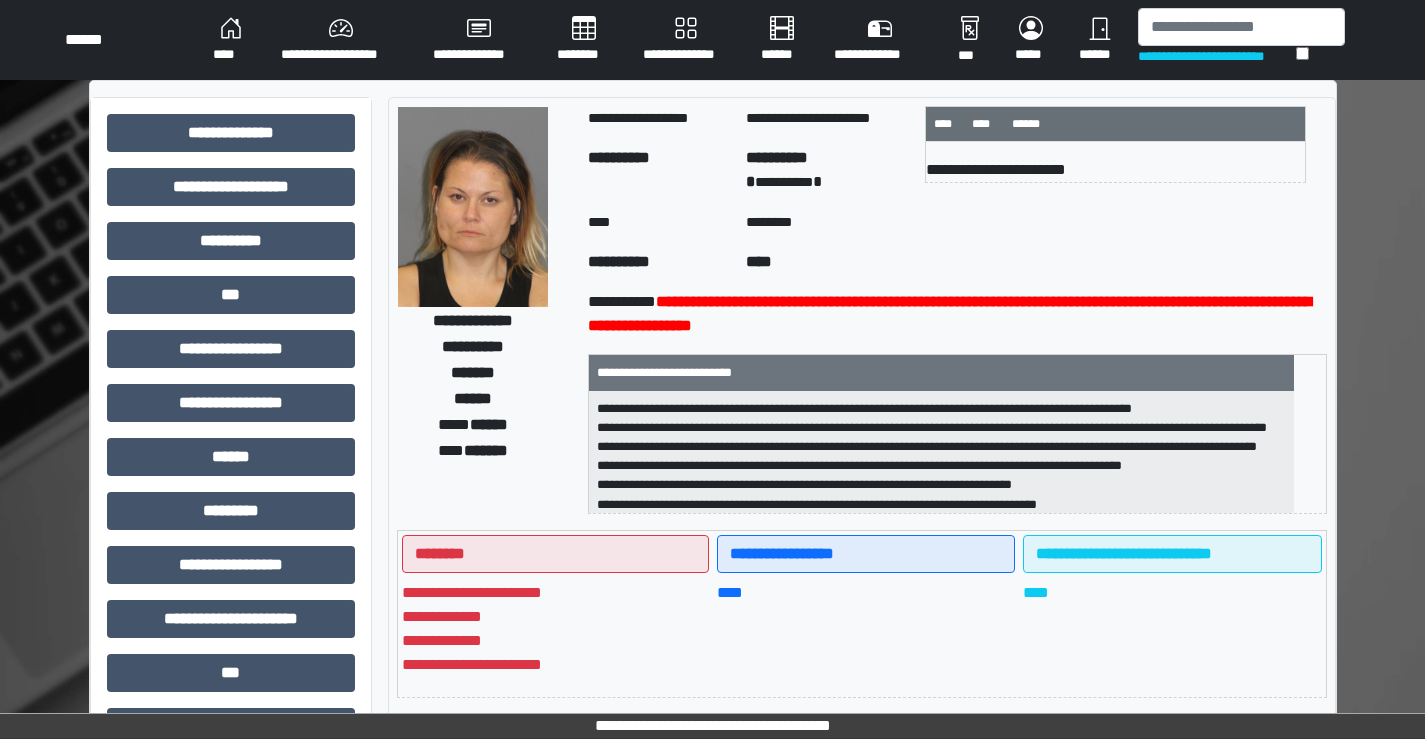 click on "**********" at bounding box center (941, 453) 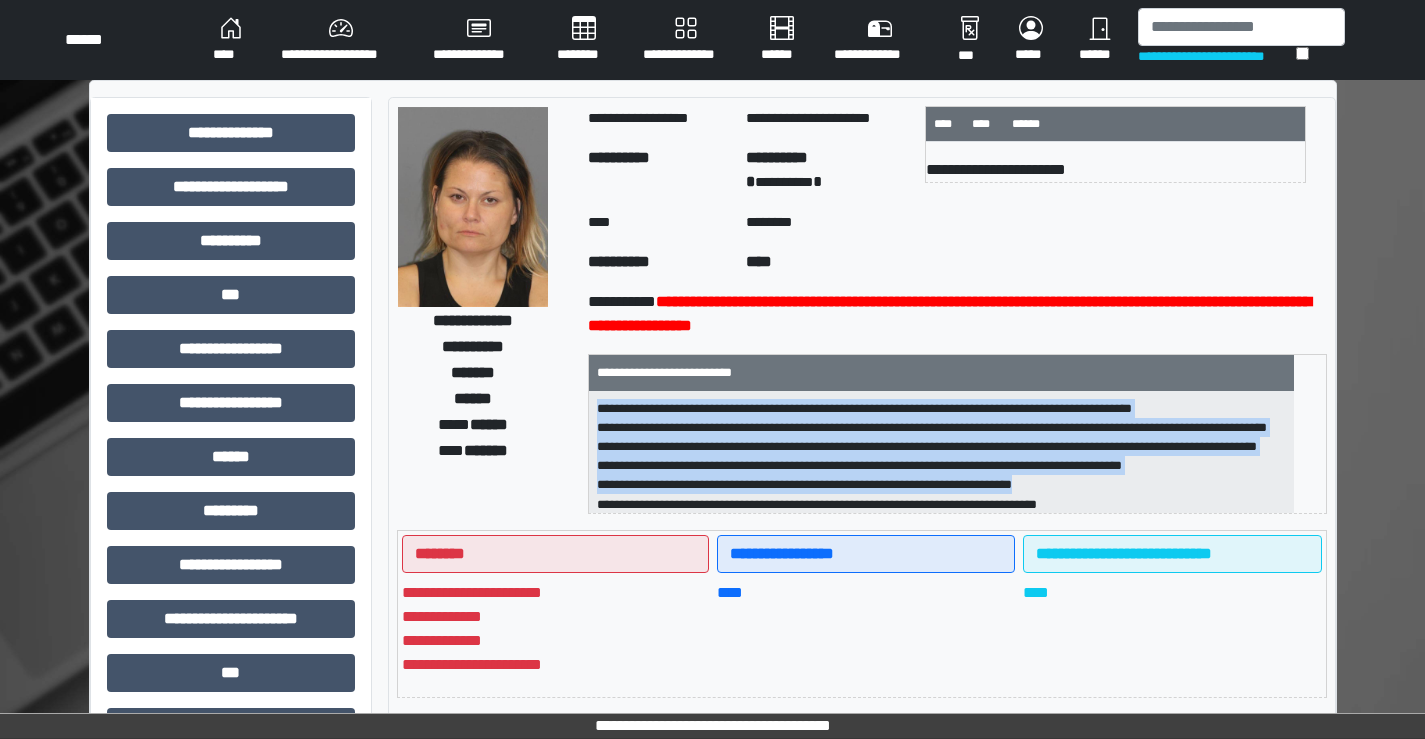 scroll, scrollTop: 25, scrollLeft: 0, axis: vertical 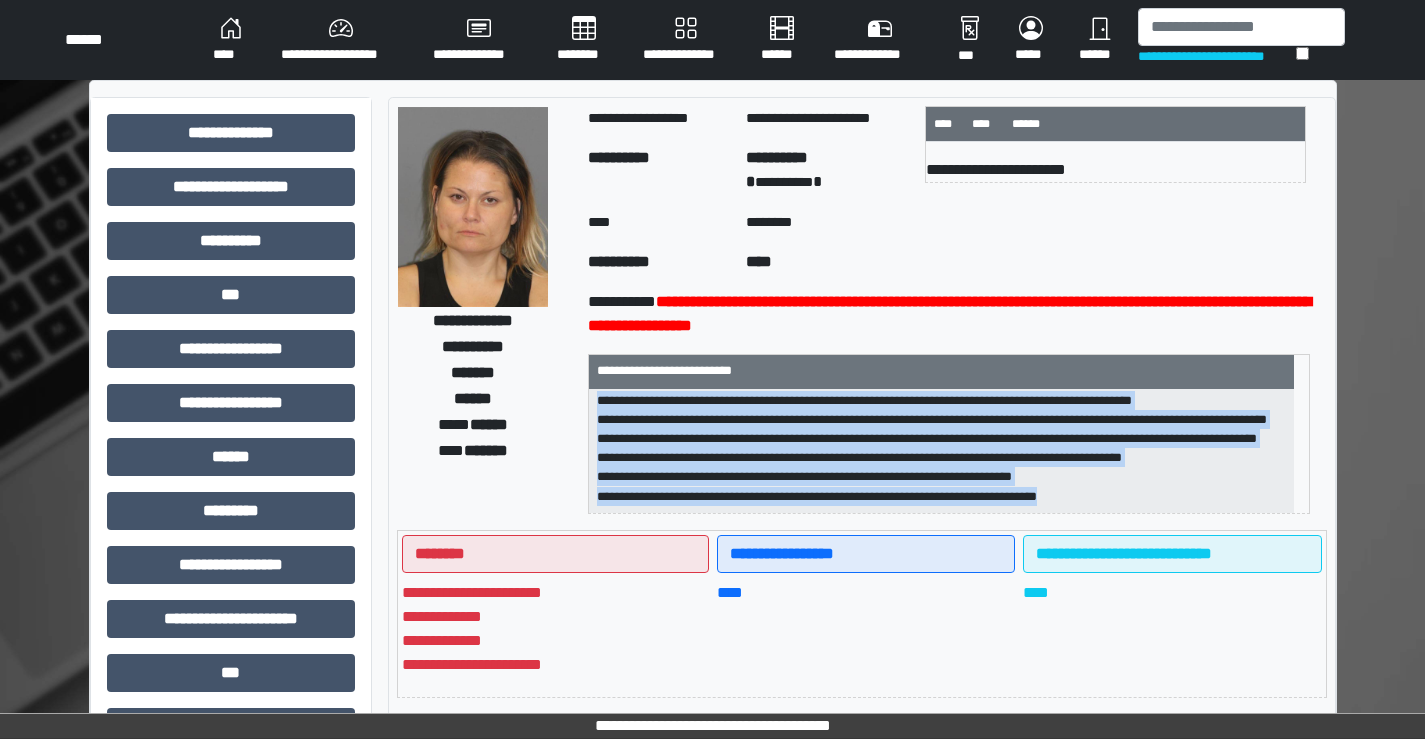 drag, startPoint x: 617, startPoint y: 408, endPoint x: 1155, endPoint y: 501, distance: 545.97894 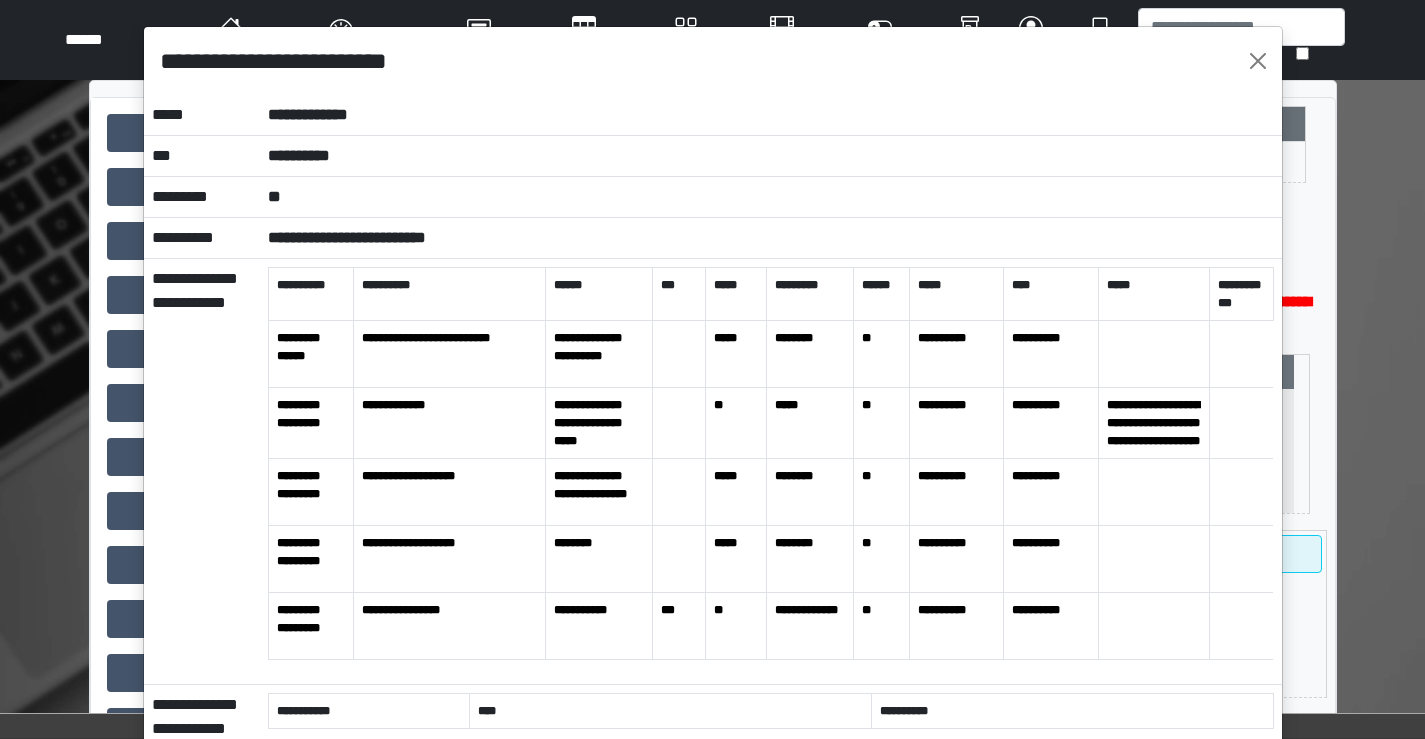 scroll, scrollTop: 0, scrollLeft: 0, axis: both 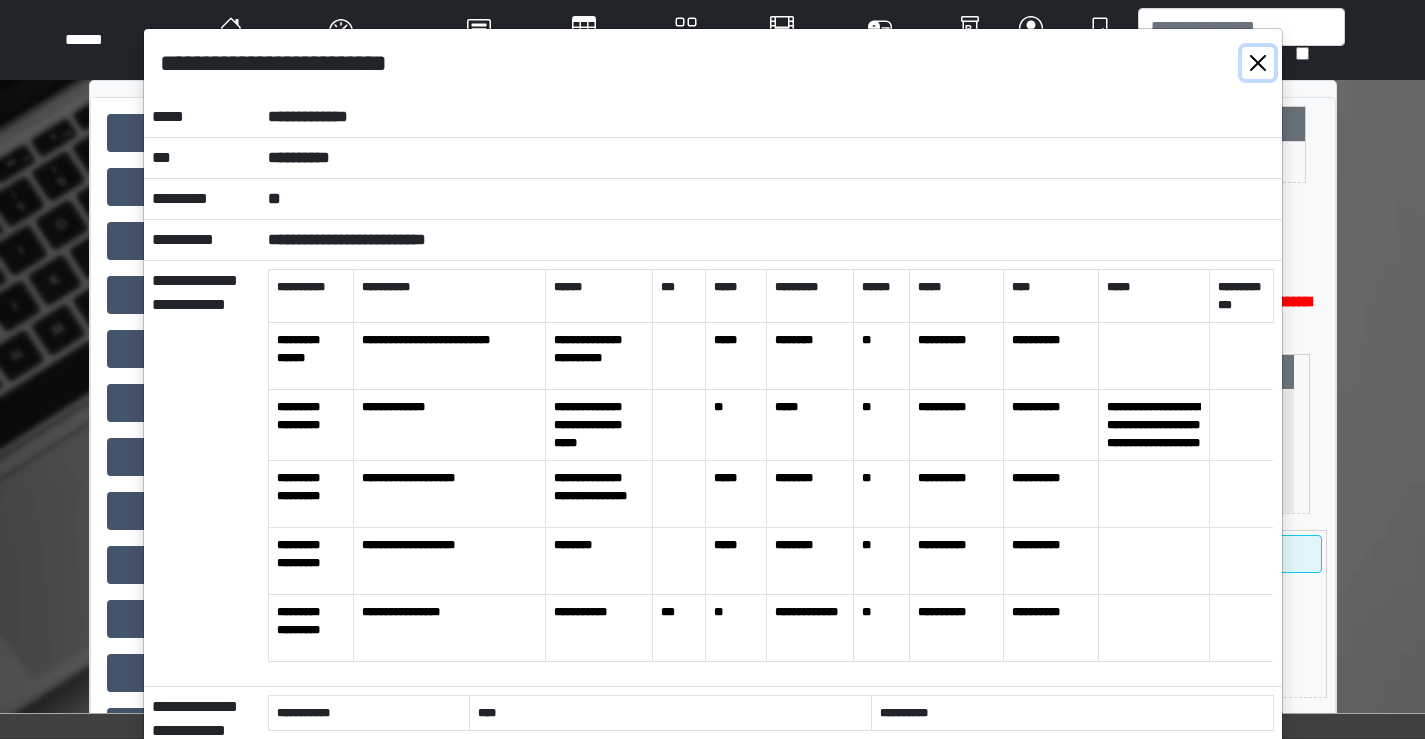 click at bounding box center (1258, 63) 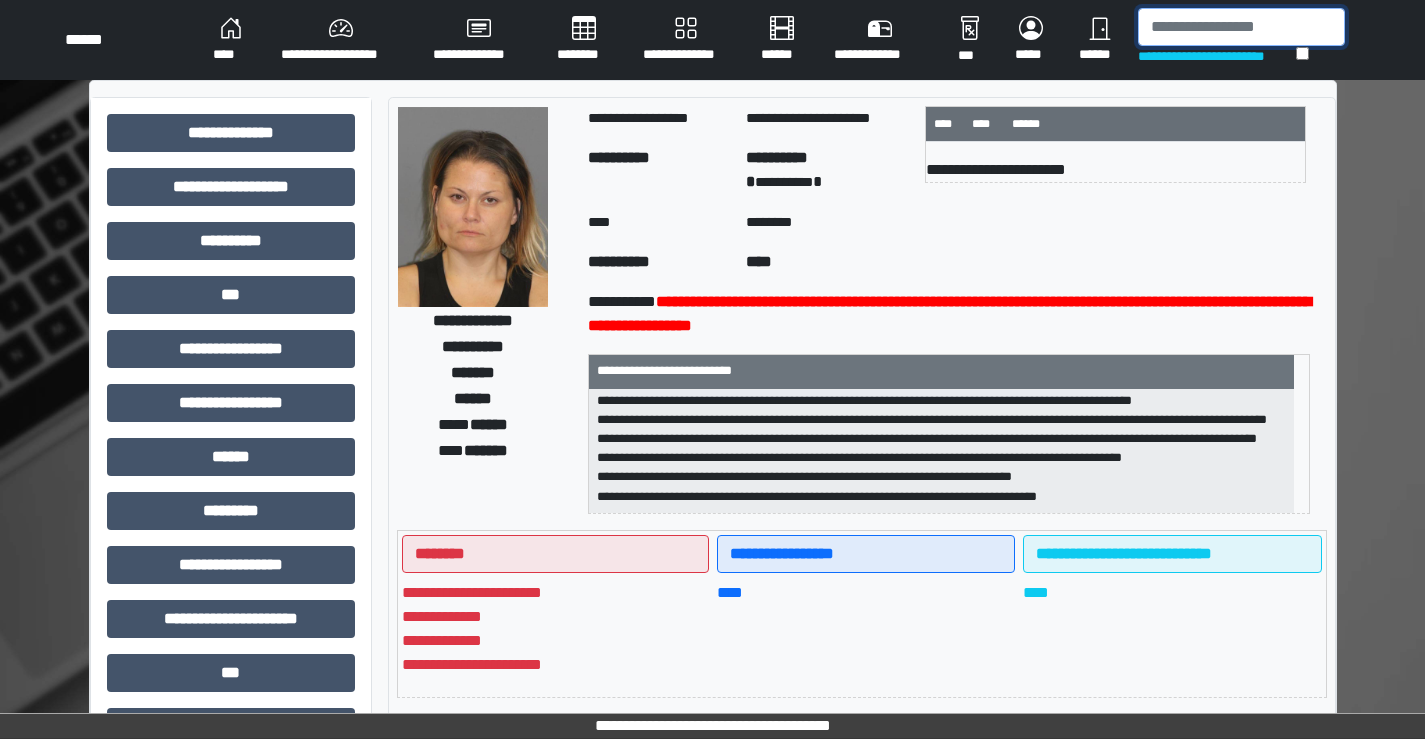 click at bounding box center (1241, 27) 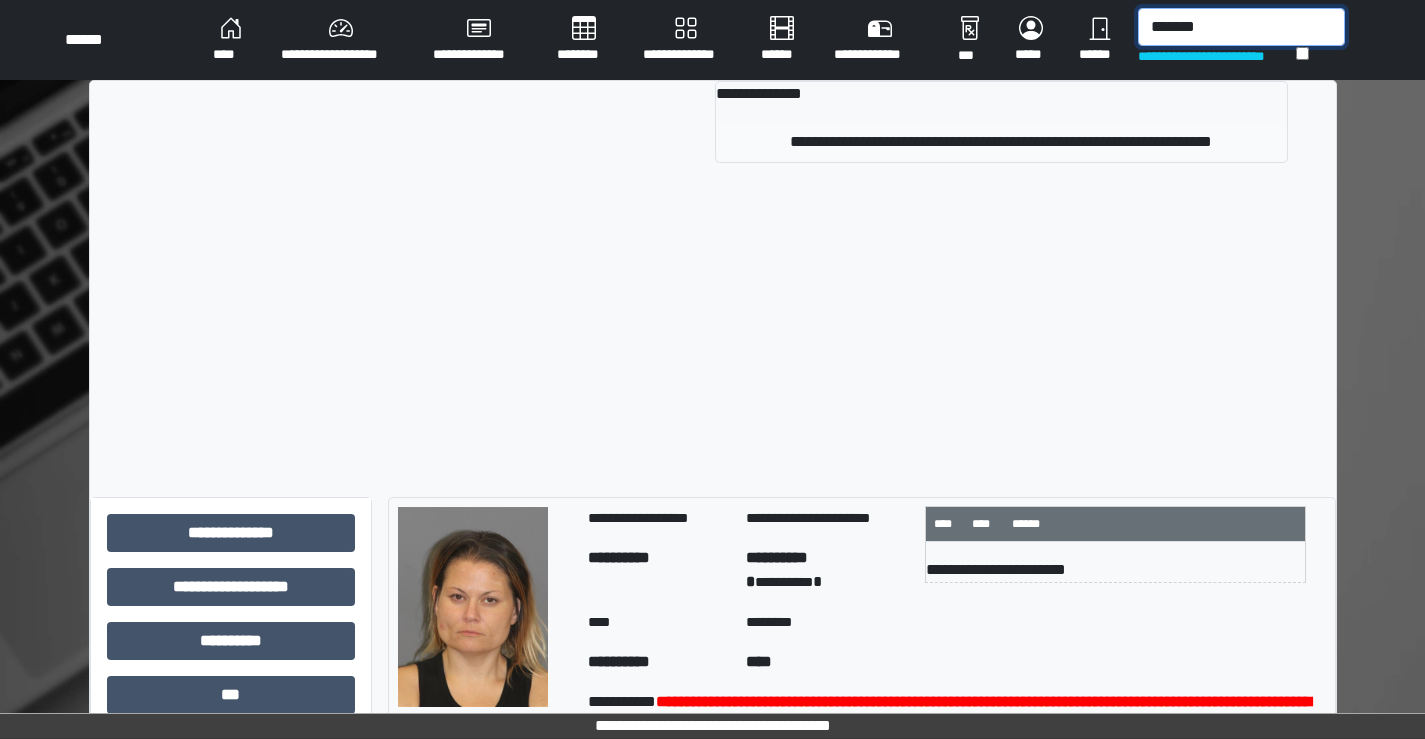 type on "*******" 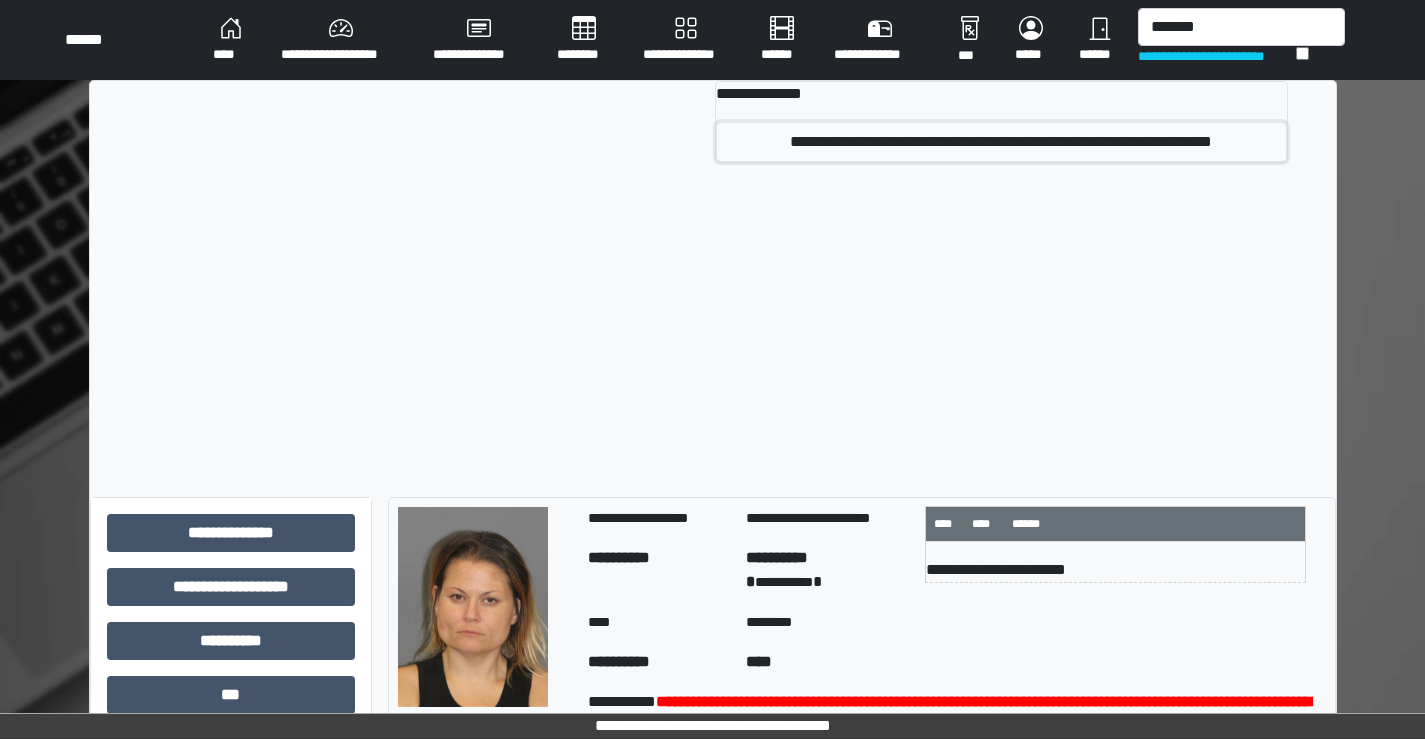 click on "**********" at bounding box center (1001, 142) 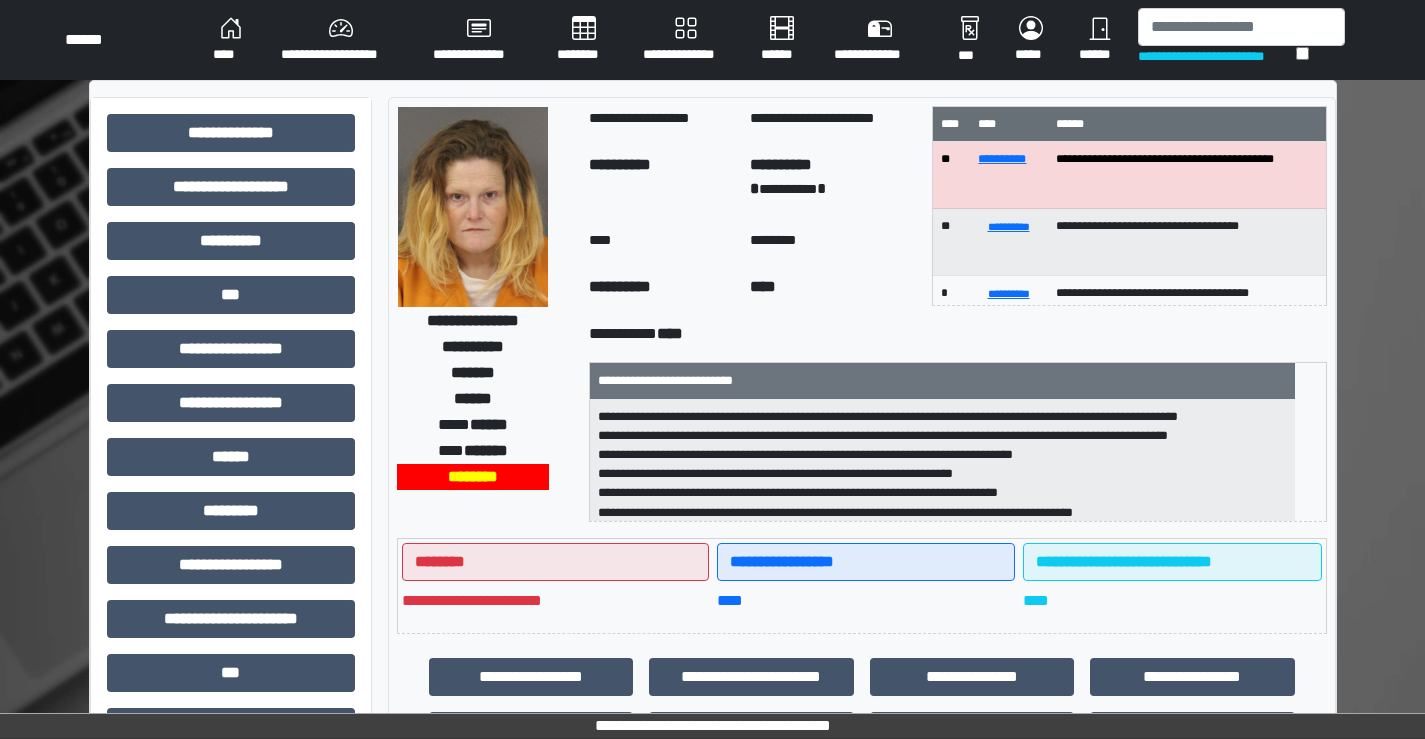 click at bounding box center (473, 207) 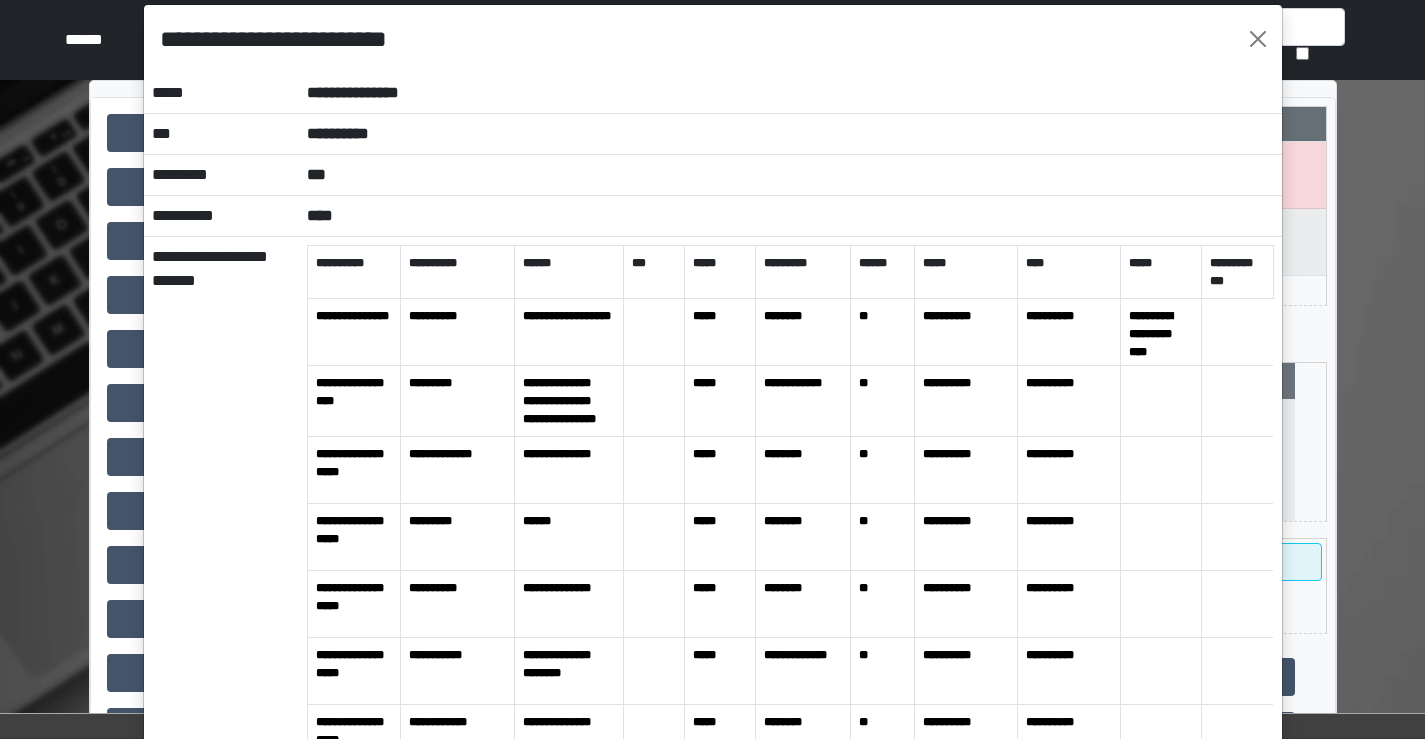 scroll, scrollTop: 0, scrollLeft: 0, axis: both 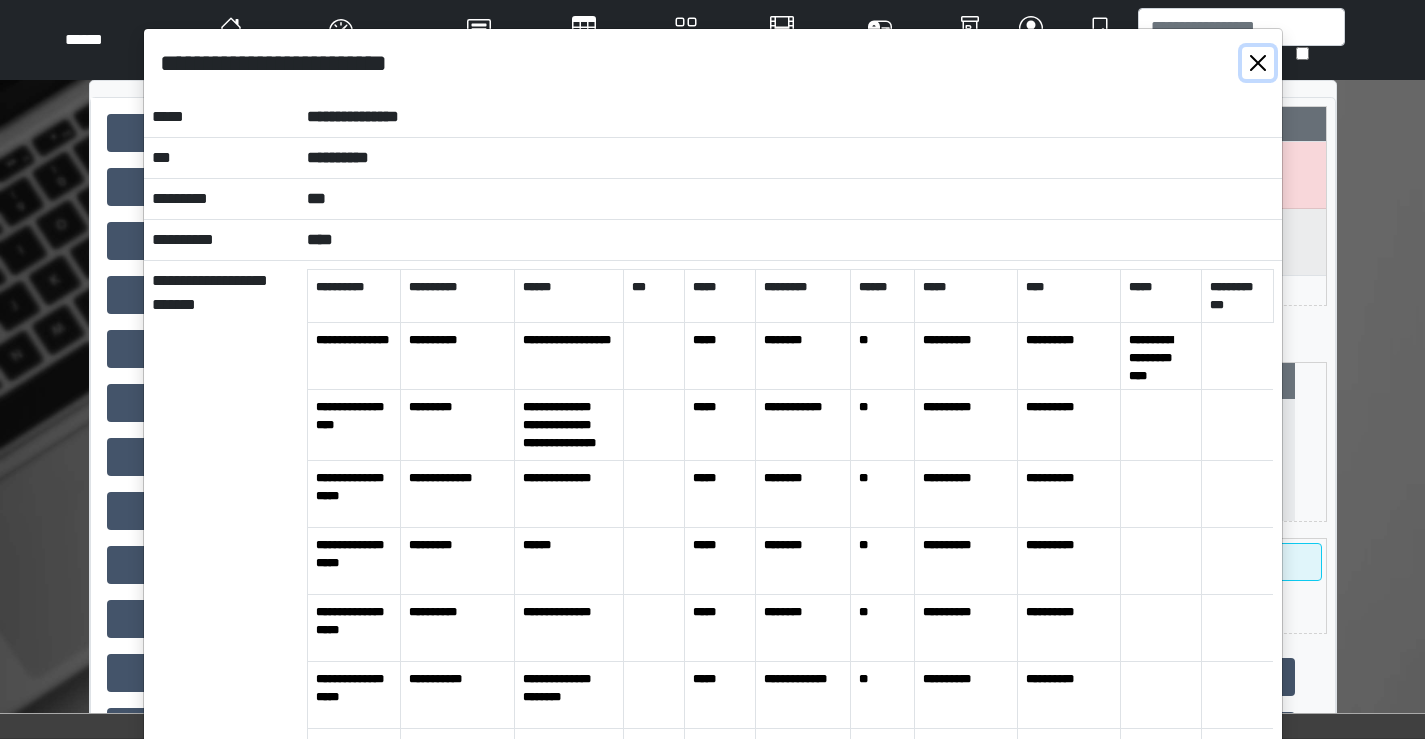 click at bounding box center [1258, 63] 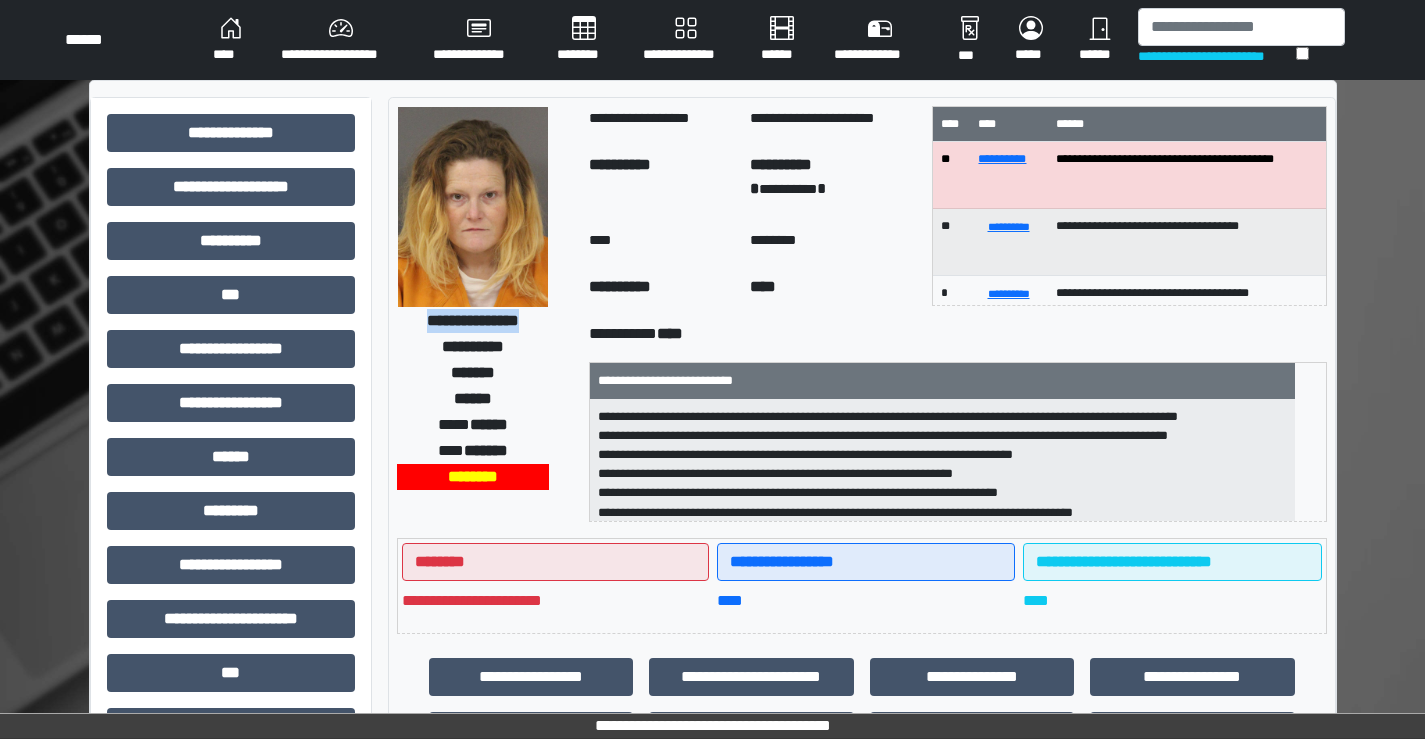 drag, startPoint x: 405, startPoint y: 322, endPoint x: 538, endPoint y: 320, distance: 133.01503 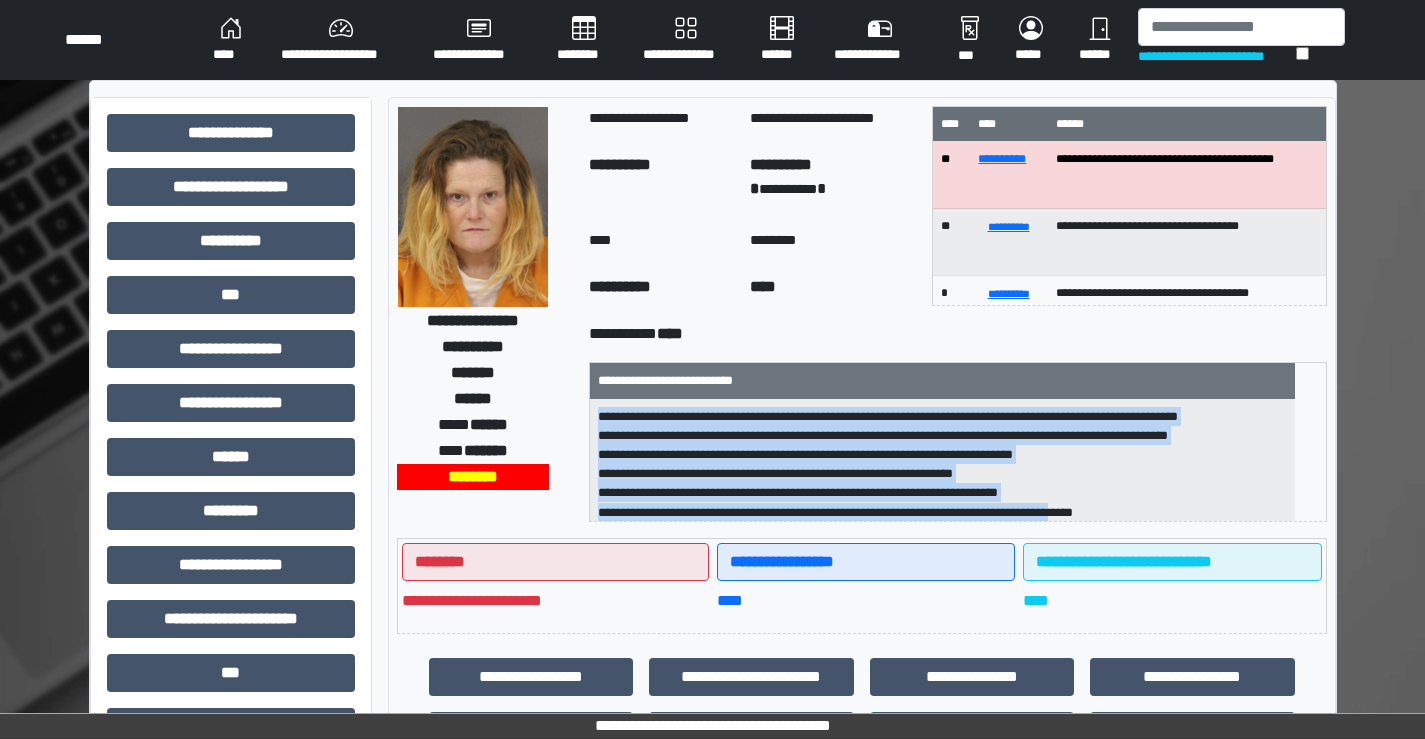 scroll, scrollTop: 45, scrollLeft: 0, axis: vertical 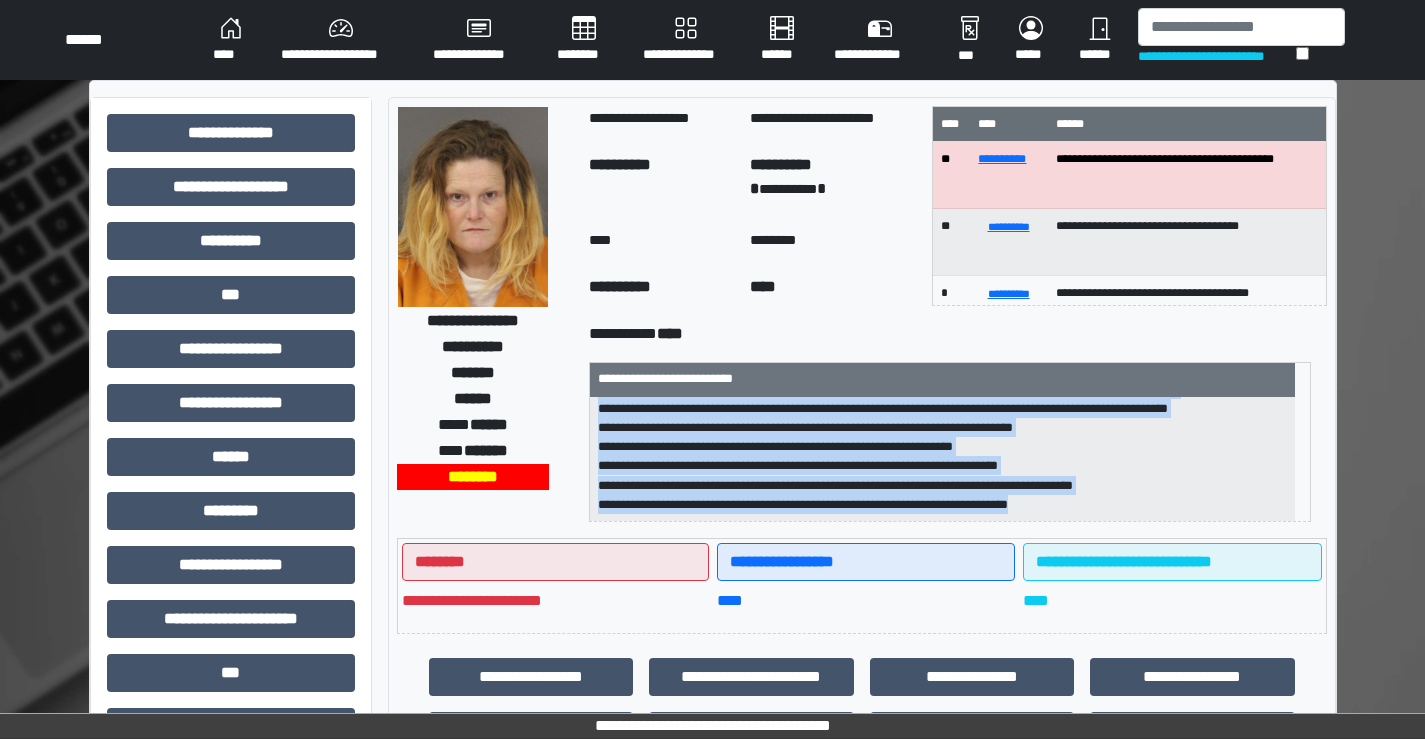 drag, startPoint x: 614, startPoint y: 418, endPoint x: 1001, endPoint y: 508, distance: 397.32733 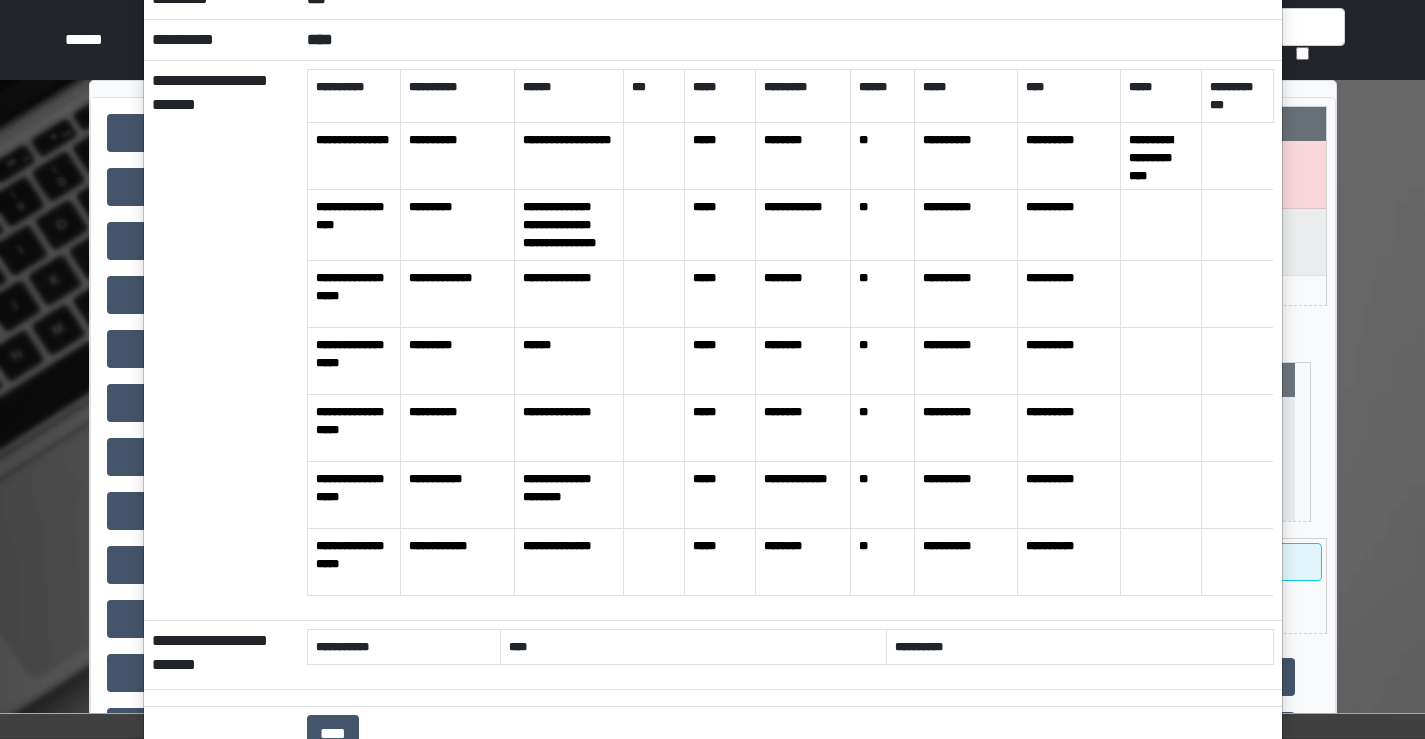 scroll, scrollTop: 0, scrollLeft: 0, axis: both 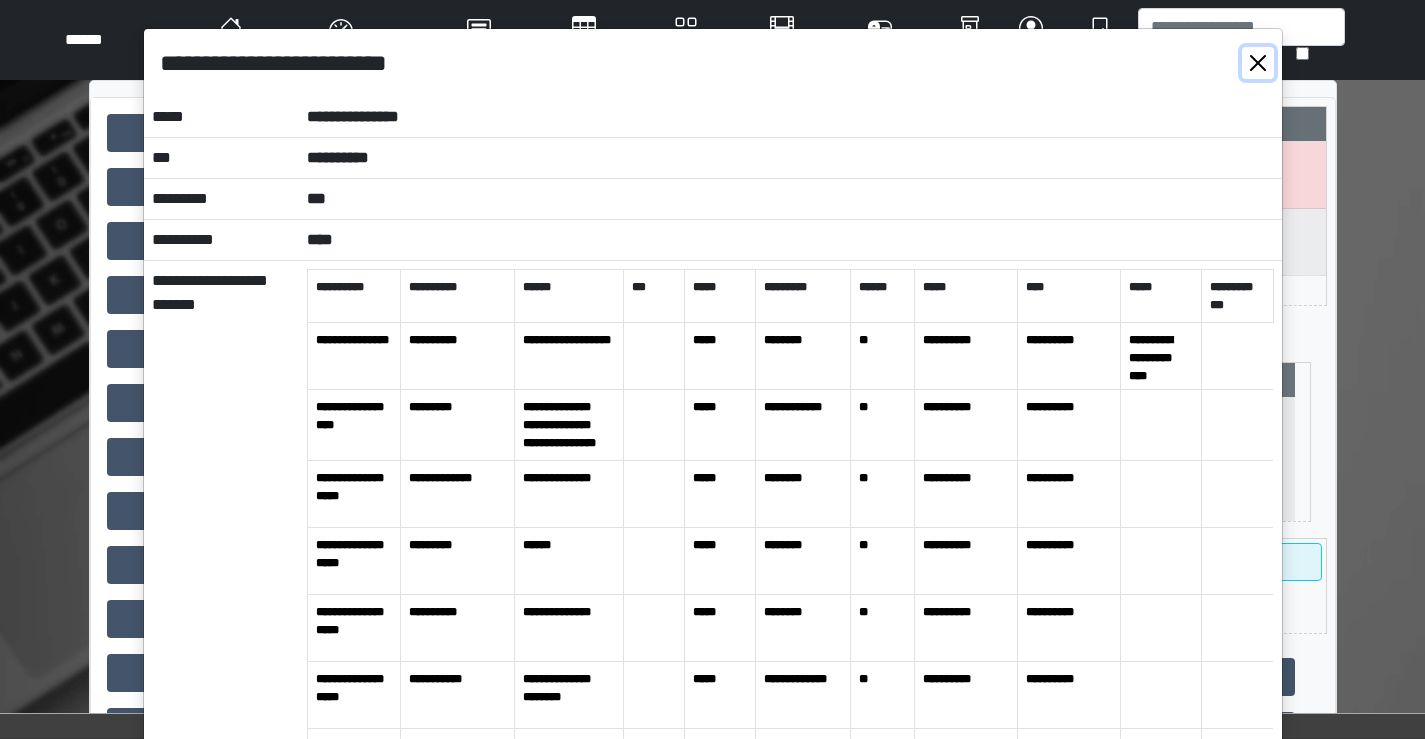 drag, startPoint x: 1246, startPoint y: 72, endPoint x: 1247, endPoint y: 58, distance: 14.035668 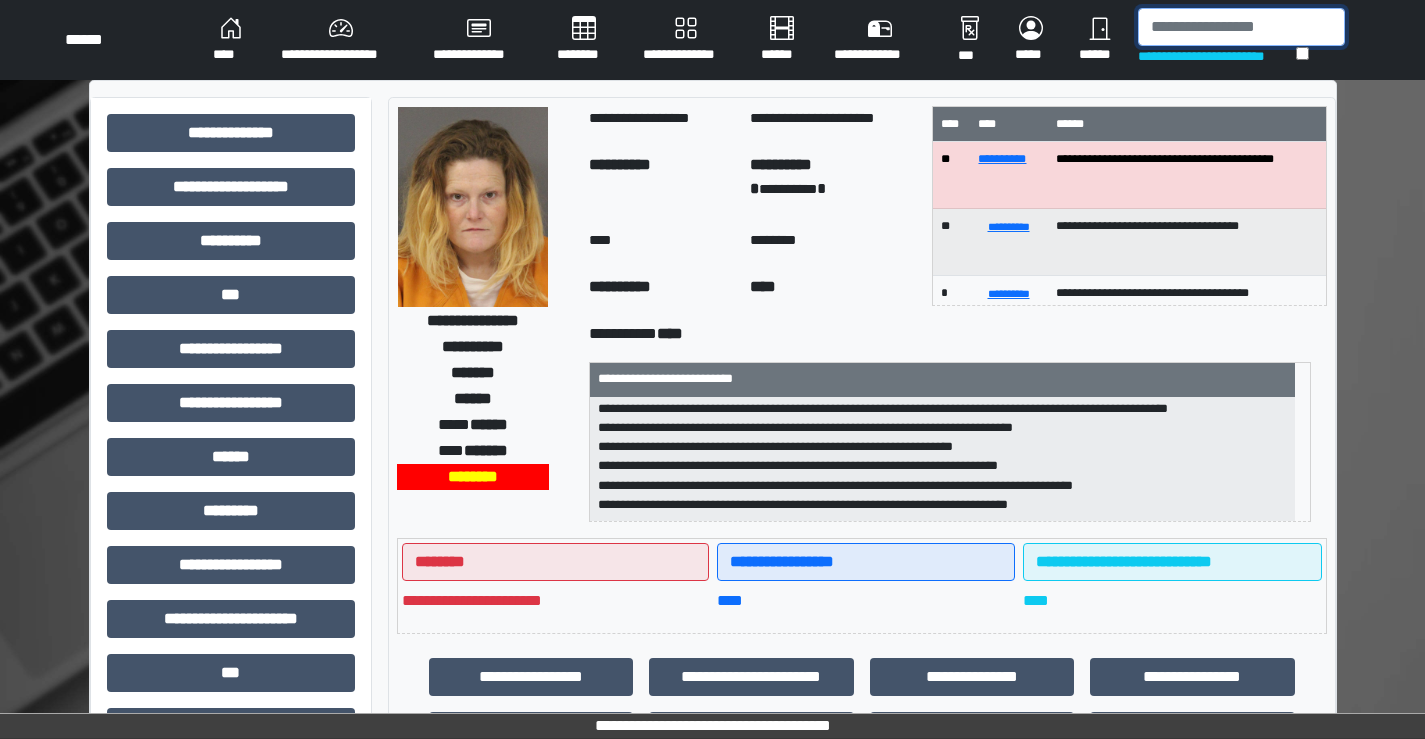 click at bounding box center (1241, 27) 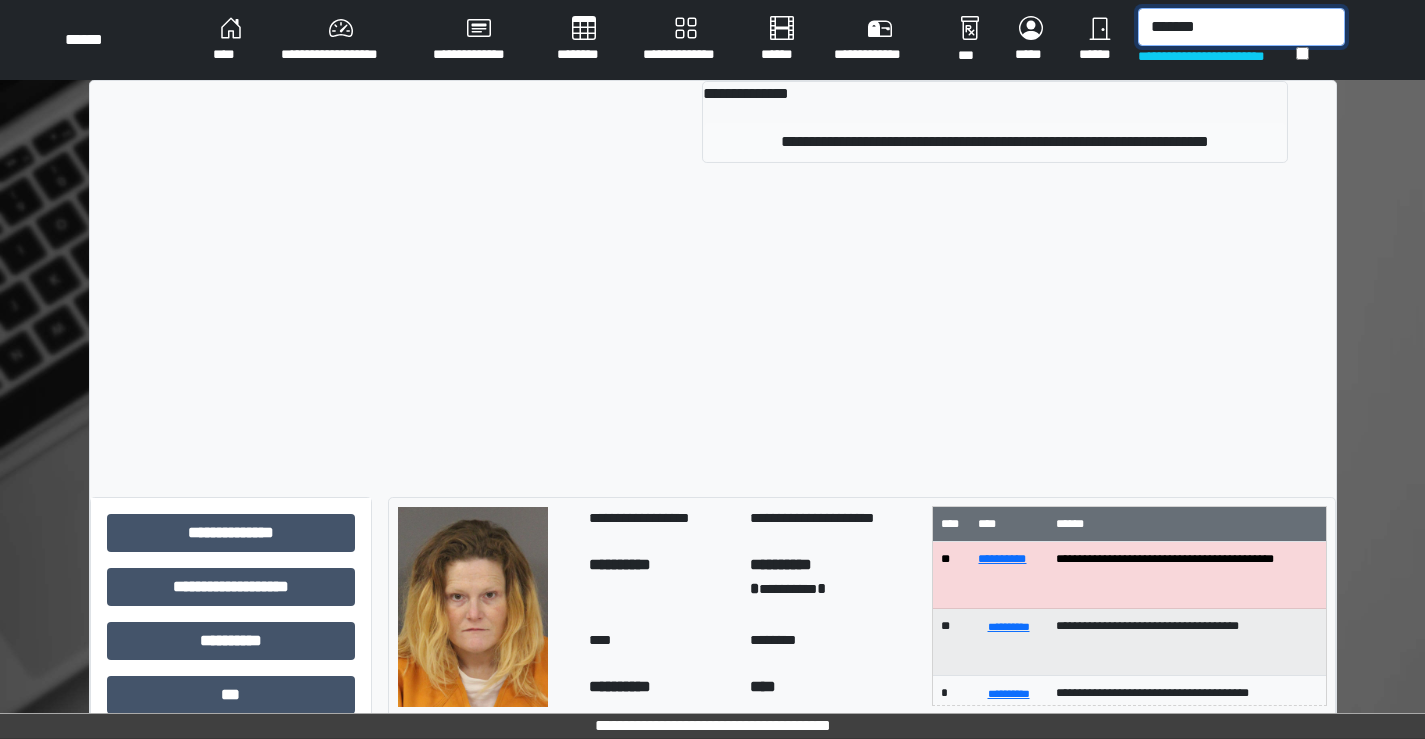 type on "*******" 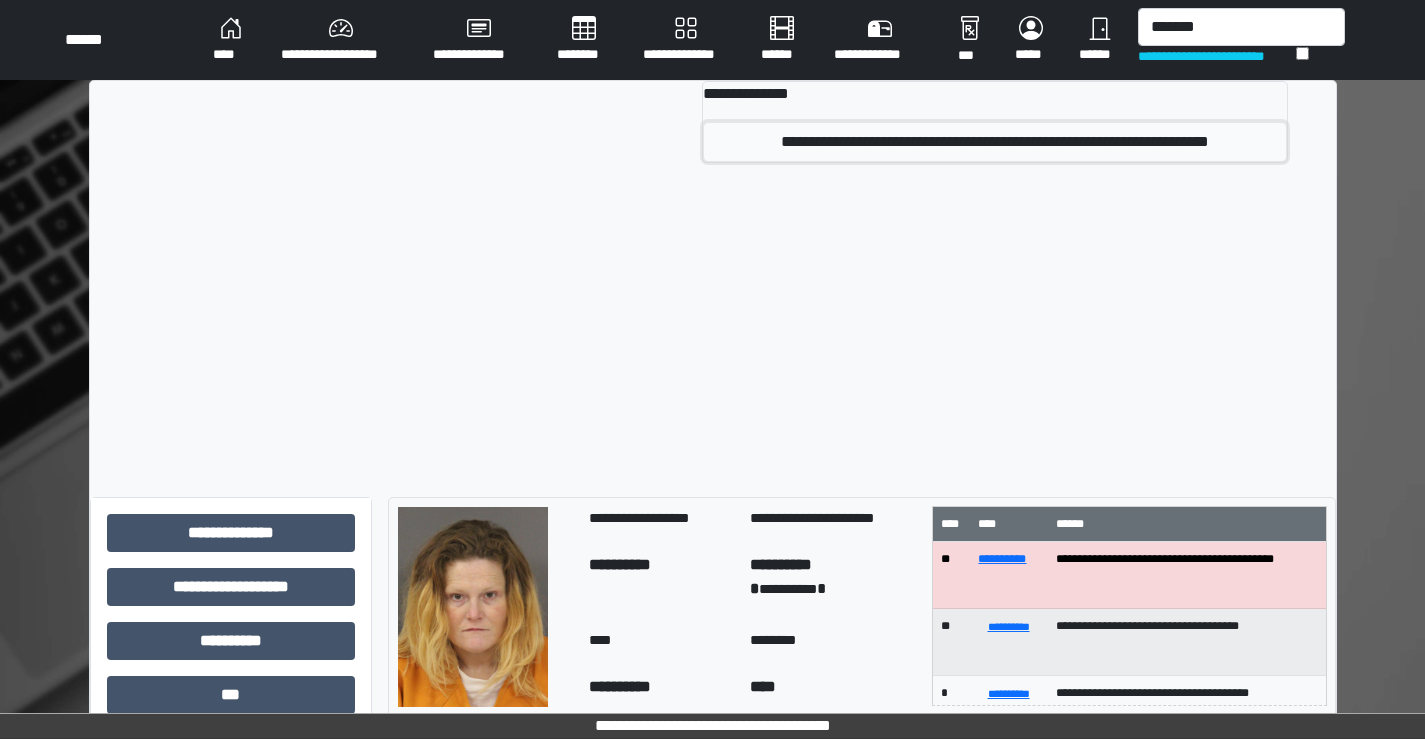 click on "**********" at bounding box center [994, 142] 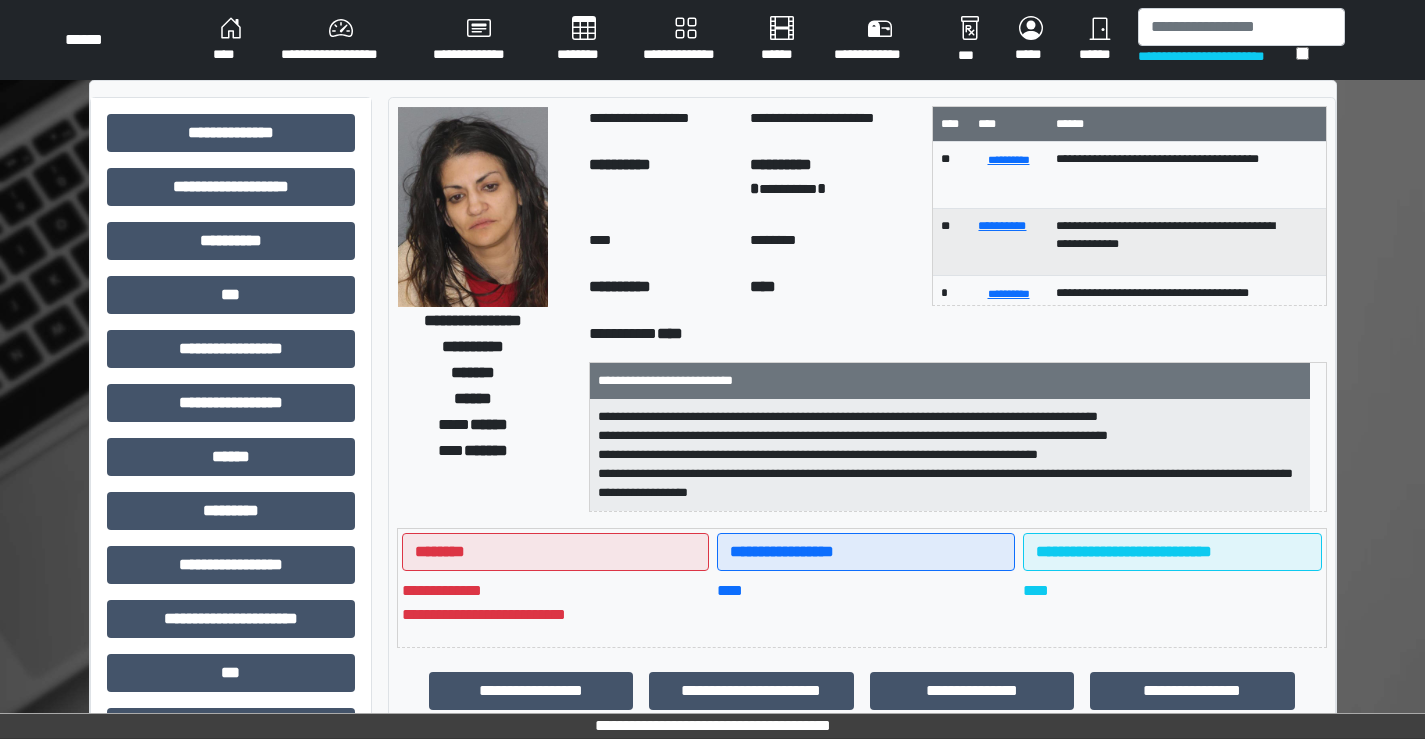 click at bounding box center (473, 207) 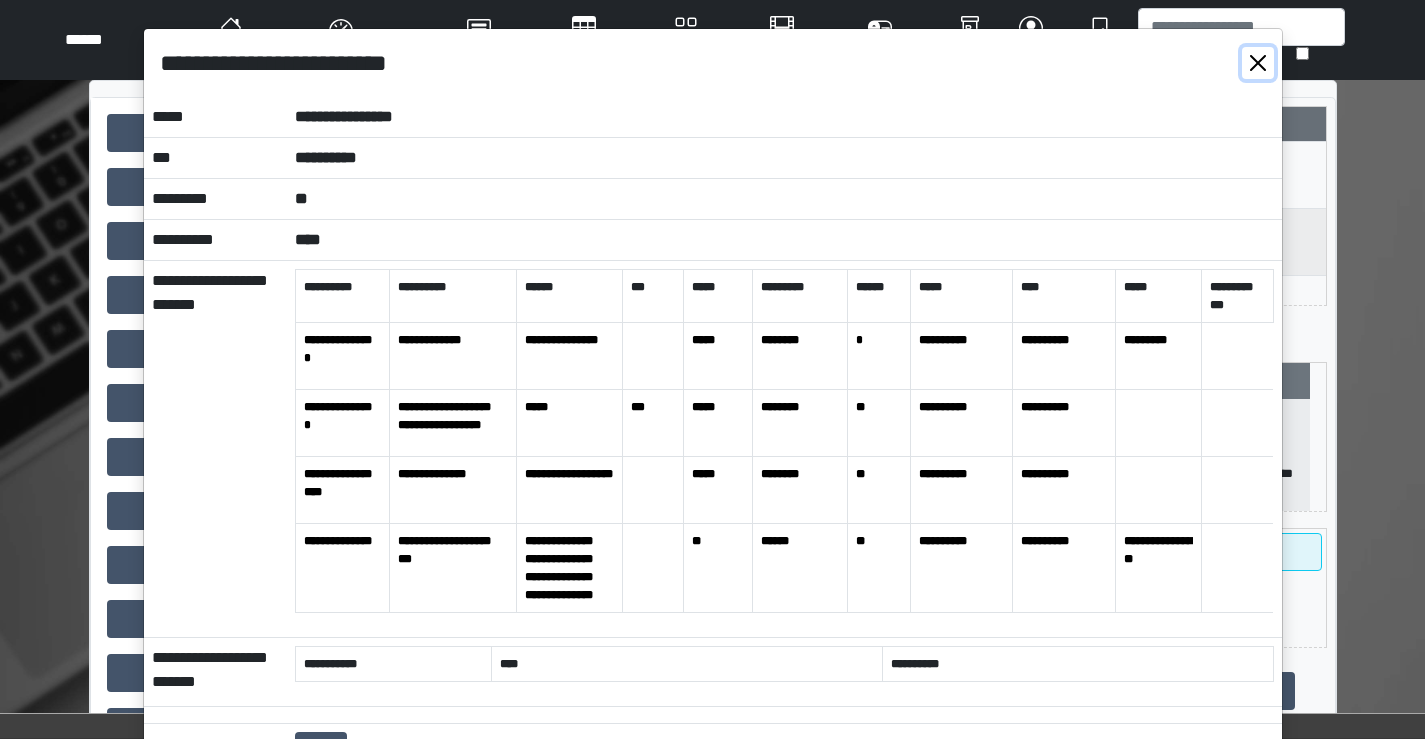 click at bounding box center (1258, 63) 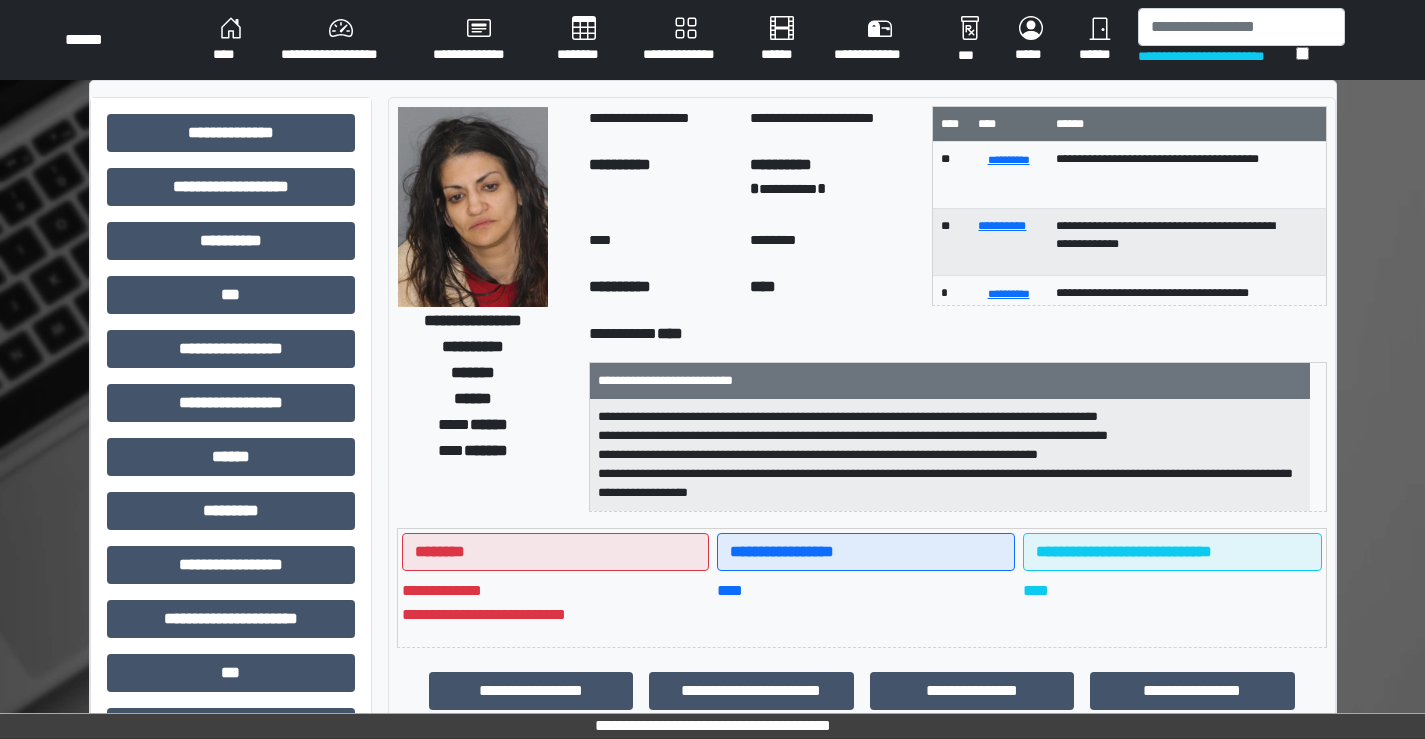 click at bounding box center (473, 207) 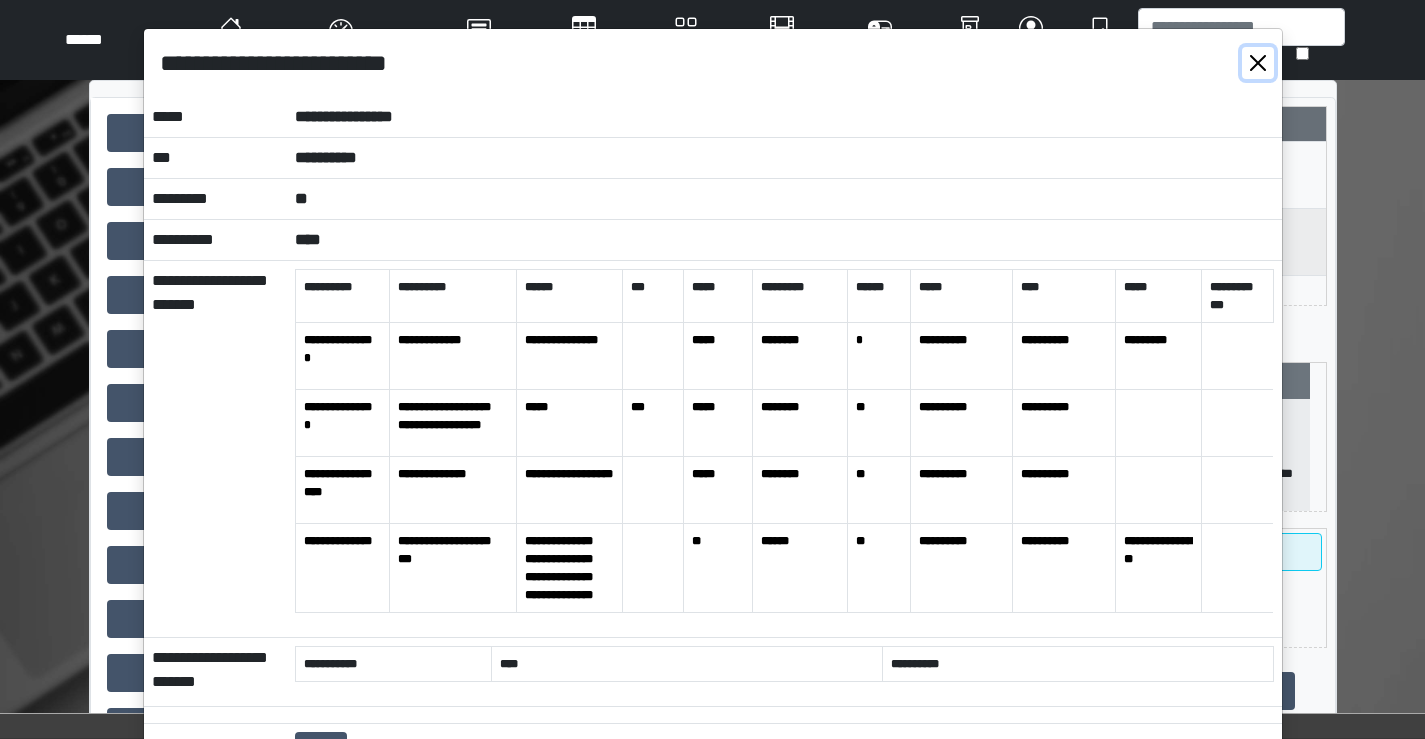 click at bounding box center [1258, 63] 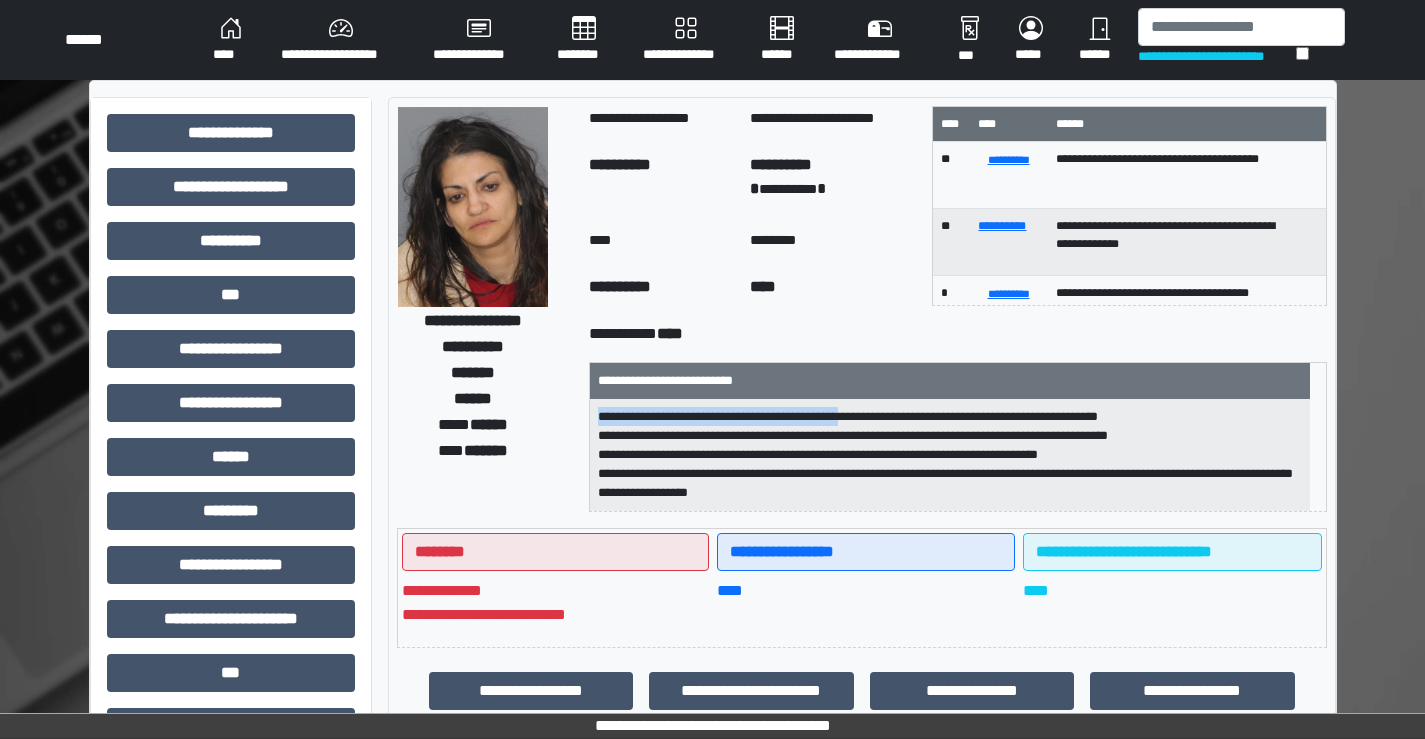 drag, startPoint x: 612, startPoint y: 418, endPoint x: 889, endPoint y: 420, distance: 277.00723 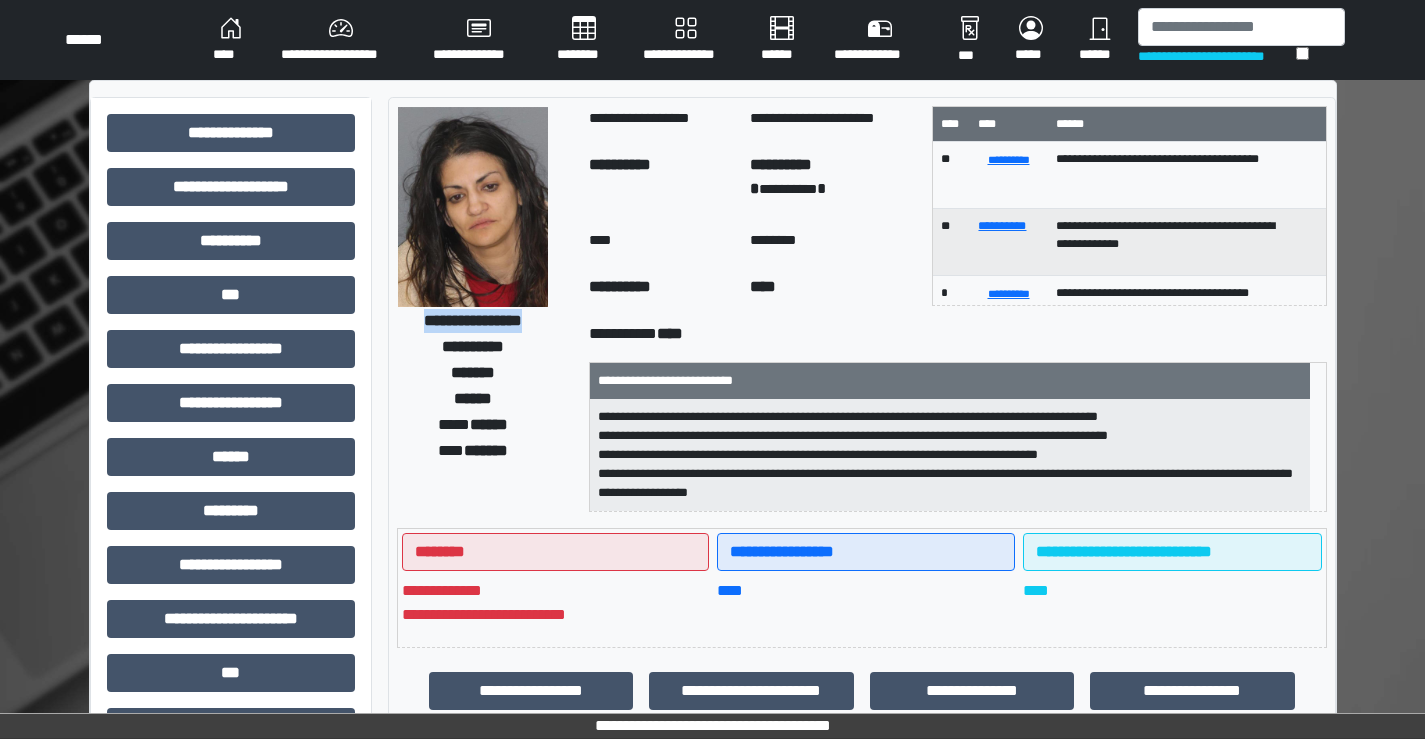 drag, startPoint x: 399, startPoint y: 321, endPoint x: 548, endPoint y: 325, distance: 149.05368 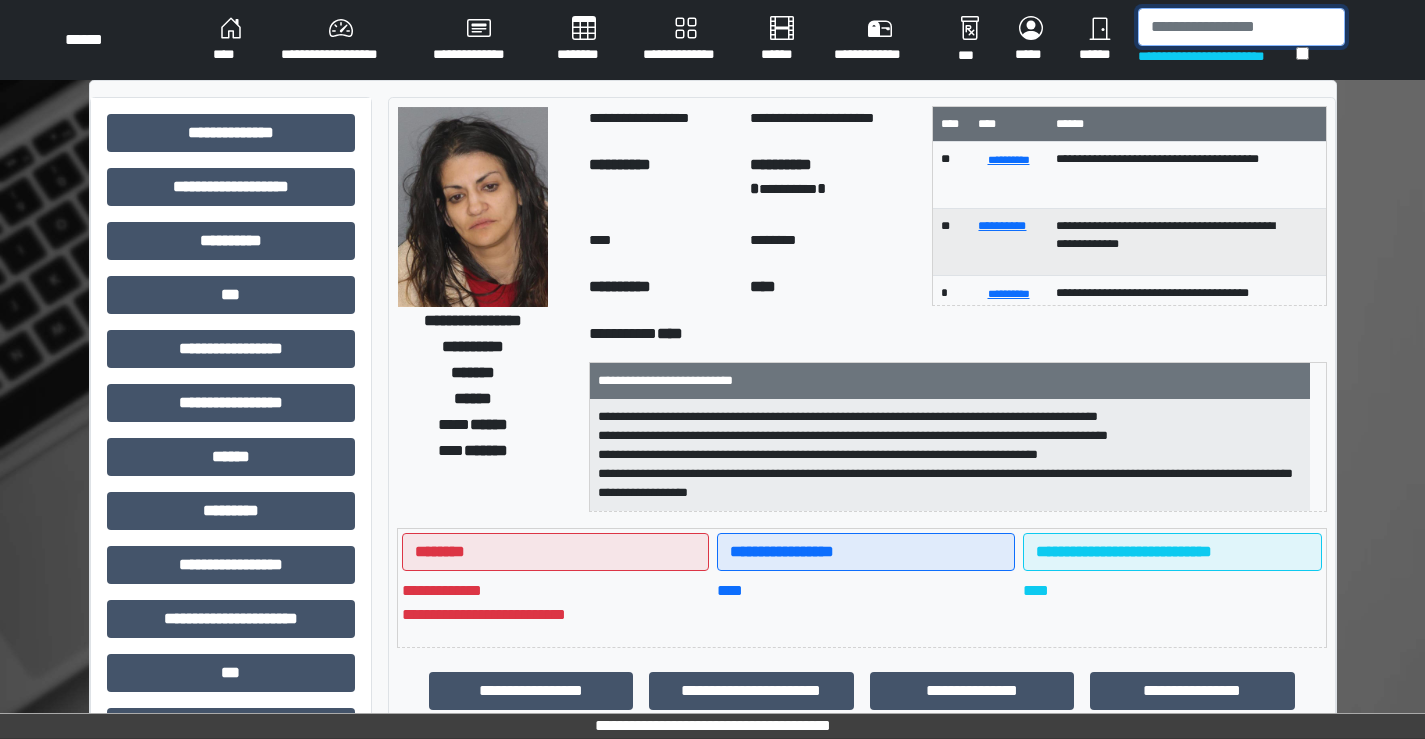 drag, startPoint x: 1203, startPoint y: 22, endPoint x: 1207, endPoint y: 38, distance: 16.492422 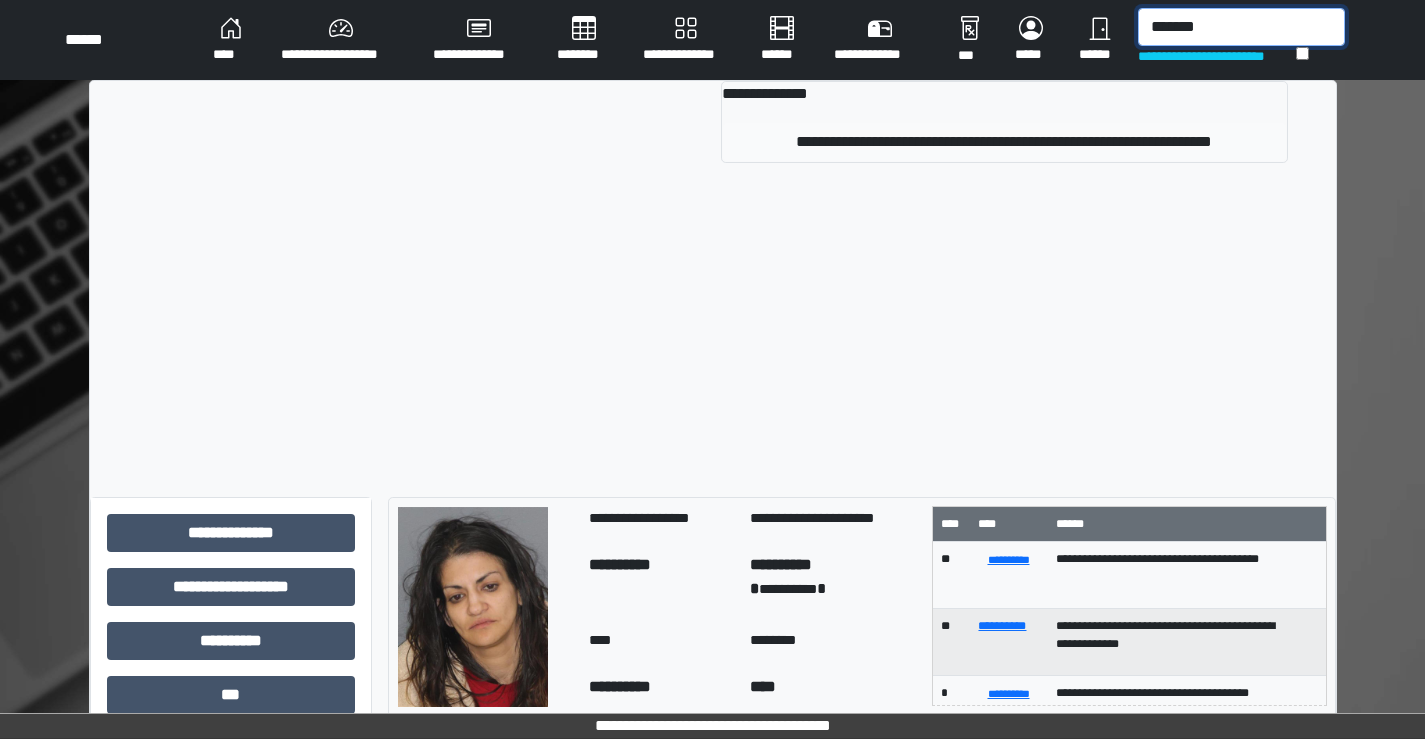 type on "*******" 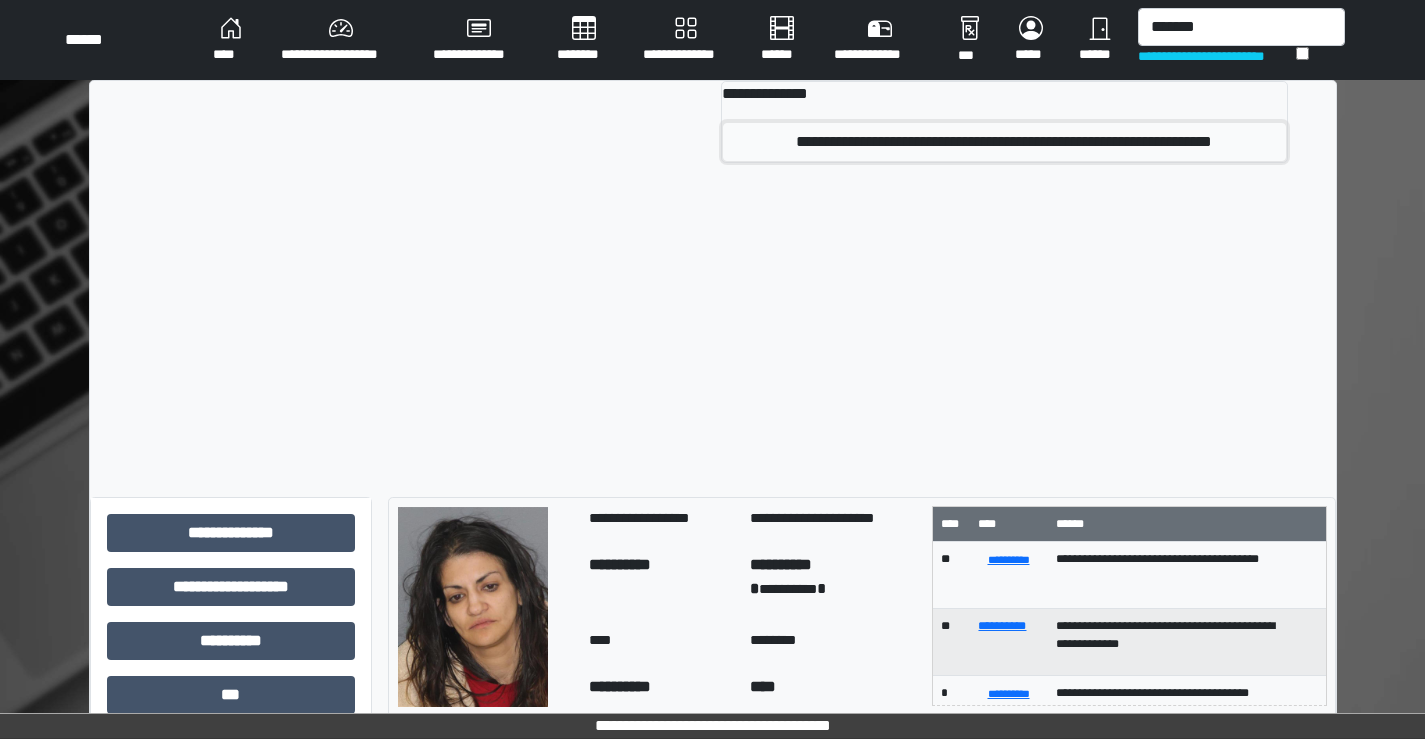 click on "**********" at bounding box center (1004, 142) 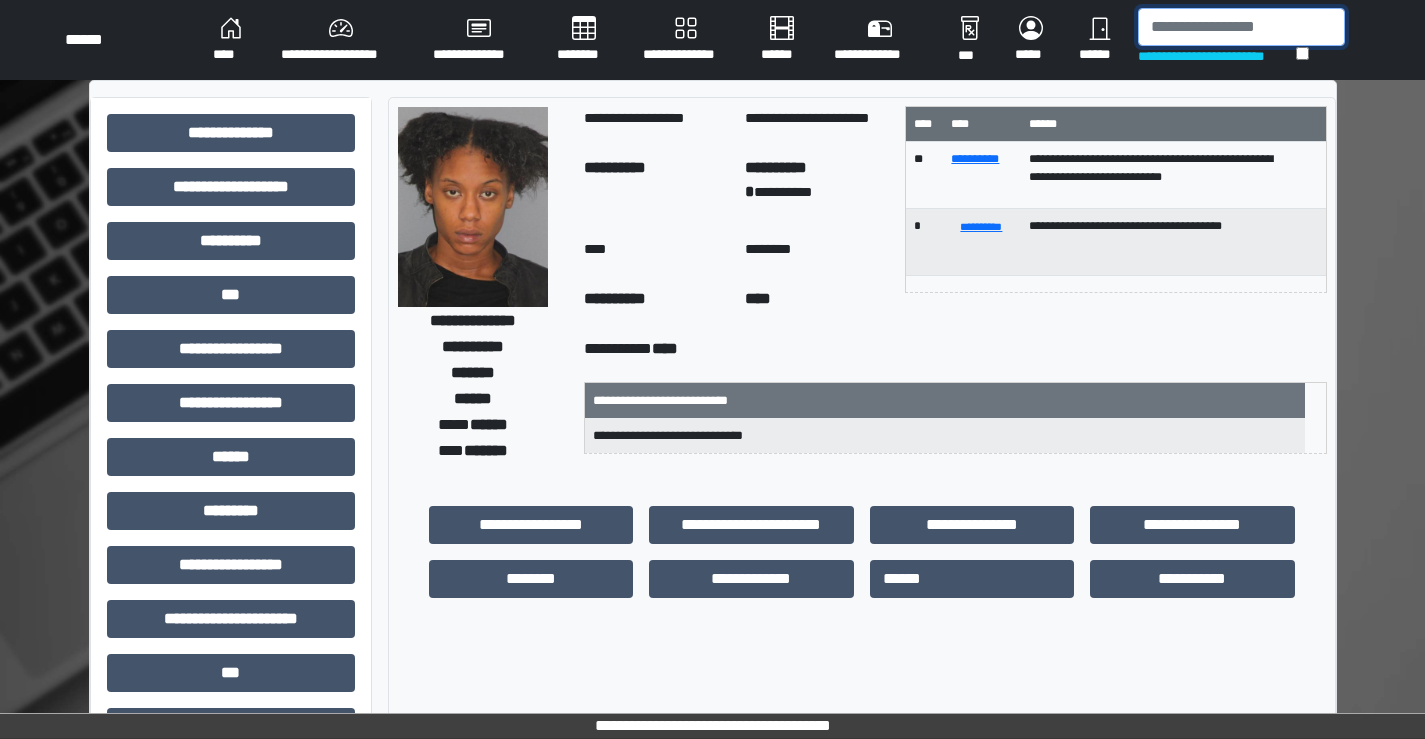click at bounding box center [1241, 27] 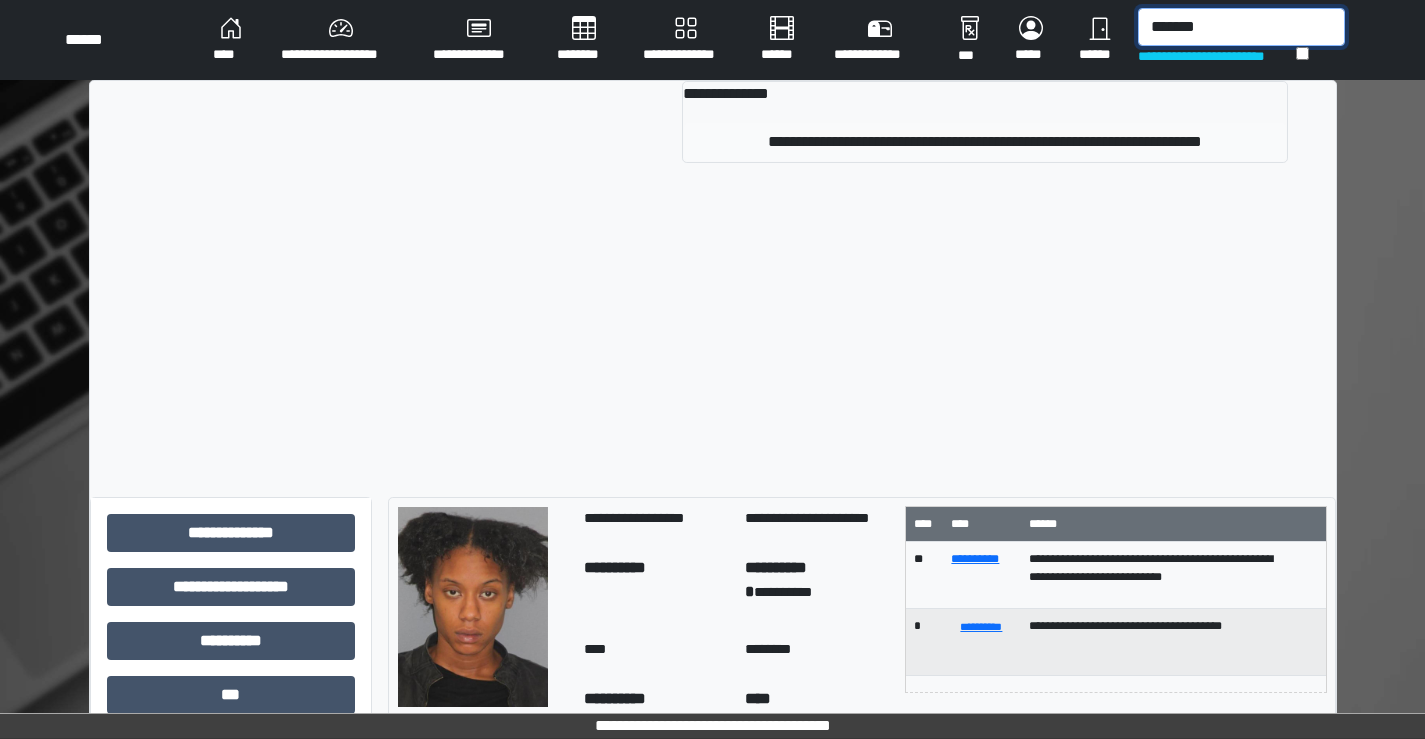 type on "*******" 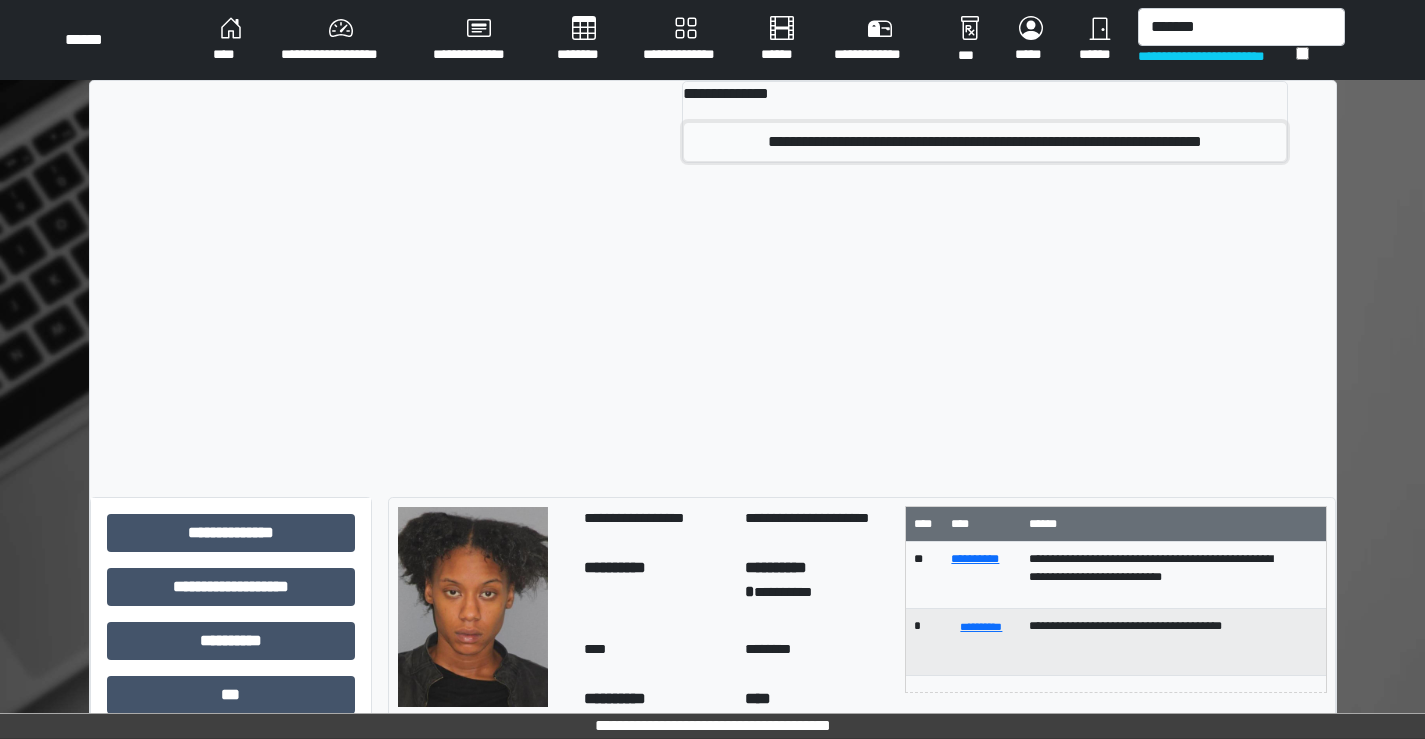 click on "**********" at bounding box center (985, 142) 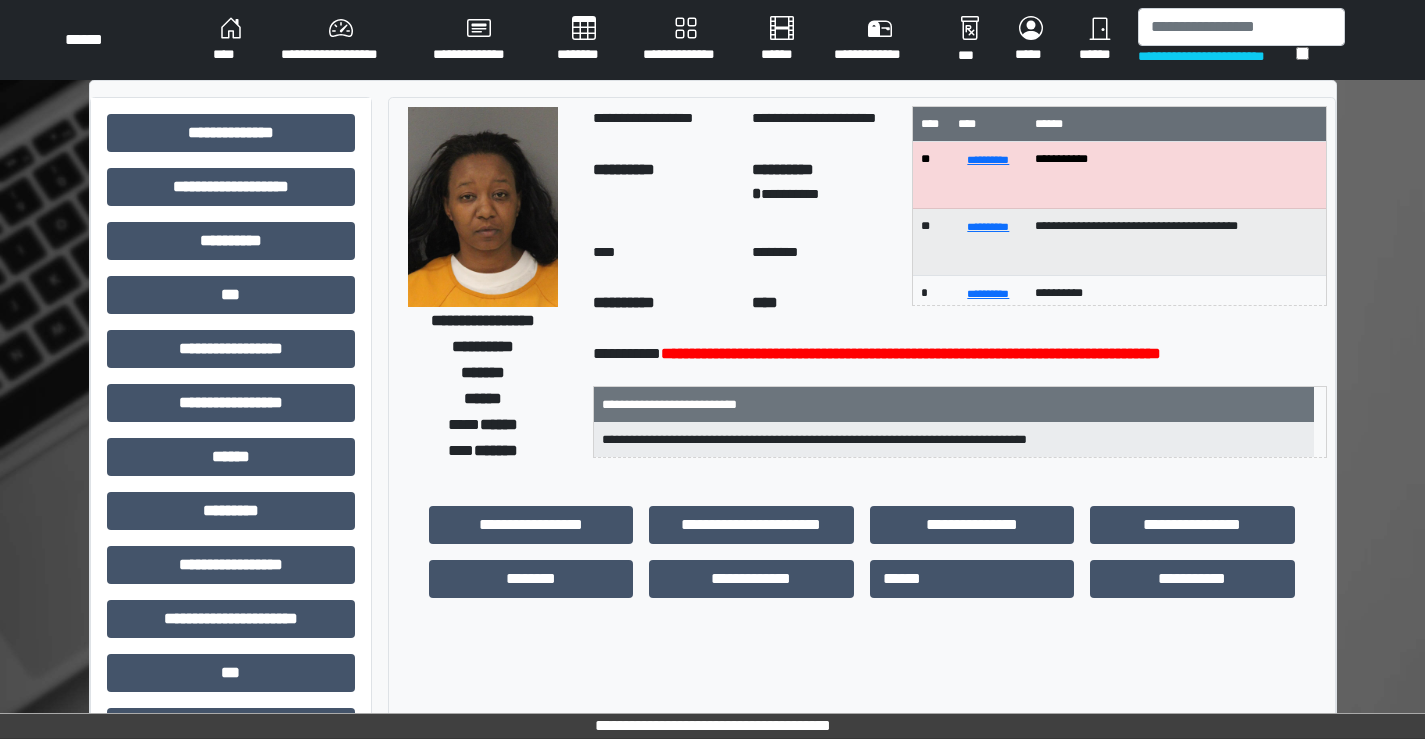 click at bounding box center [483, 207] 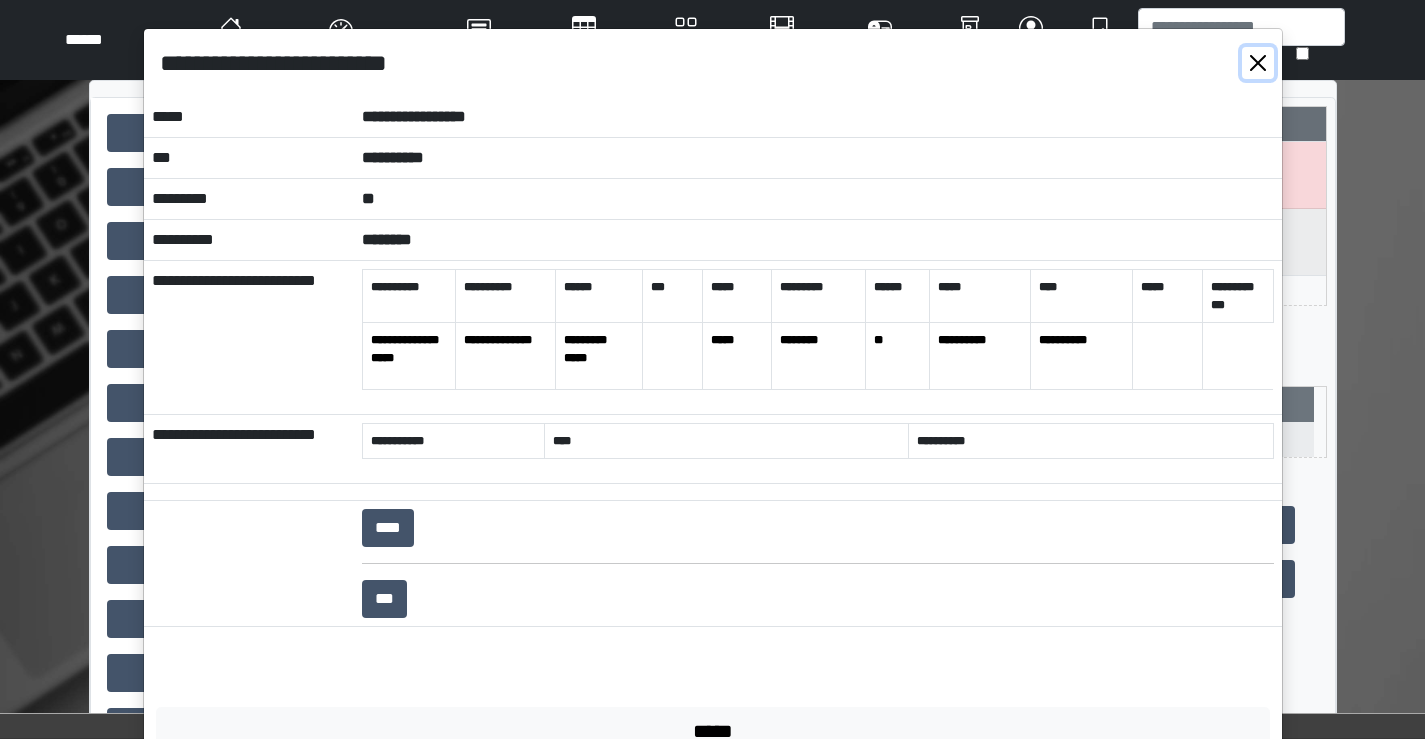 click at bounding box center (1258, 63) 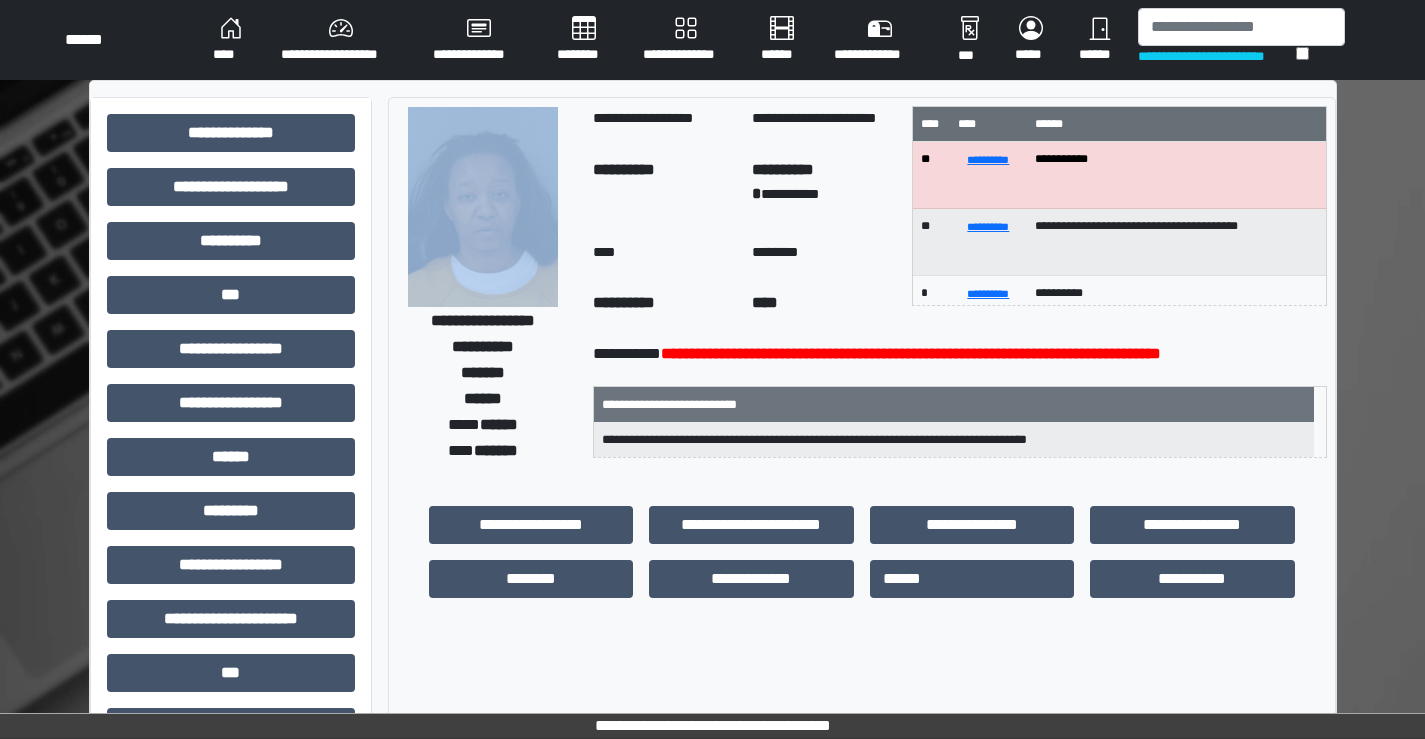 drag, startPoint x: 401, startPoint y: 316, endPoint x: 576, endPoint y: 322, distance: 175.10283 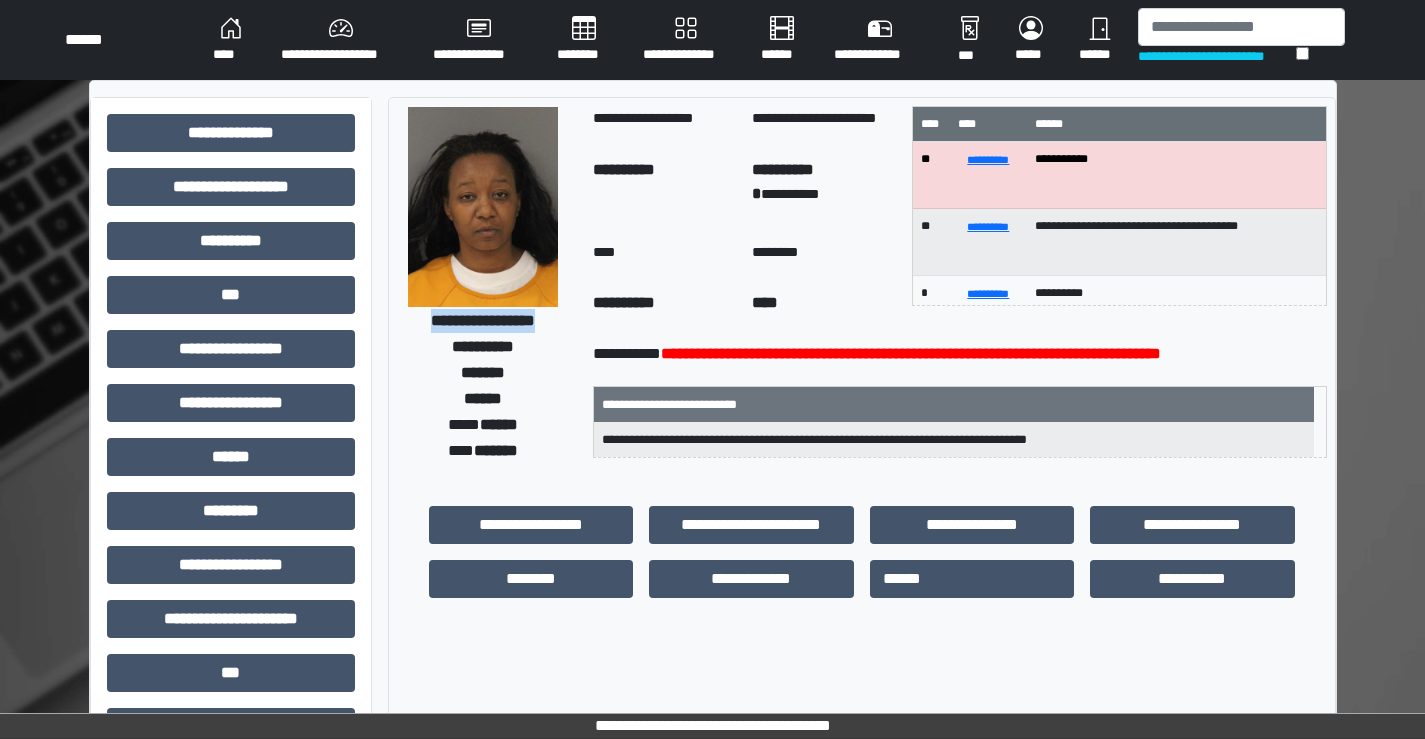 drag, startPoint x: 400, startPoint y: 318, endPoint x: 570, endPoint y: 321, distance: 170.02647 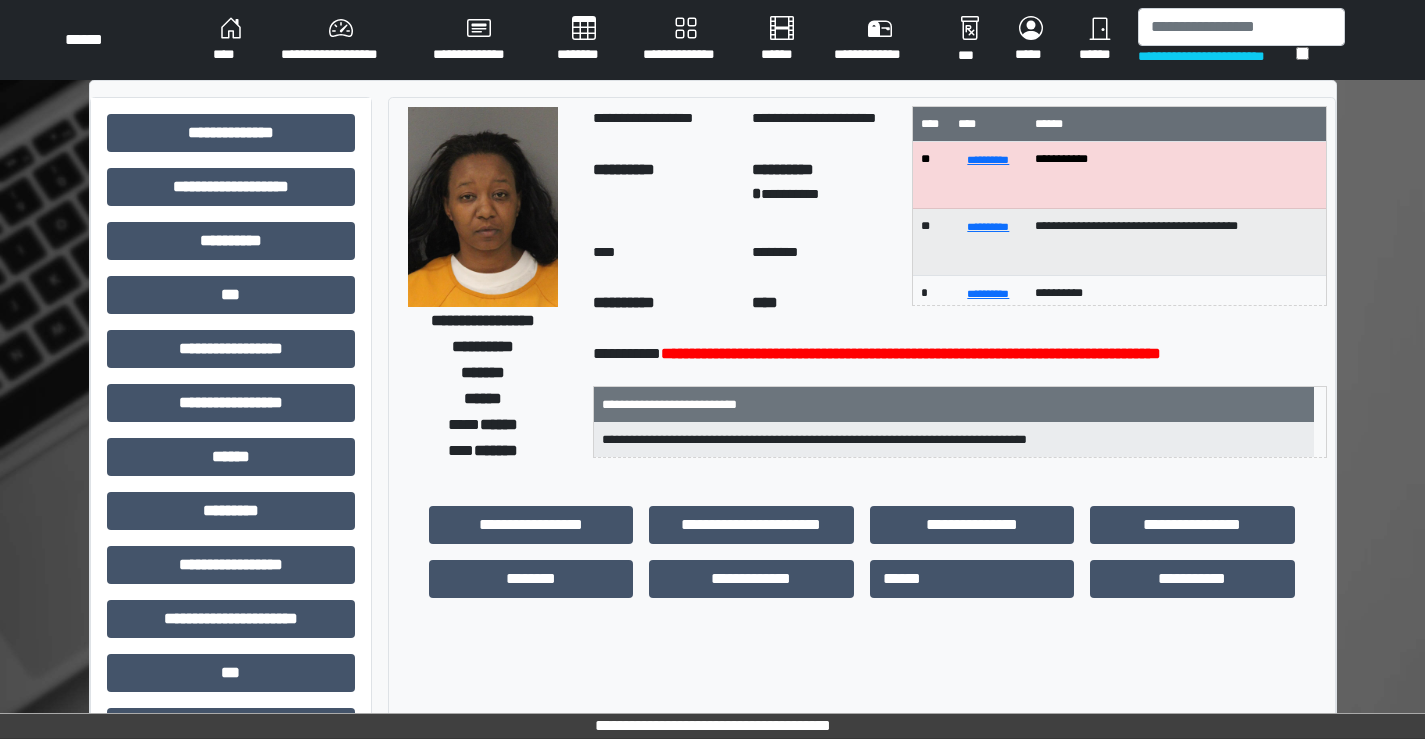 click on "**********" at bounding box center (954, 439) 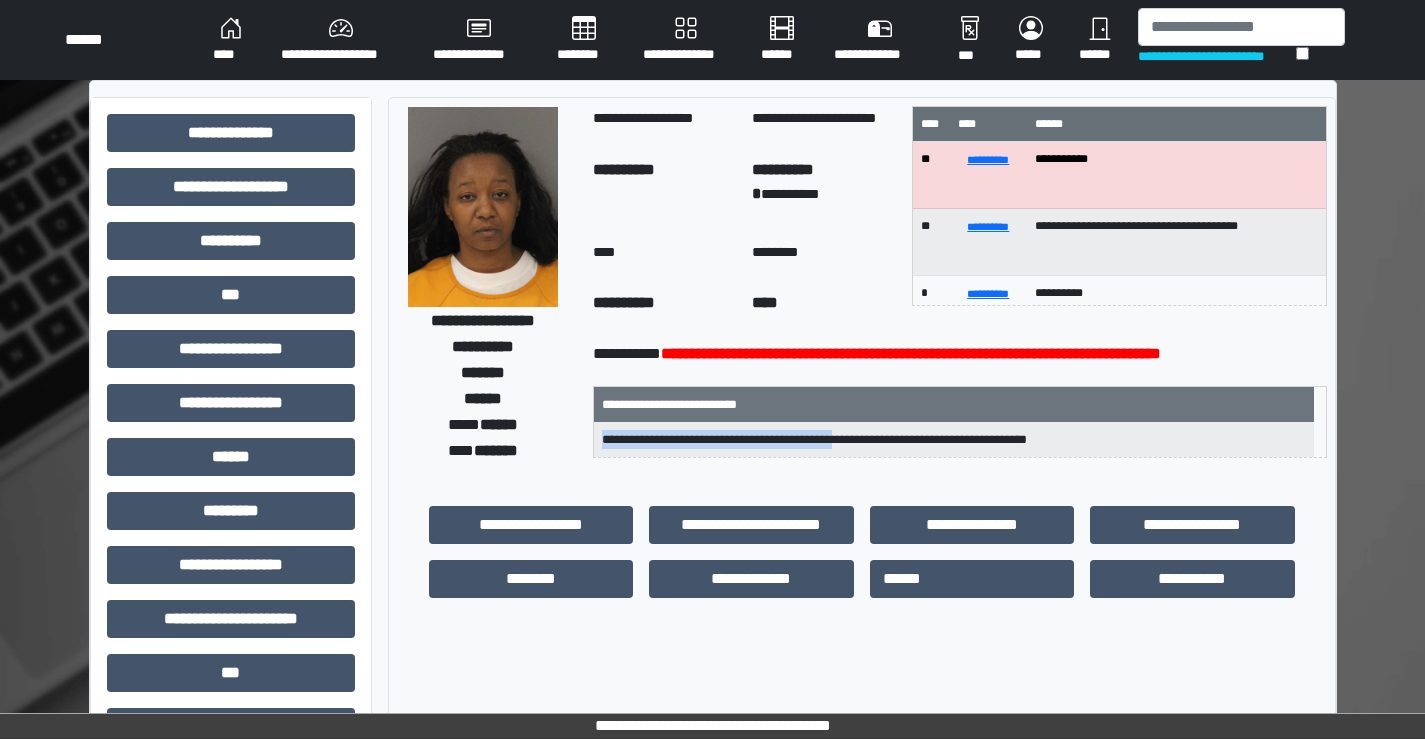 drag, startPoint x: 614, startPoint y: 439, endPoint x: 881, endPoint y: 473, distance: 269.1561 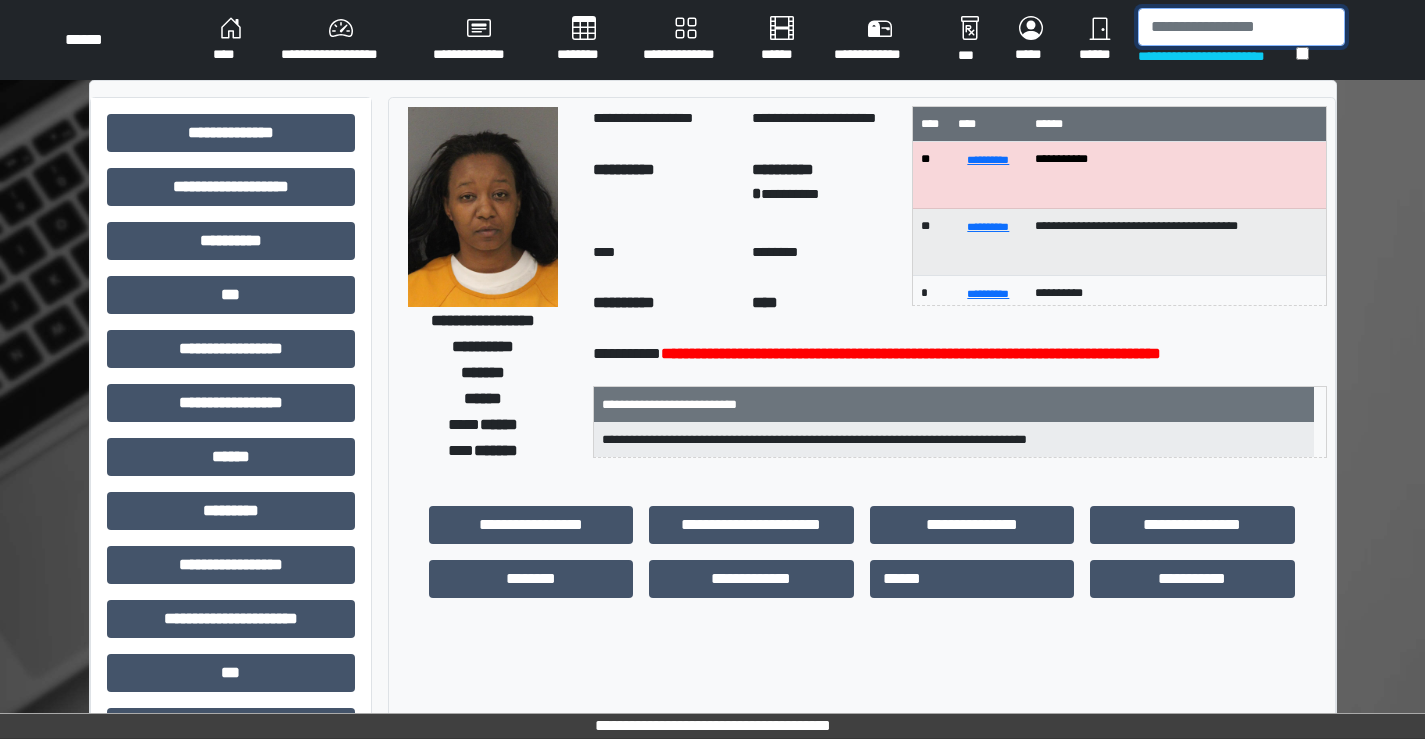 click at bounding box center [1241, 27] 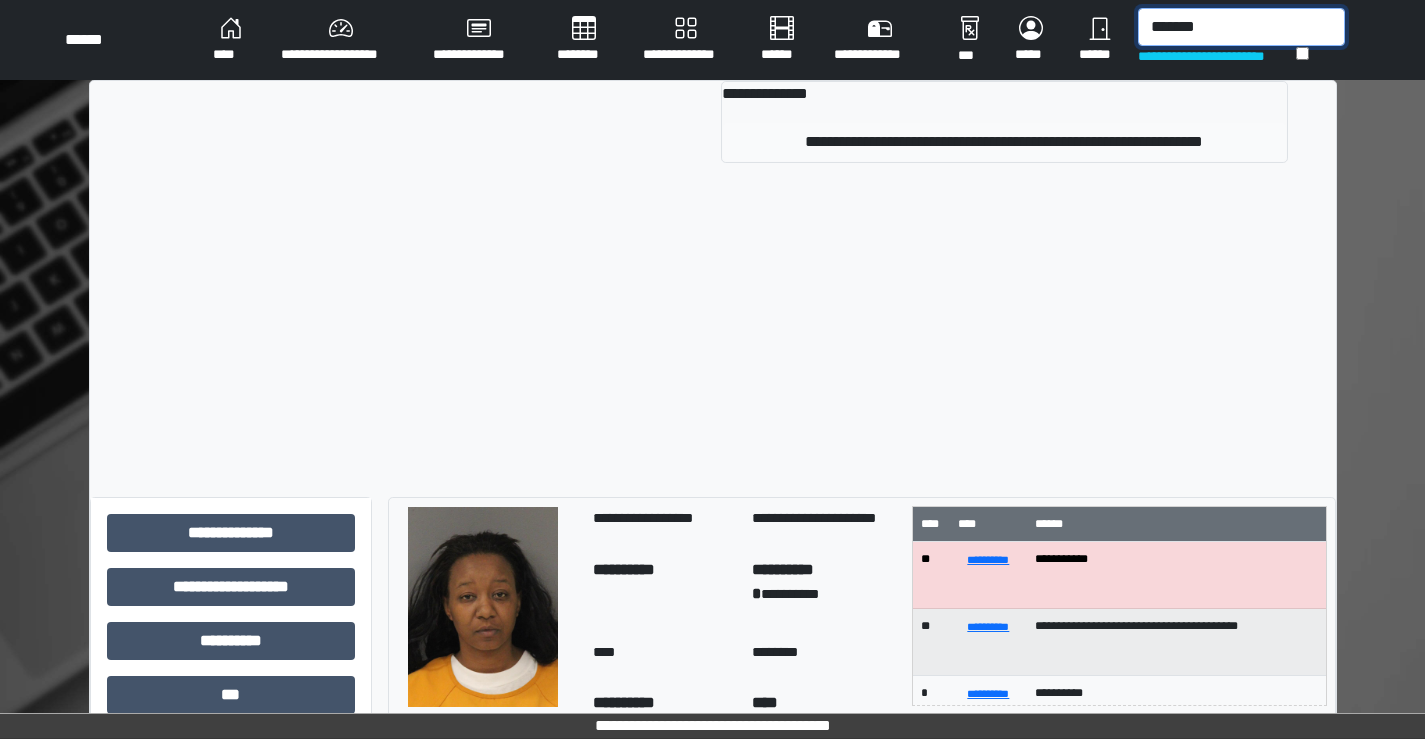 type on "*******" 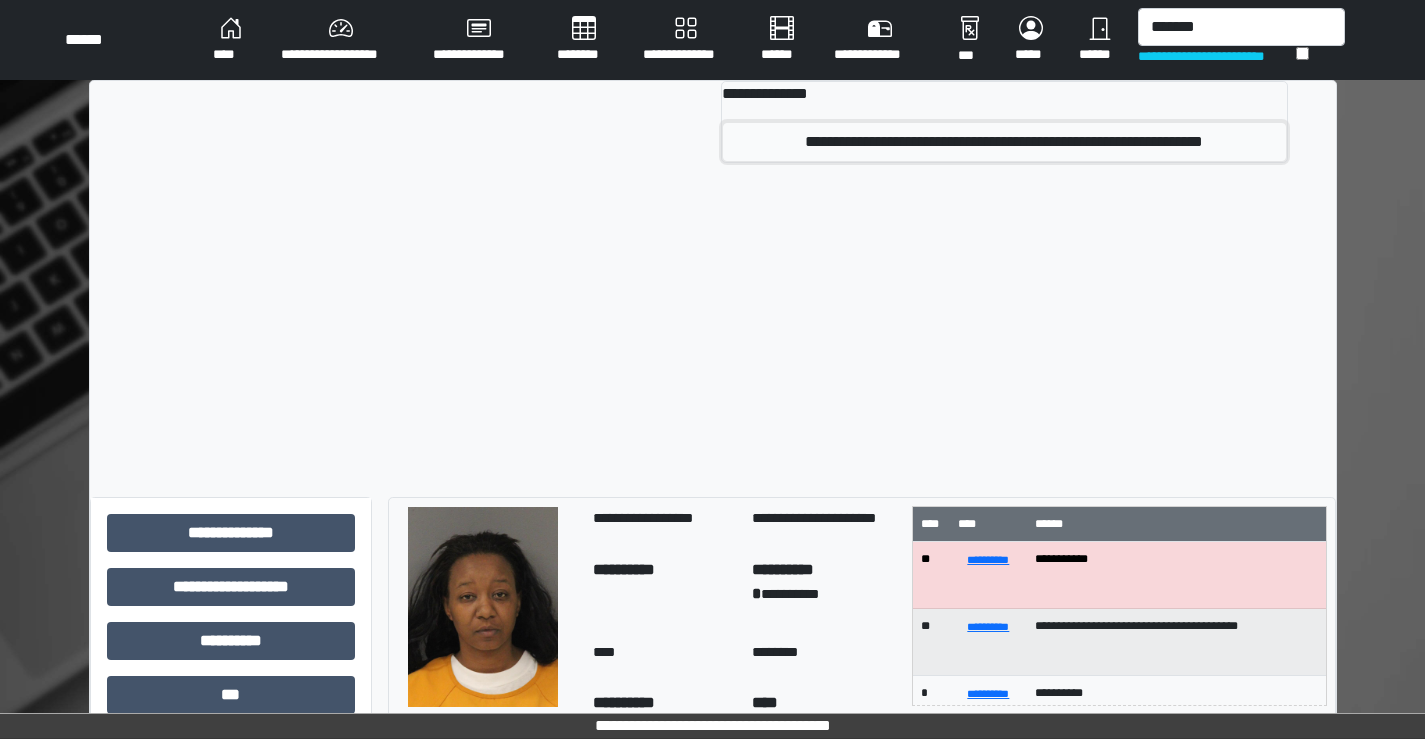 click on "**********" at bounding box center (1004, 142) 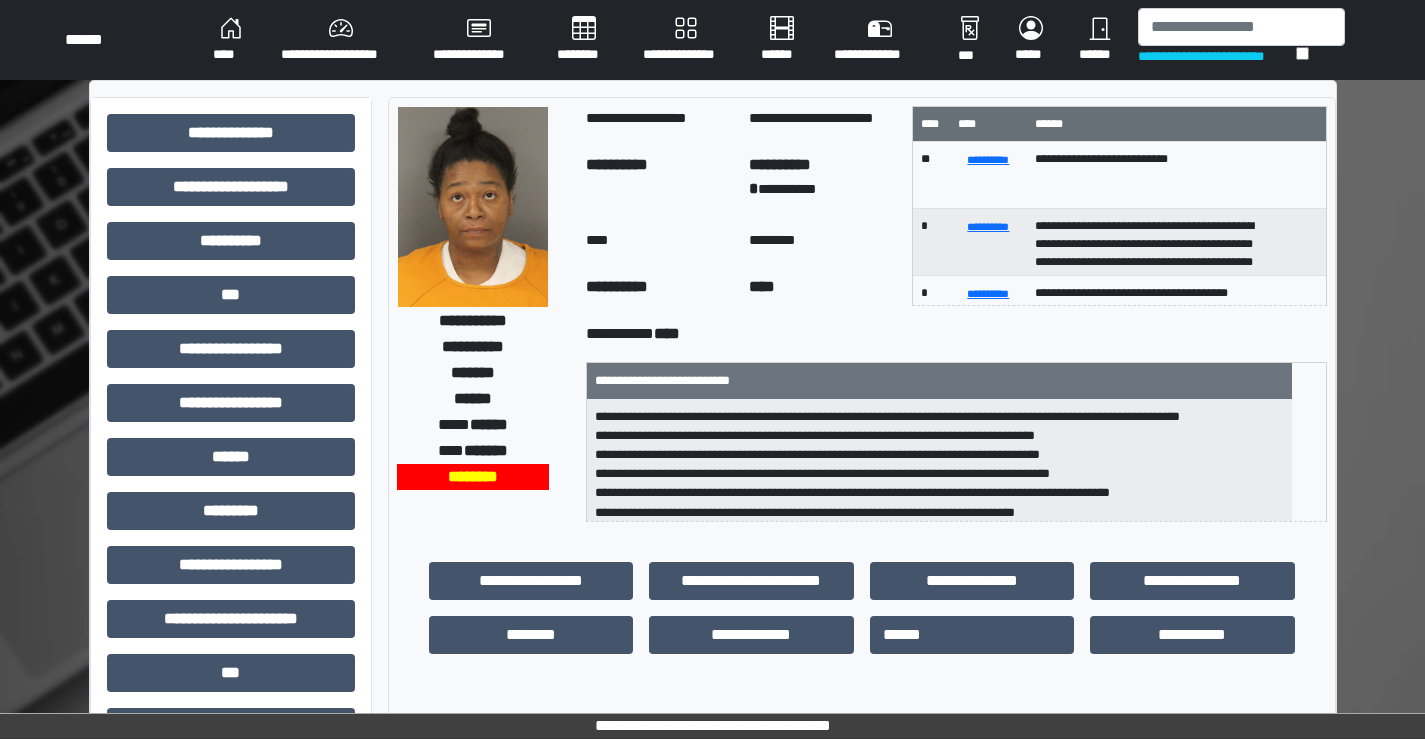 click at bounding box center [473, 207] 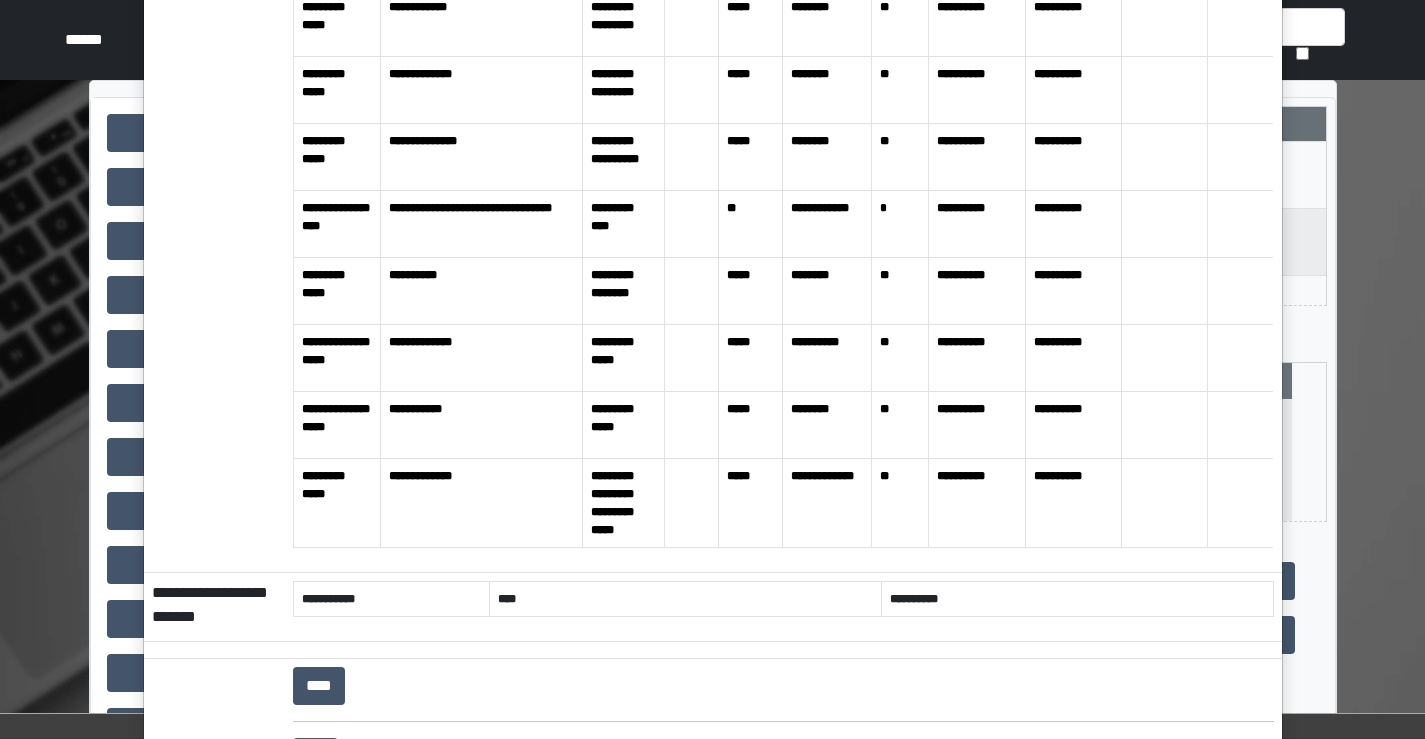 scroll, scrollTop: 0, scrollLeft: 0, axis: both 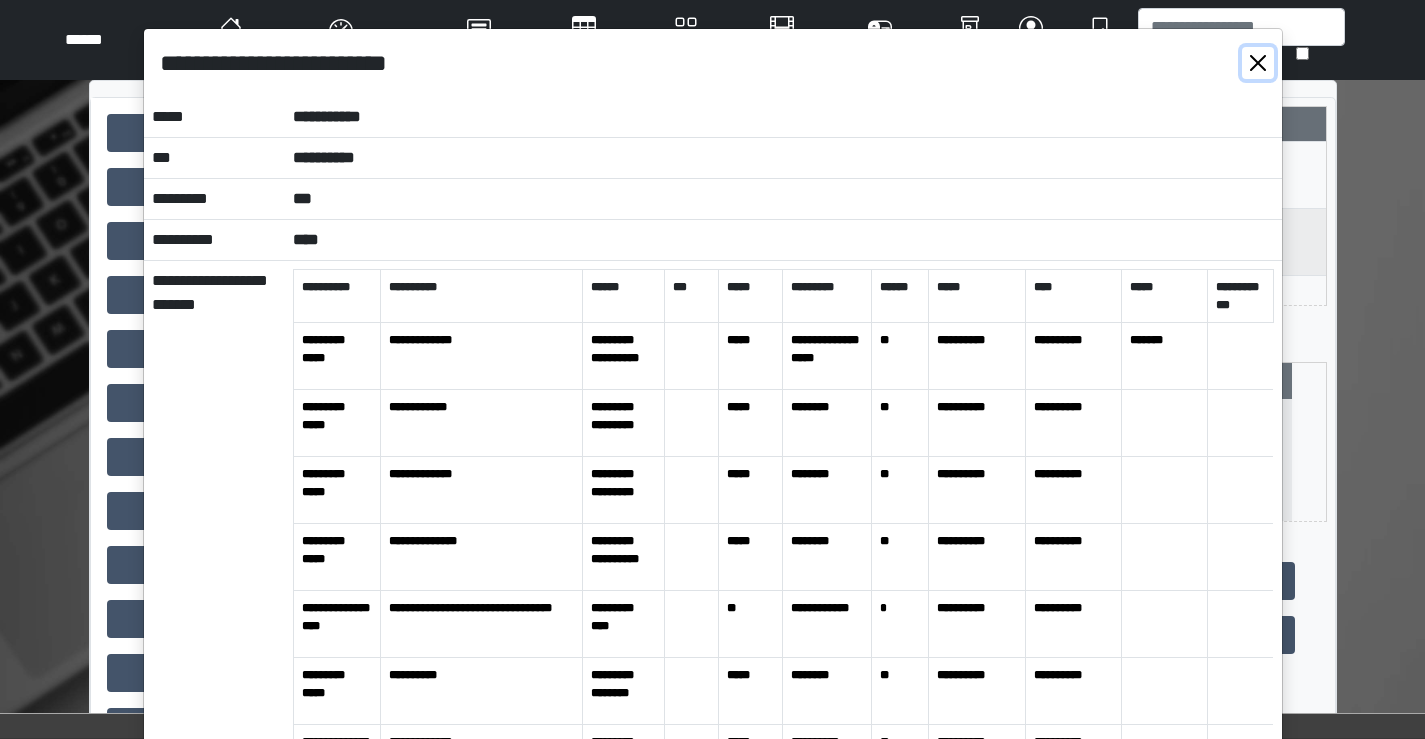 click at bounding box center [1258, 63] 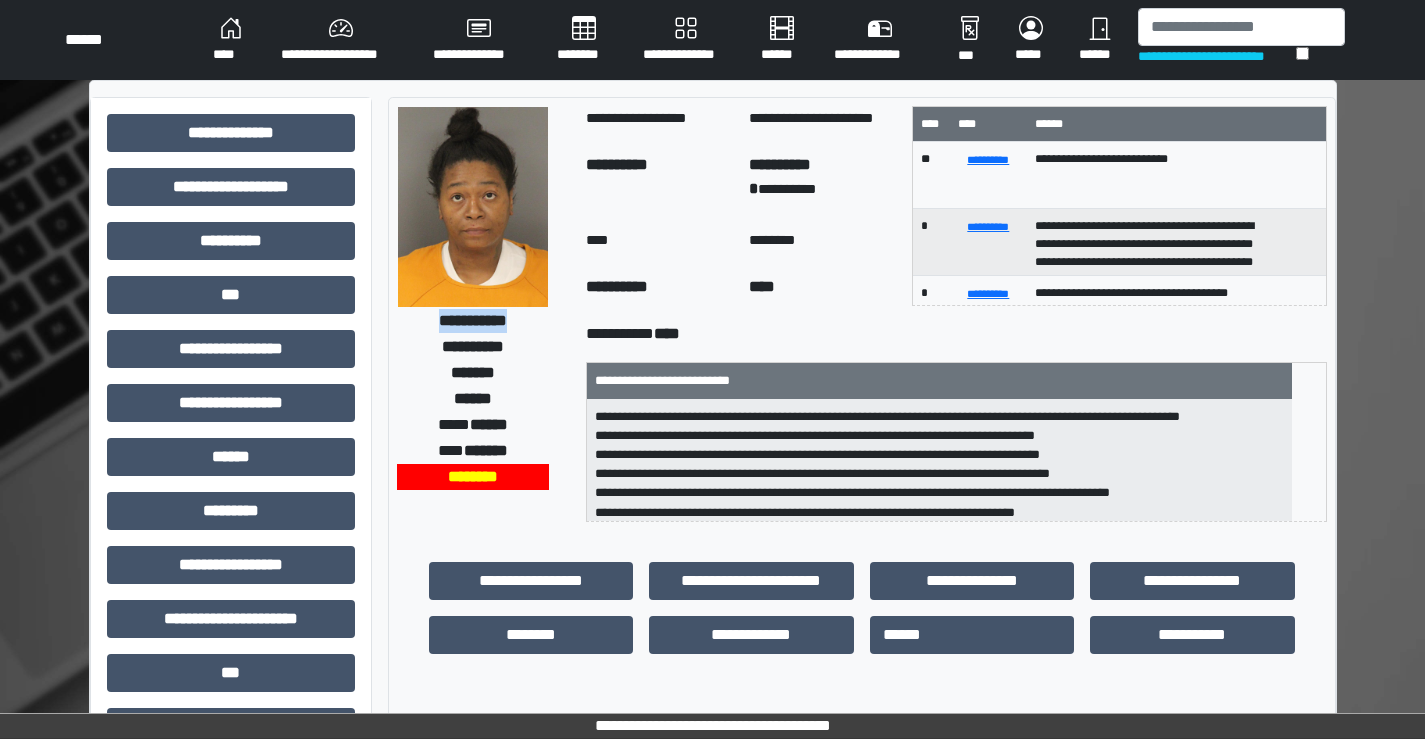 drag, startPoint x: 425, startPoint y: 323, endPoint x: 524, endPoint y: 319, distance: 99.08077 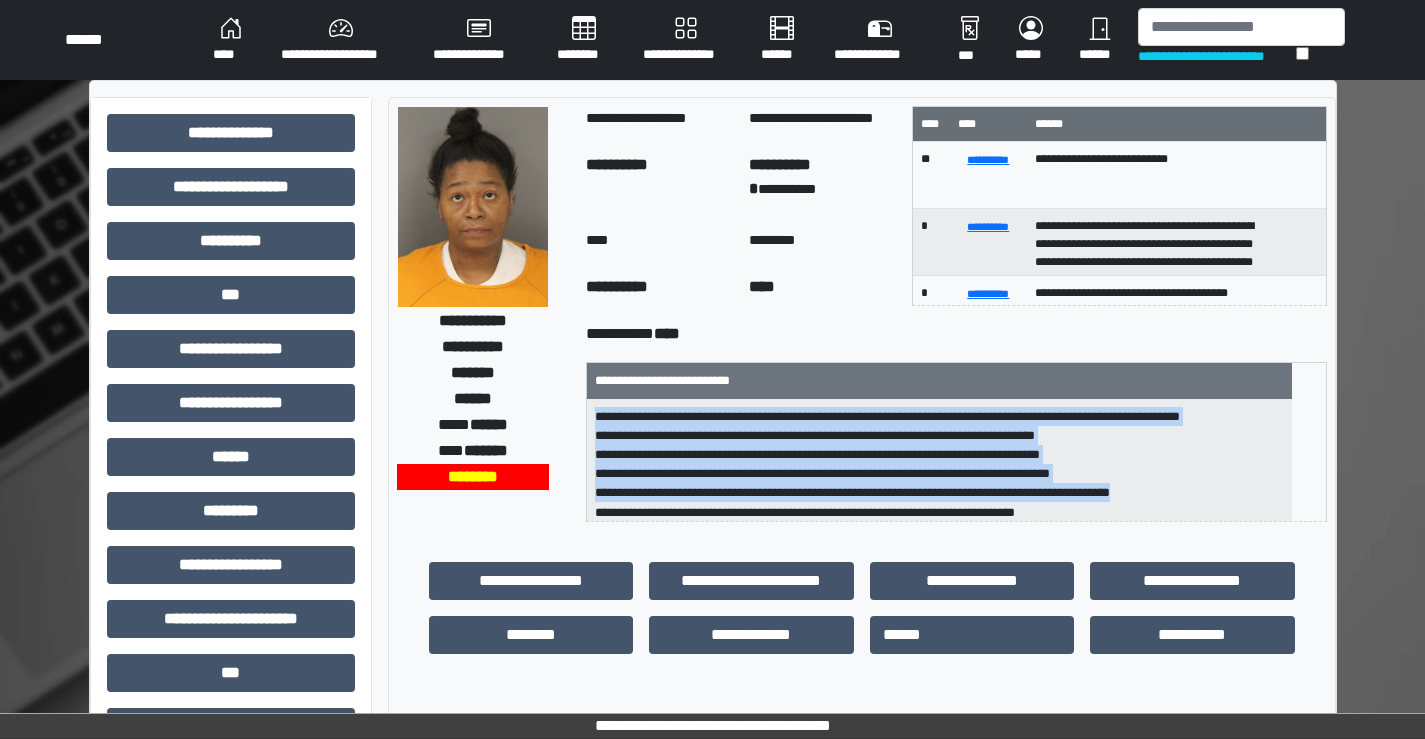 scroll, scrollTop: 40, scrollLeft: 0, axis: vertical 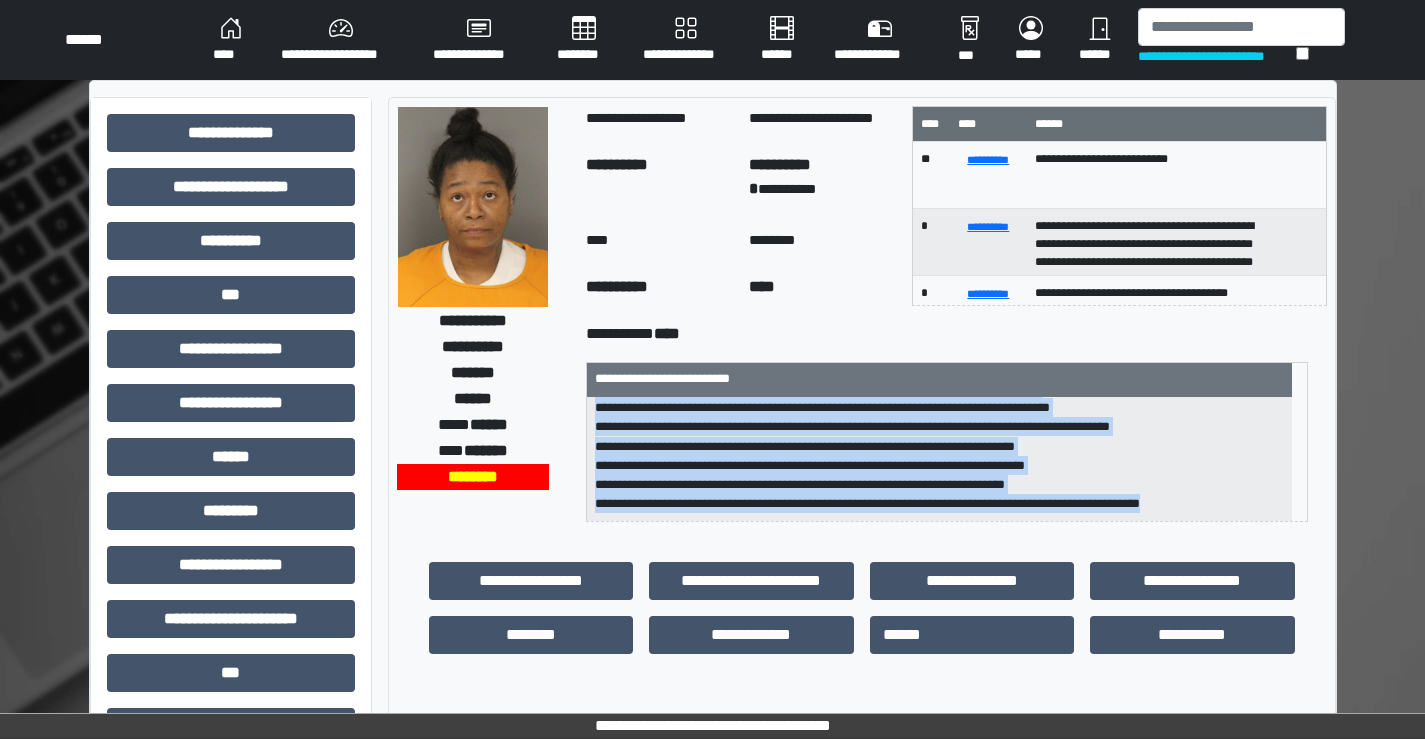 drag, startPoint x: 615, startPoint y: 416, endPoint x: 1255, endPoint y: 511, distance: 647.0124 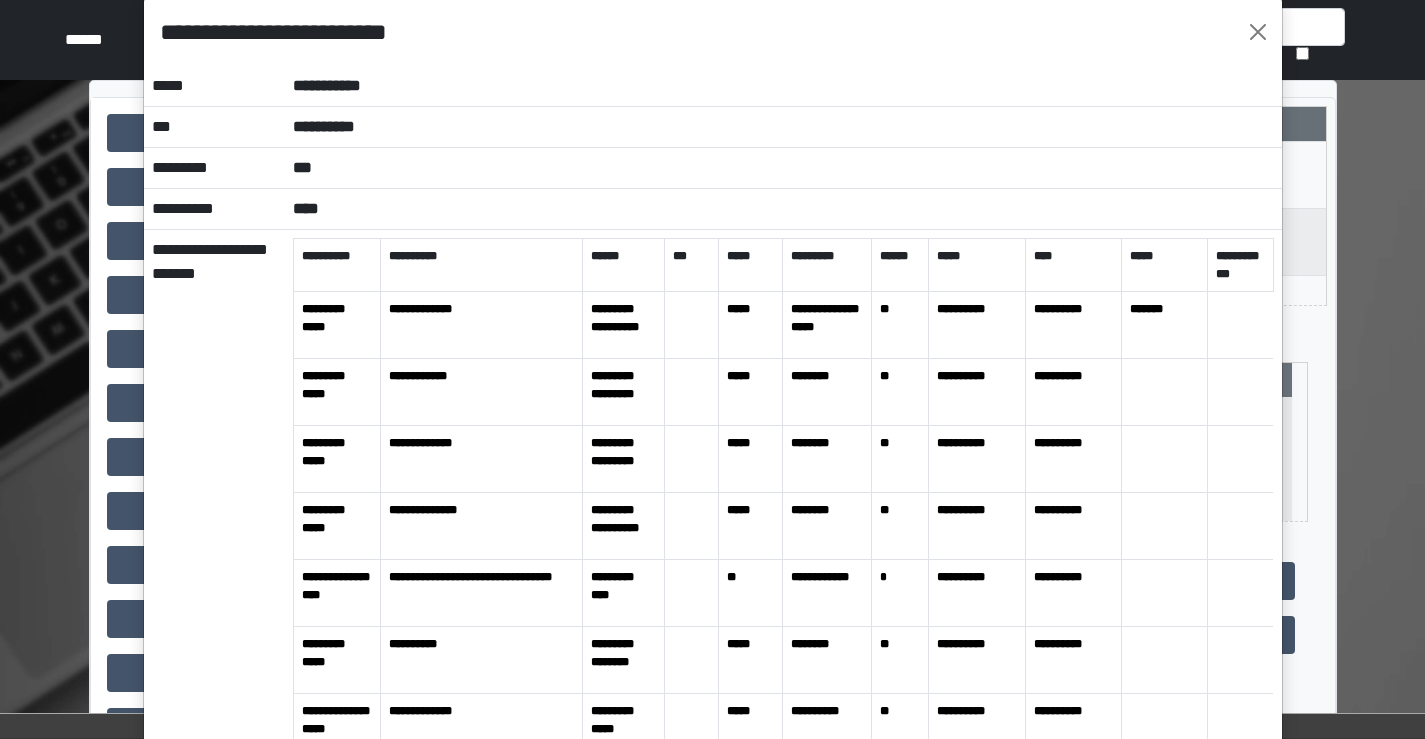 scroll, scrollTop: 0, scrollLeft: 0, axis: both 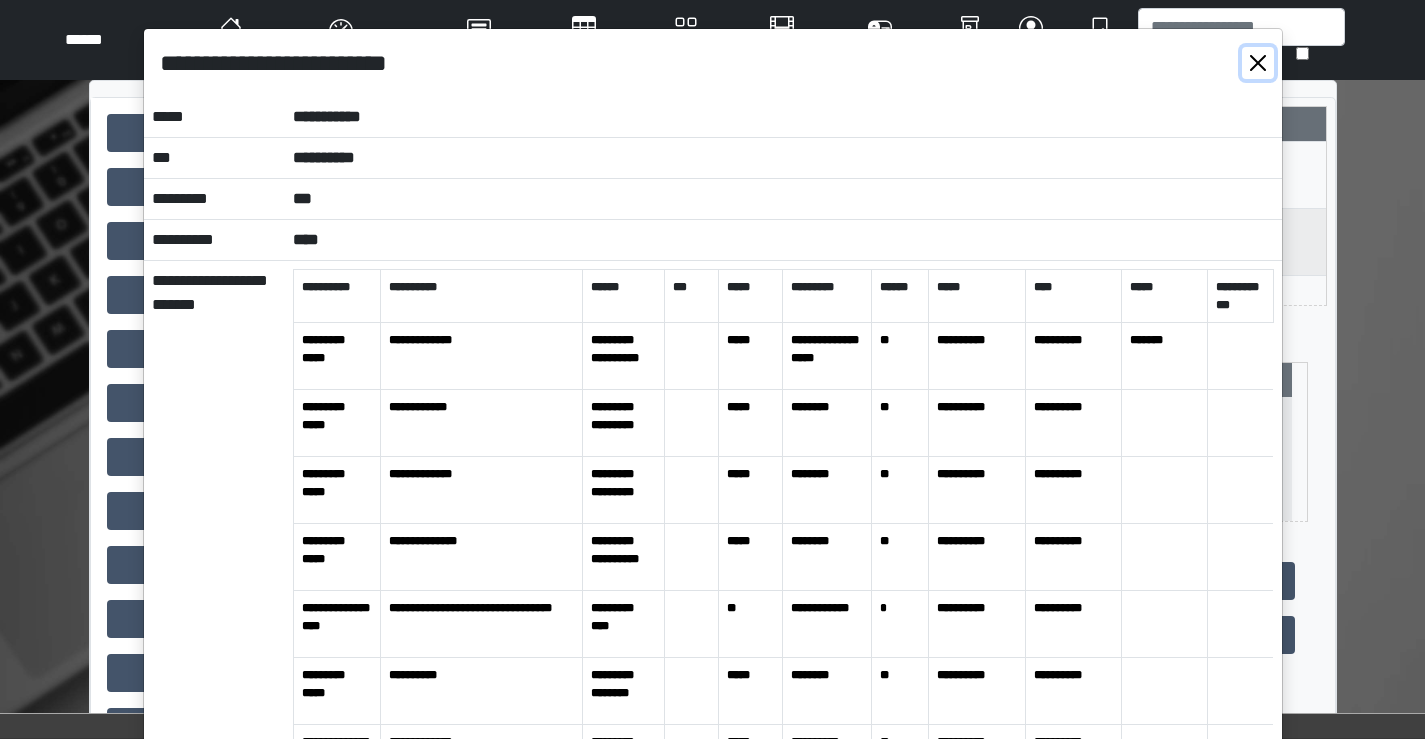click at bounding box center (1258, 63) 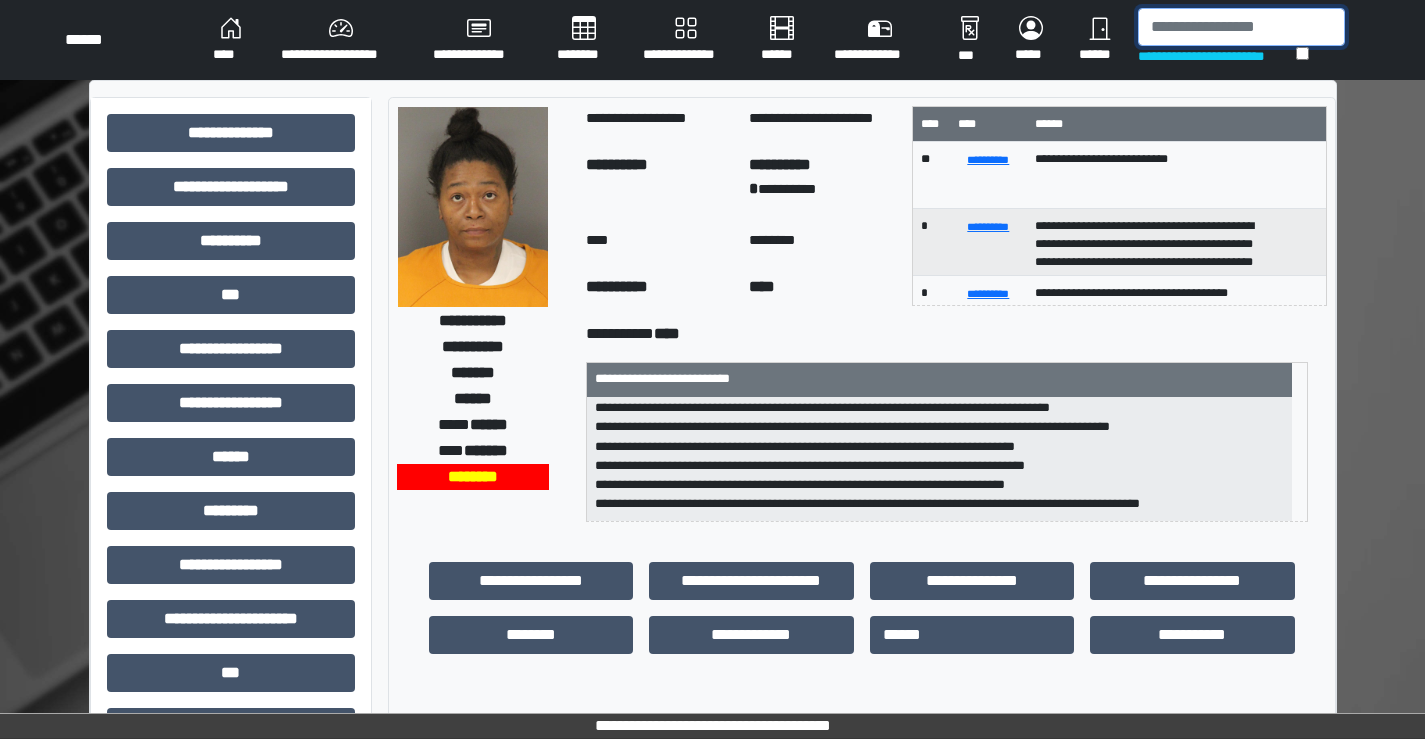 click at bounding box center [1241, 27] 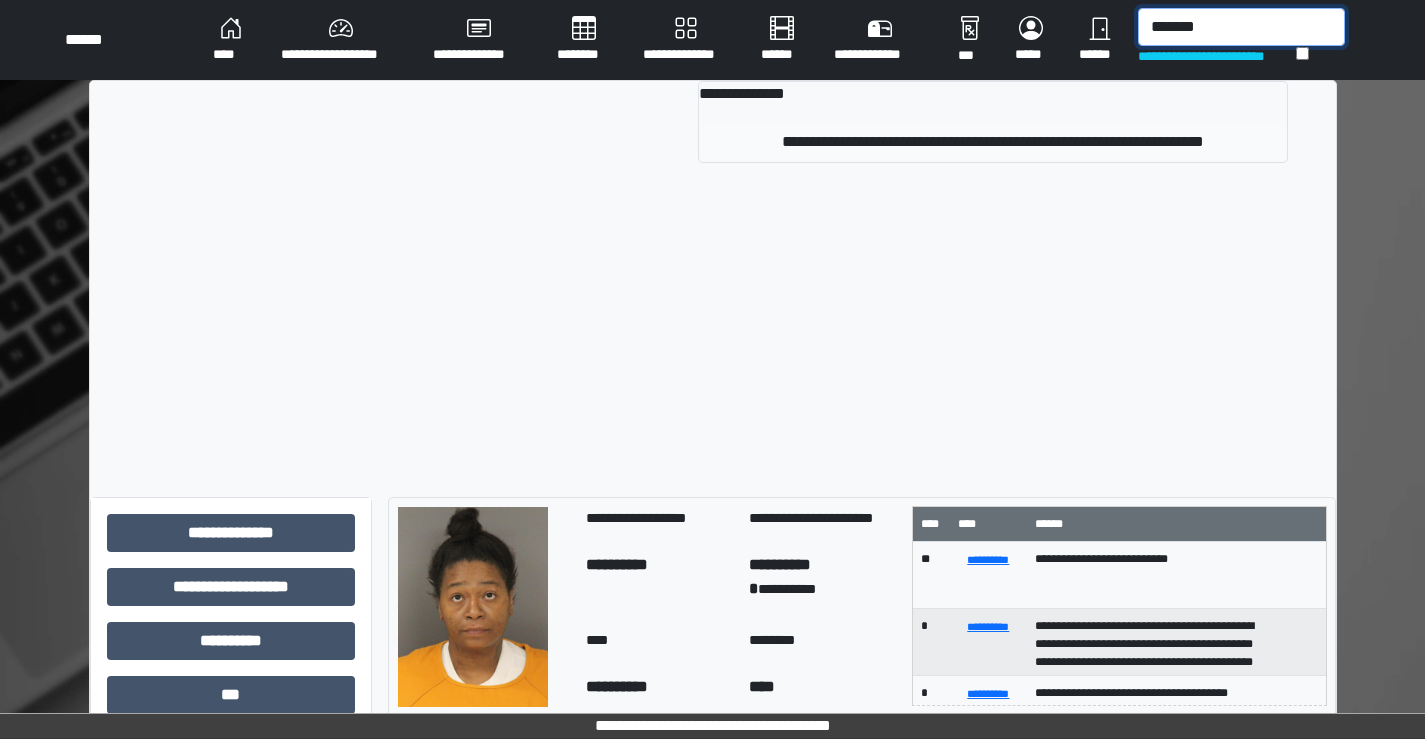 type on "*******" 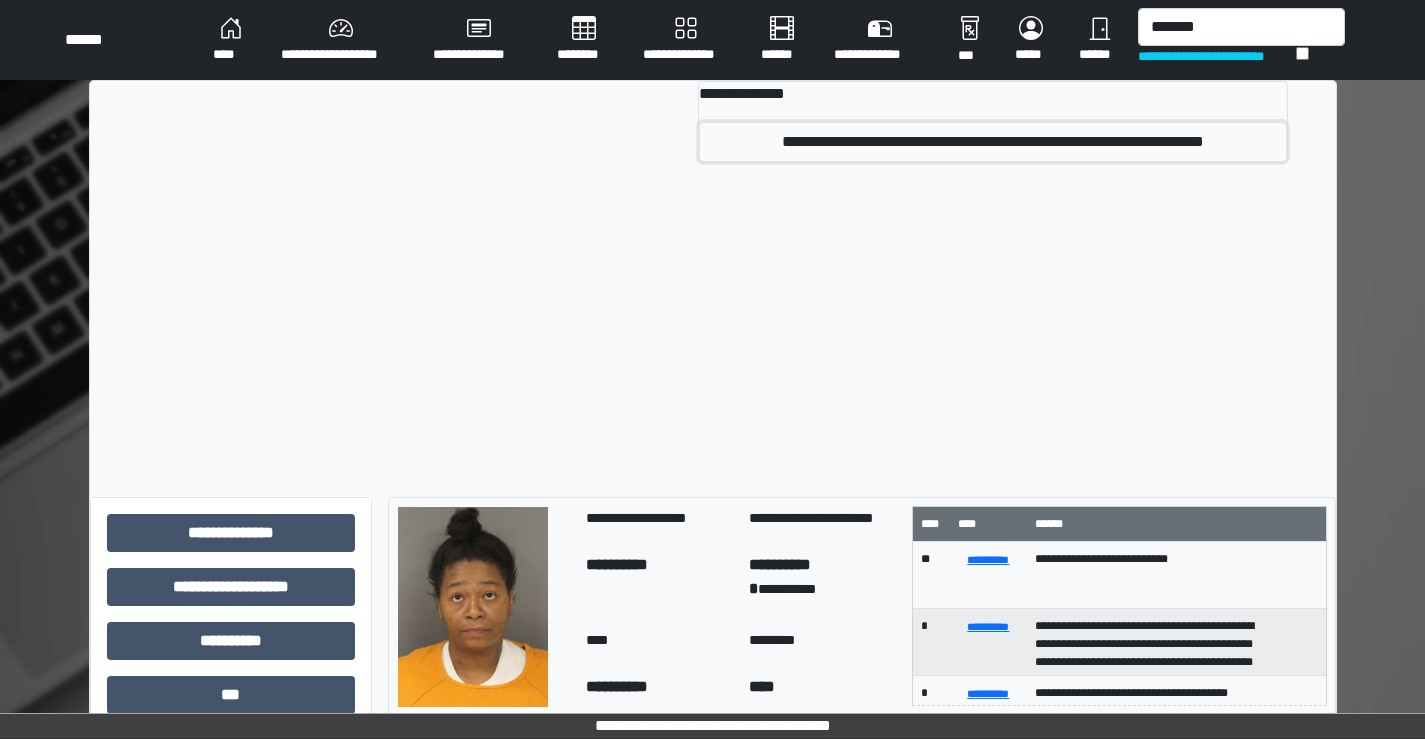 click on "**********" at bounding box center (992, 142) 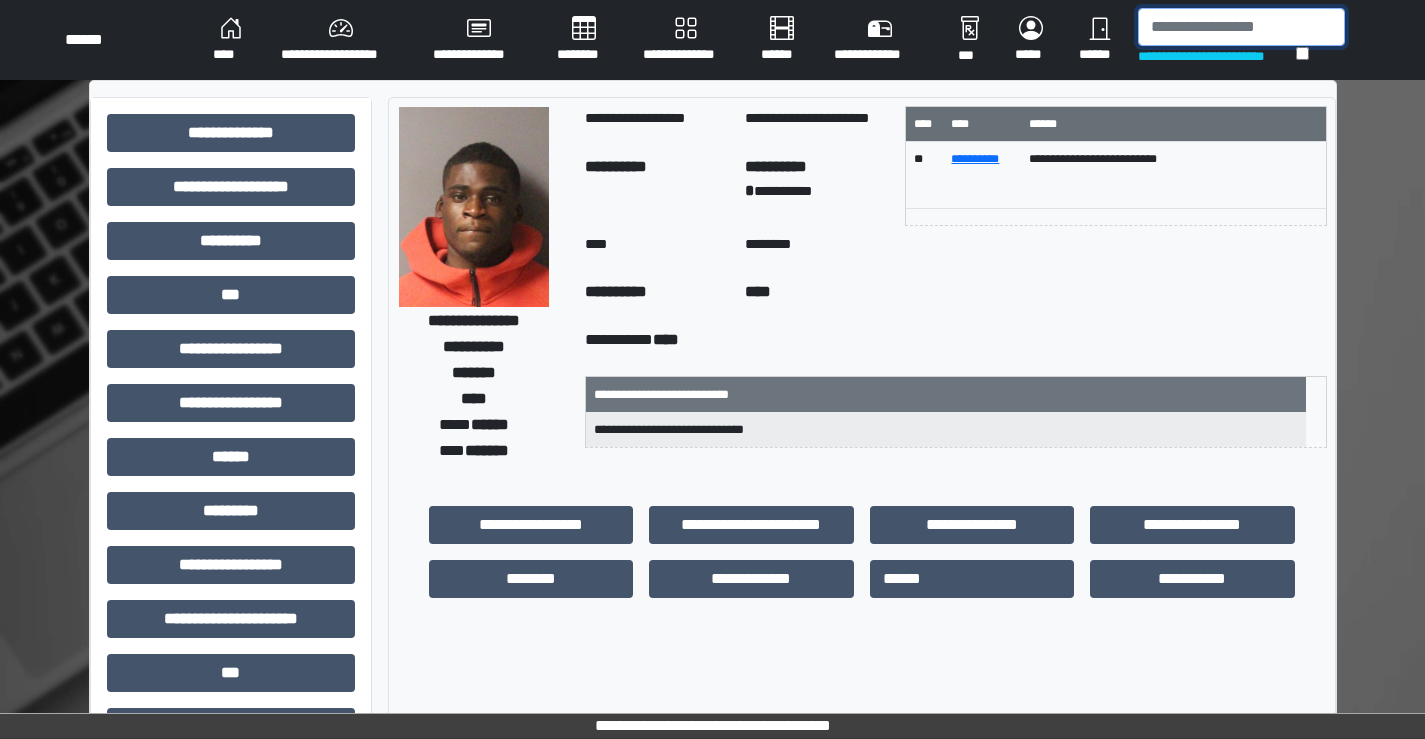 click at bounding box center (1241, 27) 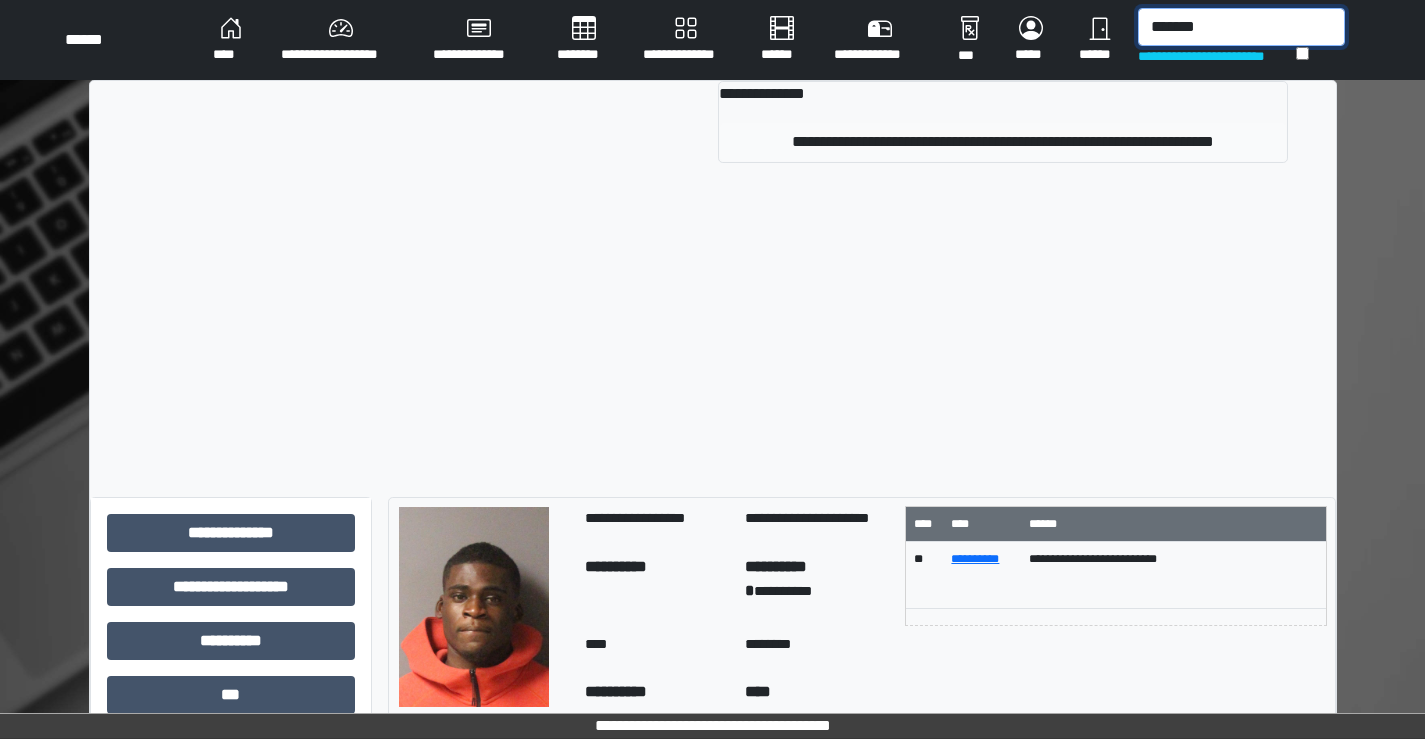 type on "*******" 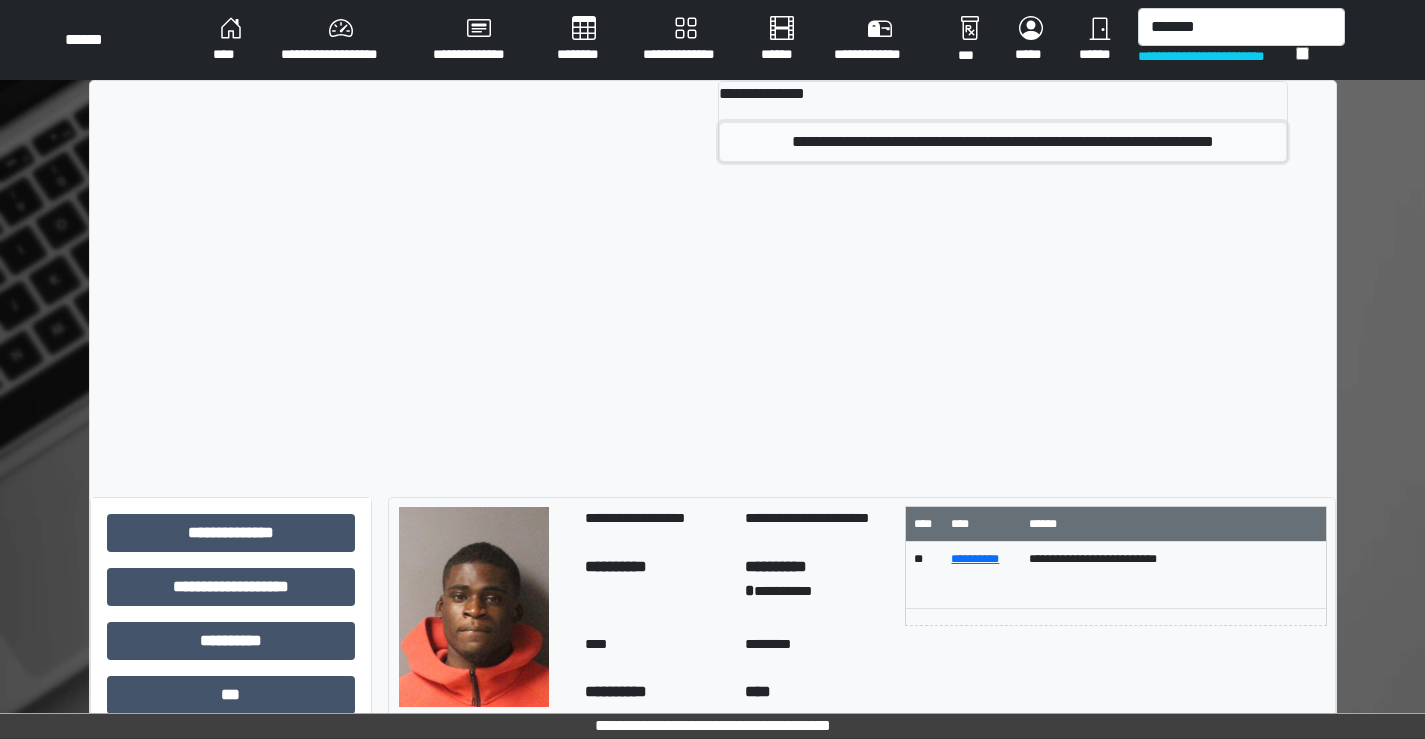 click on "**********" at bounding box center [1002, 142] 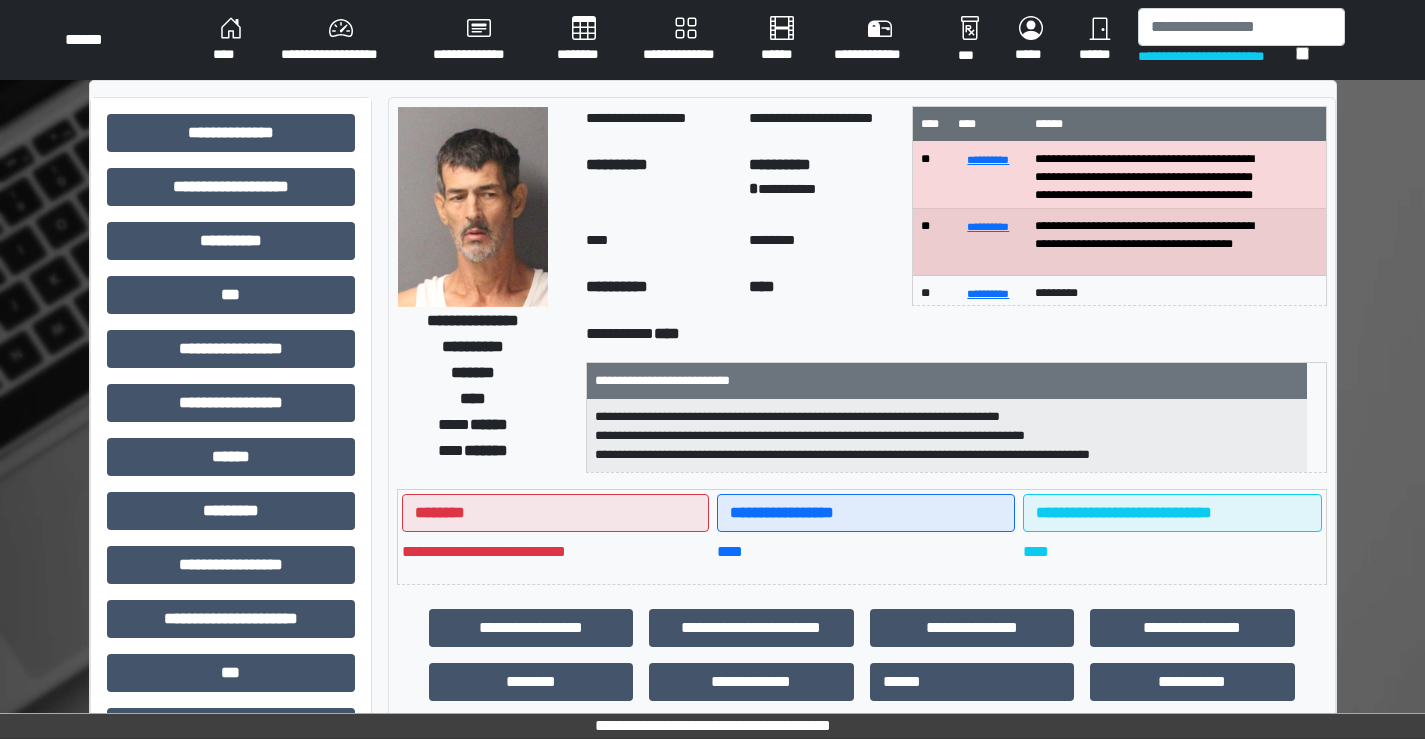 click at bounding box center (473, 207) 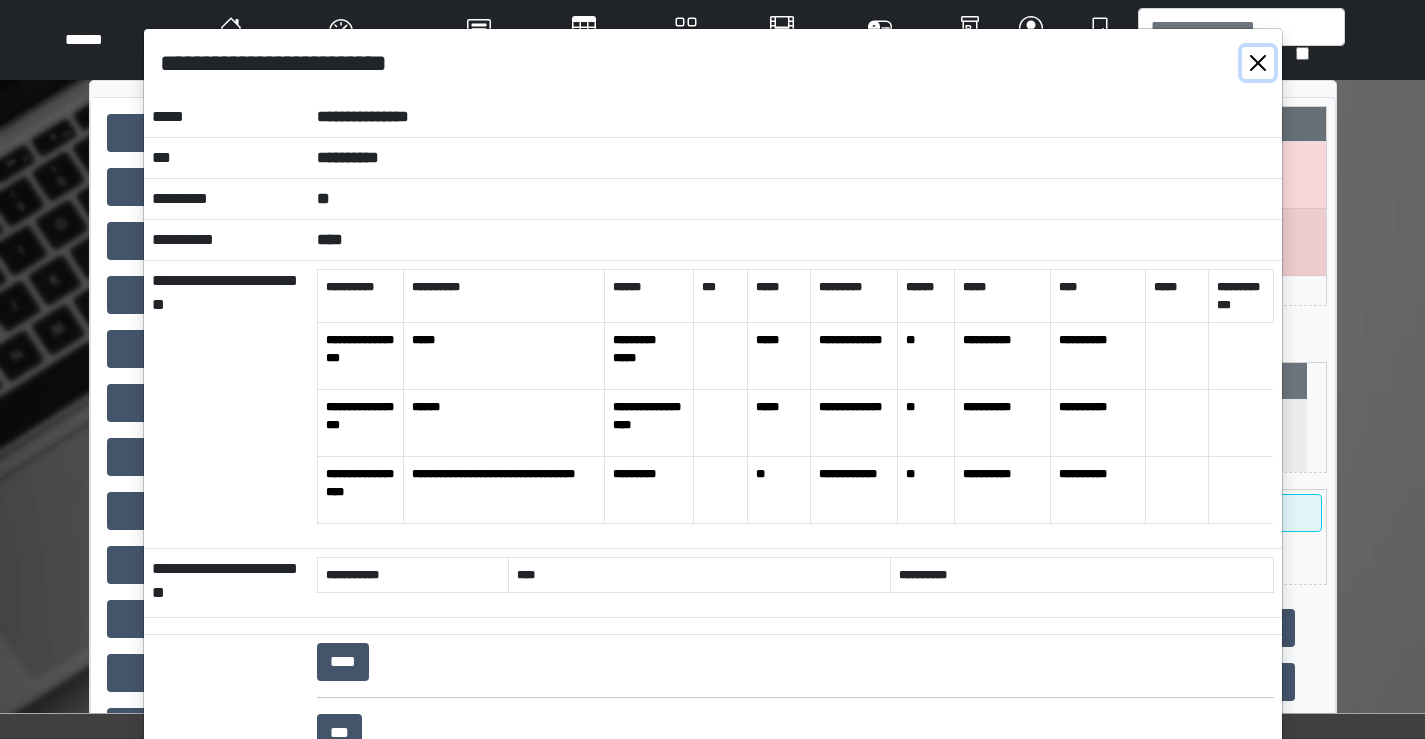 click at bounding box center (1258, 63) 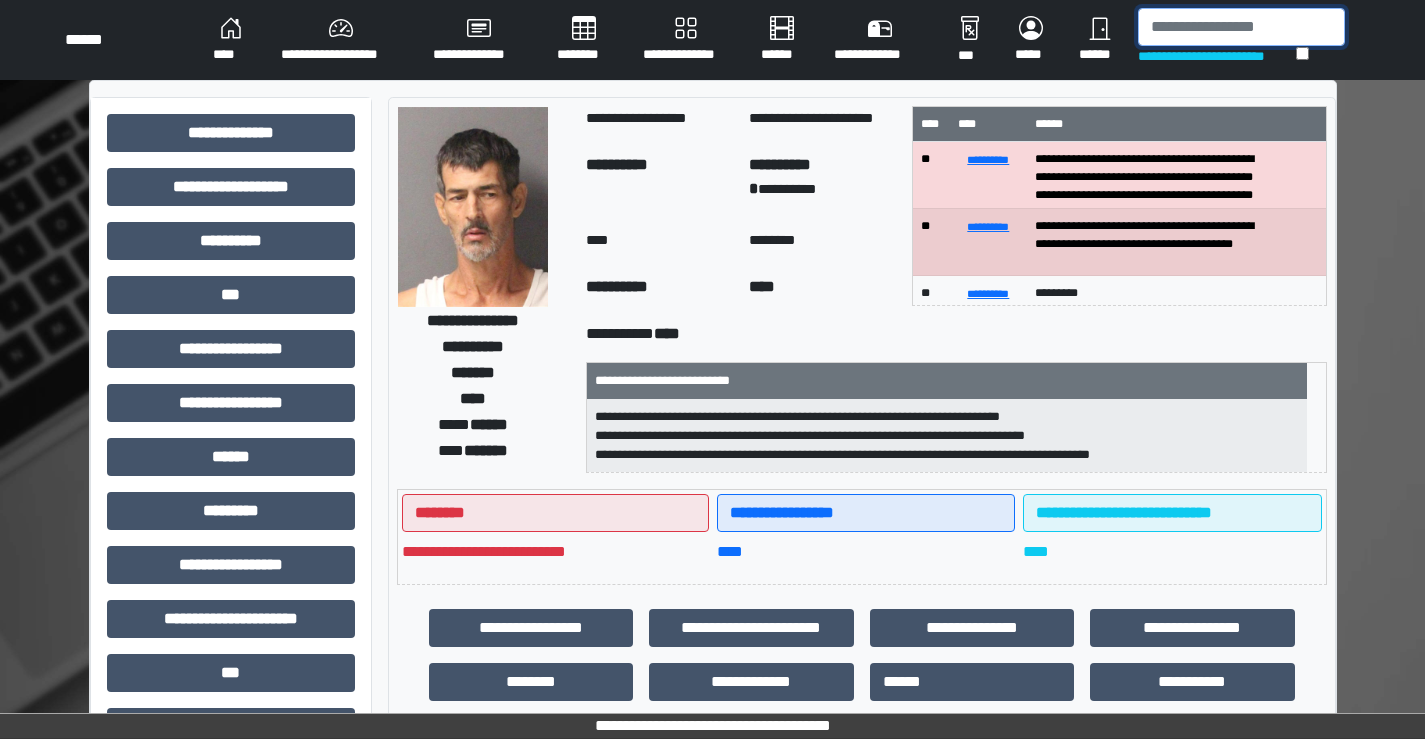 click at bounding box center (1241, 27) 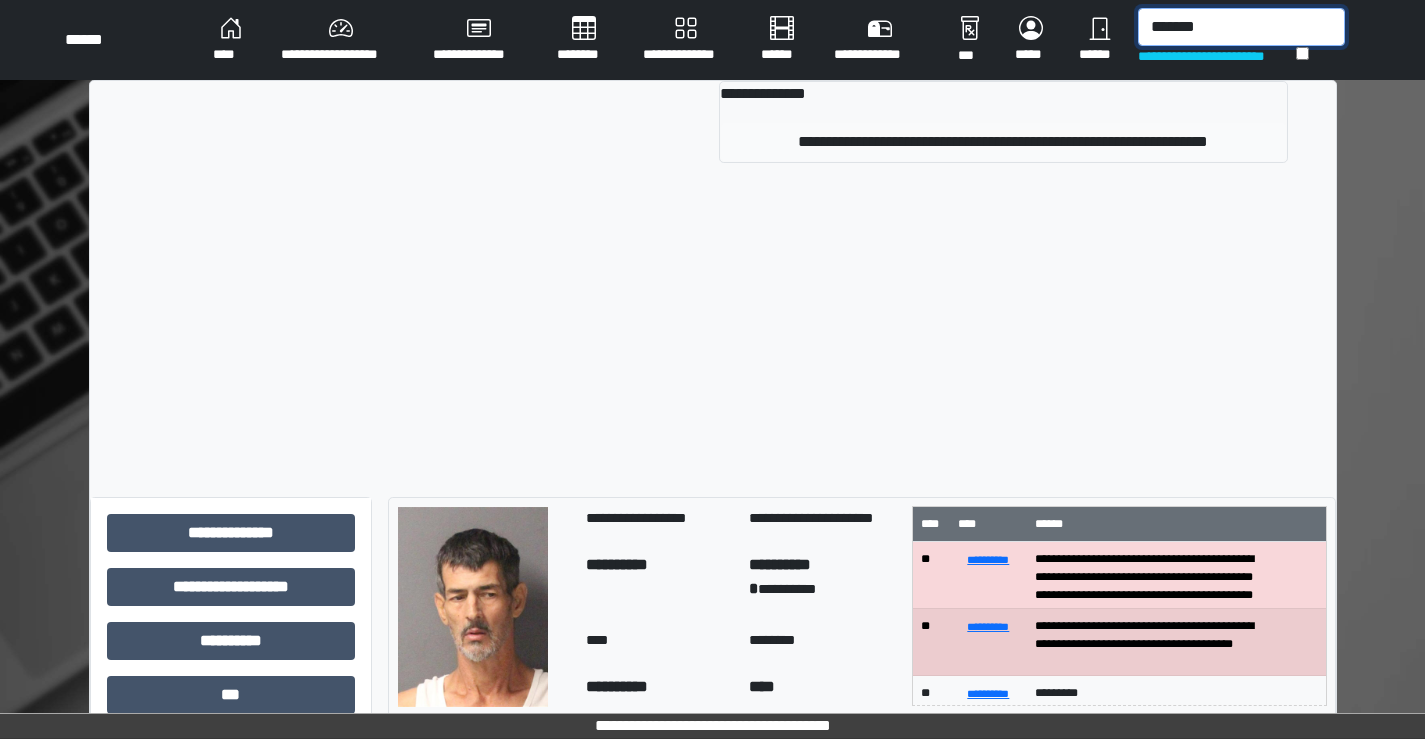 type on "*******" 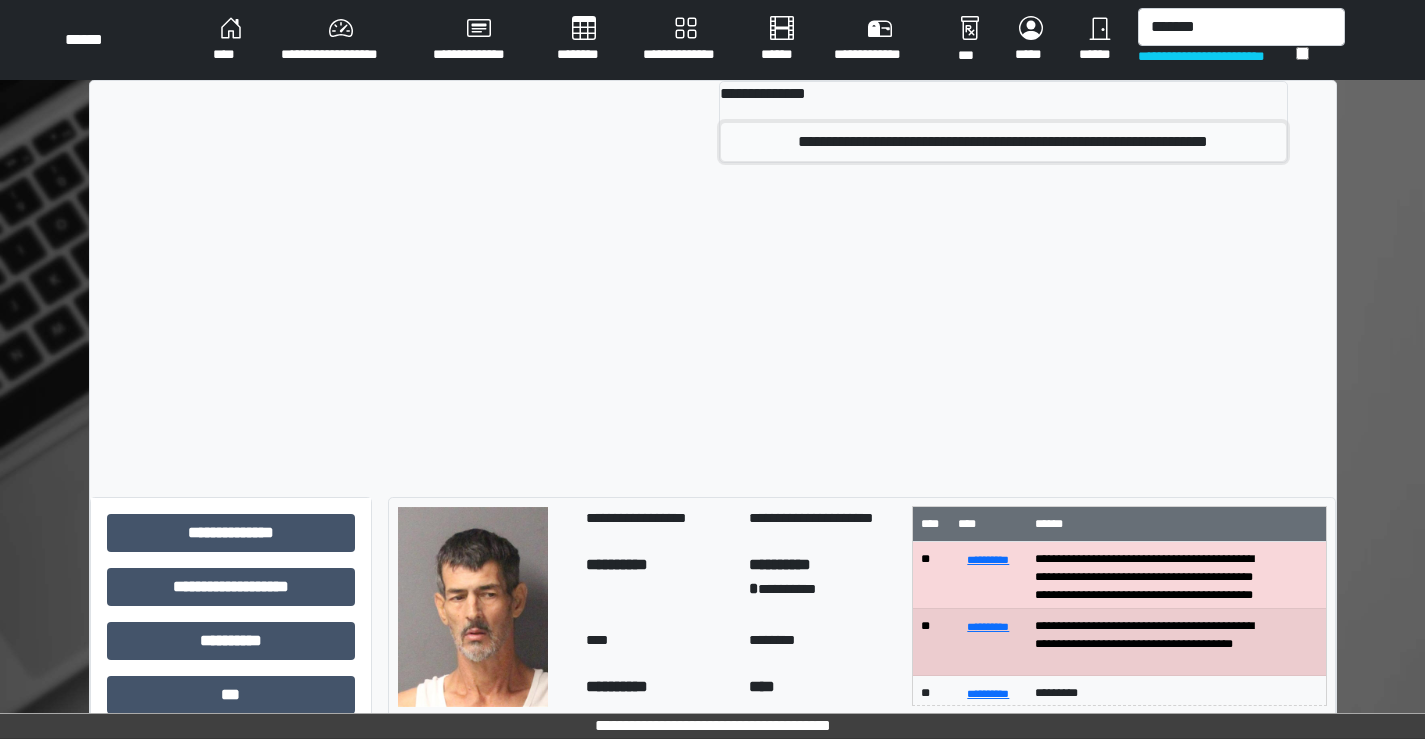 click on "**********" at bounding box center (1003, 142) 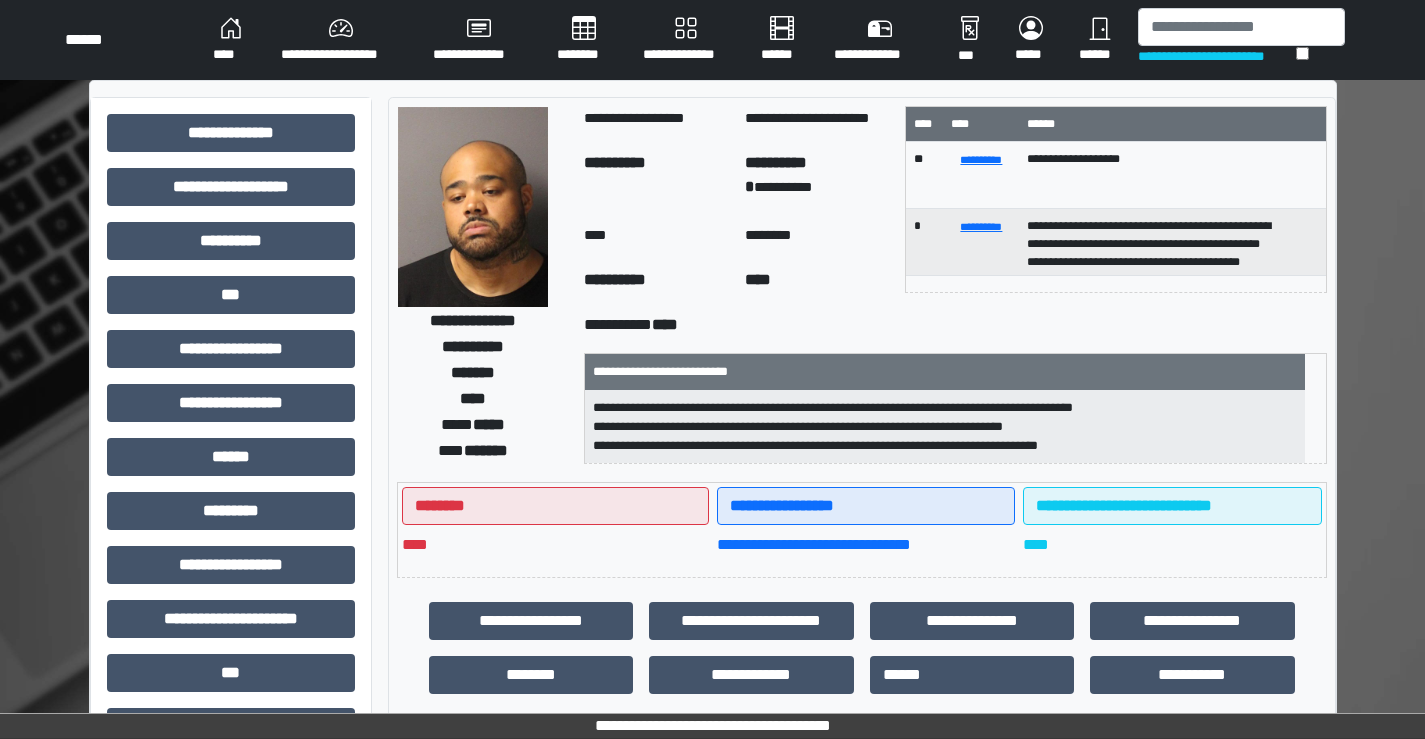 click at bounding box center [473, 207] 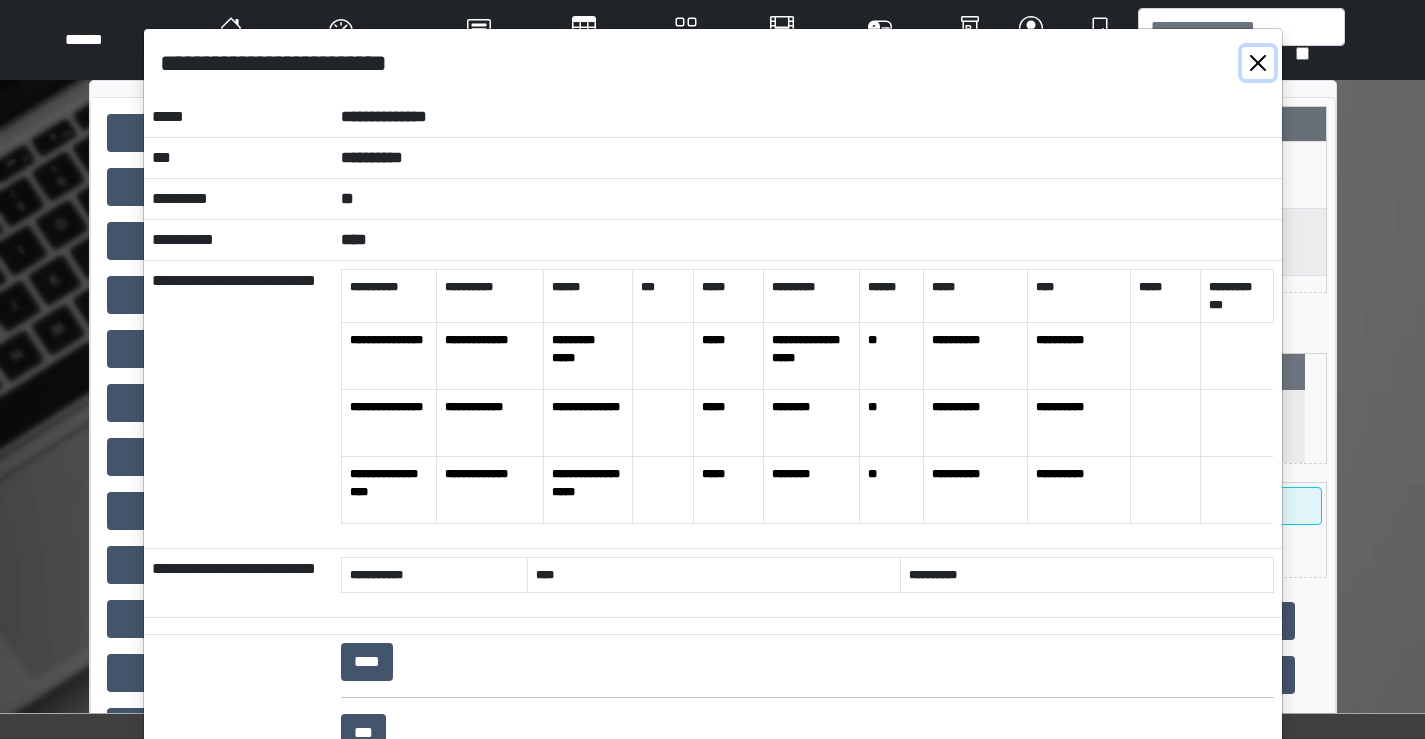 click at bounding box center [1258, 63] 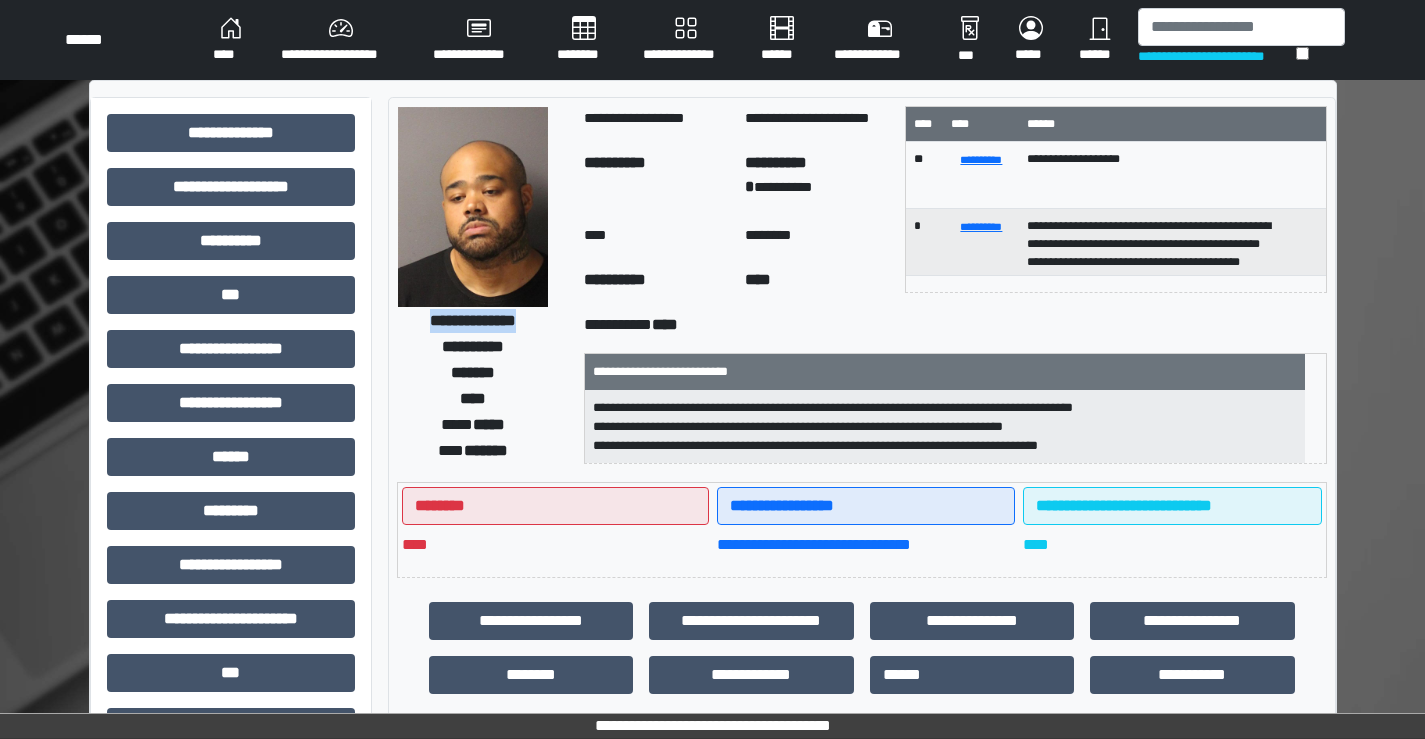 drag, startPoint x: 402, startPoint y: 319, endPoint x: 546, endPoint y: 317, distance: 144.01389 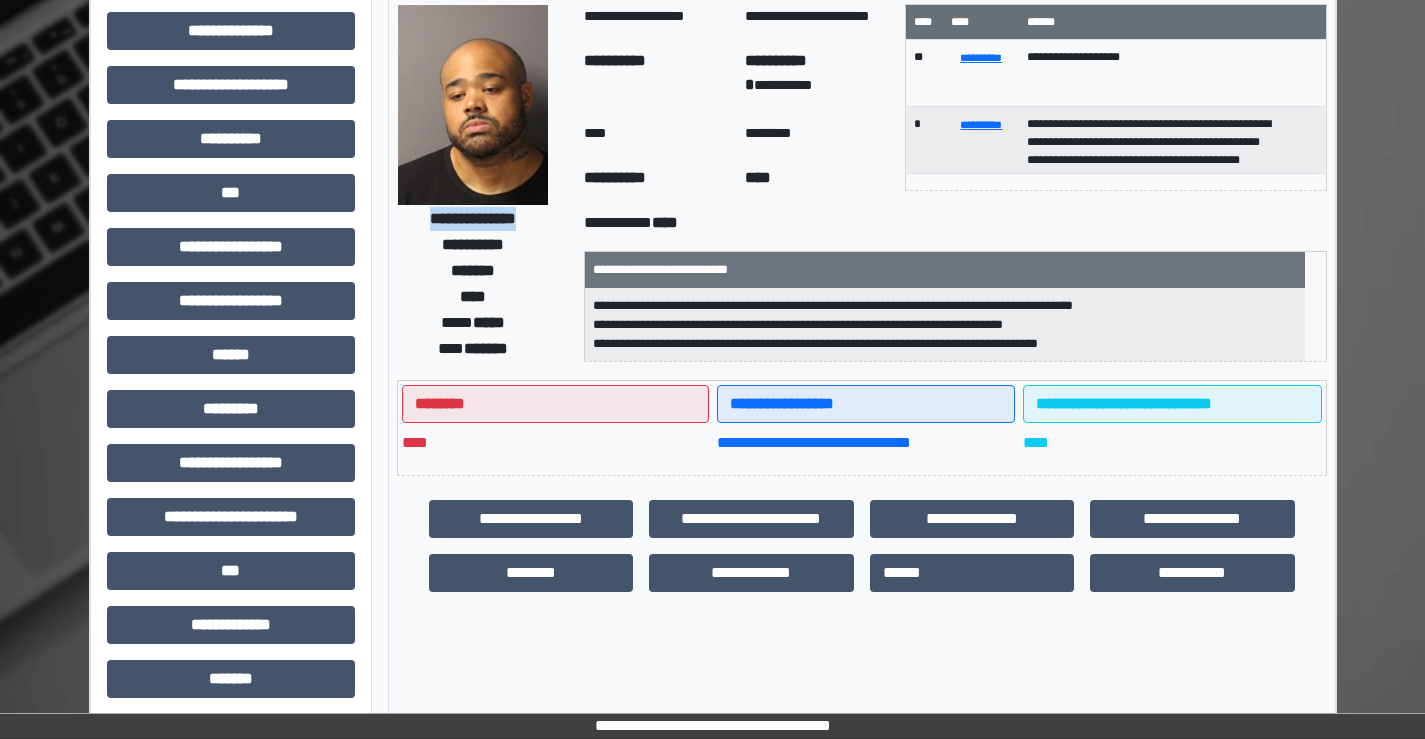 scroll, scrollTop: 100, scrollLeft: 0, axis: vertical 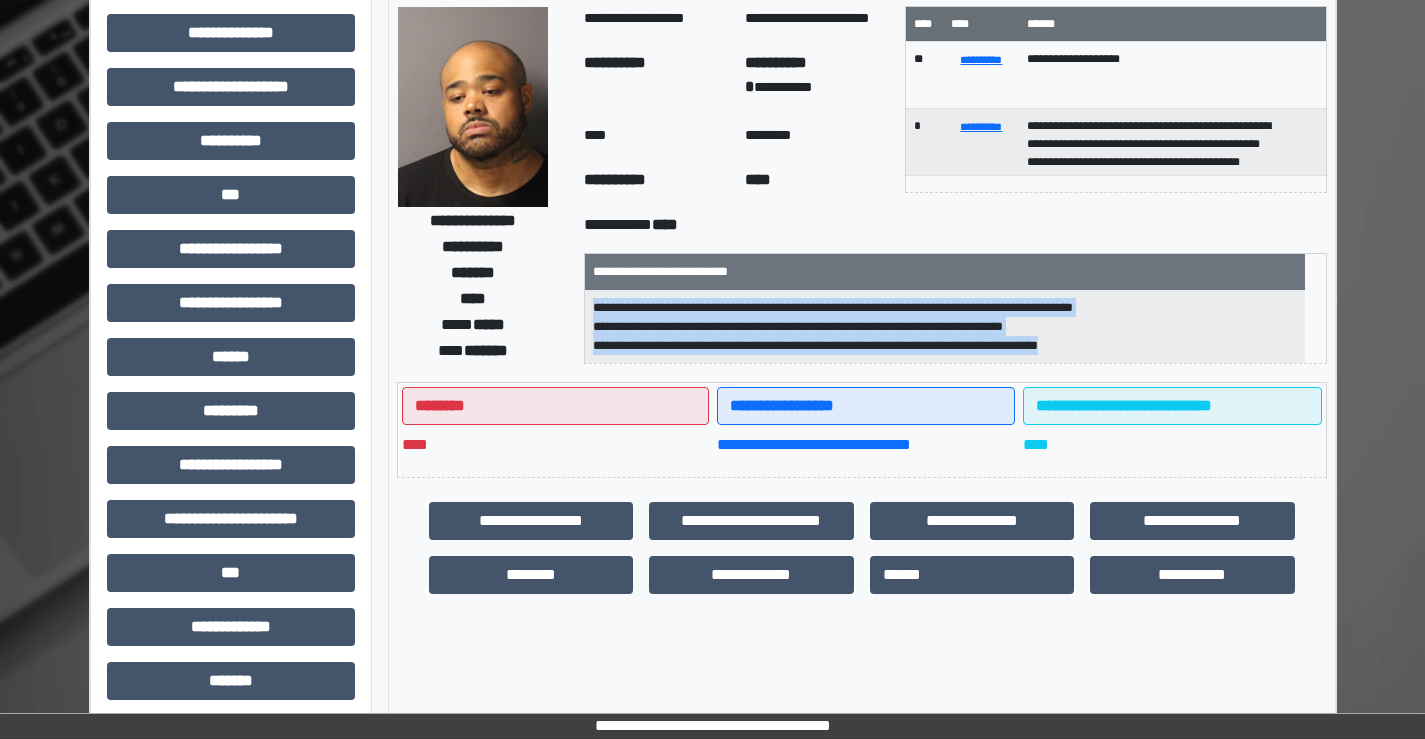 drag, startPoint x: 616, startPoint y: 305, endPoint x: 1089, endPoint y: 357, distance: 475.84976 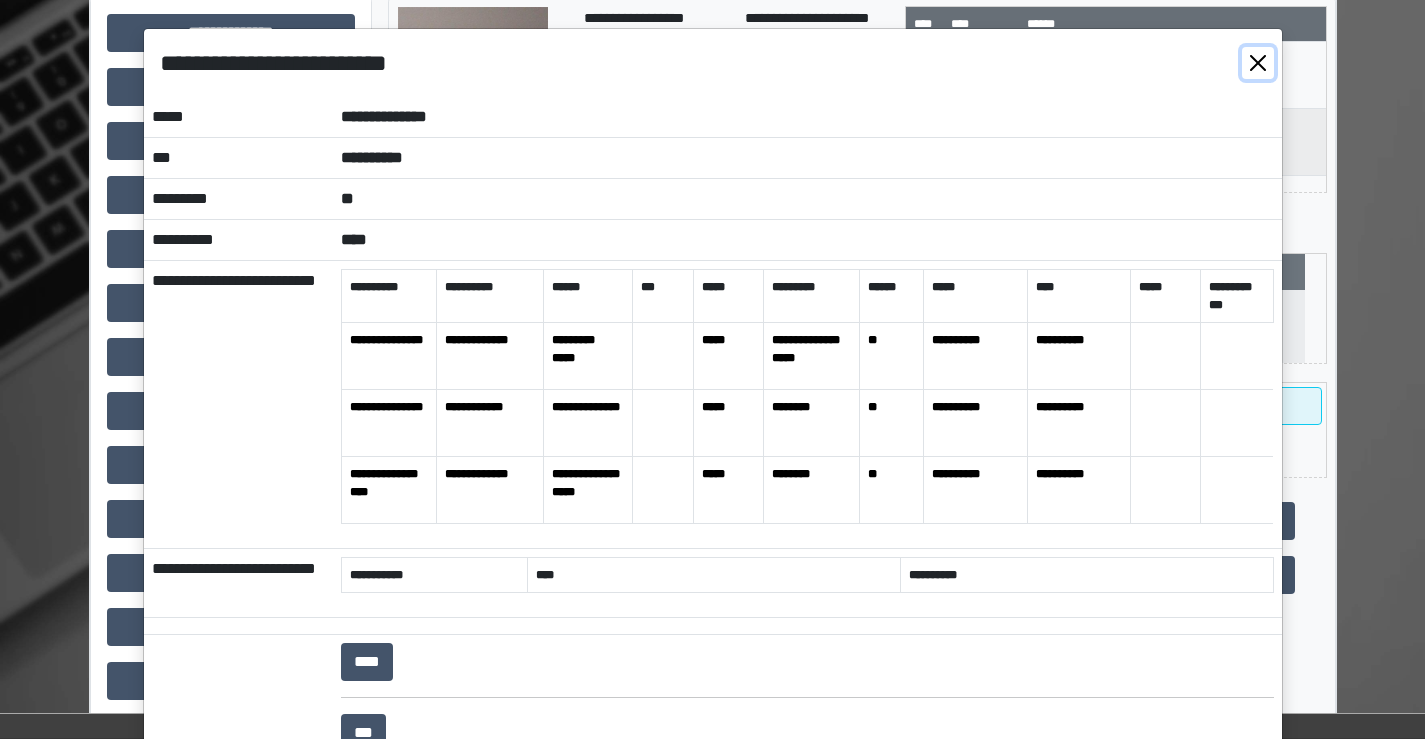 click at bounding box center [1258, 63] 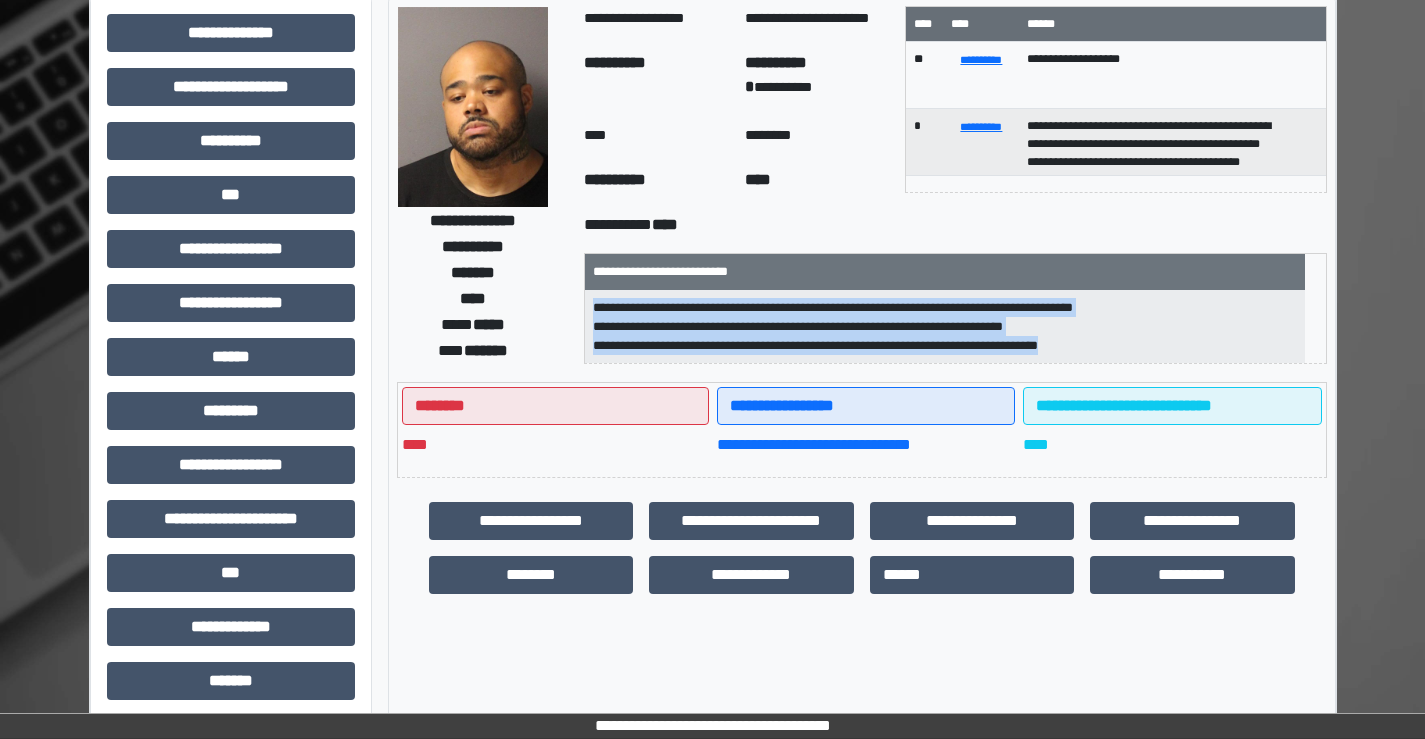 scroll, scrollTop: 0, scrollLeft: 0, axis: both 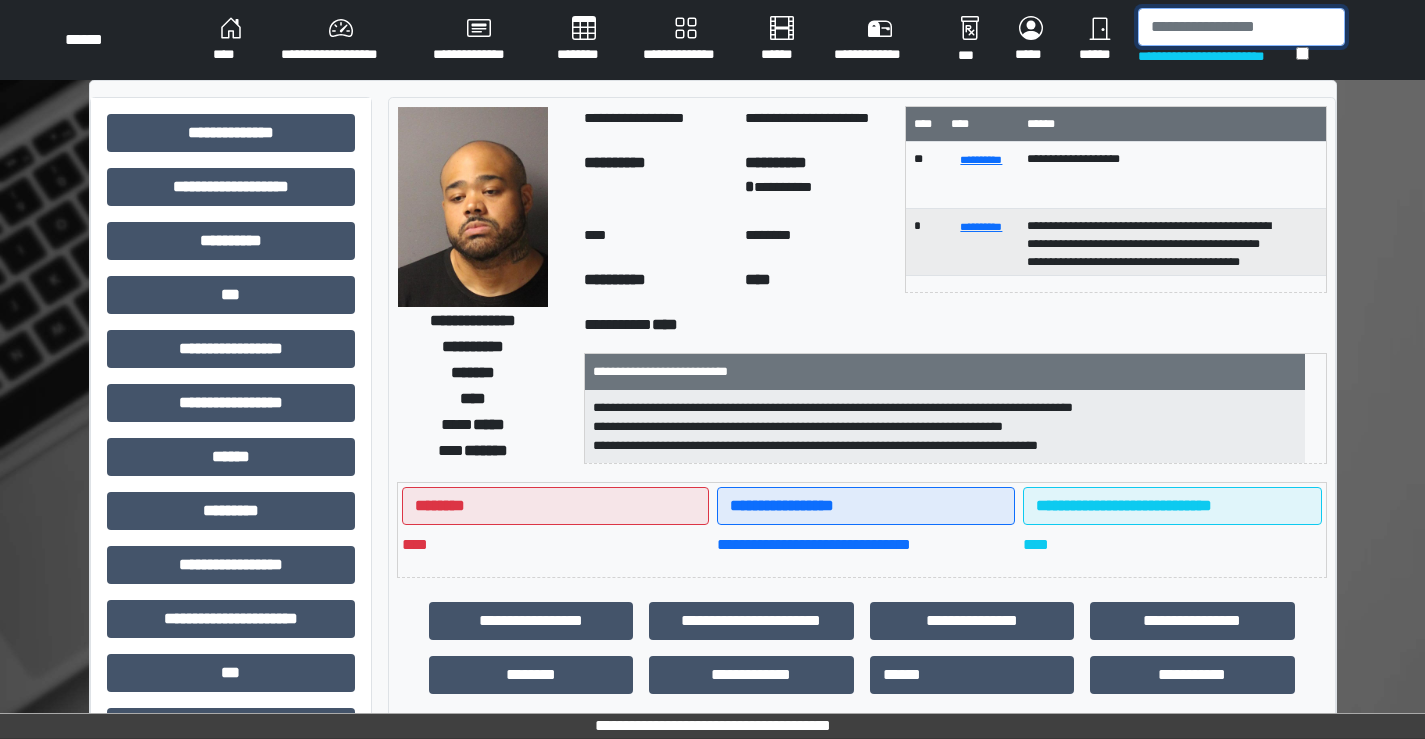 click at bounding box center [1241, 27] 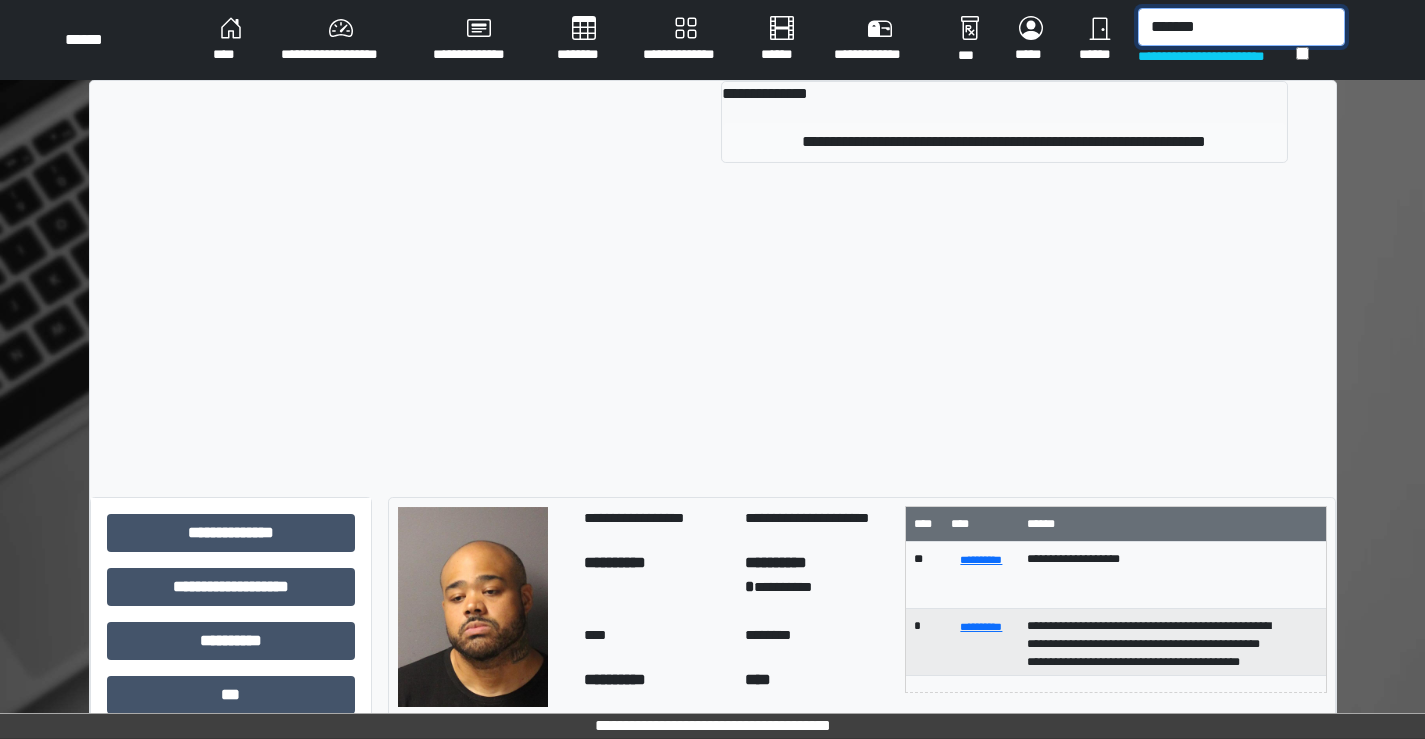 type on "*******" 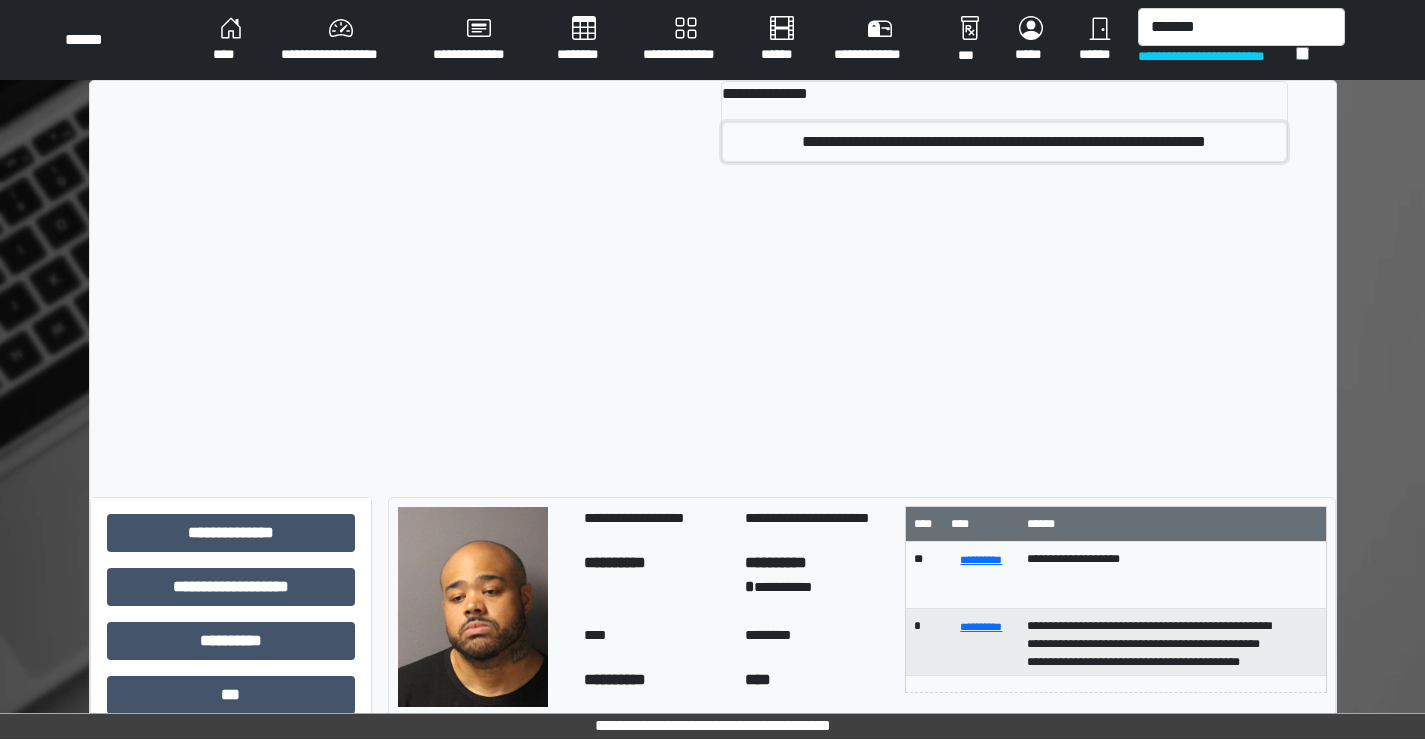 click on "**********" at bounding box center (1004, 142) 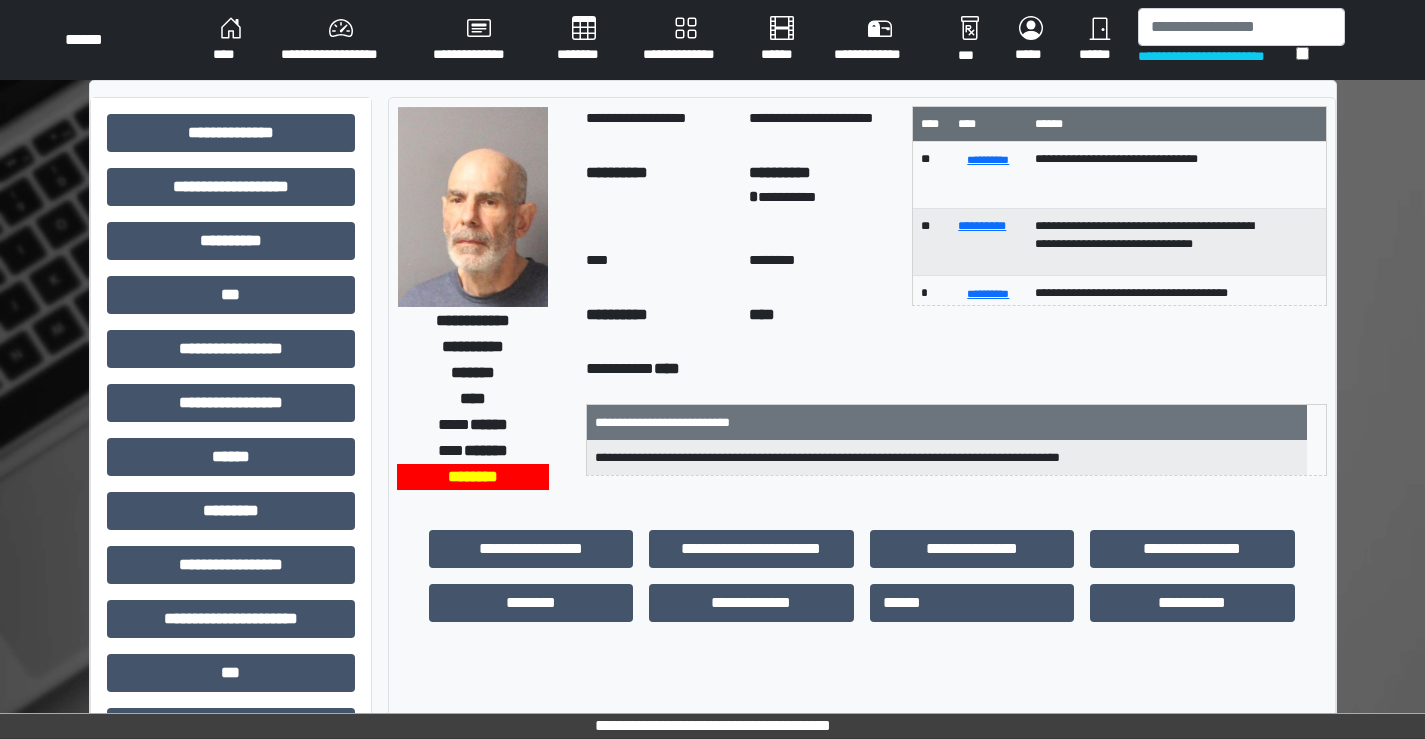 click at bounding box center (473, 207) 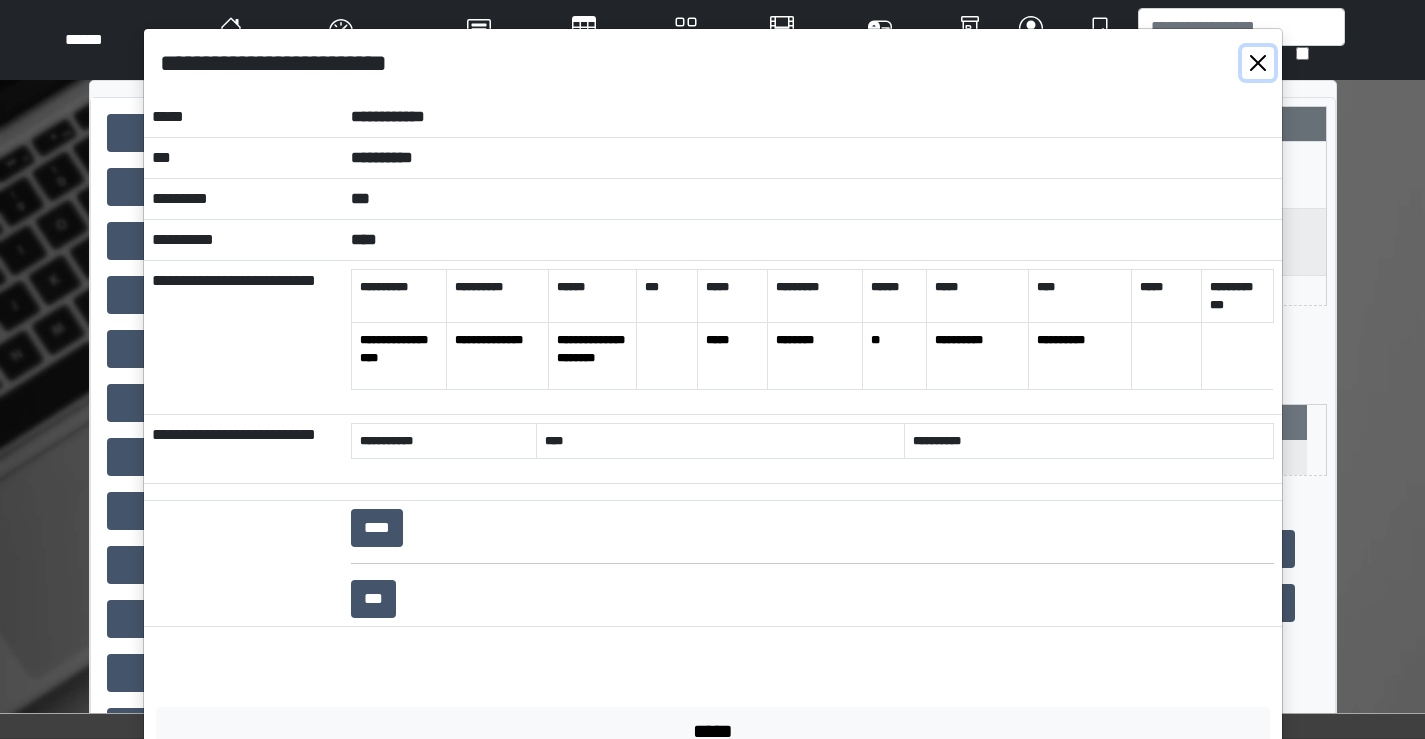 click at bounding box center (1258, 63) 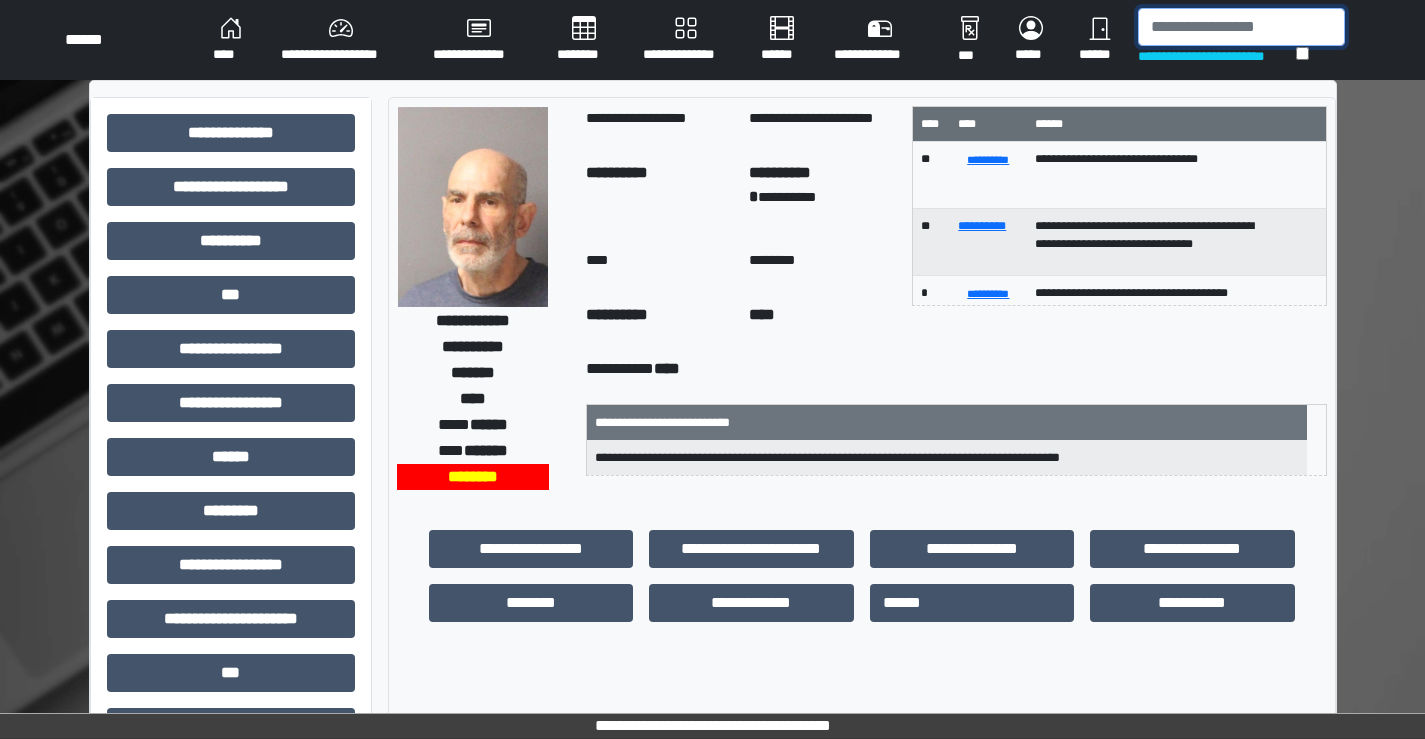 click at bounding box center (1241, 27) 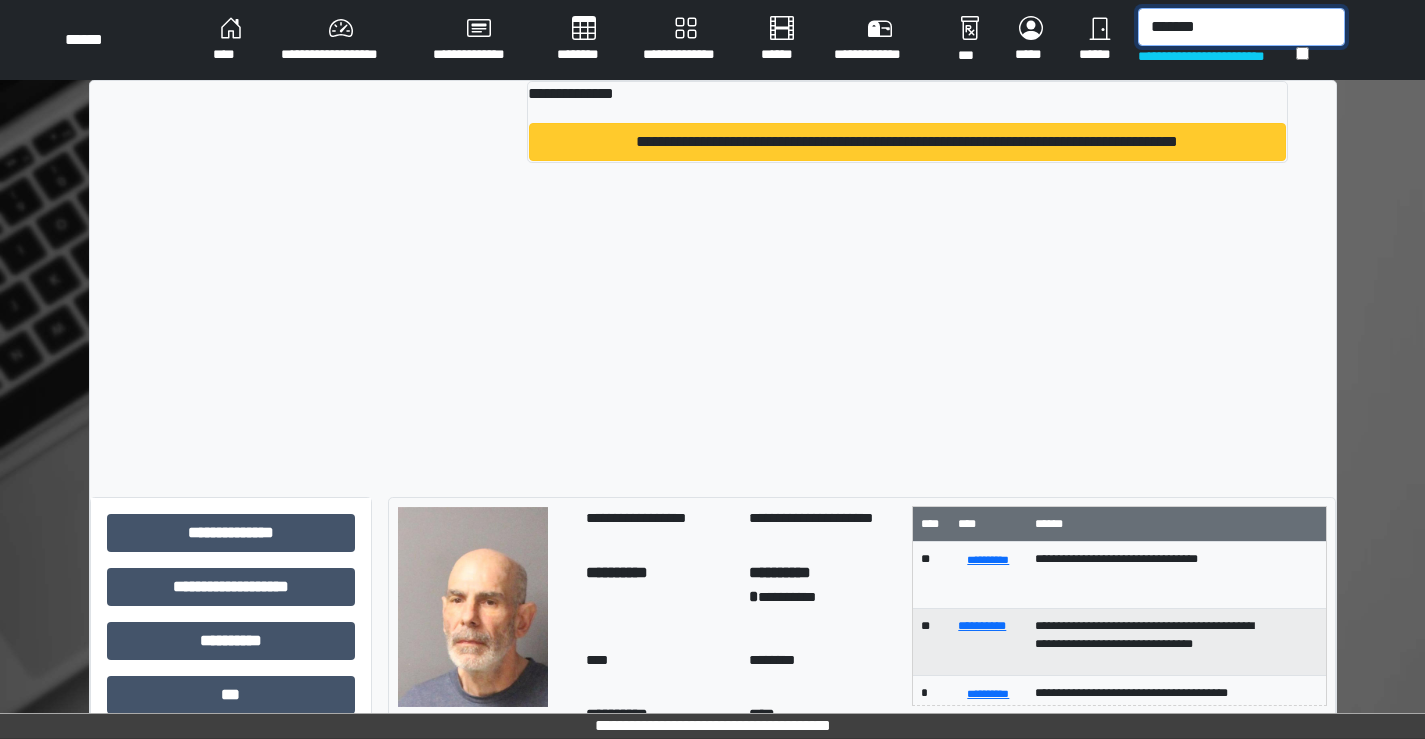 type on "*******" 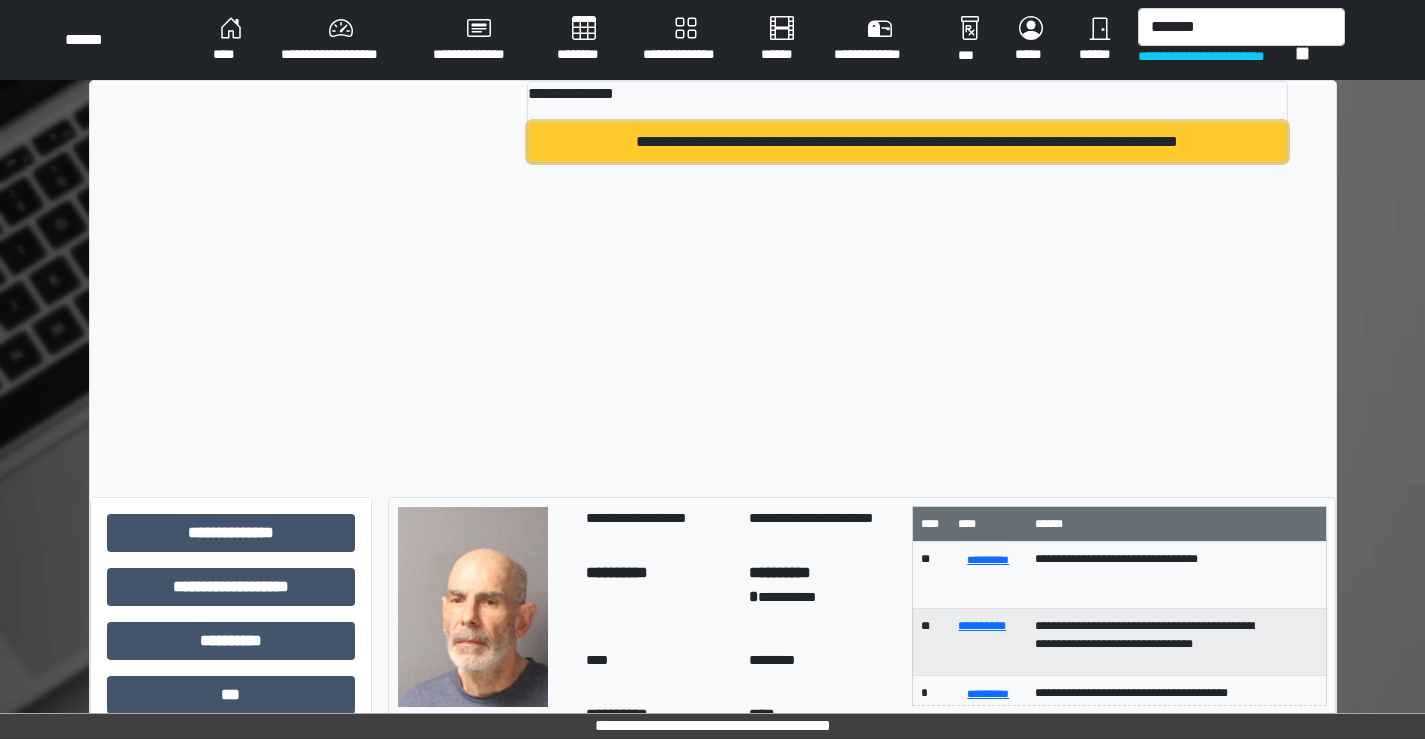 click on "**********" at bounding box center (907, 142) 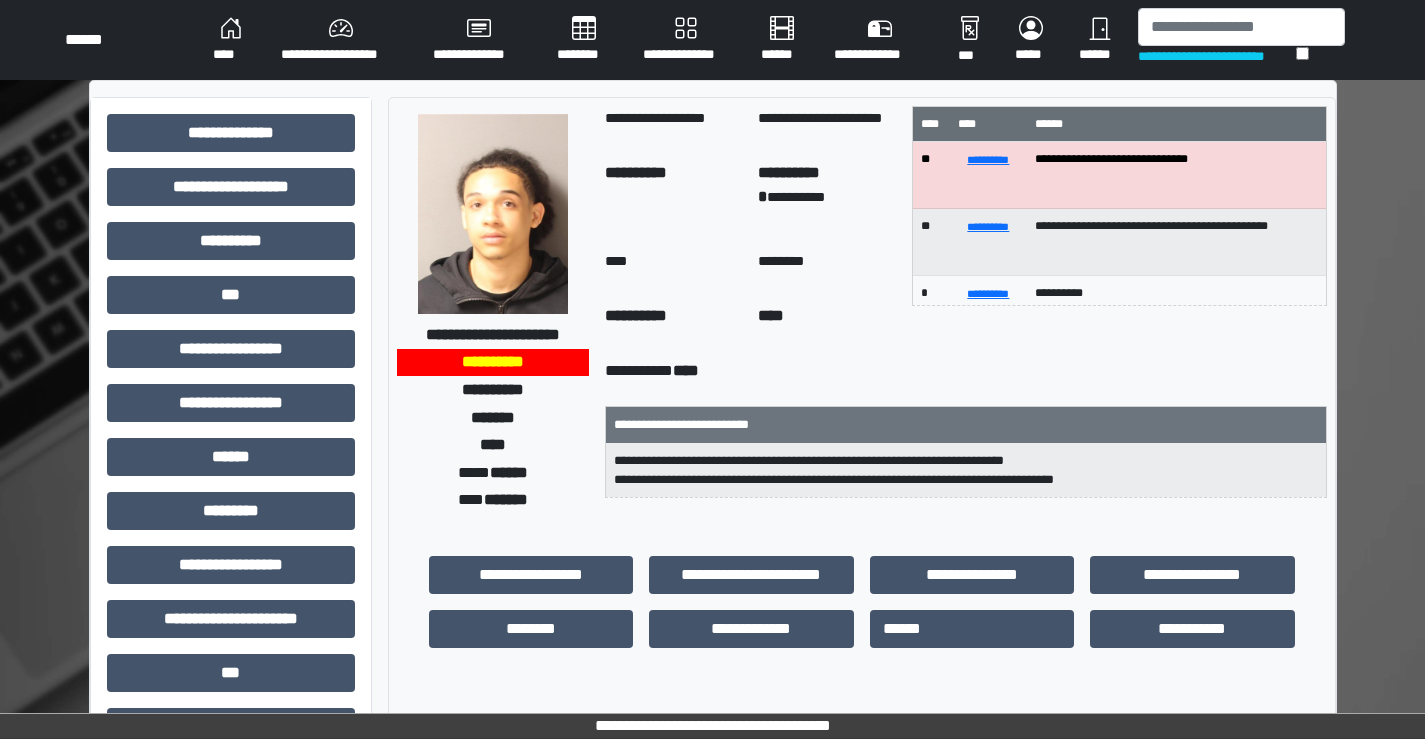 click at bounding box center [493, 214] 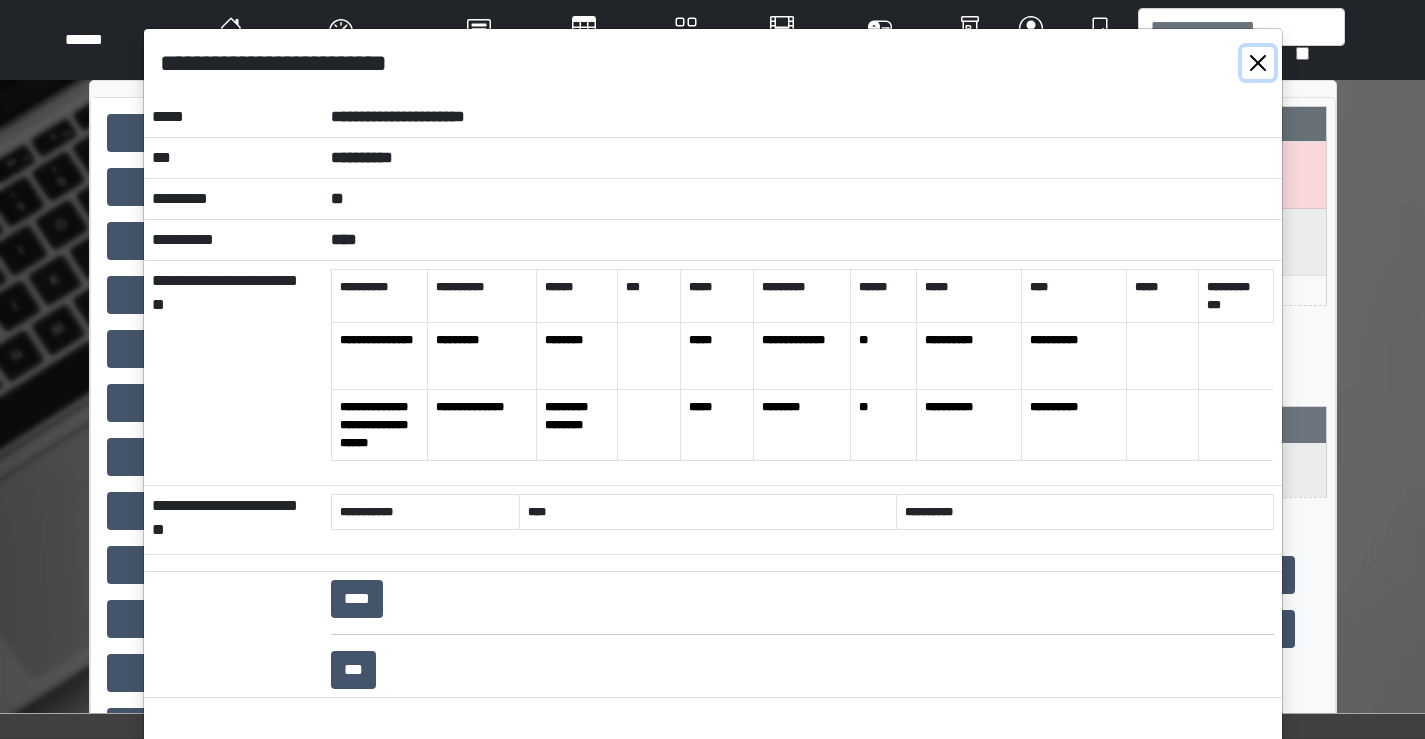 click at bounding box center [1258, 63] 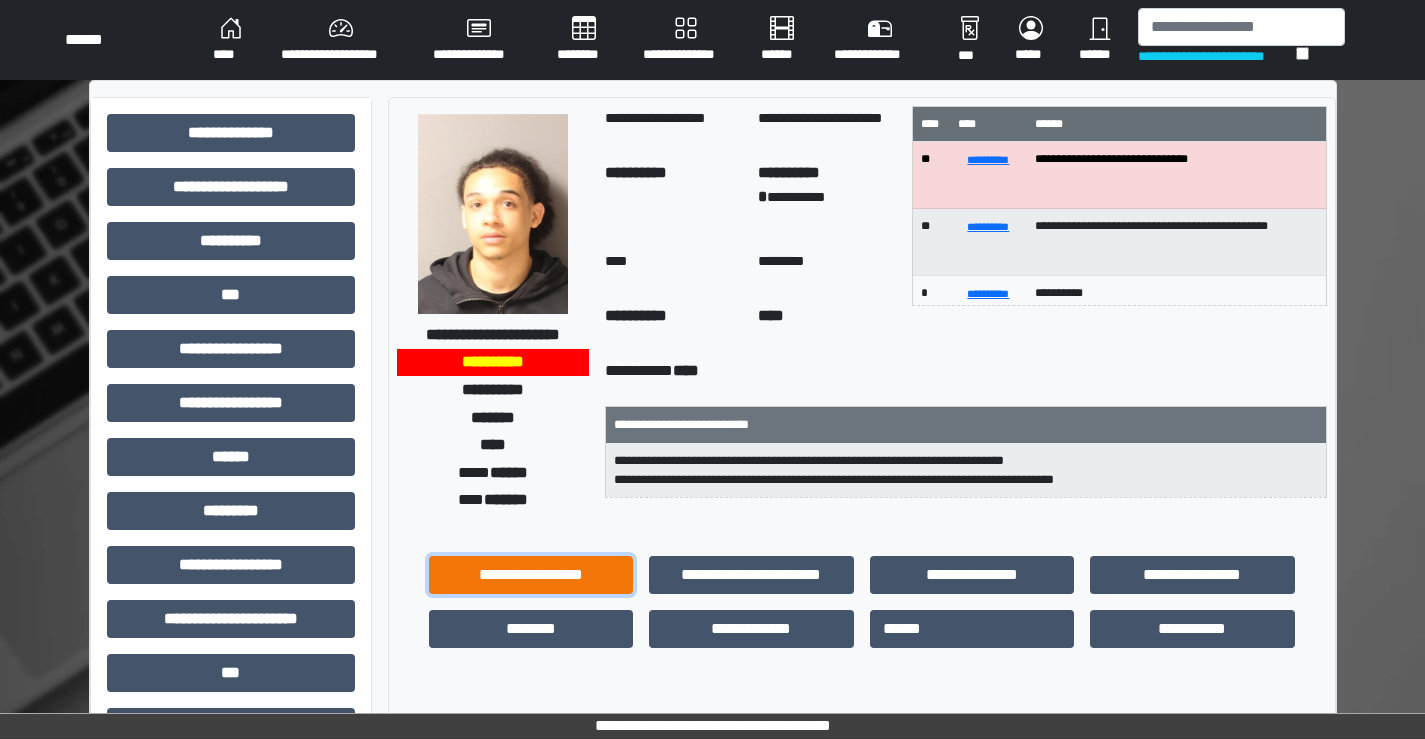 click on "**********" at bounding box center (531, 575) 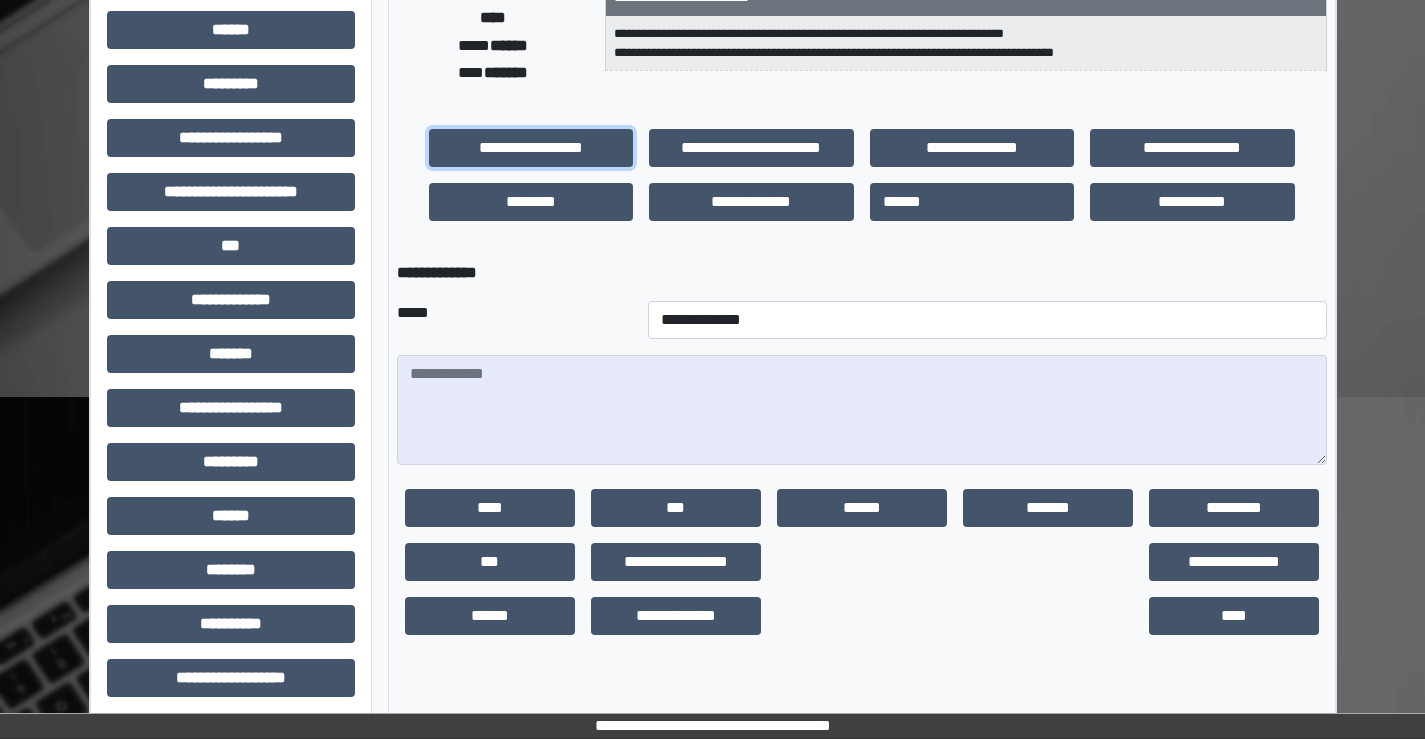 scroll, scrollTop: 435, scrollLeft: 0, axis: vertical 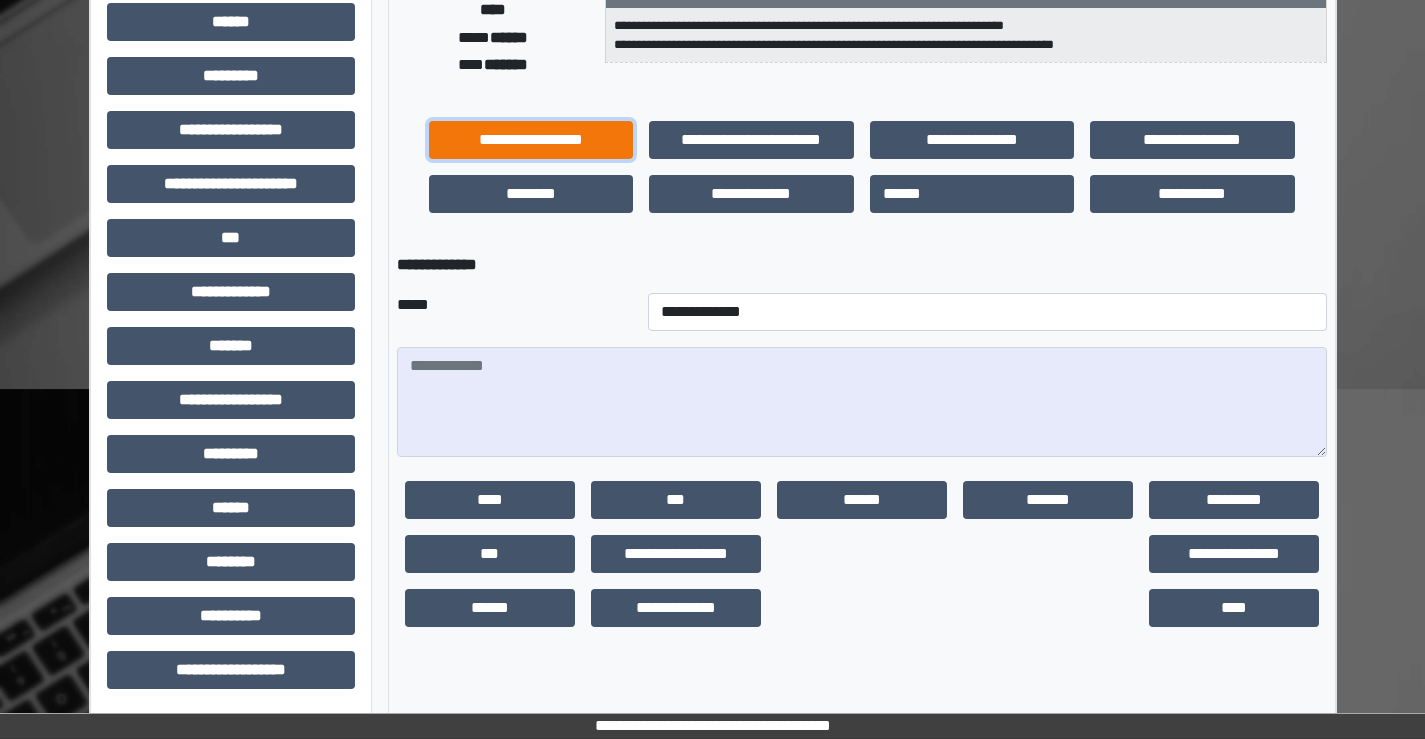 click on "**********" at bounding box center (531, 140) 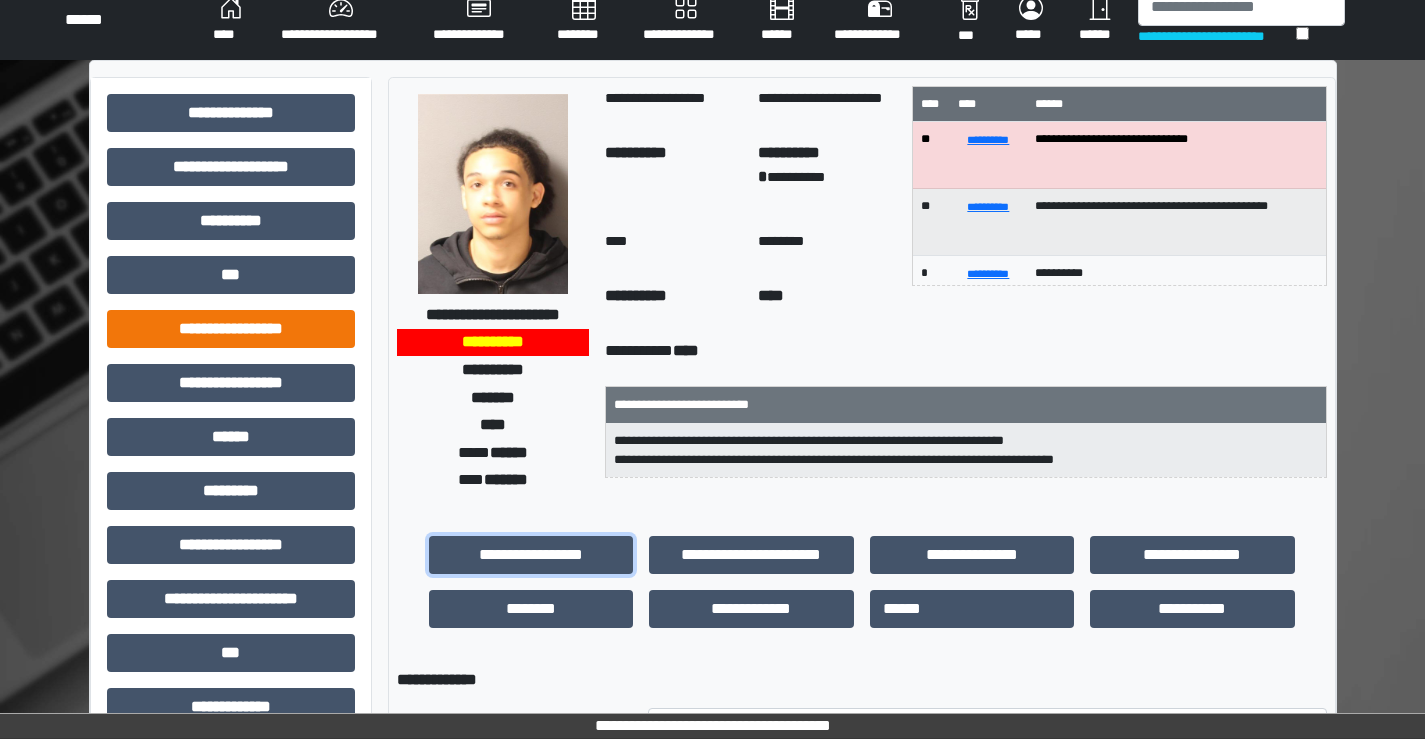 scroll, scrollTop: 0, scrollLeft: 0, axis: both 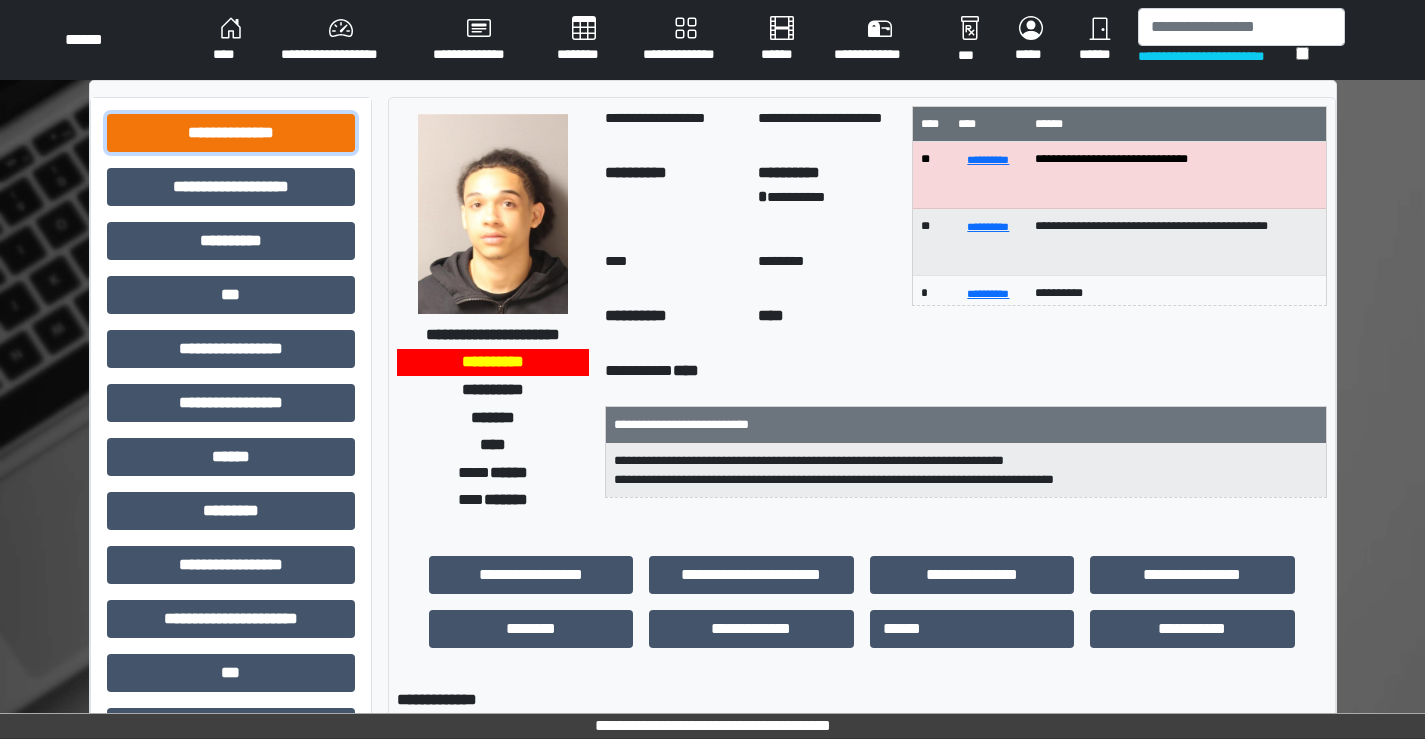 click on "**********" at bounding box center [231, 133] 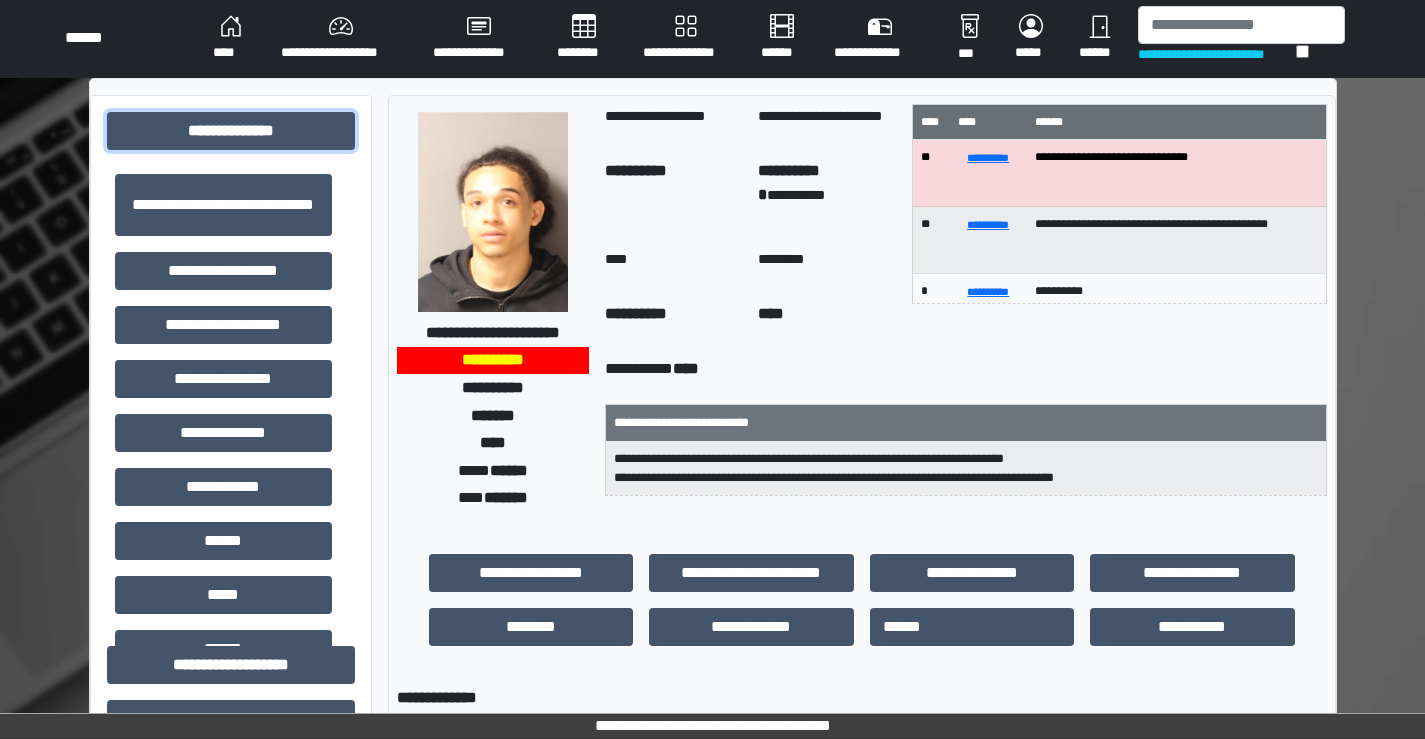 scroll, scrollTop: 0, scrollLeft: 0, axis: both 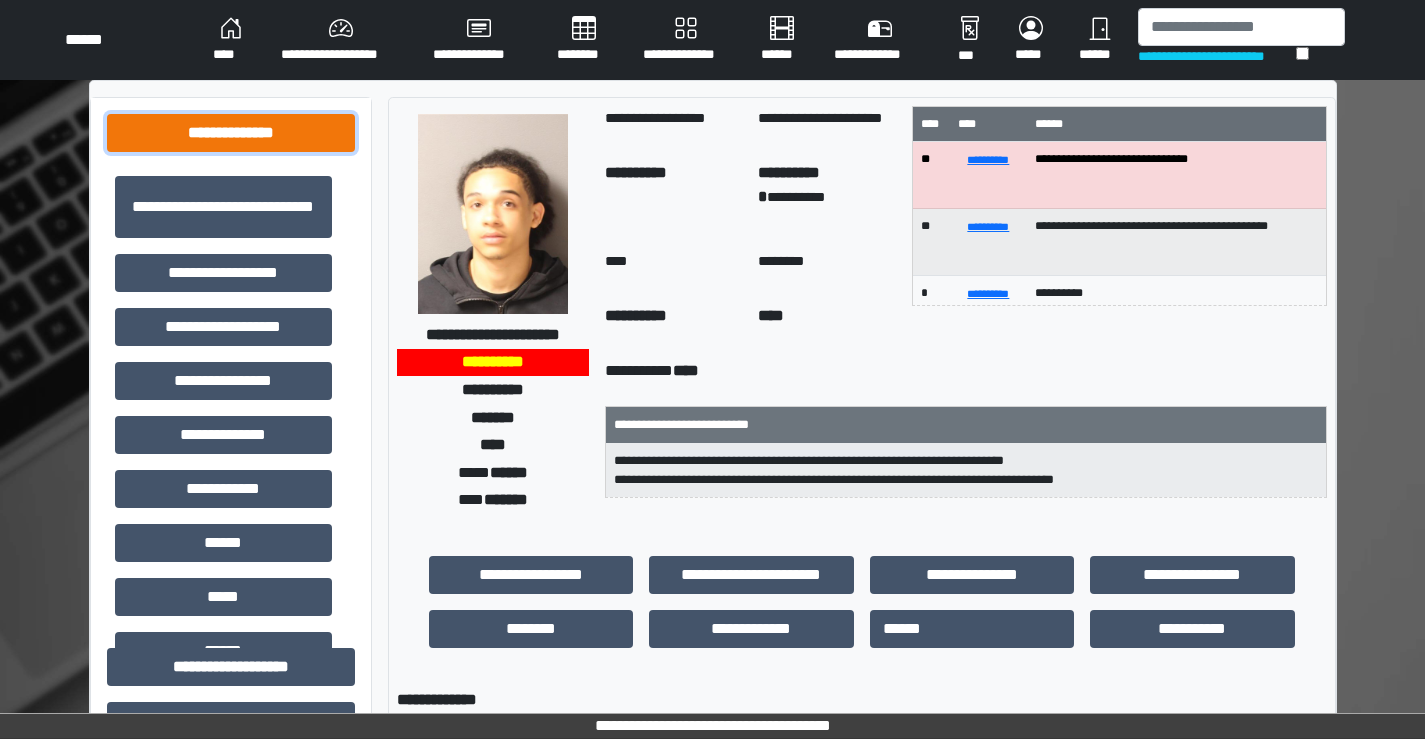 click on "**********" at bounding box center [231, 133] 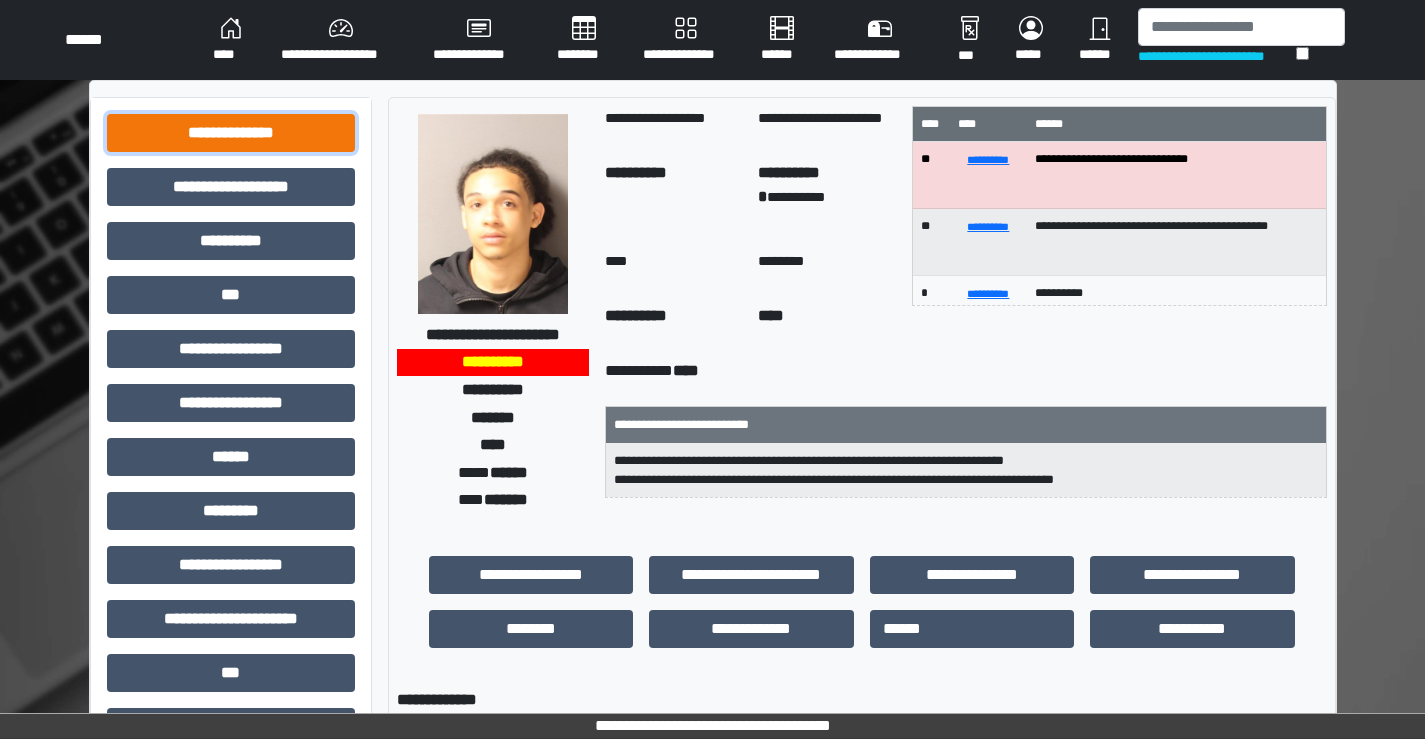 click on "**********" at bounding box center [231, 133] 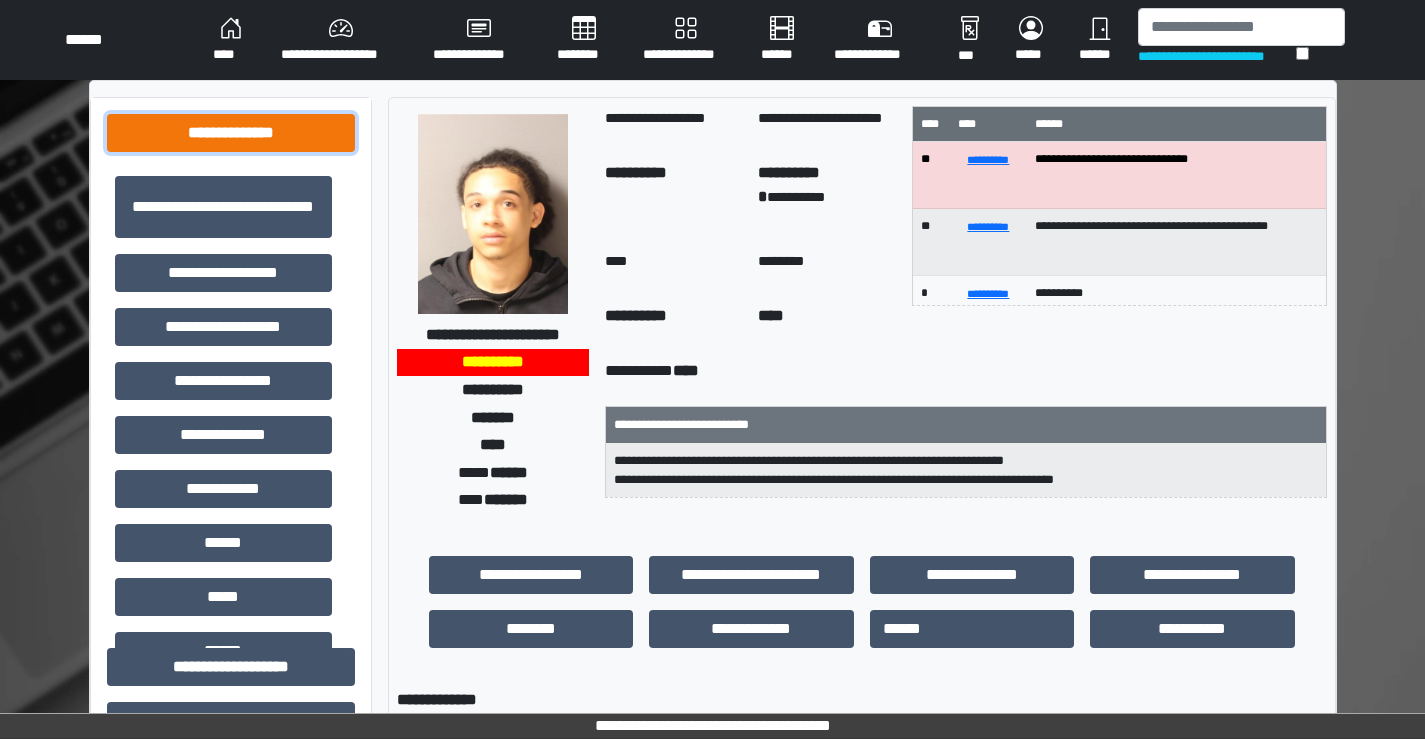 click on "**********" at bounding box center (231, 133) 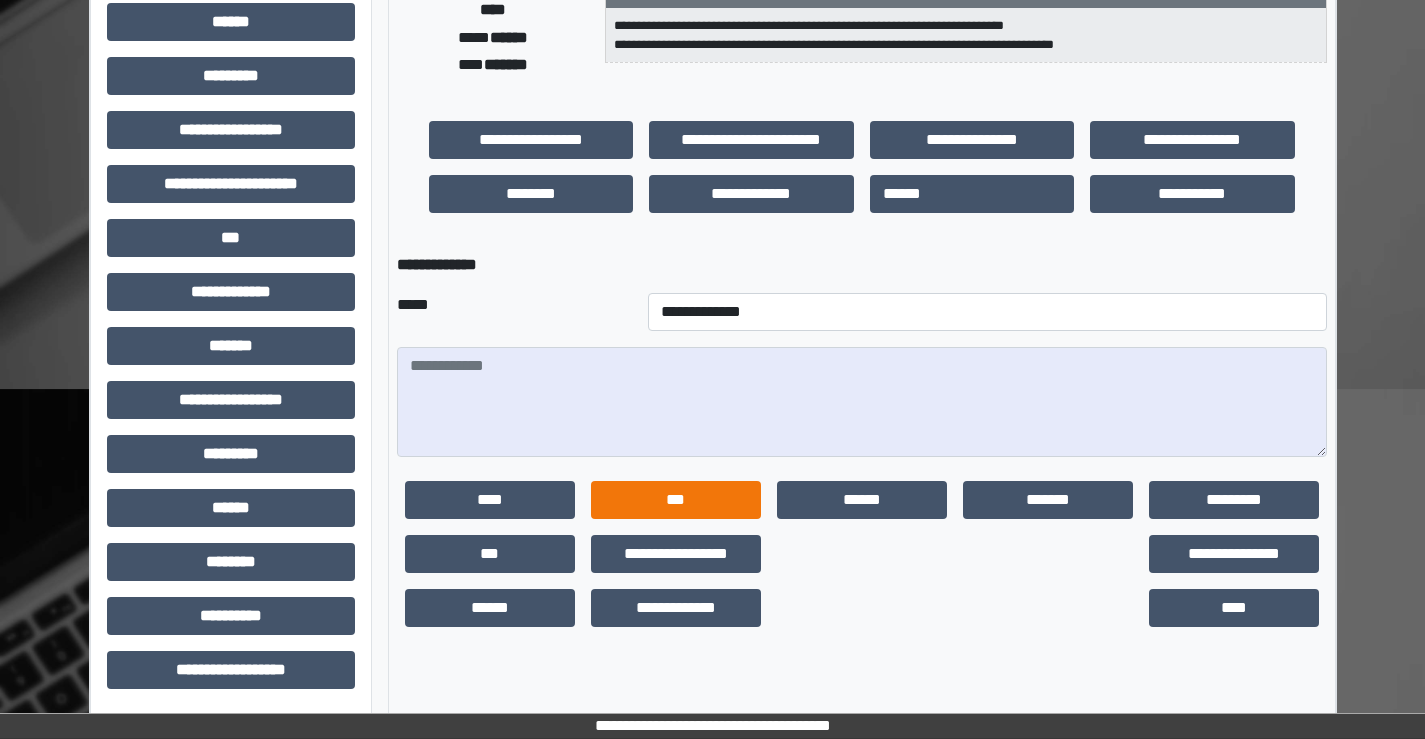 scroll, scrollTop: 0, scrollLeft: 0, axis: both 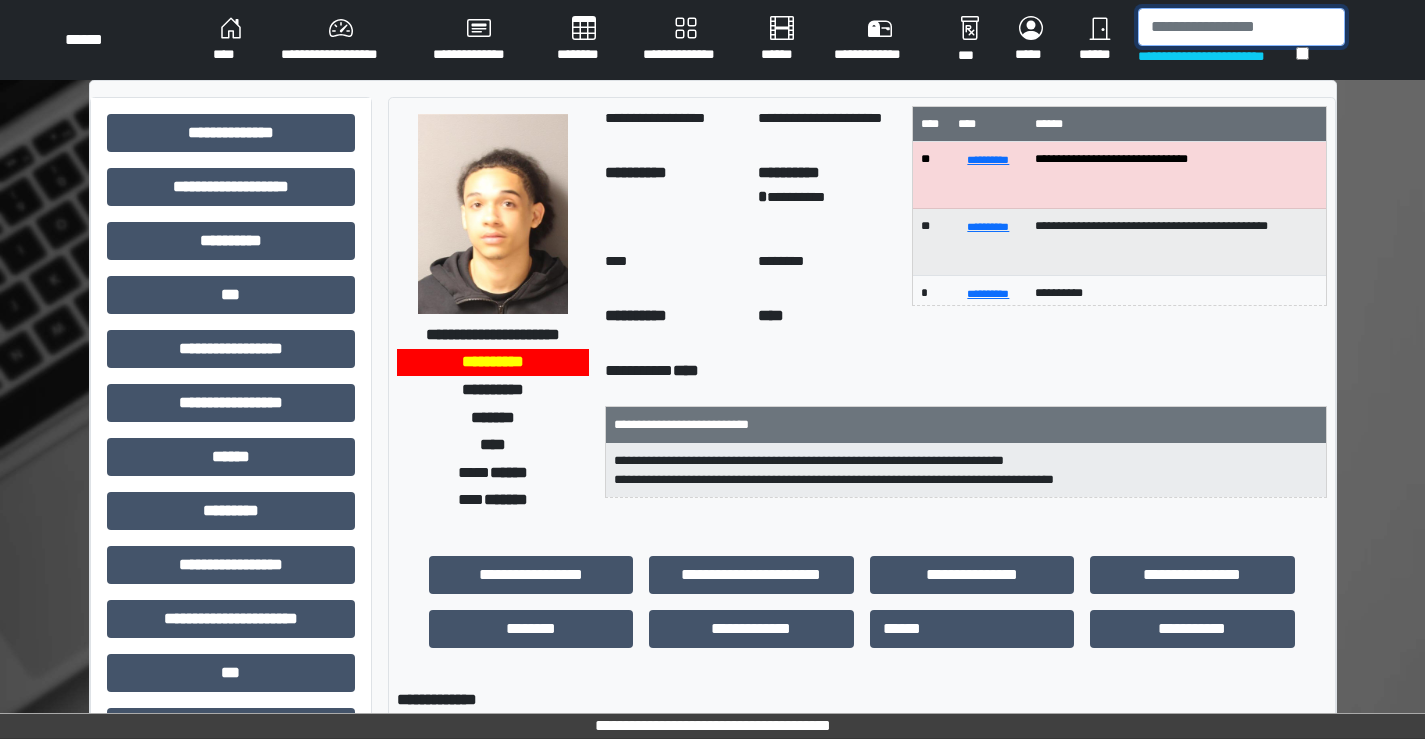 click at bounding box center (1241, 27) 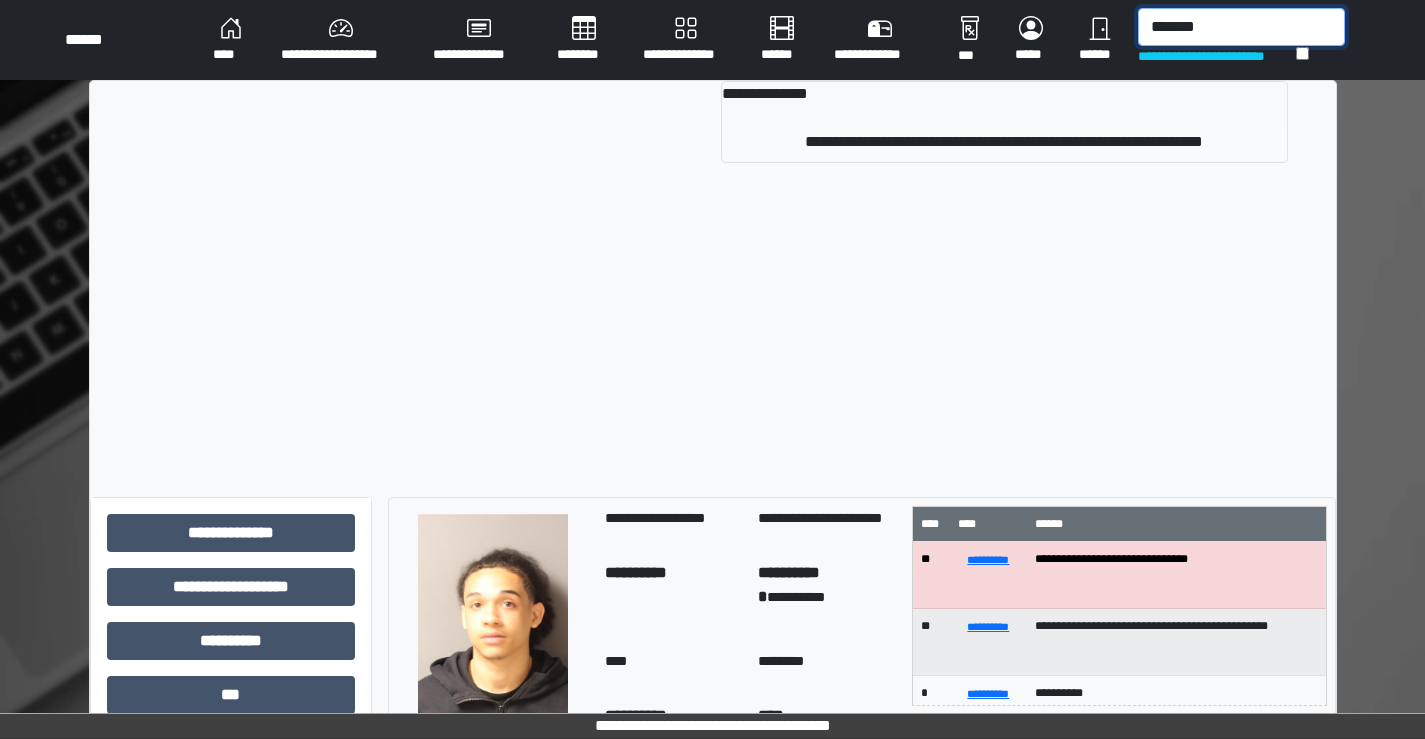 type on "*******" 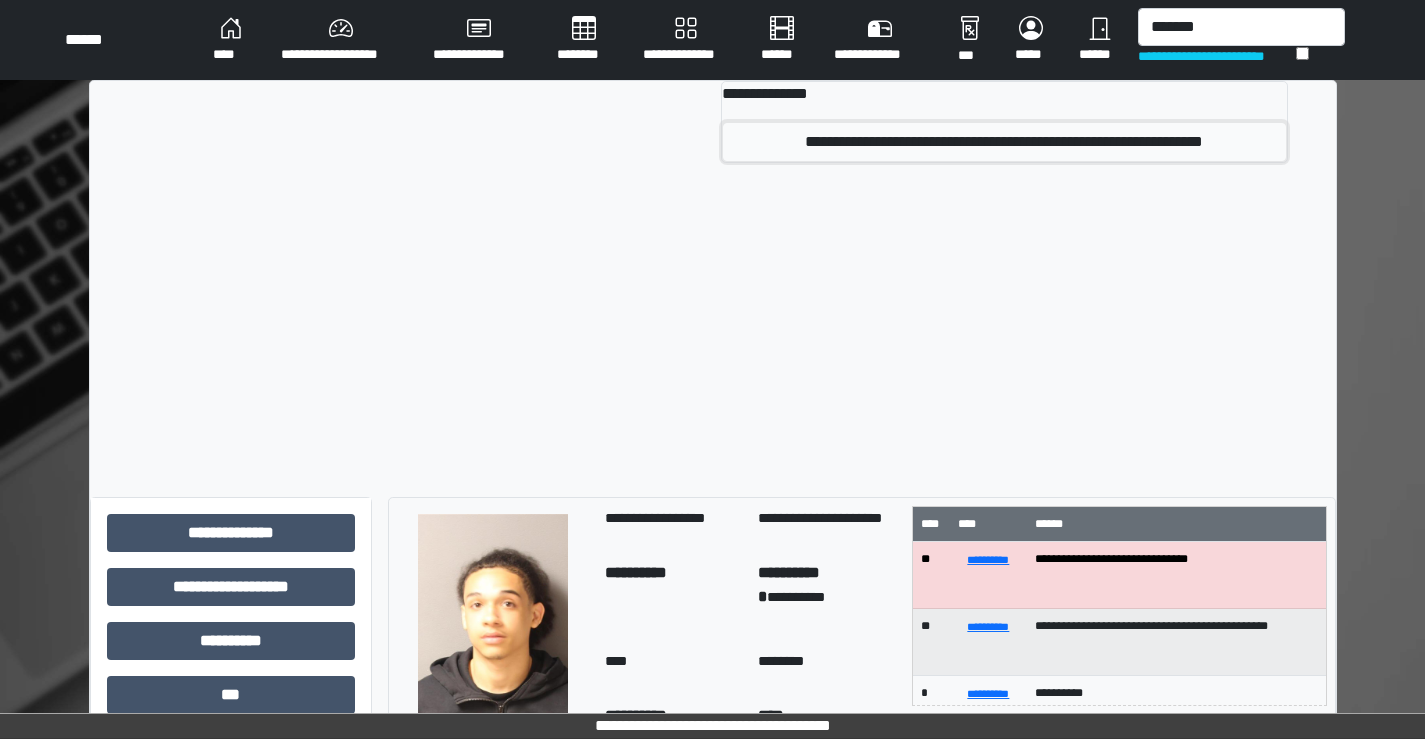 click on "**********" at bounding box center [1004, 142] 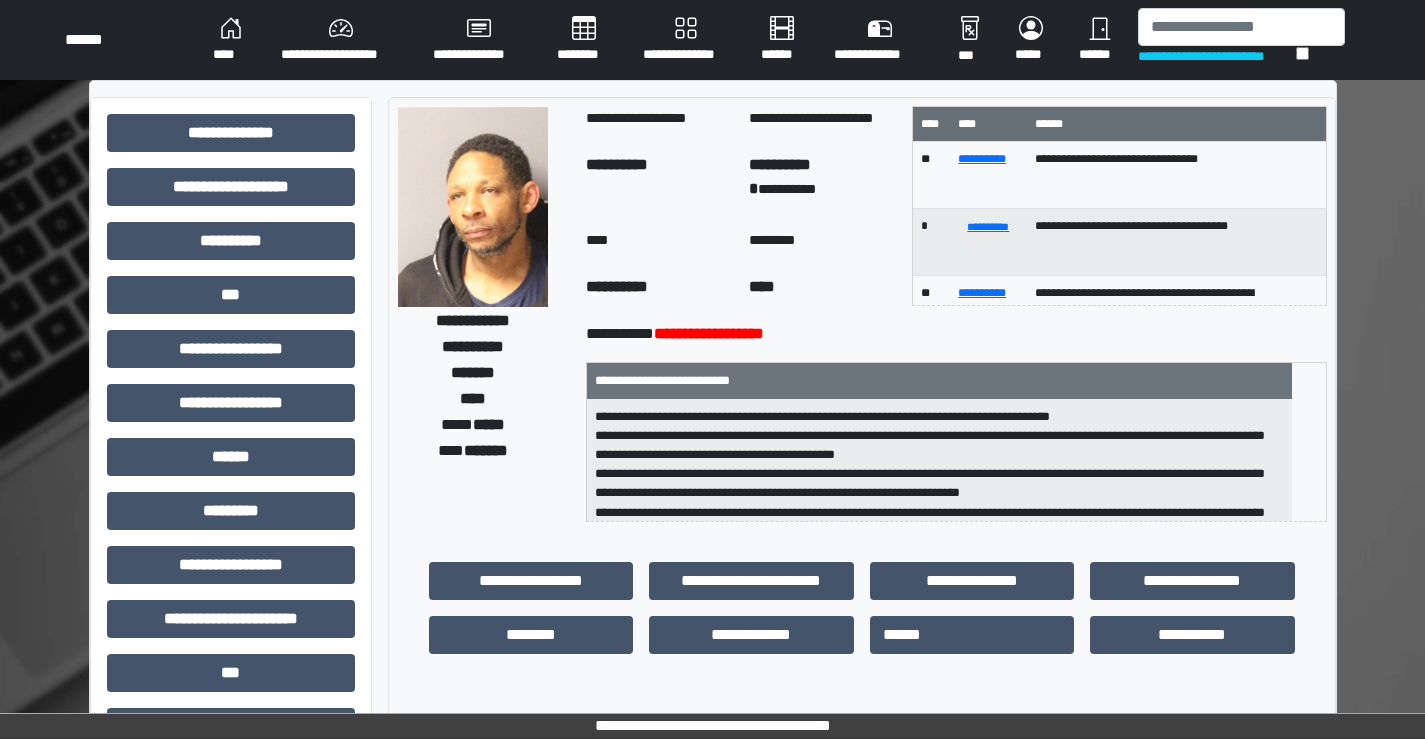 click at bounding box center [473, 207] 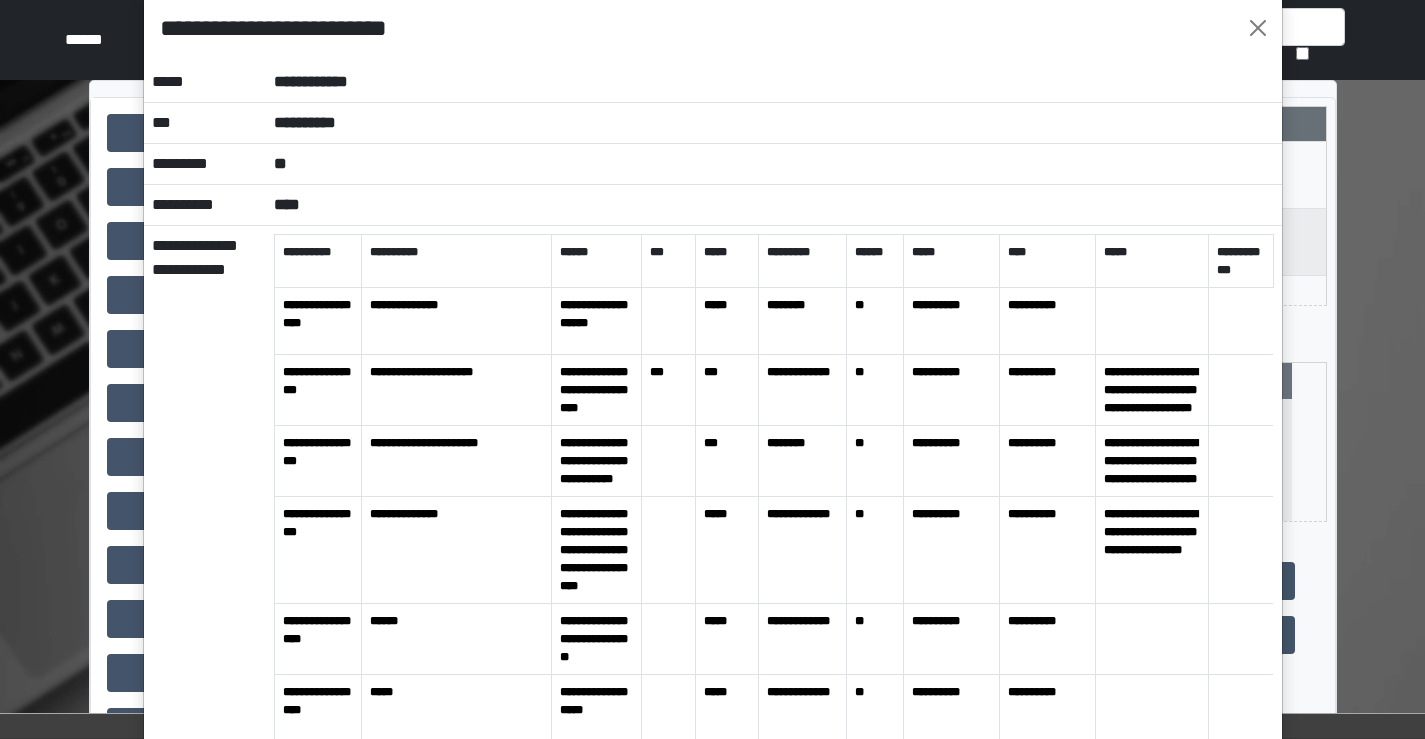 scroll, scrollTop: 0, scrollLeft: 0, axis: both 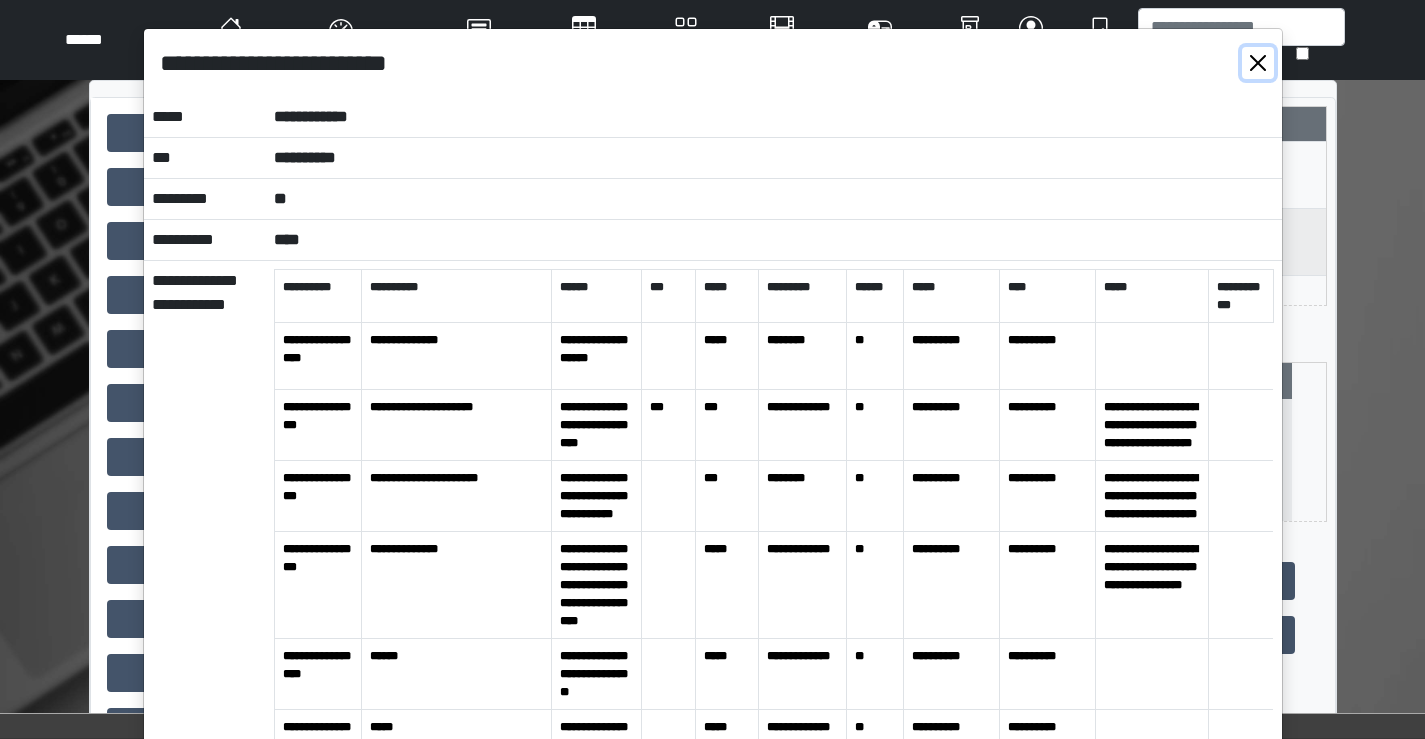 click at bounding box center (1258, 63) 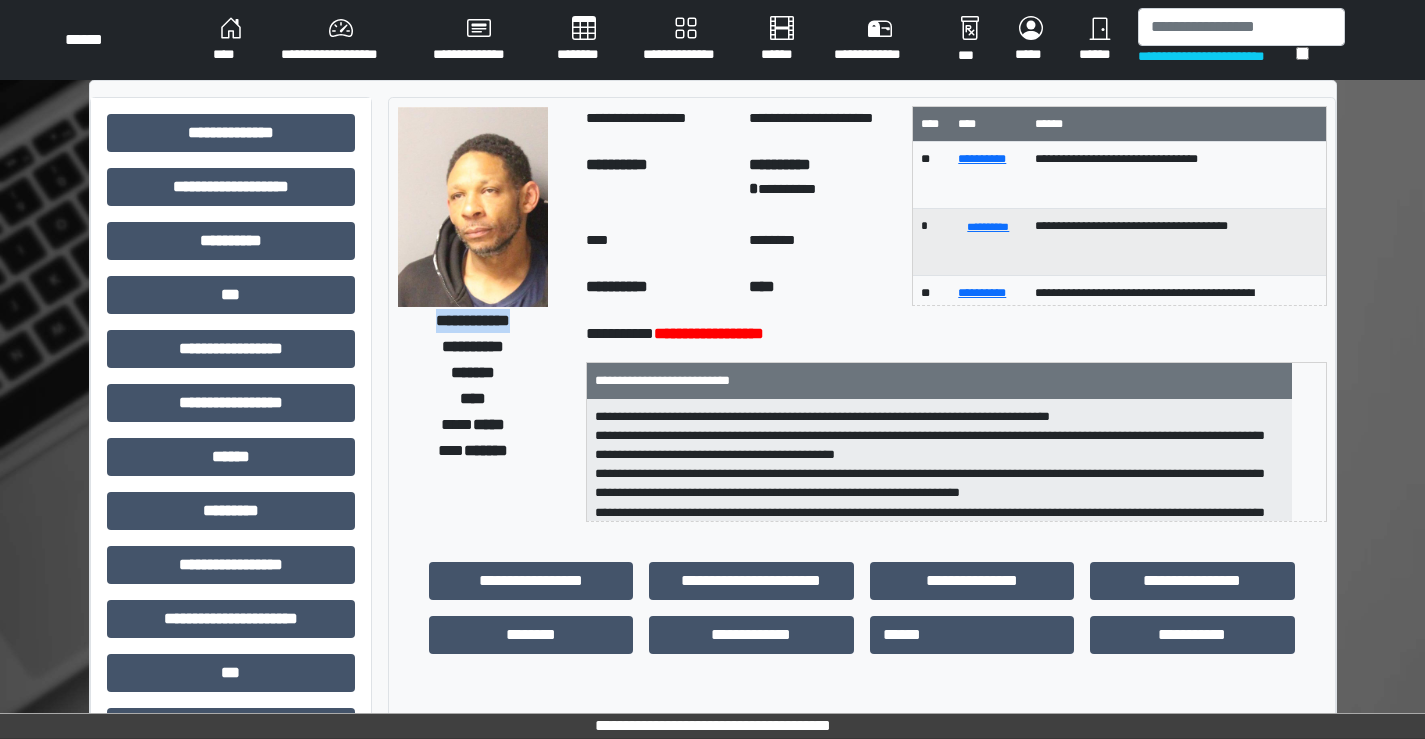 drag, startPoint x: 414, startPoint y: 319, endPoint x: 532, endPoint y: 316, distance: 118.03813 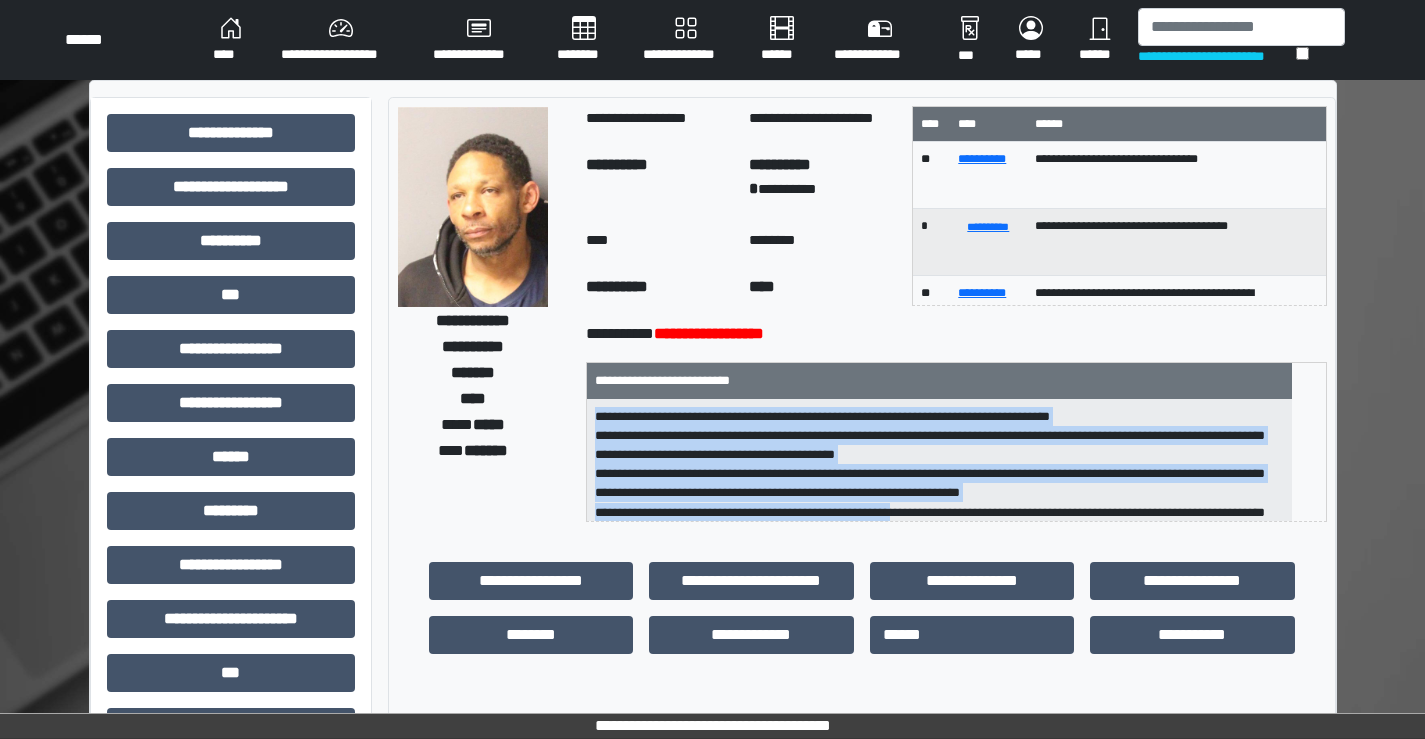 scroll, scrollTop: 63, scrollLeft: 0, axis: vertical 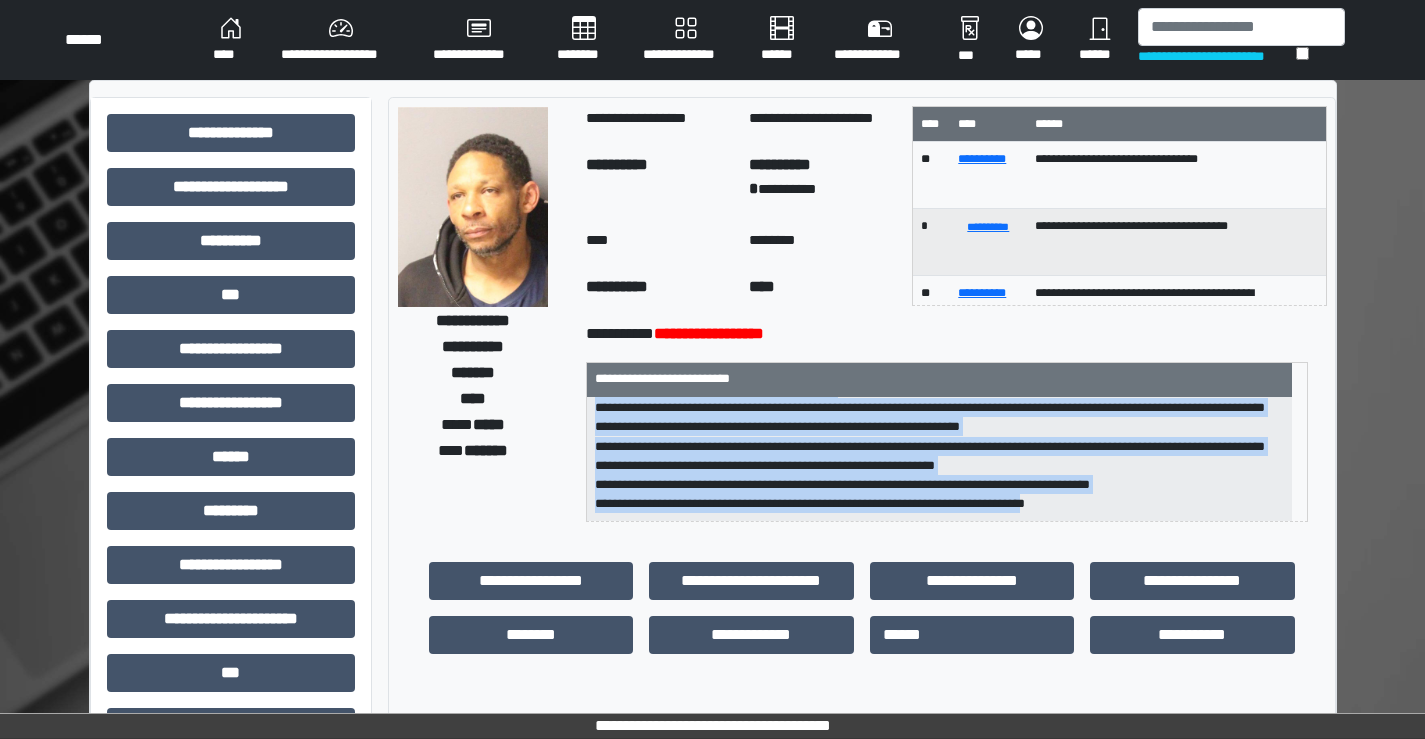 drag, startPoint x: 615, startPoint y: 416, endPoint x: 1094, endPoint y: 511, distance: 488.3298 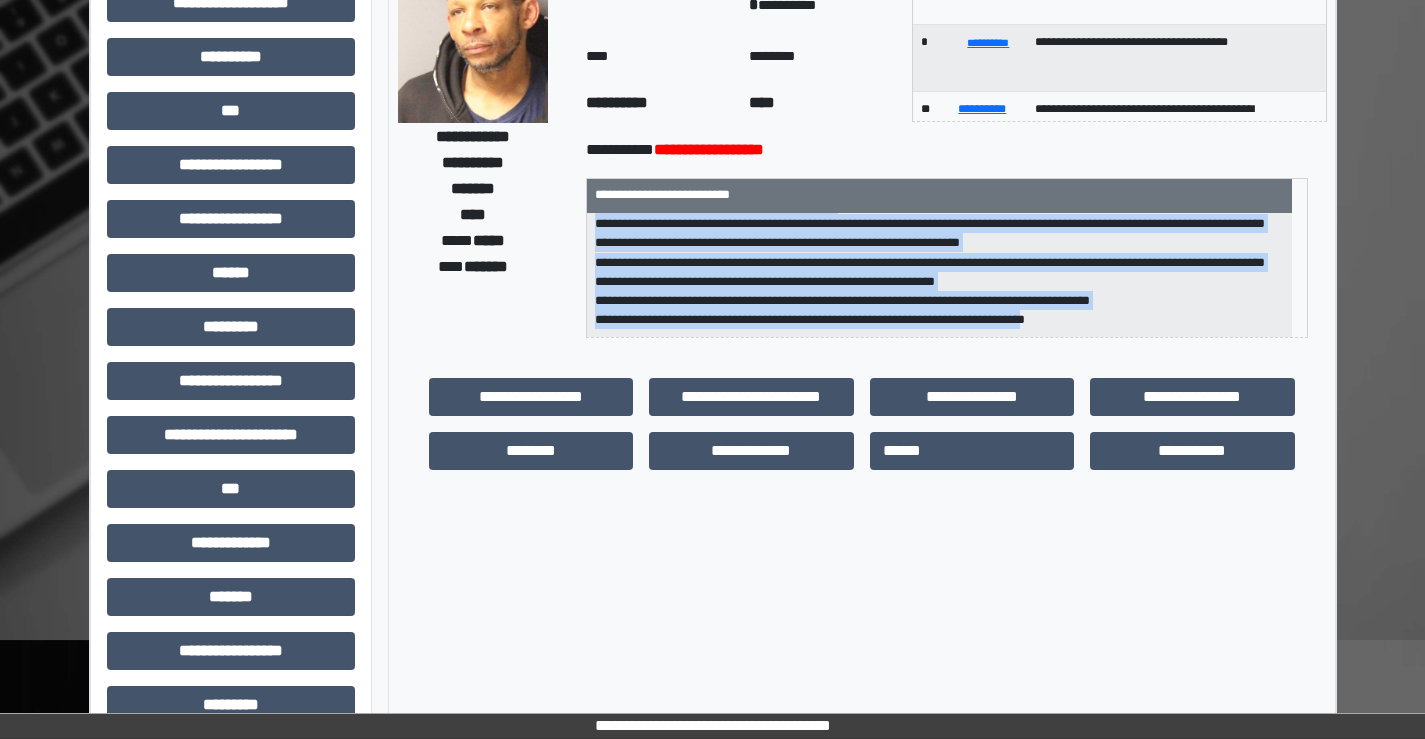 scroll, scrollTop: 200, scrollLeft: 0, axis: vertical 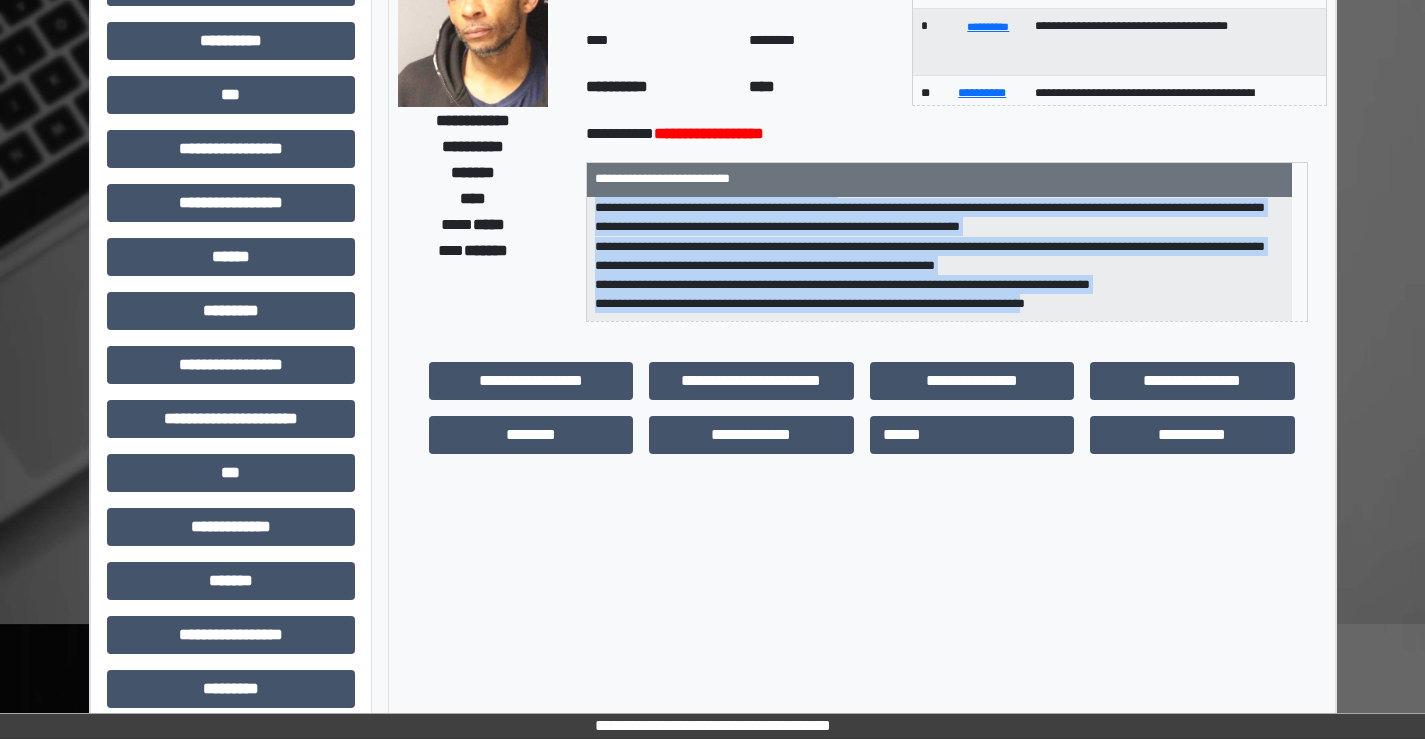 click at bounding box center (473, 7) 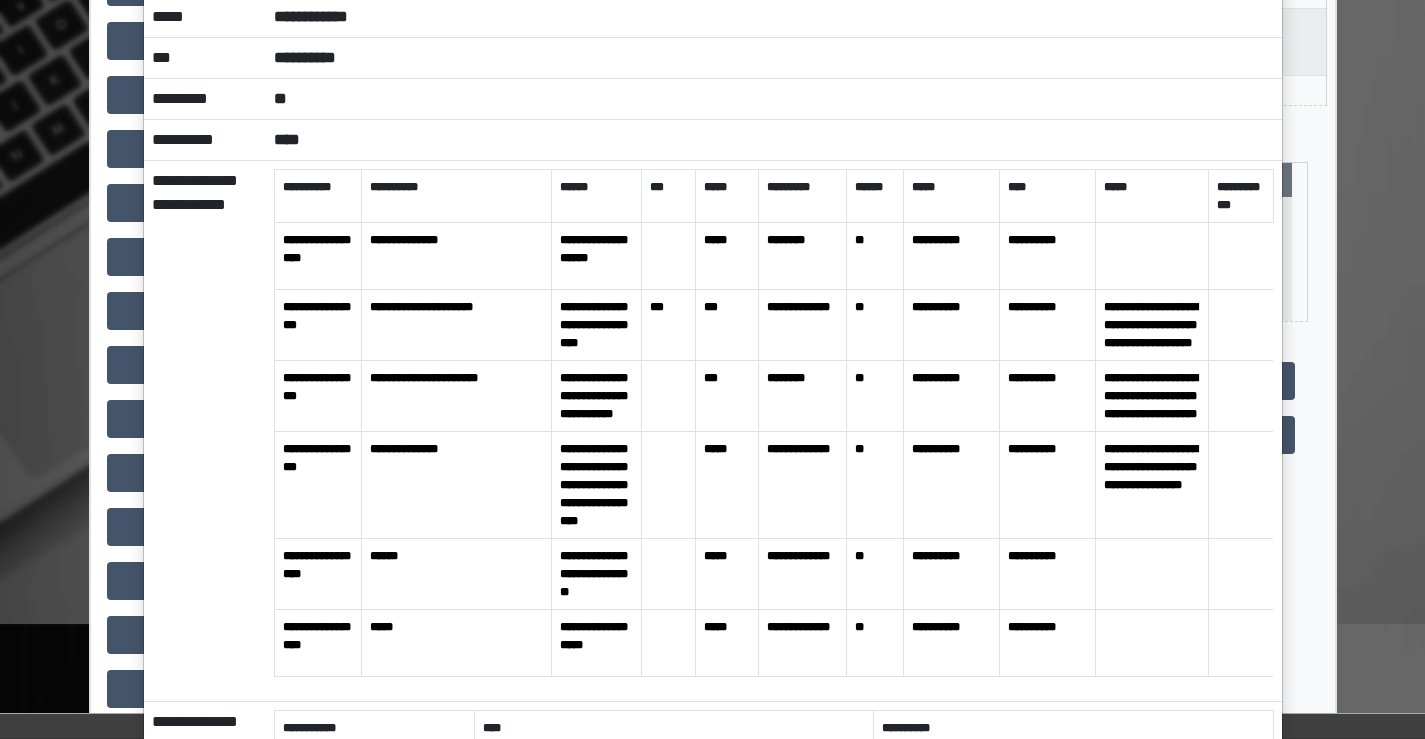 scroll, scrollTop: 0, scrollLeft: 0, axis: both 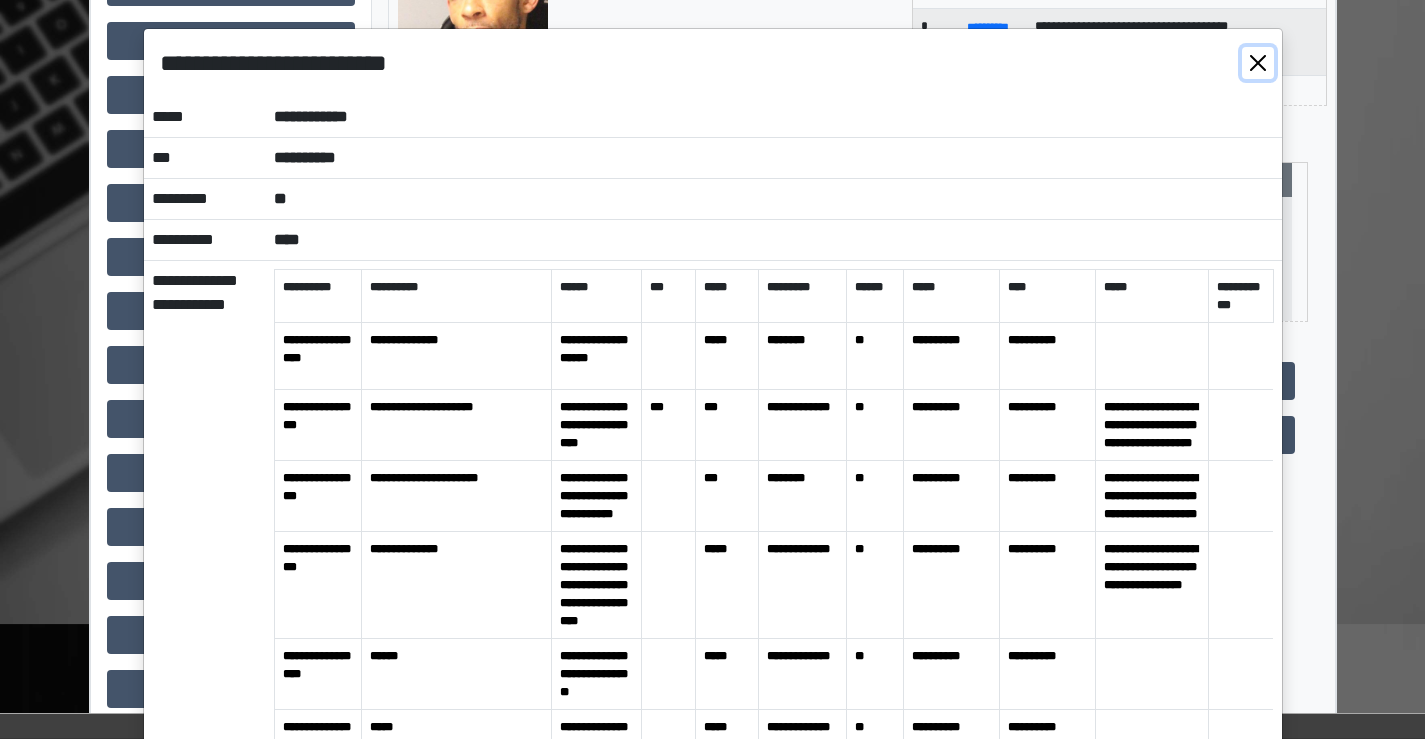click at bounding box center [1258, 63] 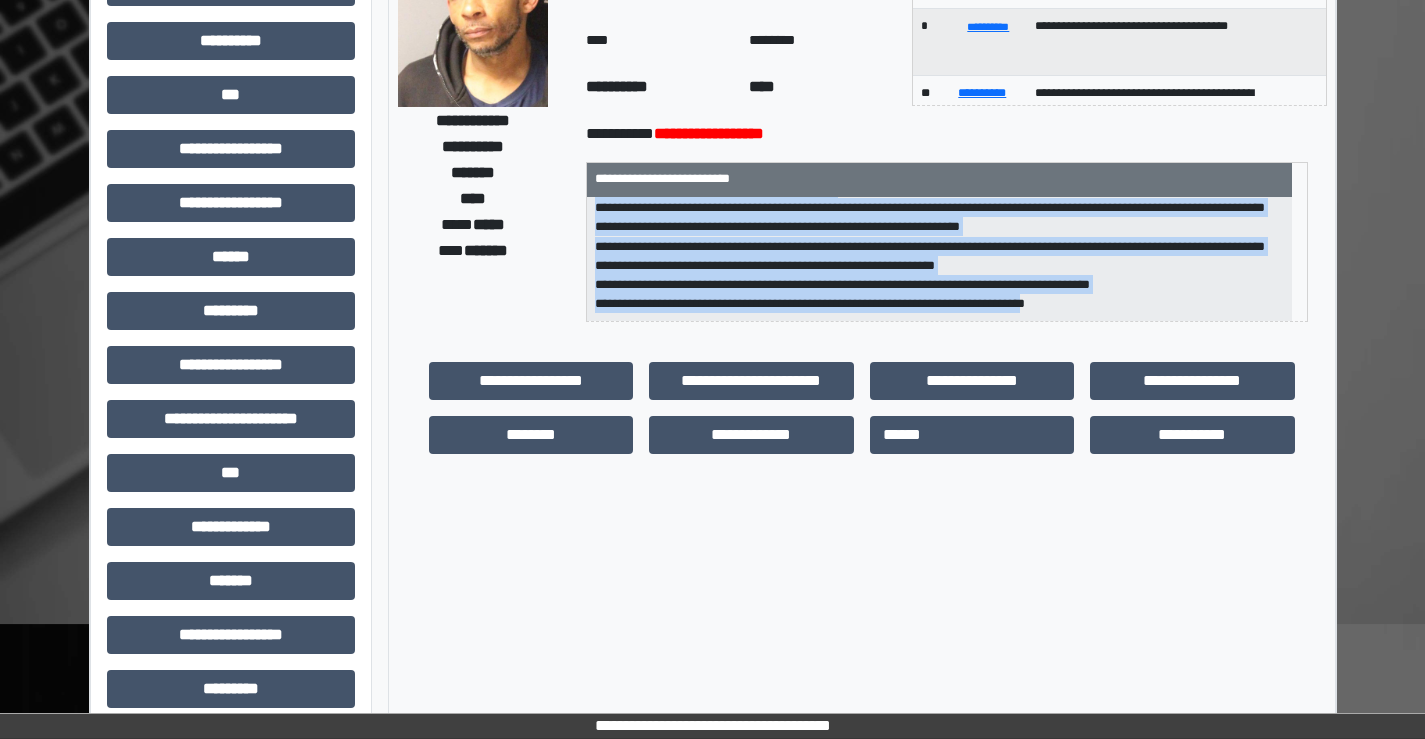 click on "**********" at bounding box center [939, 259] 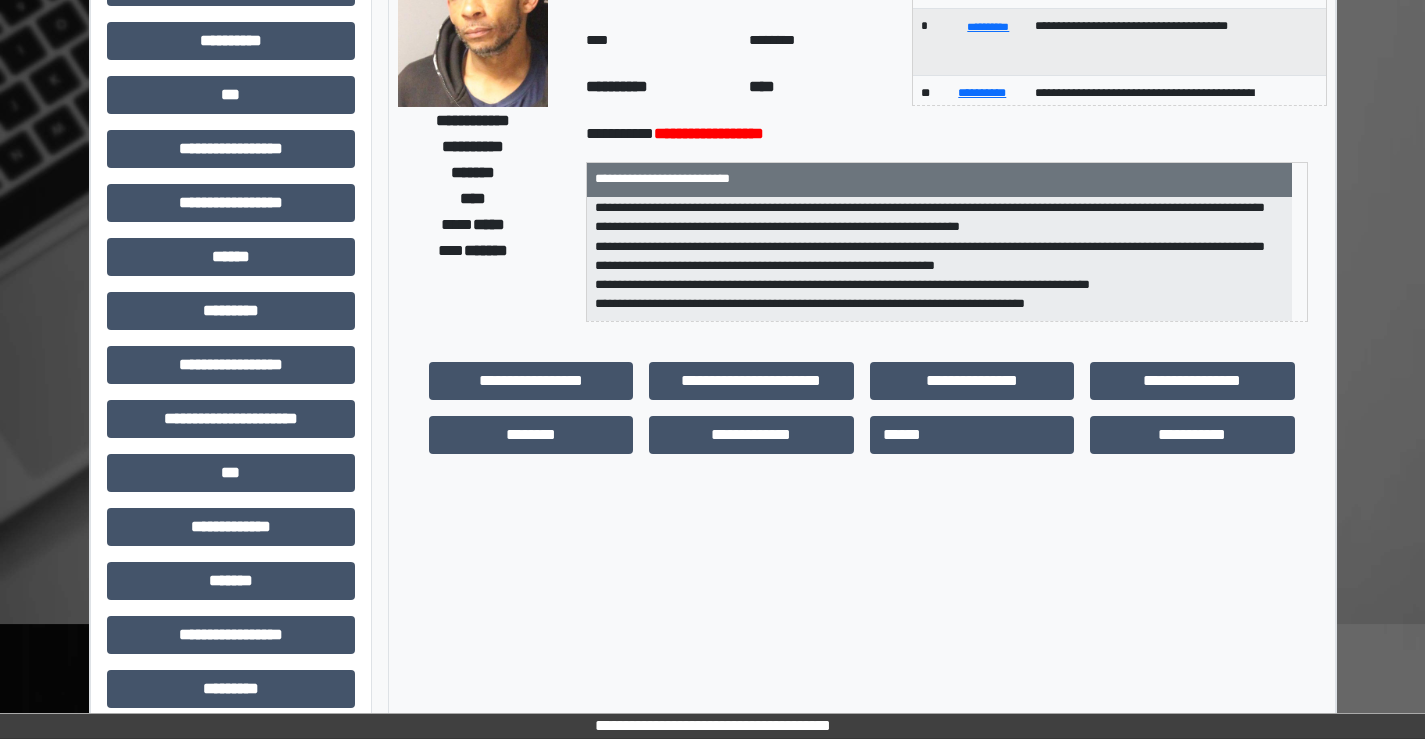 scroll, scrollTop: 63, scrollLeft: 0, axis: vertical 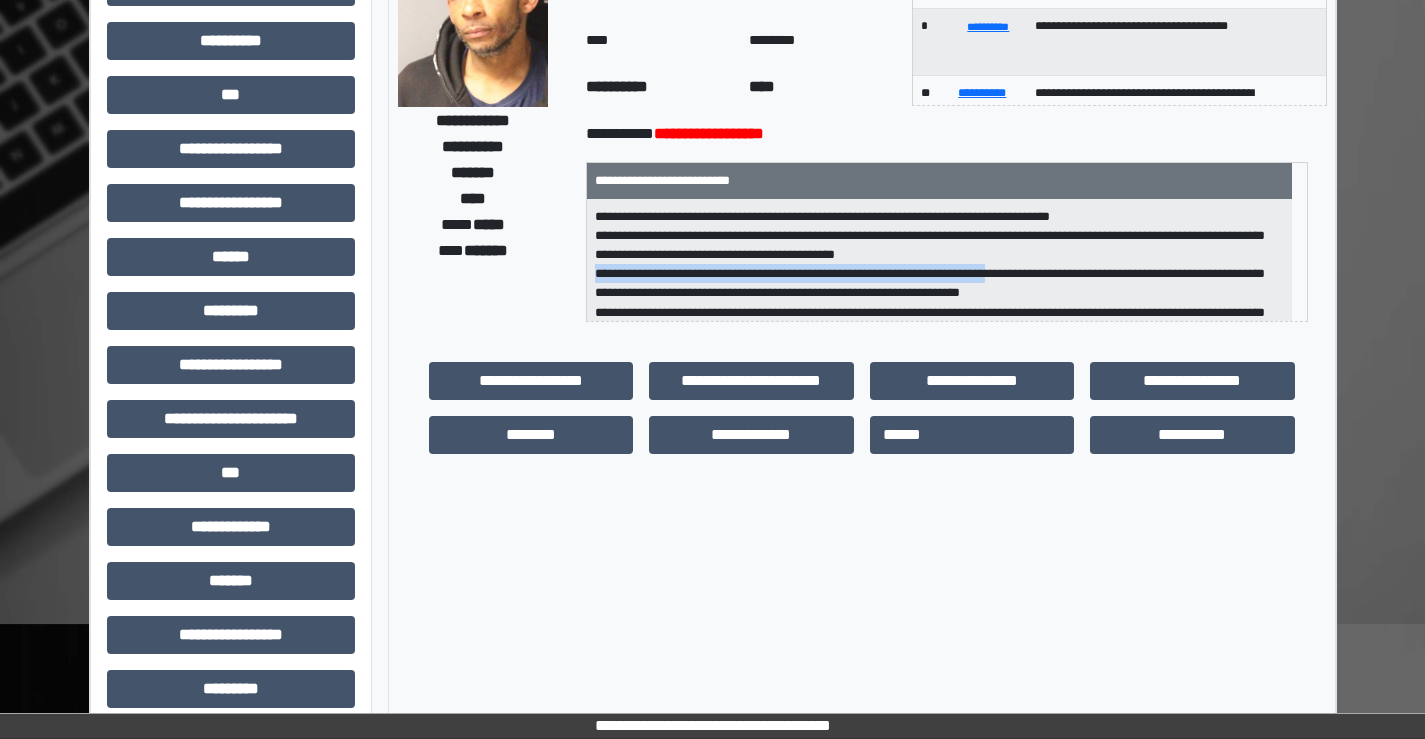 drag, startPoint x: 614, startPoint y: 208, endPoint x: 1099, endPoint y: 277, distance: 489.88367 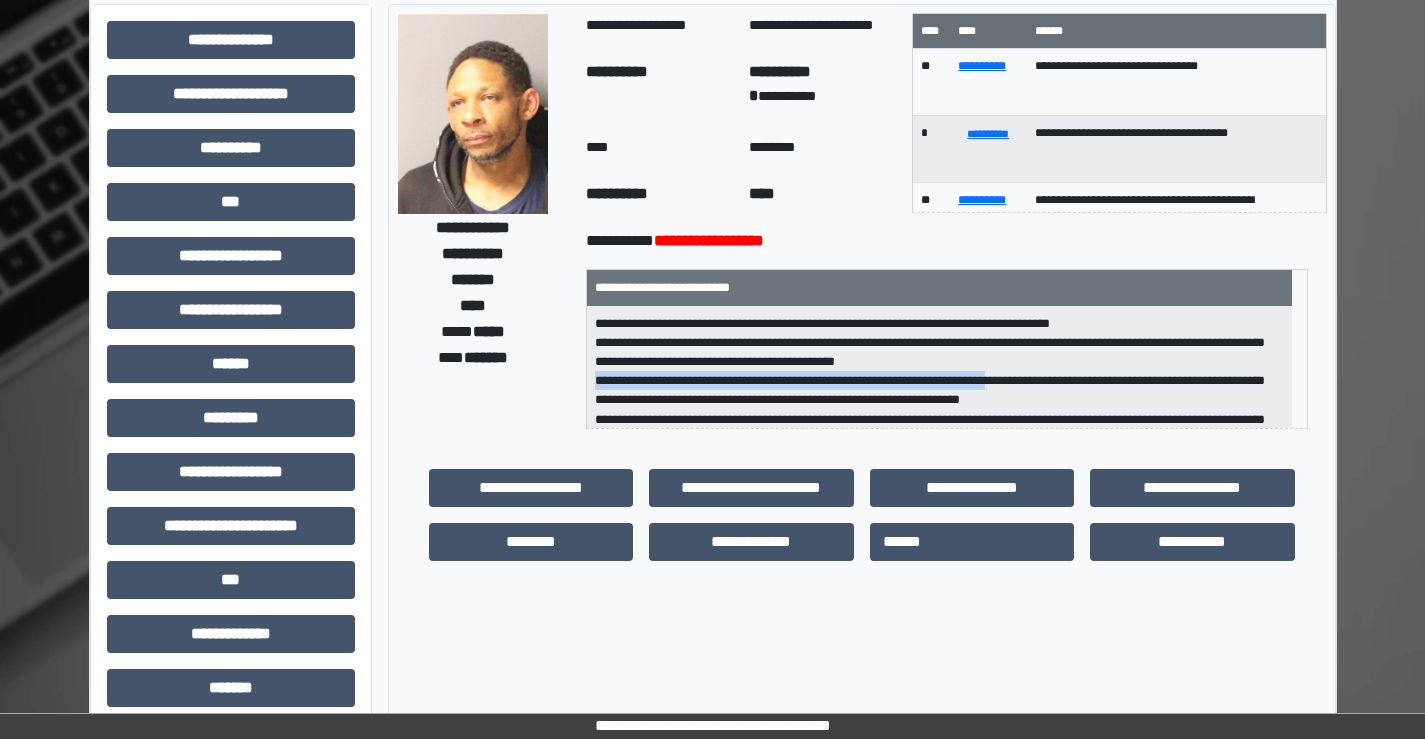 scroll, scrollTop: 0, scrollLeft: 0, axis: both 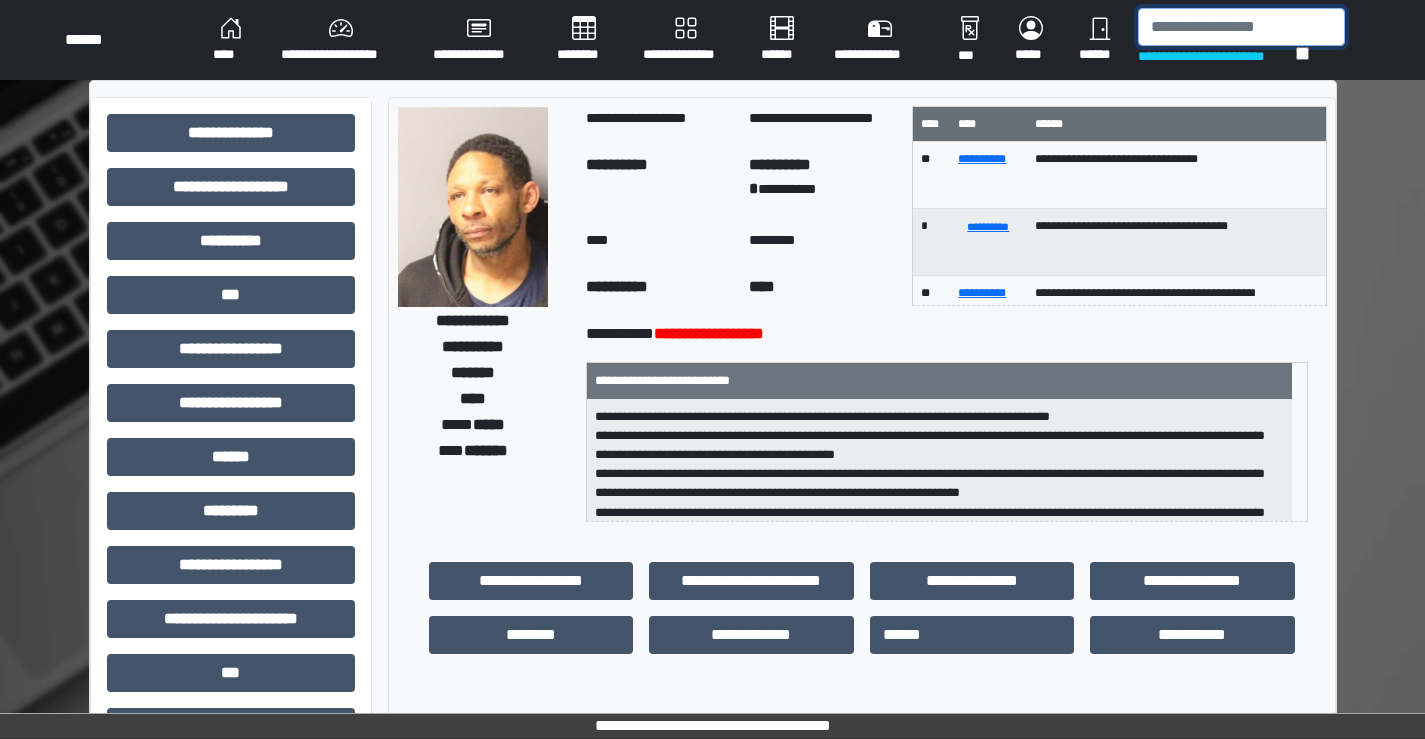click at bounding box center (1241, 27) 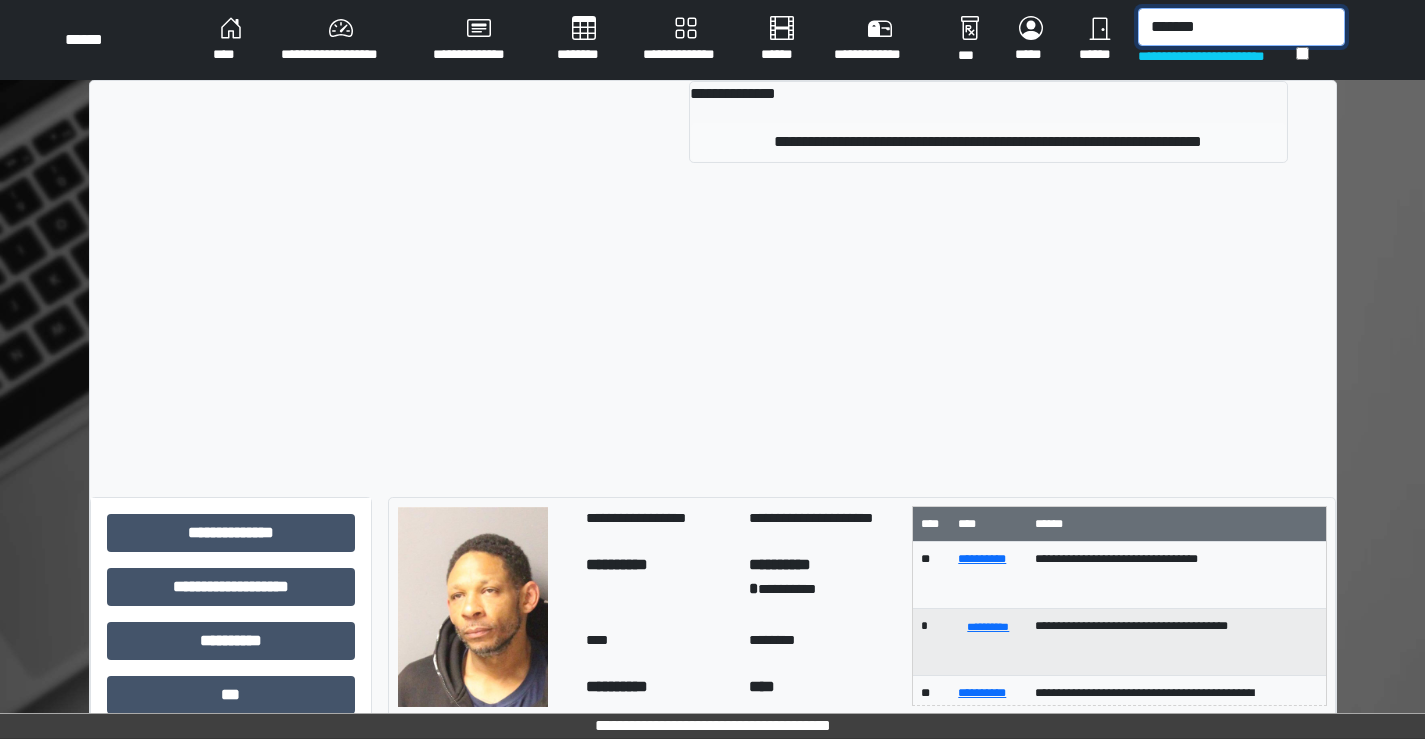 type on "*******" 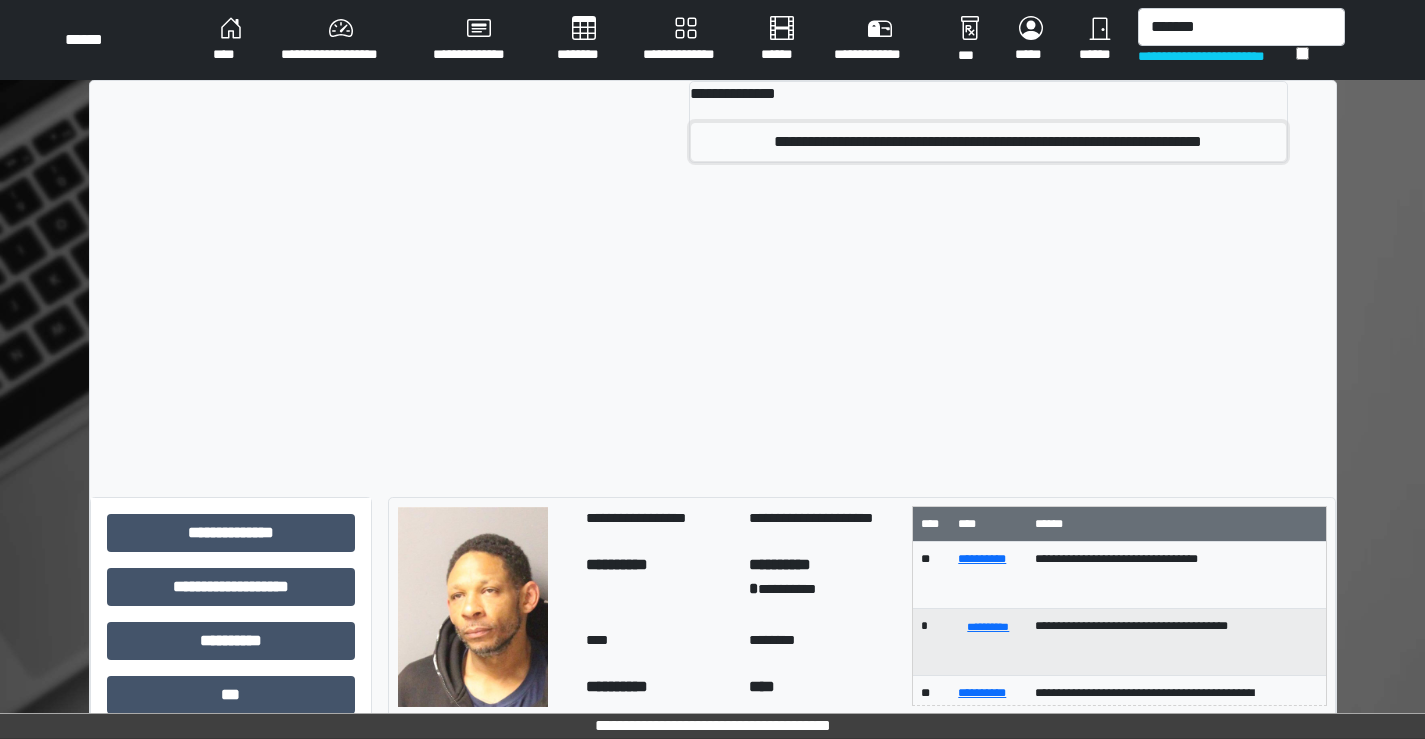 click on "**********" at bounding box center [988, 142] 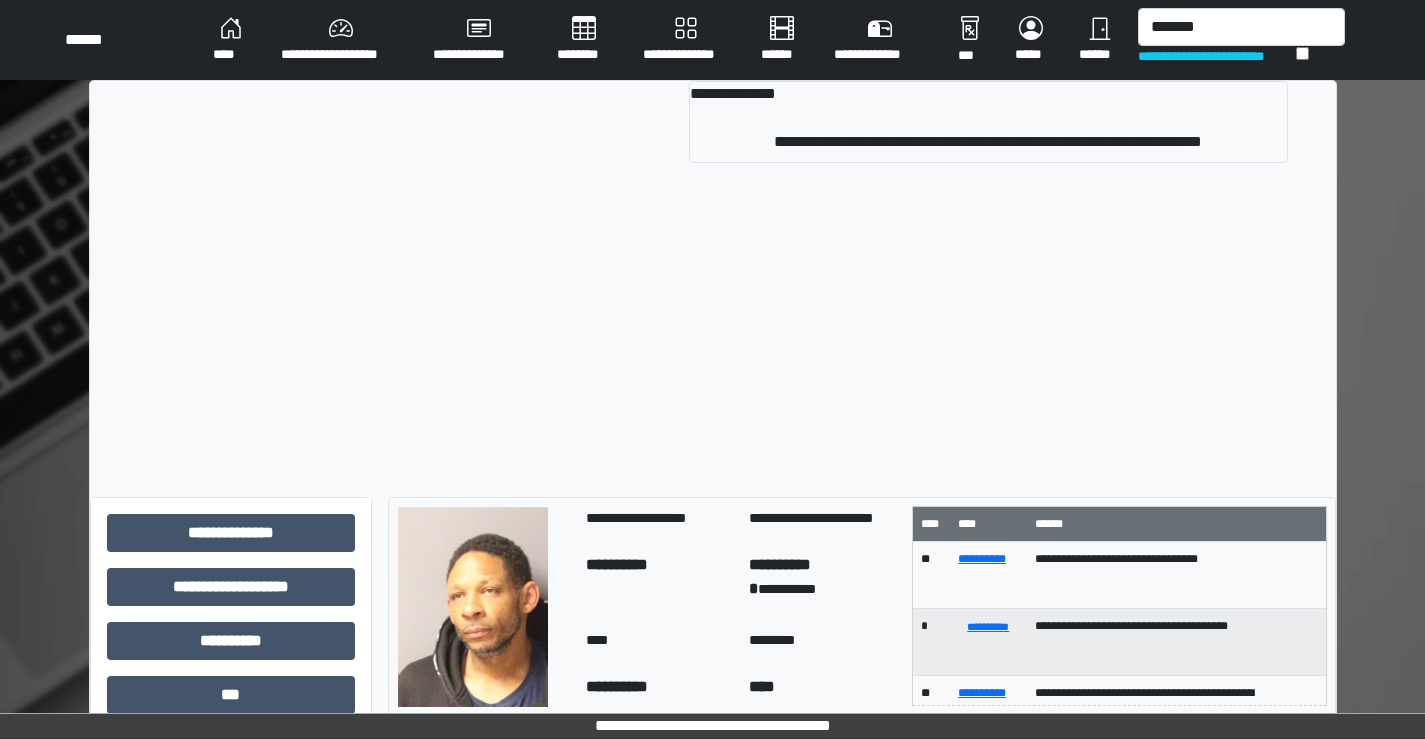 type 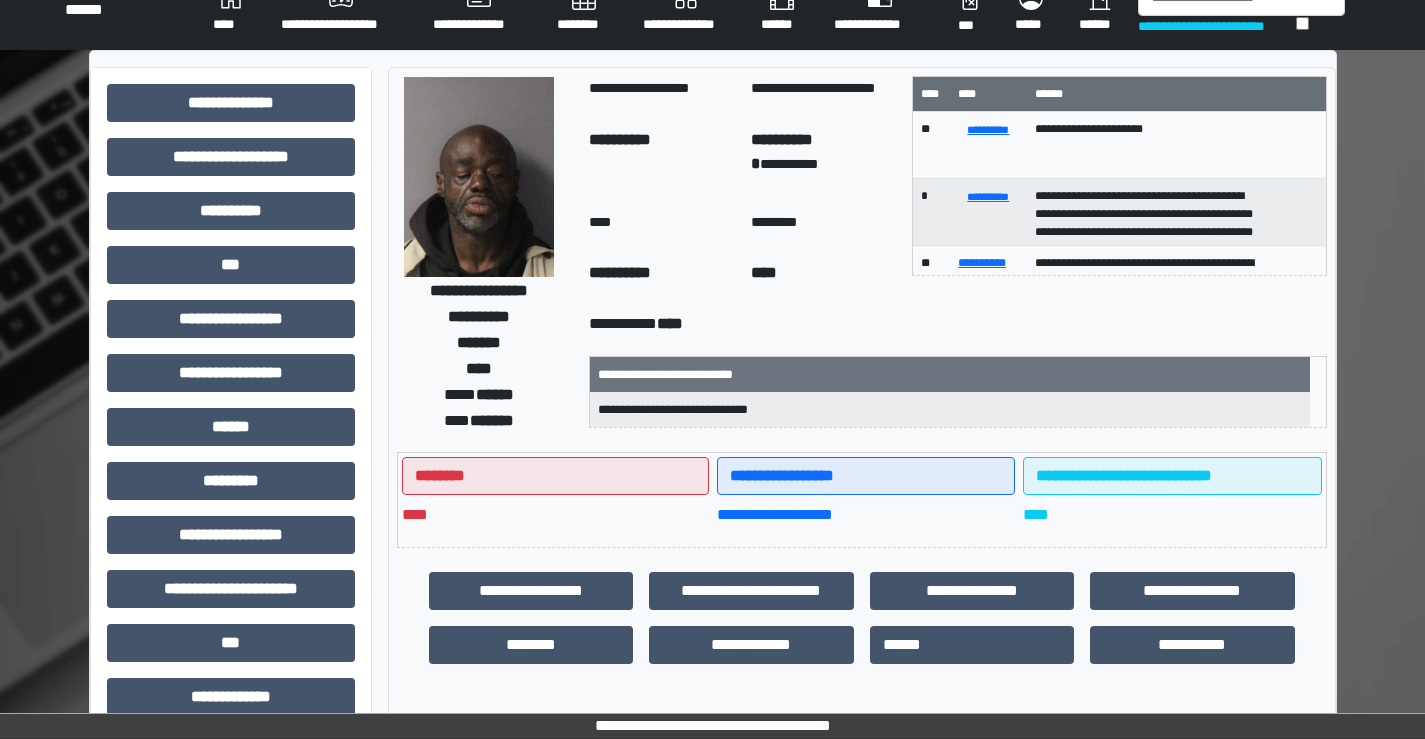 scroll, scrollTop: 300, scrollLeft: 0, axis: vertical 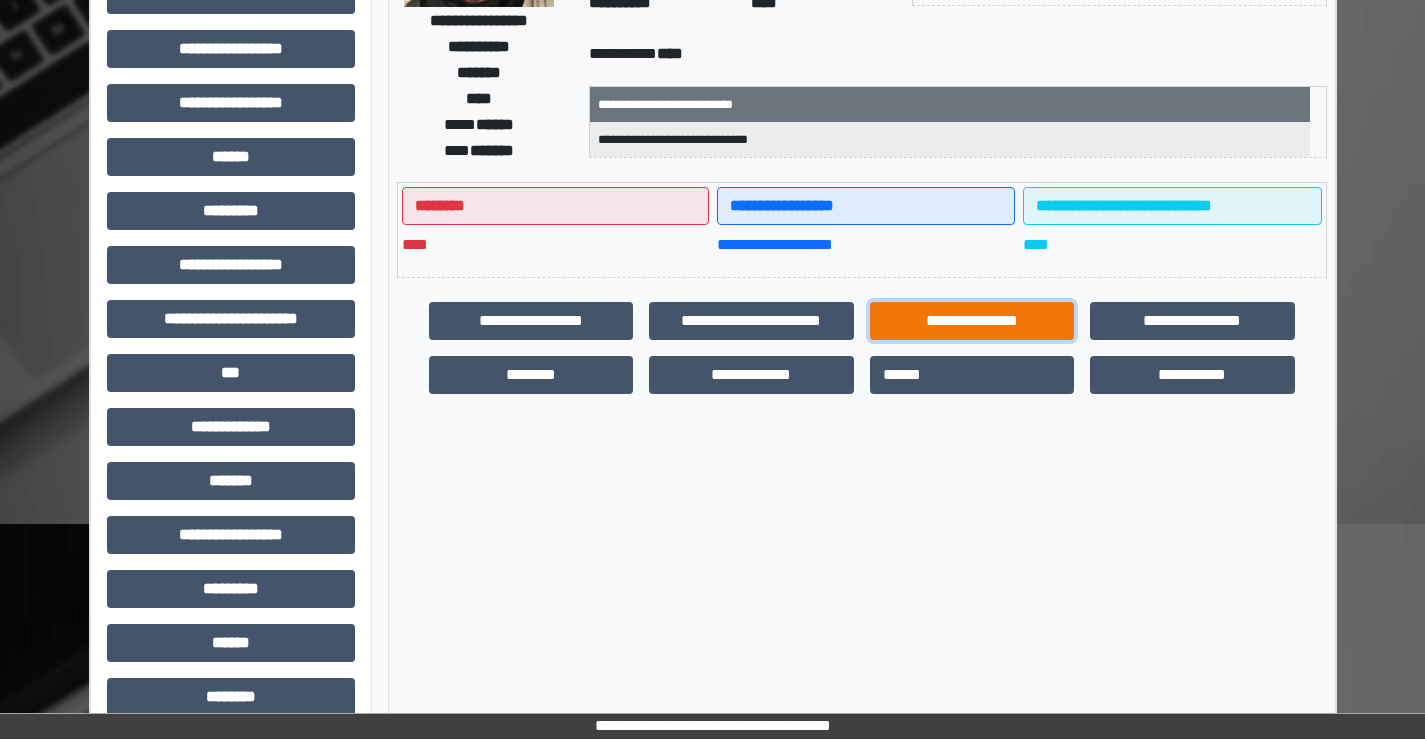 click on "**********" at bounding box center [972, 321] 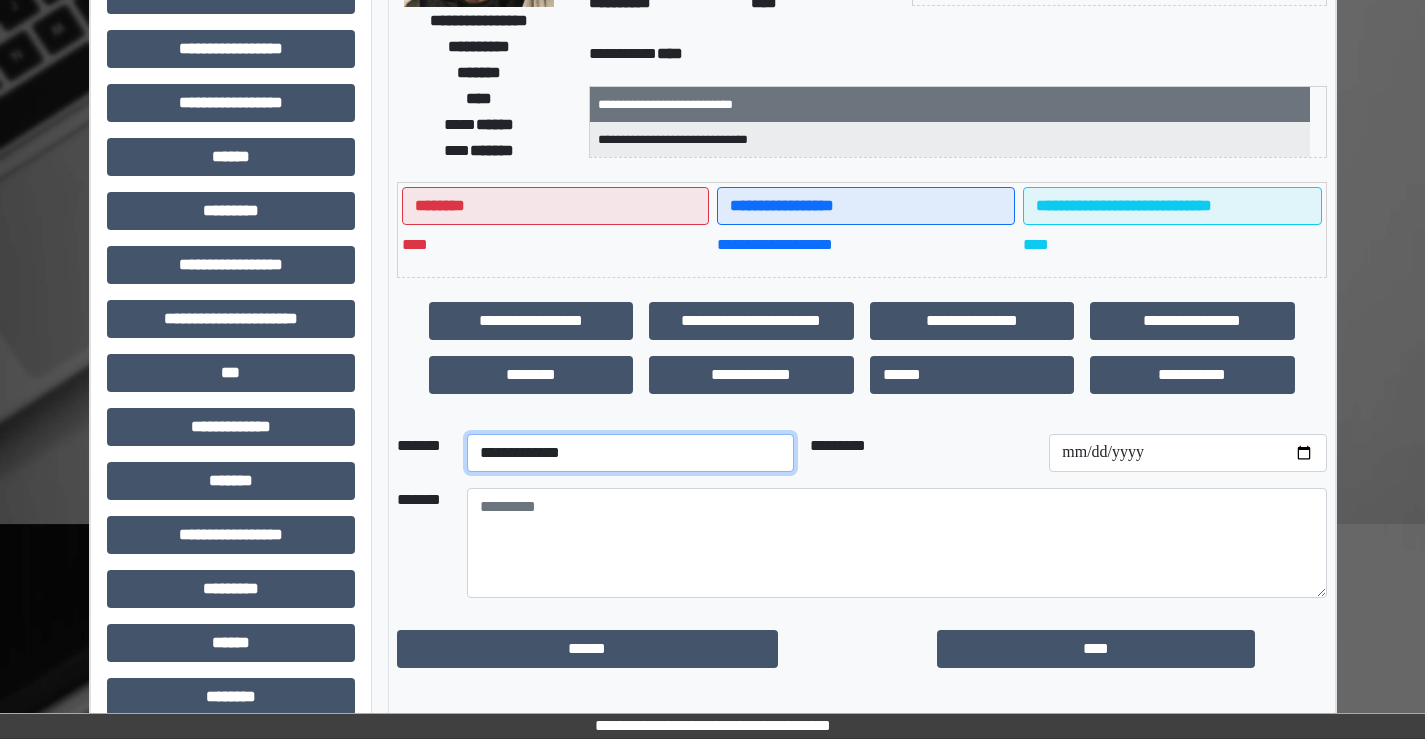 drag, startPoint x: 699, startPoint y: 457, endPoint x: 680, endPoint y: 456, distance: 19.026299 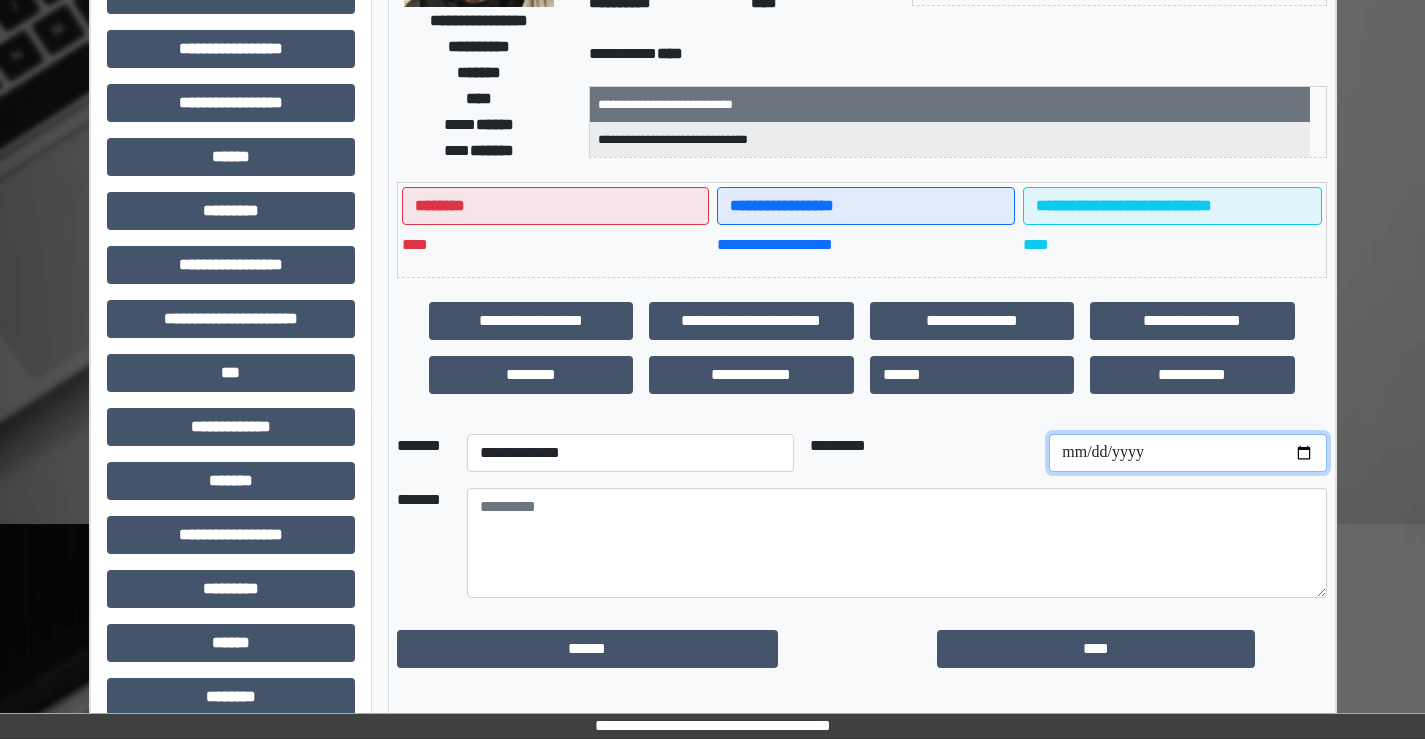 click at bounding box center (1187, 453) 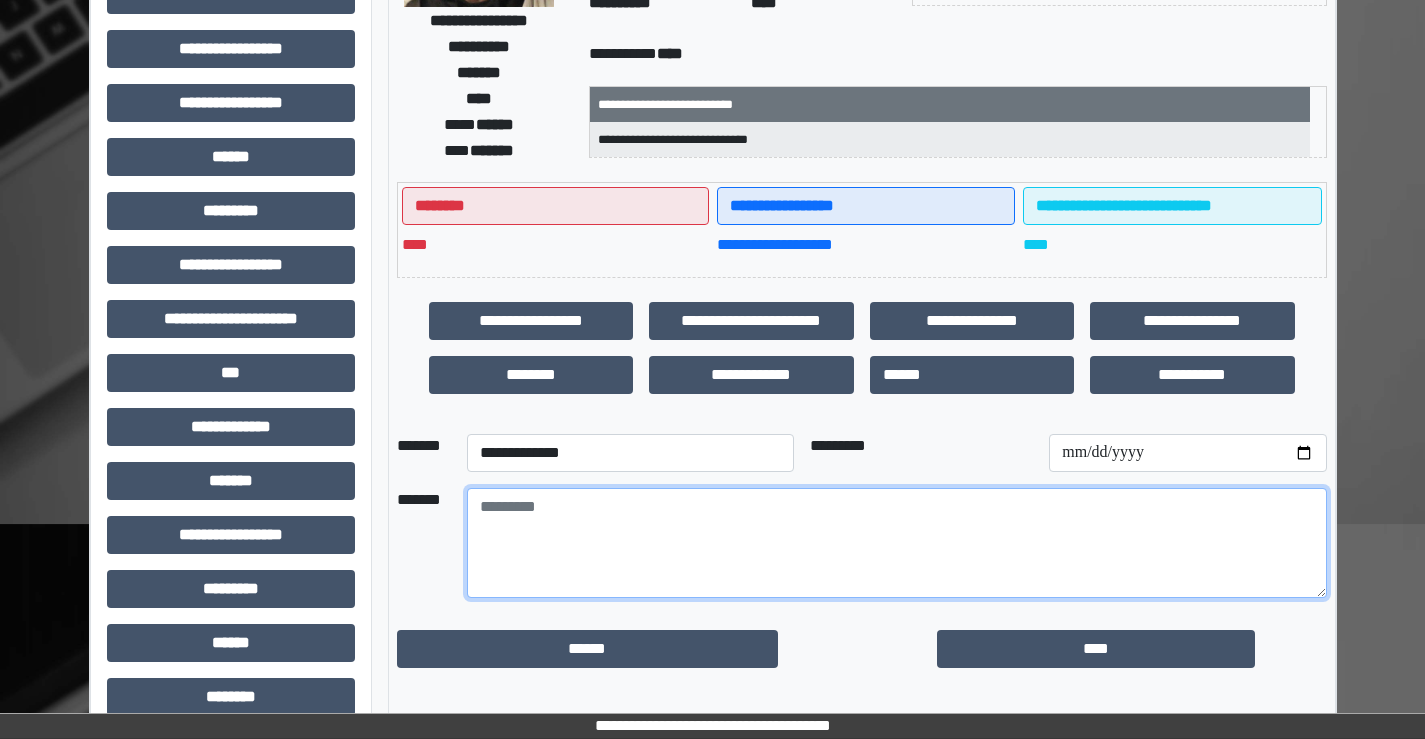 click at bounding box center [897, 543] 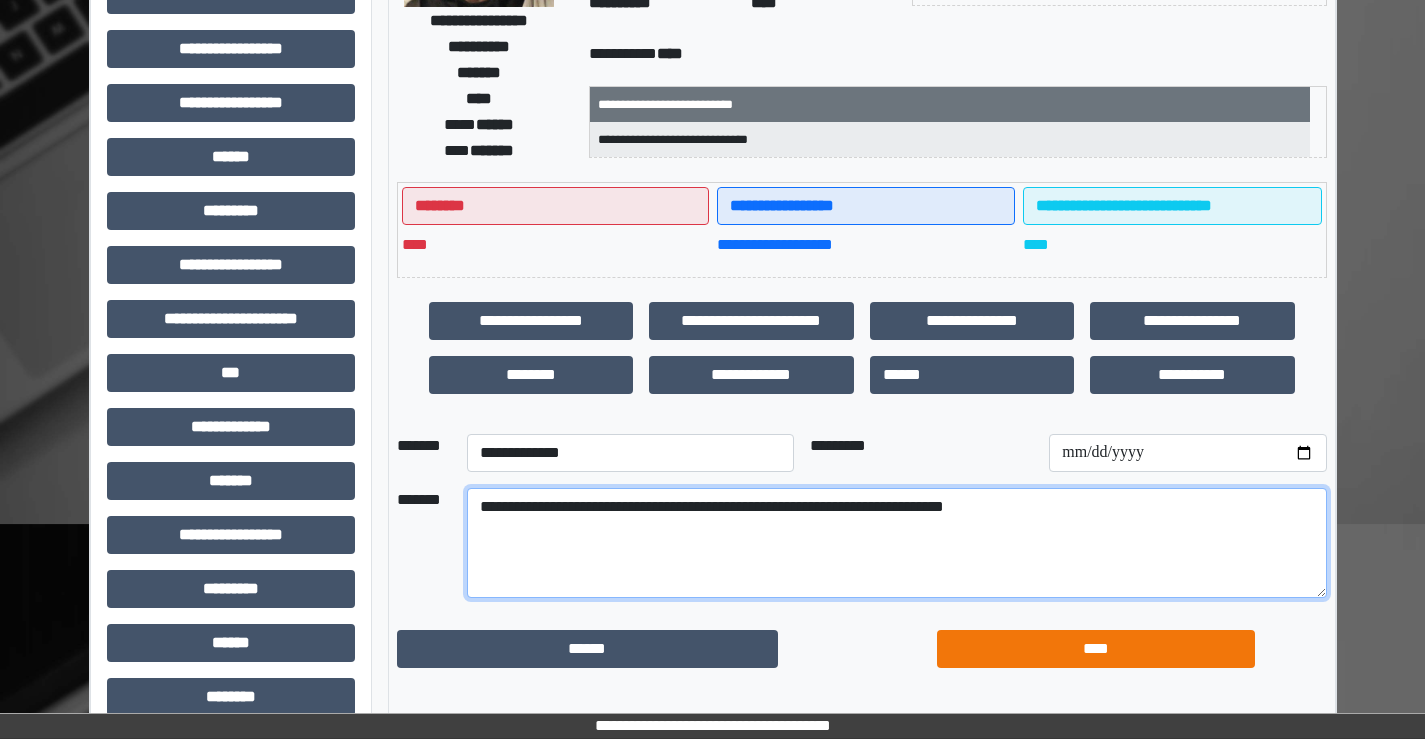 type on "**********" 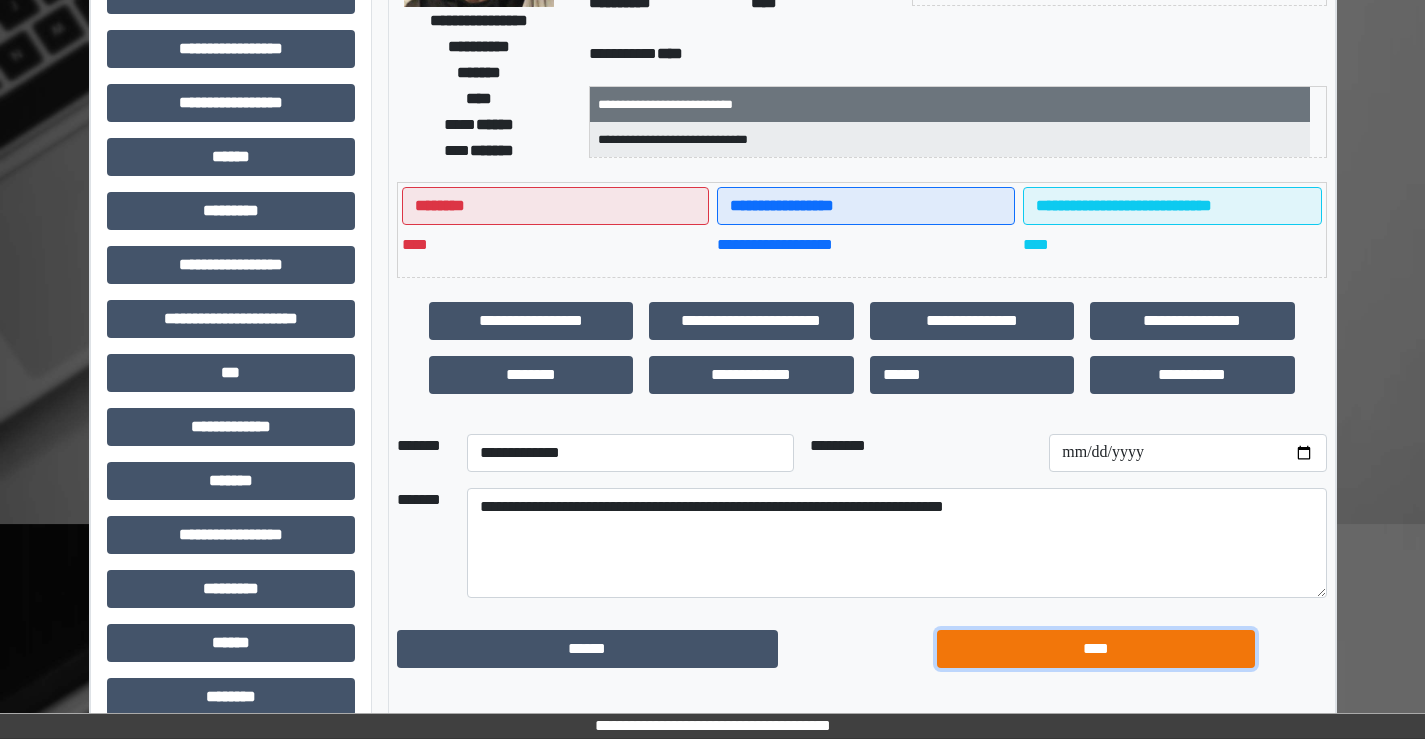 click on "****" at bounding box center (1096, 649) 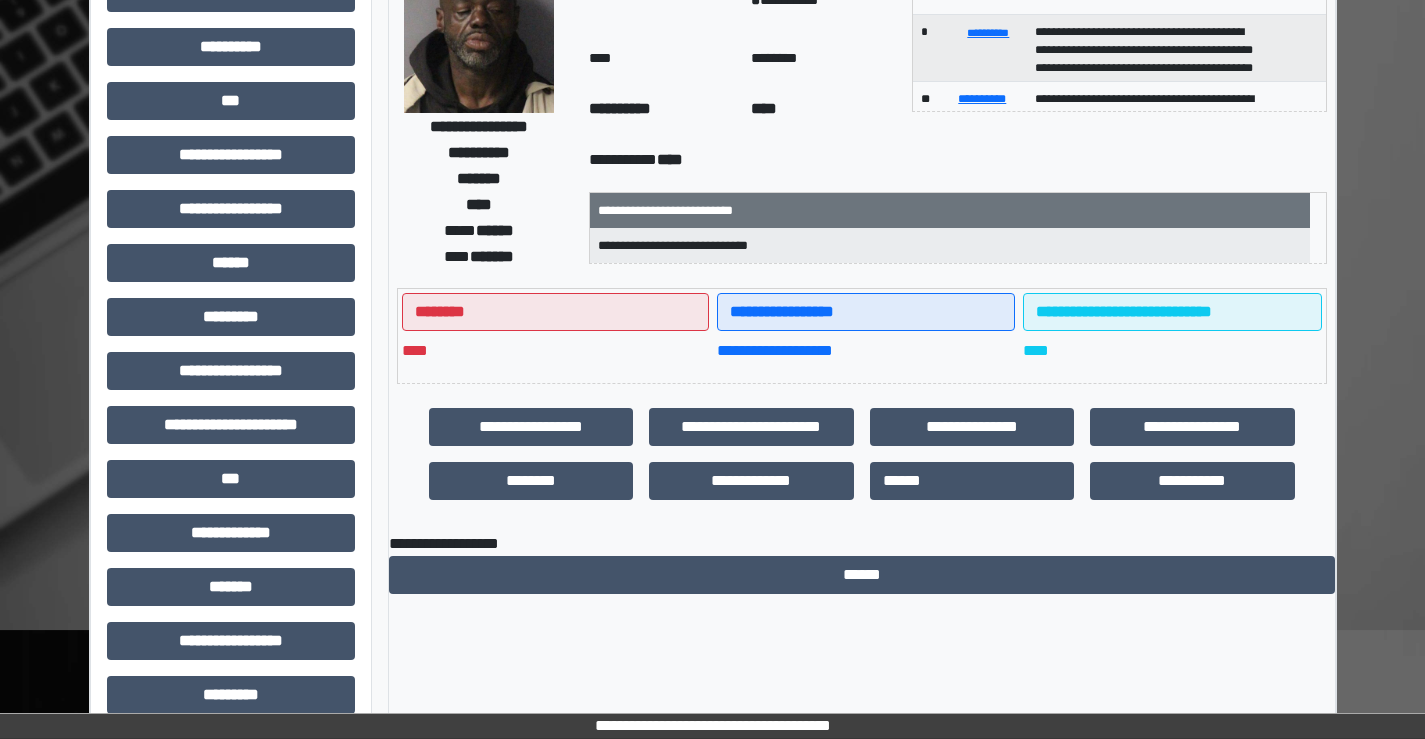 scroll, scrollTop: 0, scrollLeft: 0, axis: both 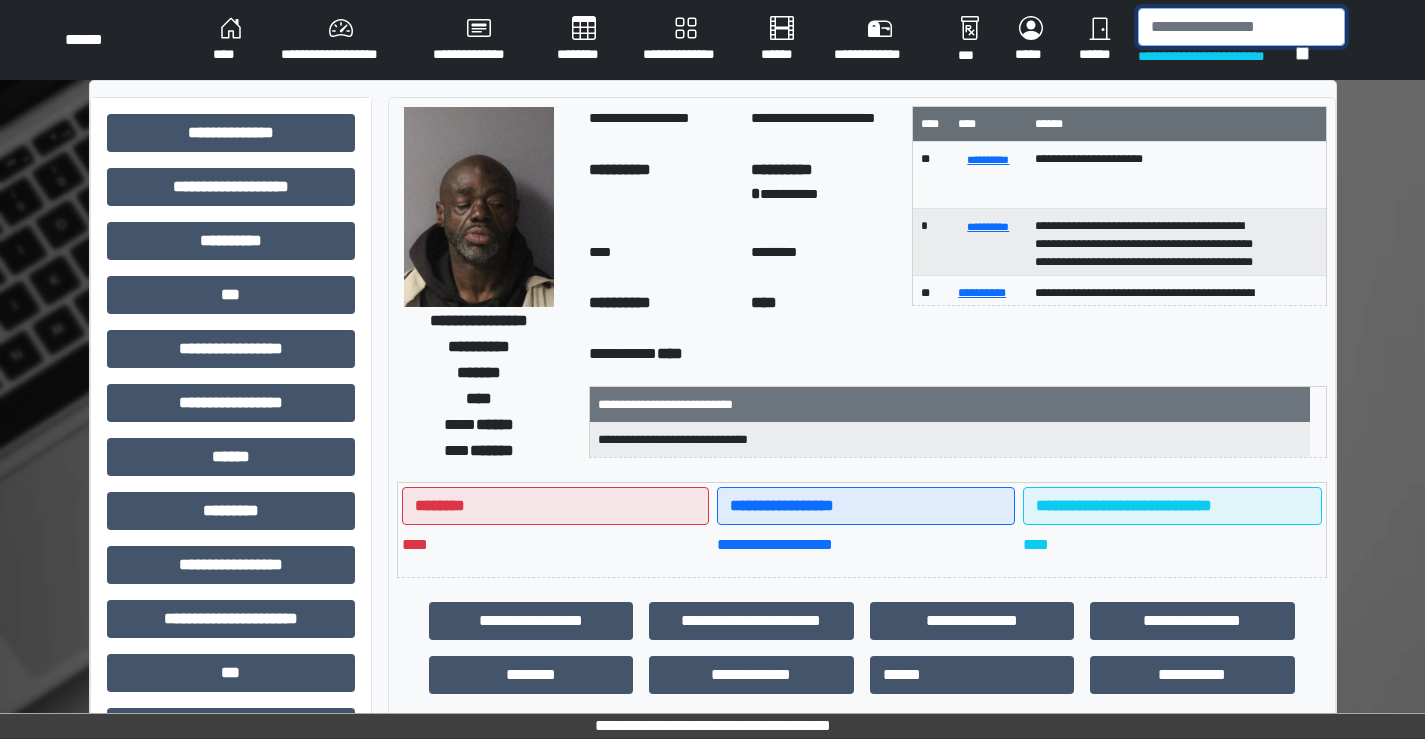 click at bounding box center (1241, 27) 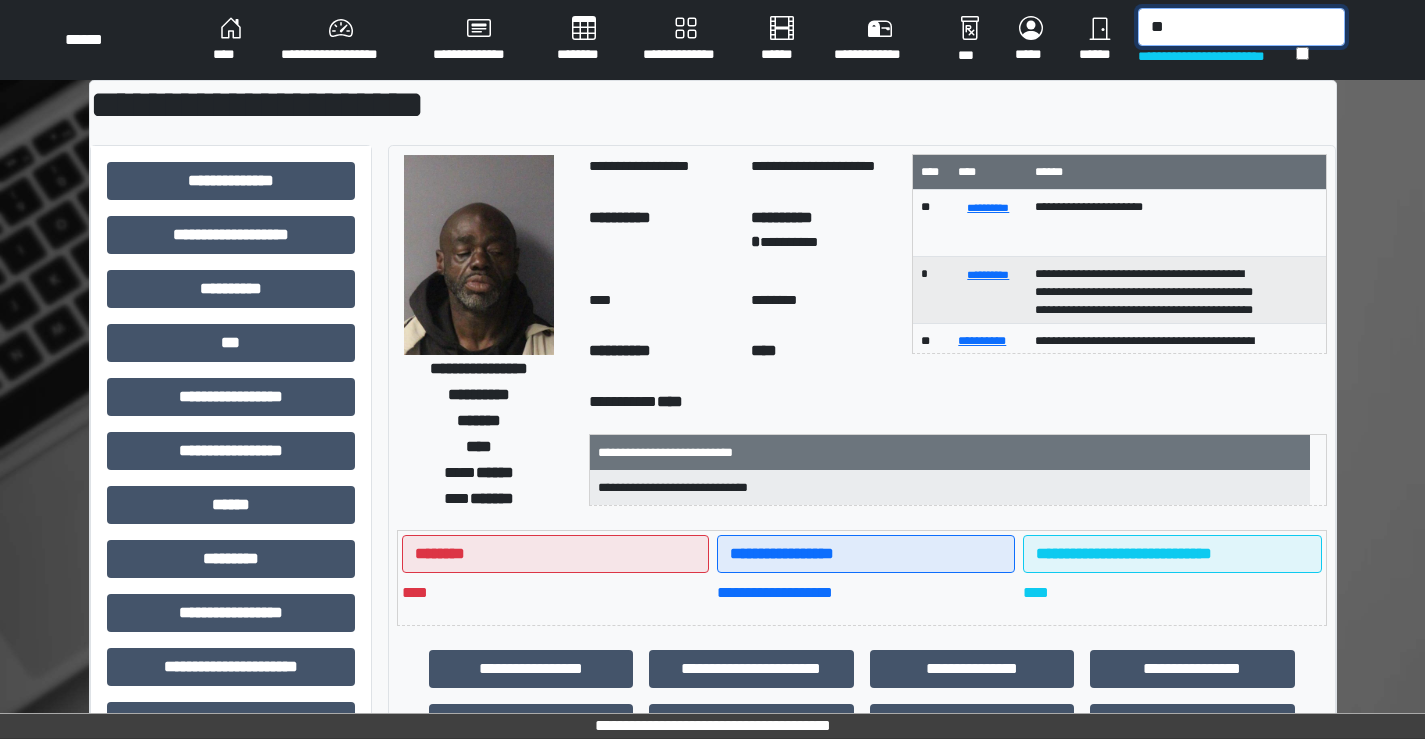 type on "*" 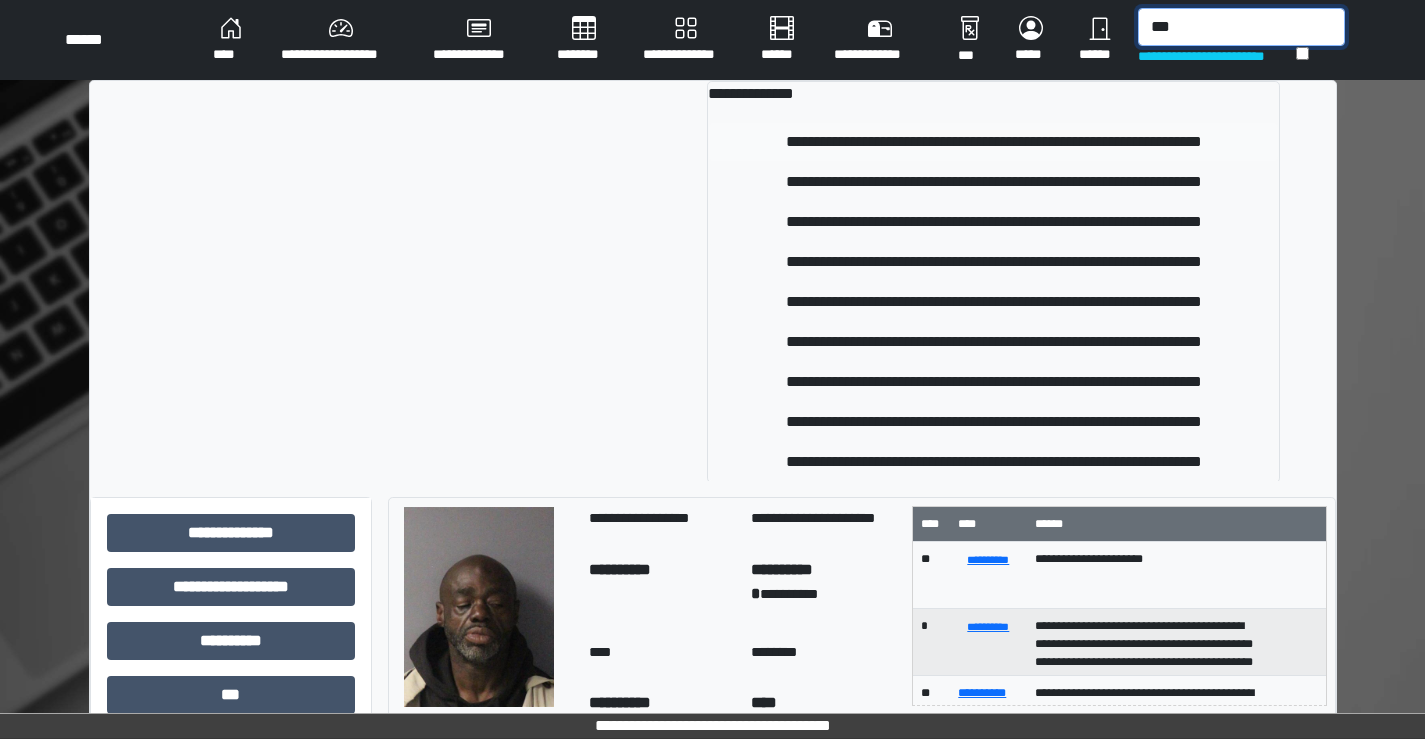 type on "***" 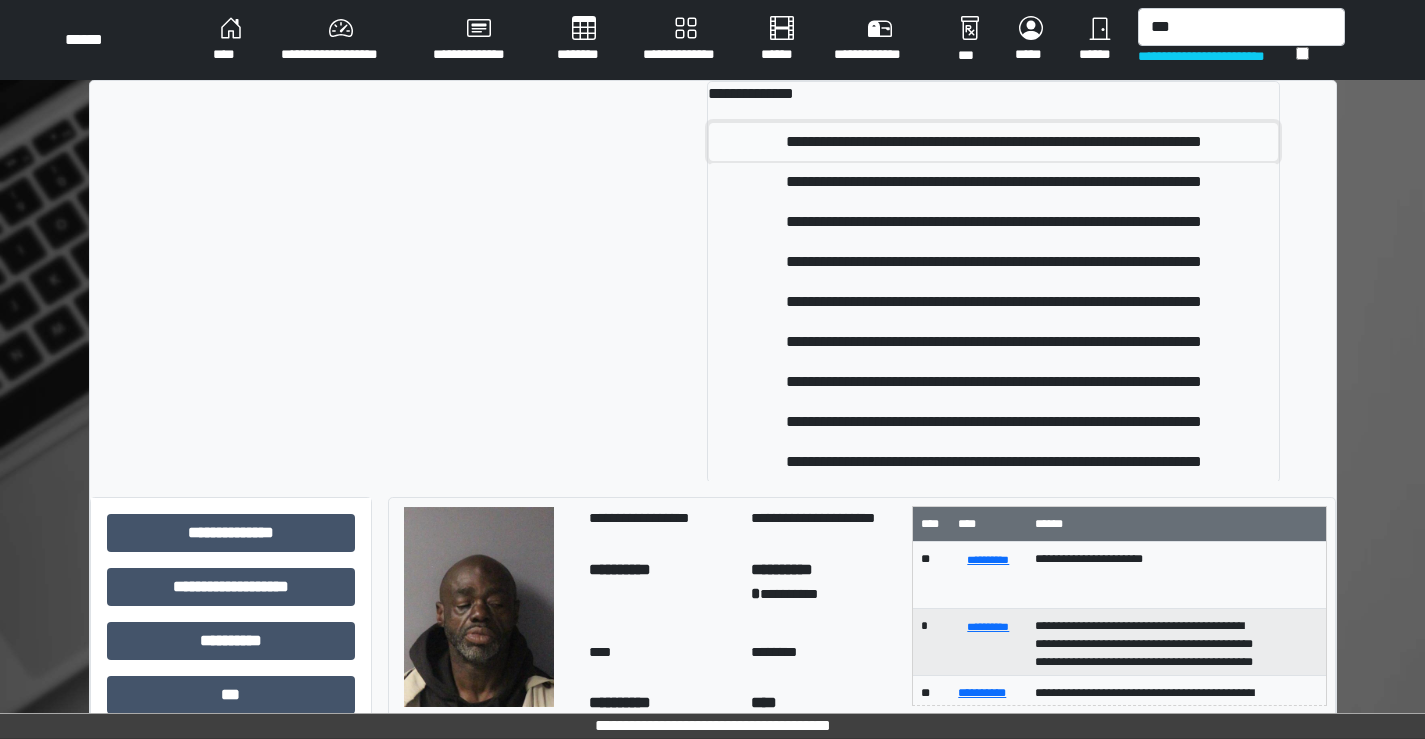click on "**********" at bounding box center (993, 142) 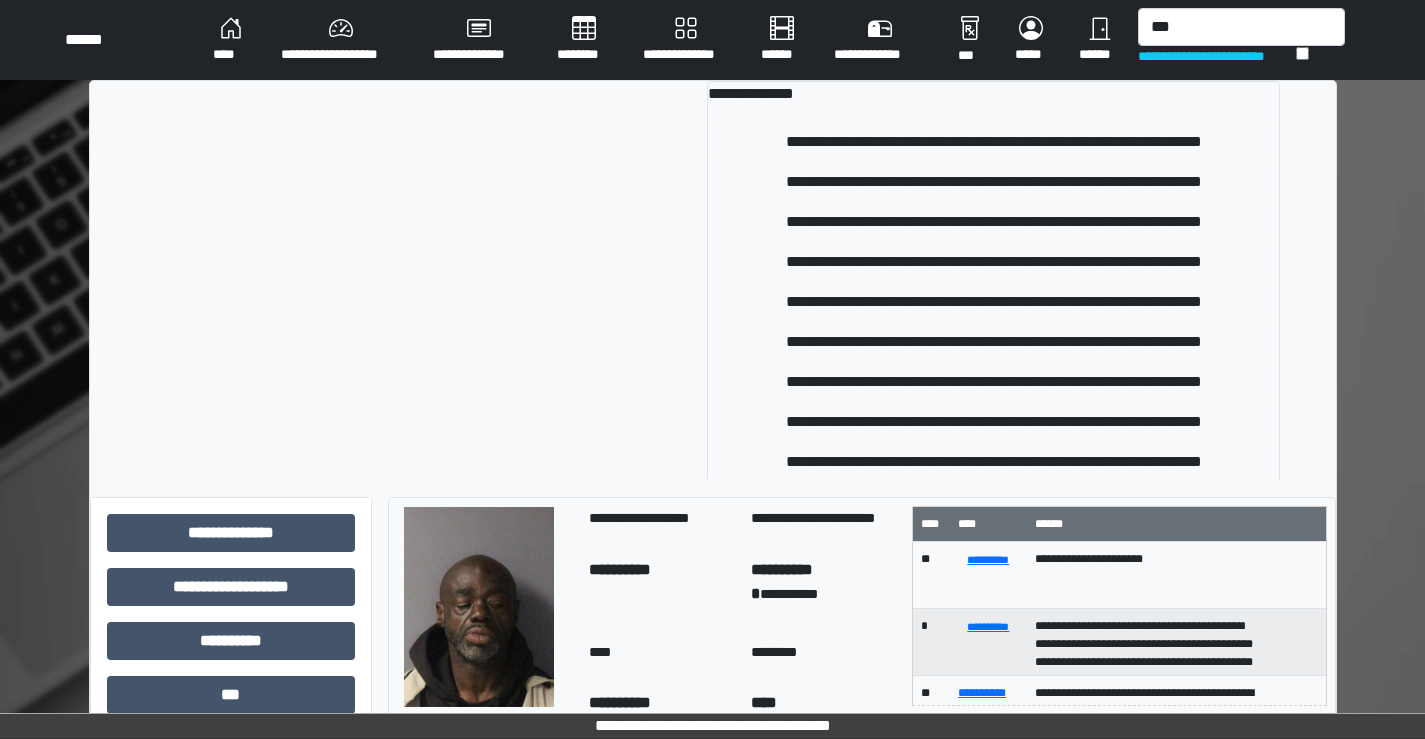 type 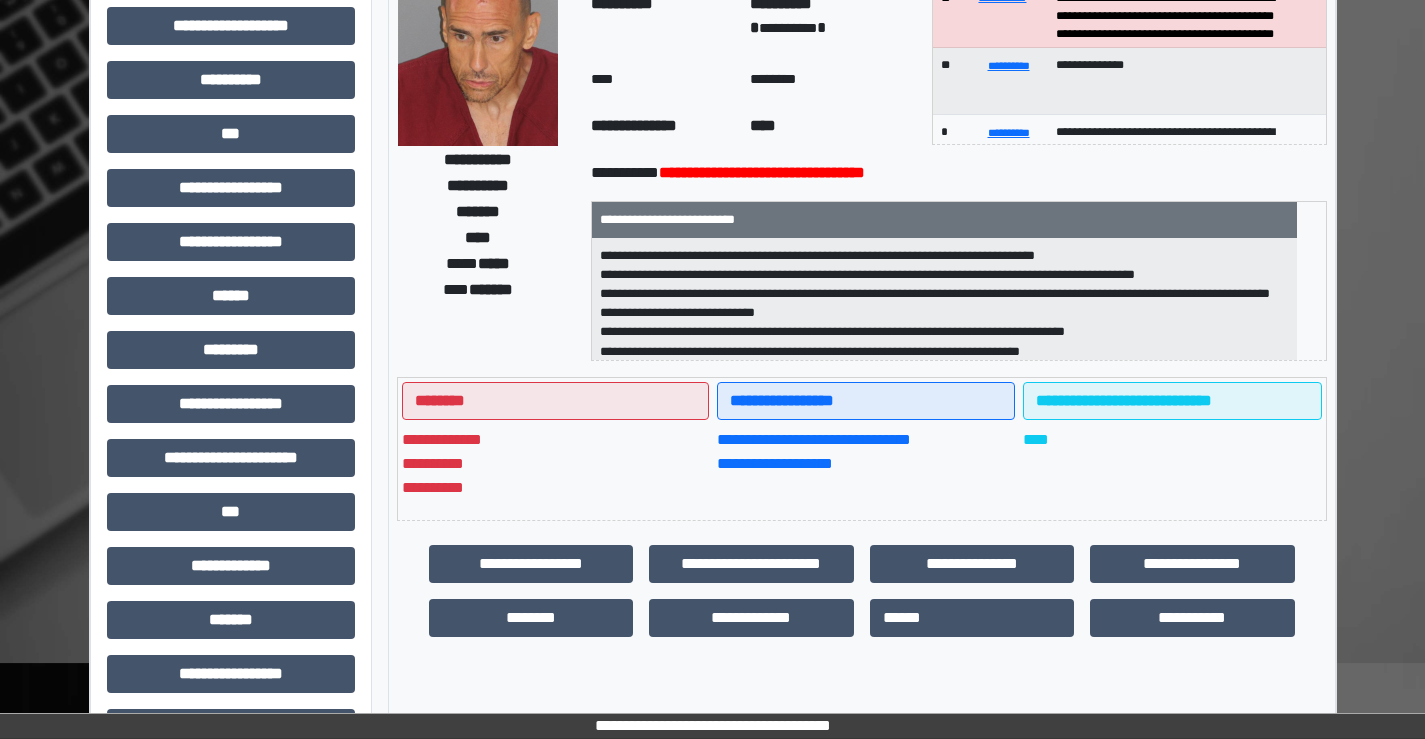 scroll, scrollTop: 200, scrollLeft: 0, axis: vertical 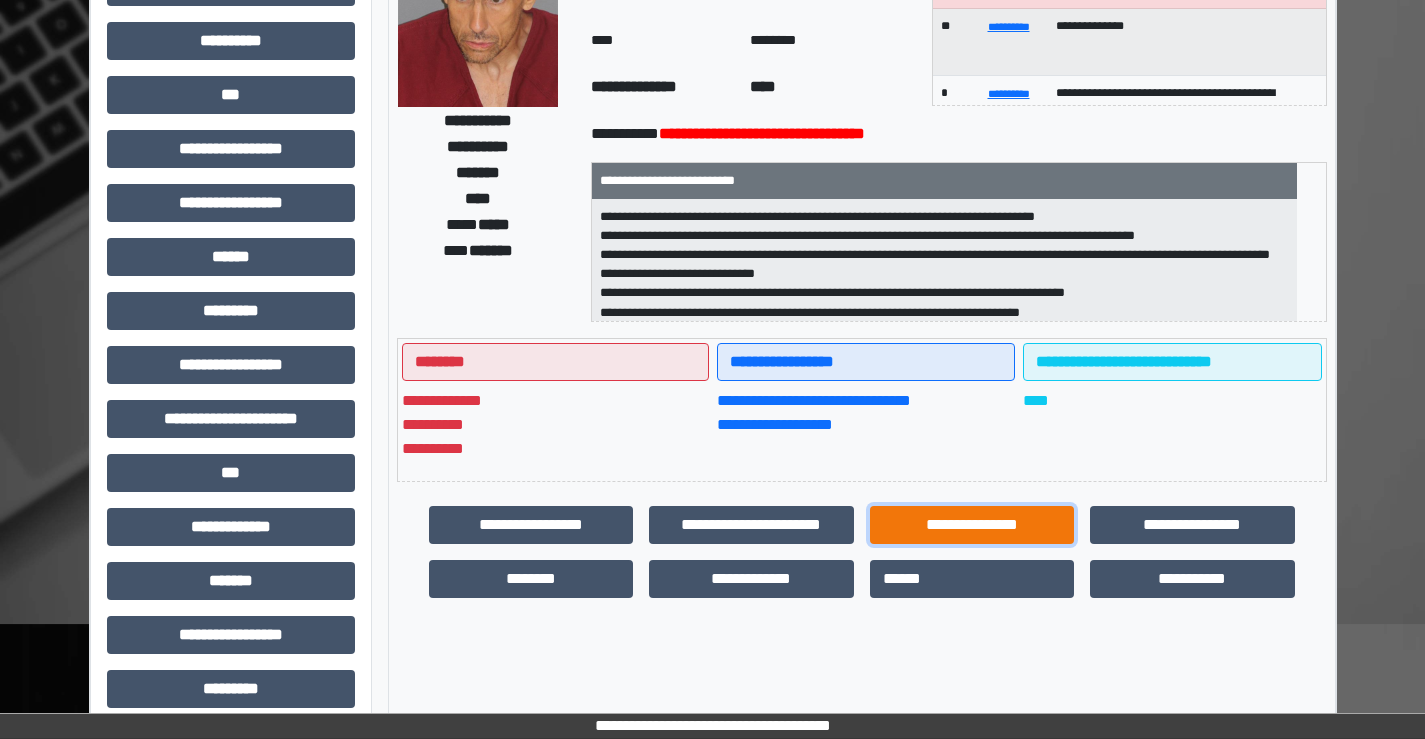 click on "**********" at bounding box center (972, 525) 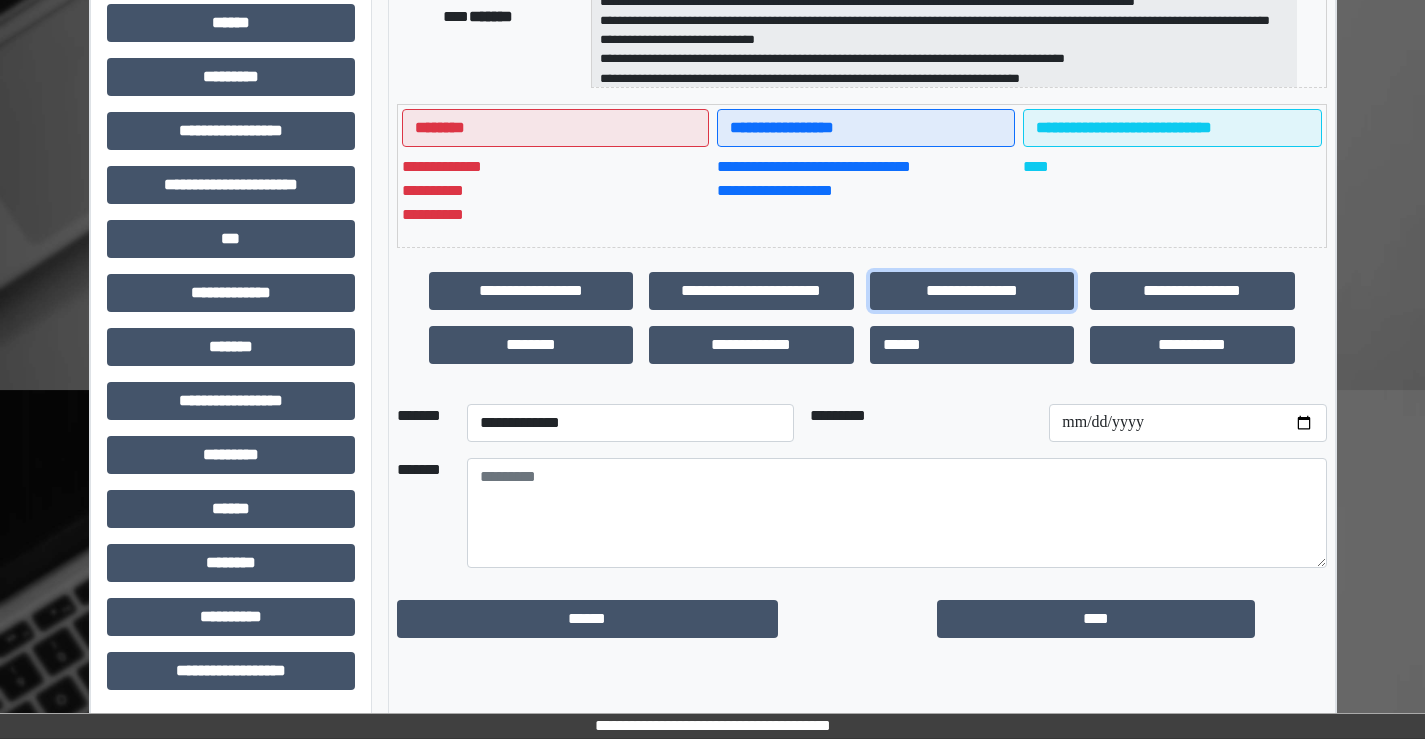 scroll, scrollTop: 435, scrollLeft: 0, axis: vertical 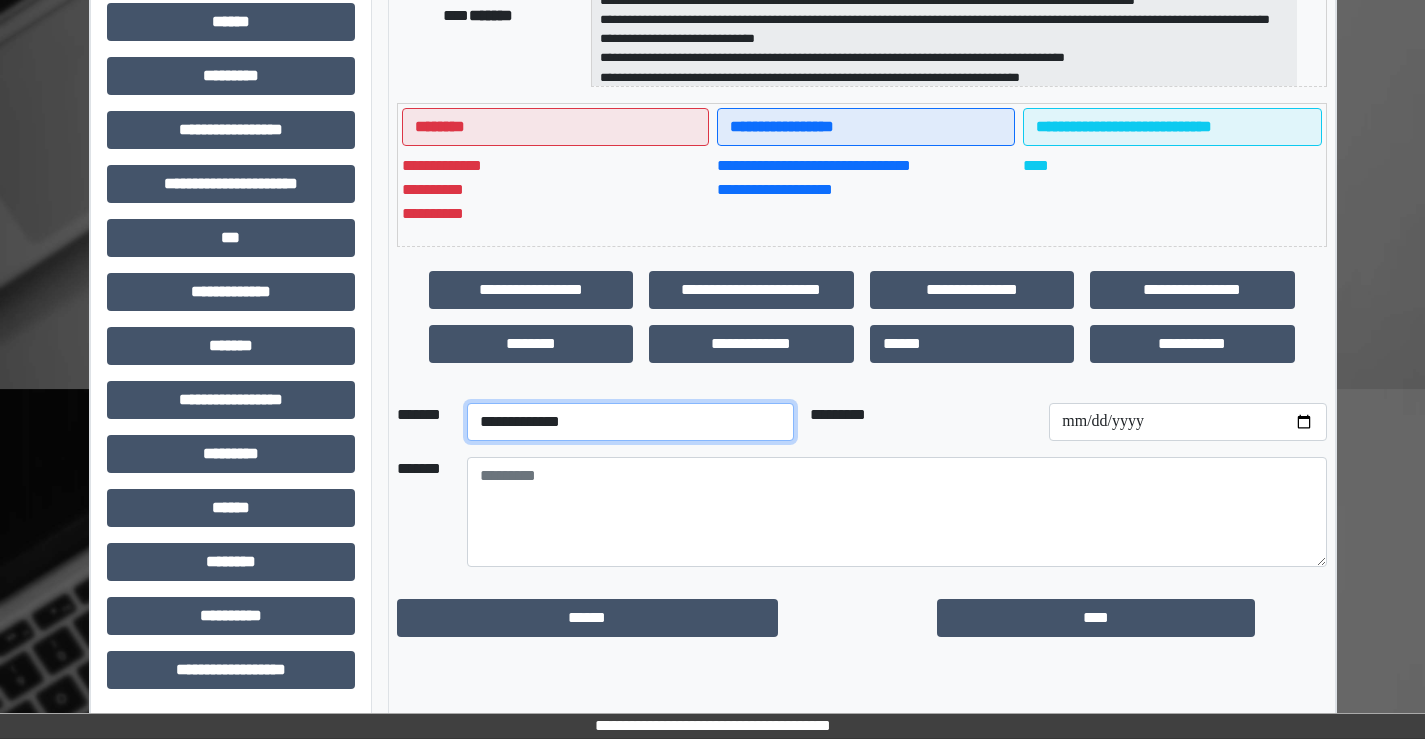 click on "**********" at bounding box center [630, 422] 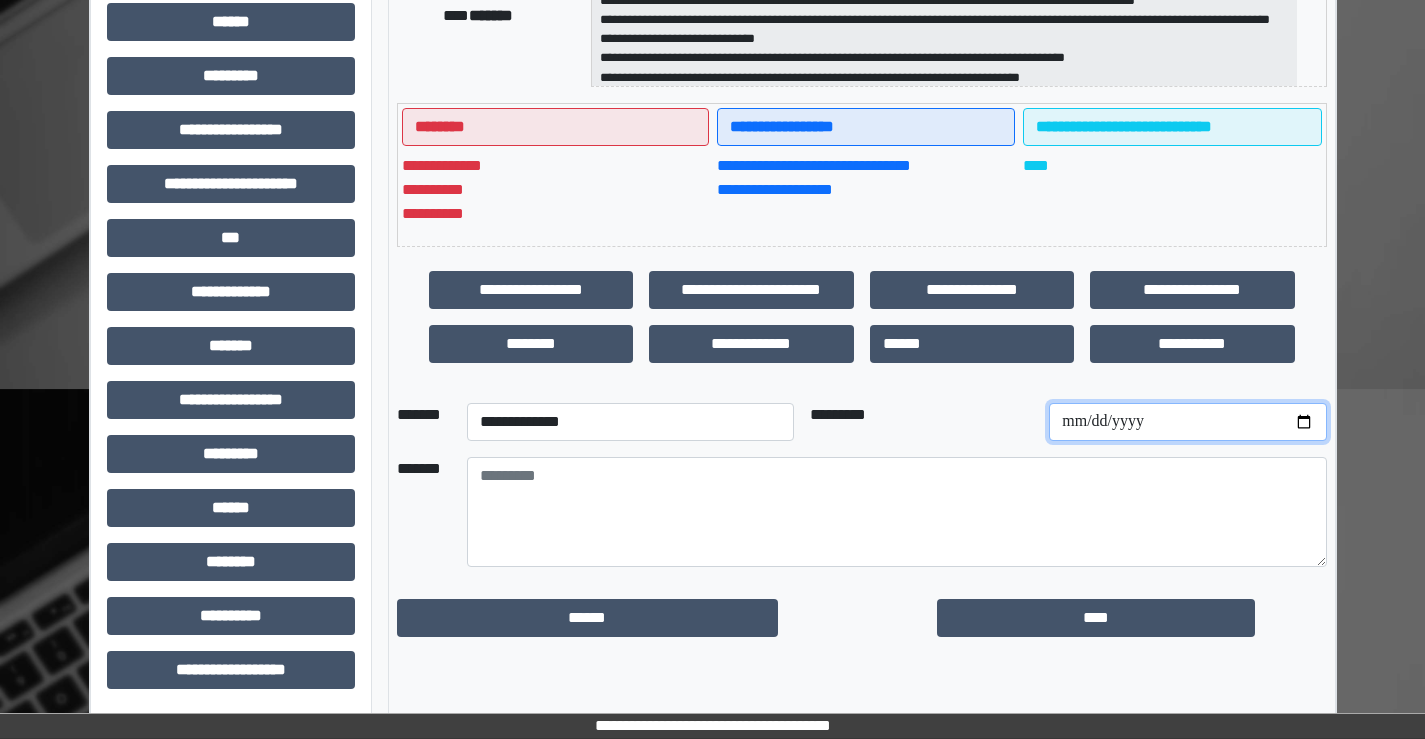 click at bounding box center (1187, 422) 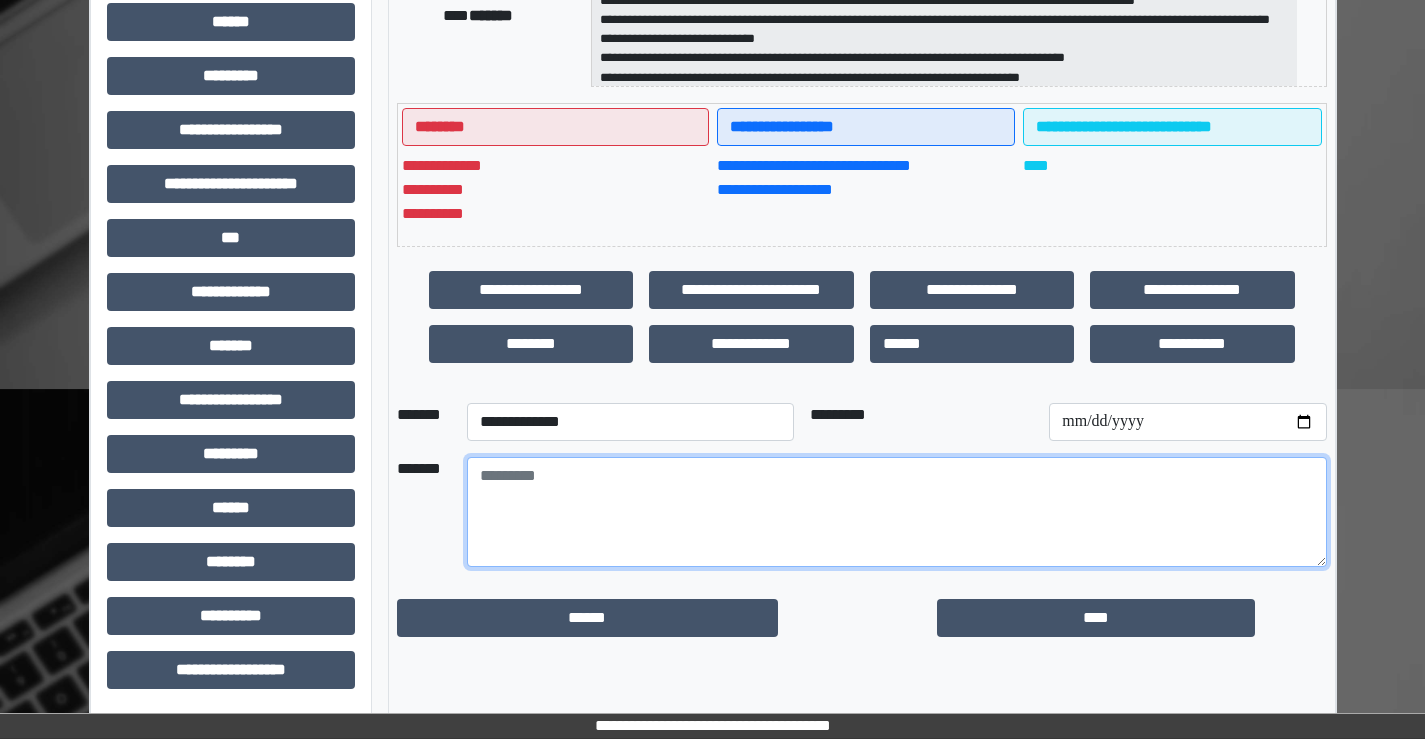 click at bounding box center (897, 512) 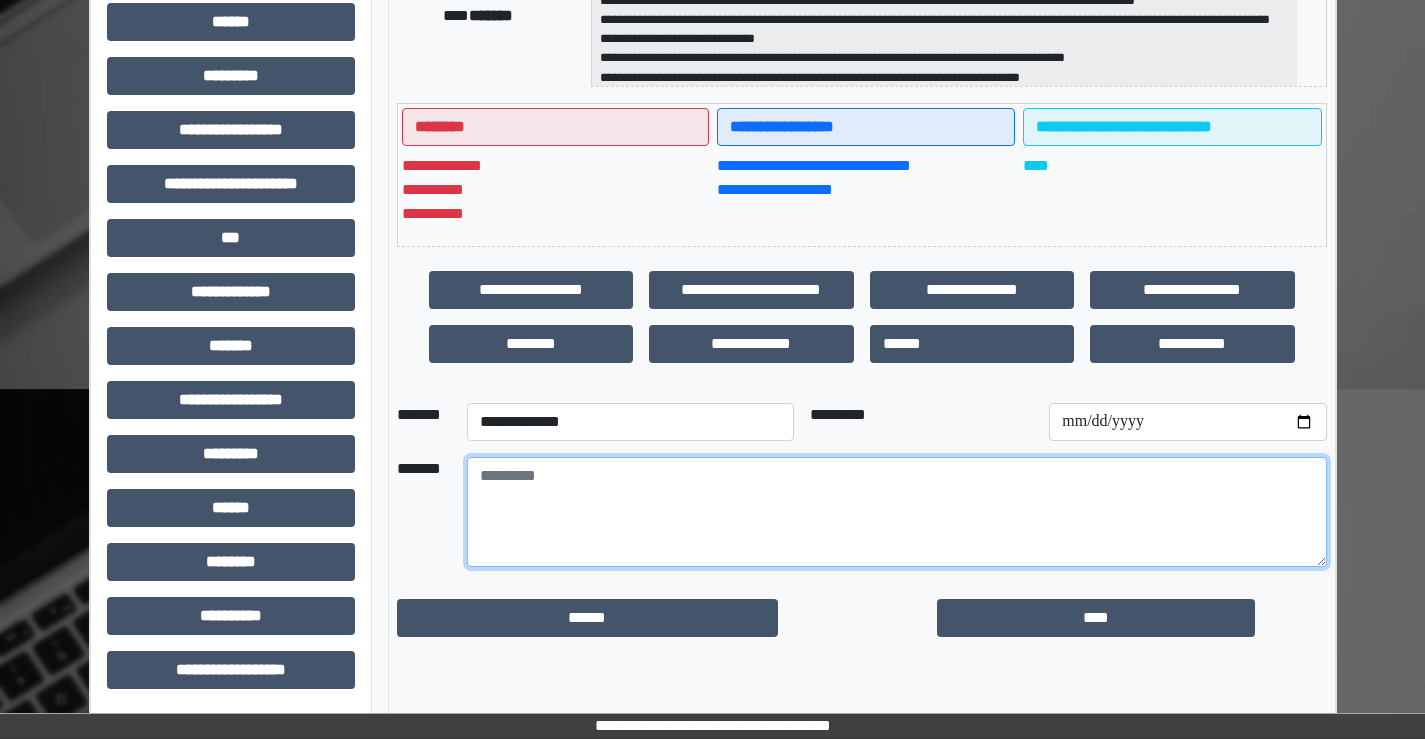 type on "*" 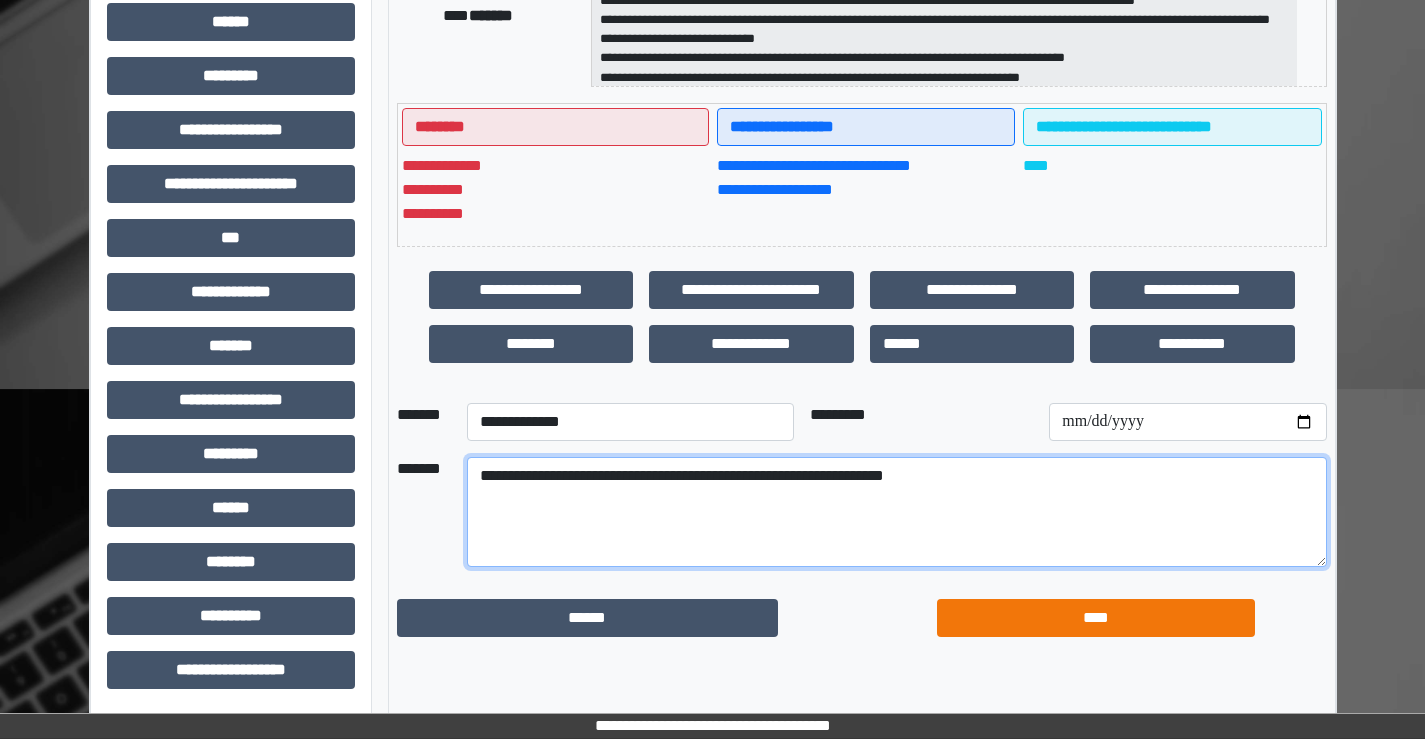 type on "**********" 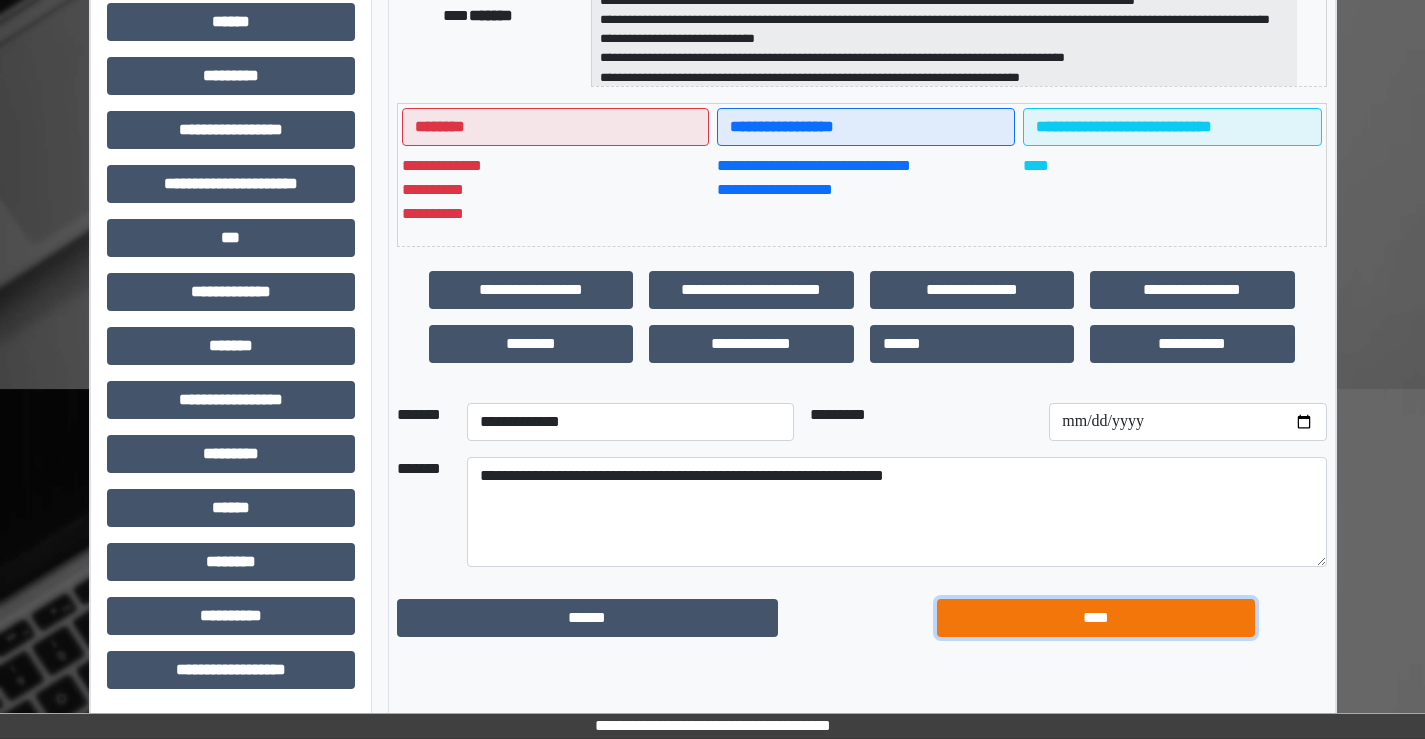 click on "****" at bounding box center (1096, 618) 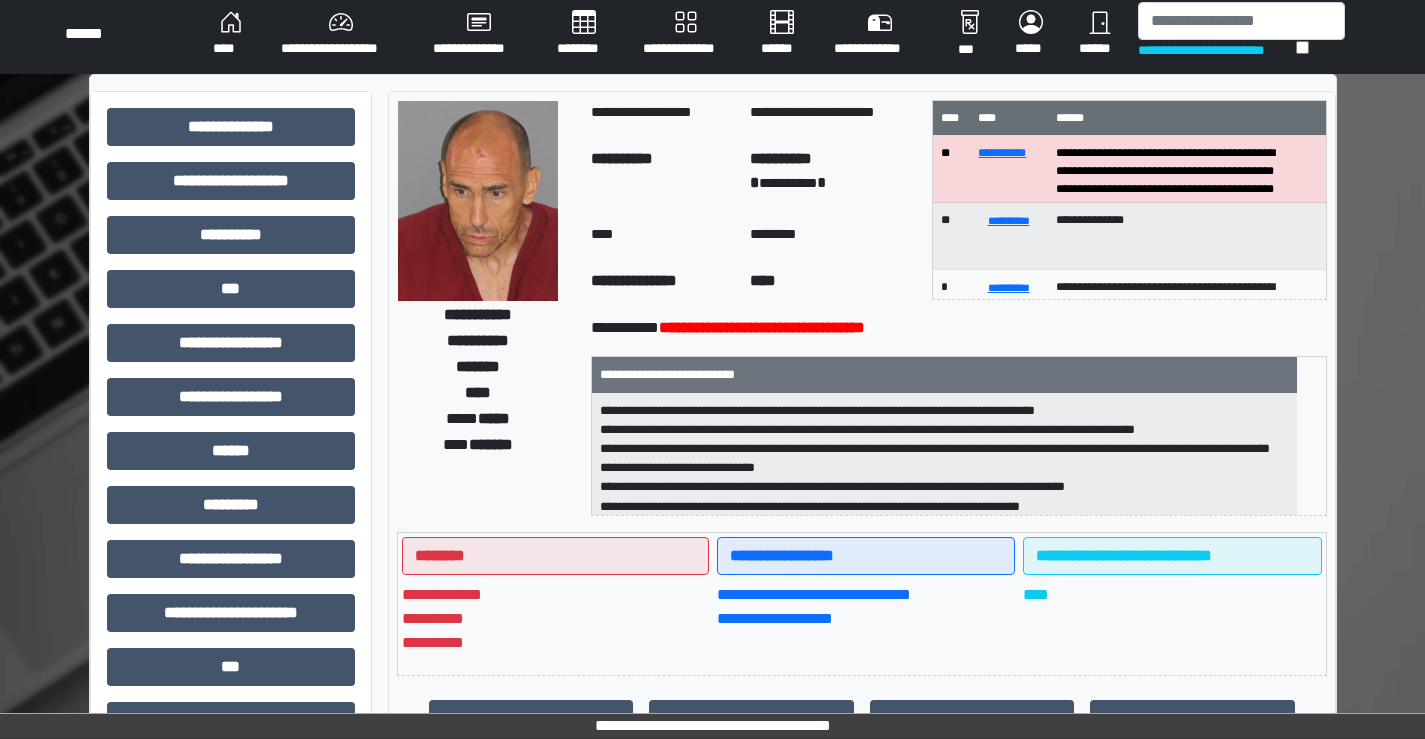 scroll, scrollTop: 0, scrollLeft: 0, axis: both 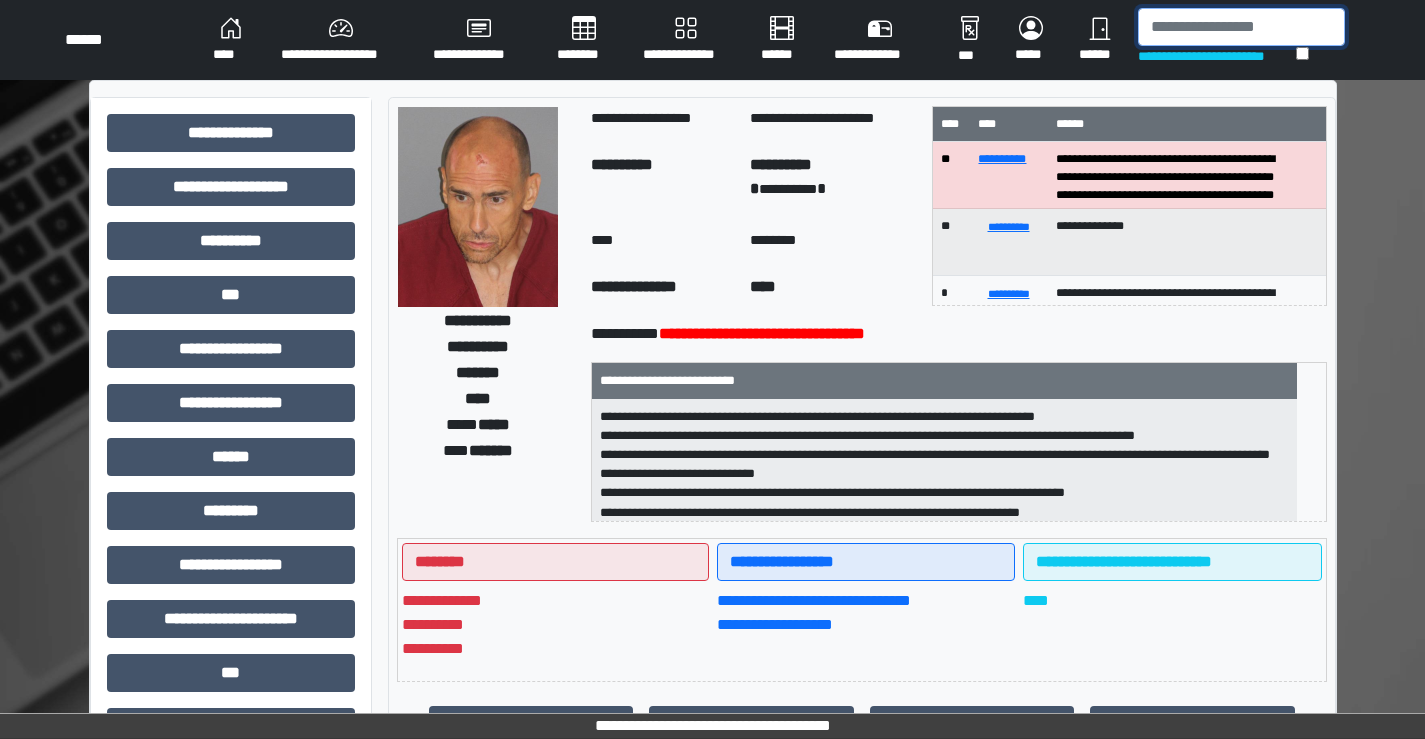 click at bounding box center (1241, 27) 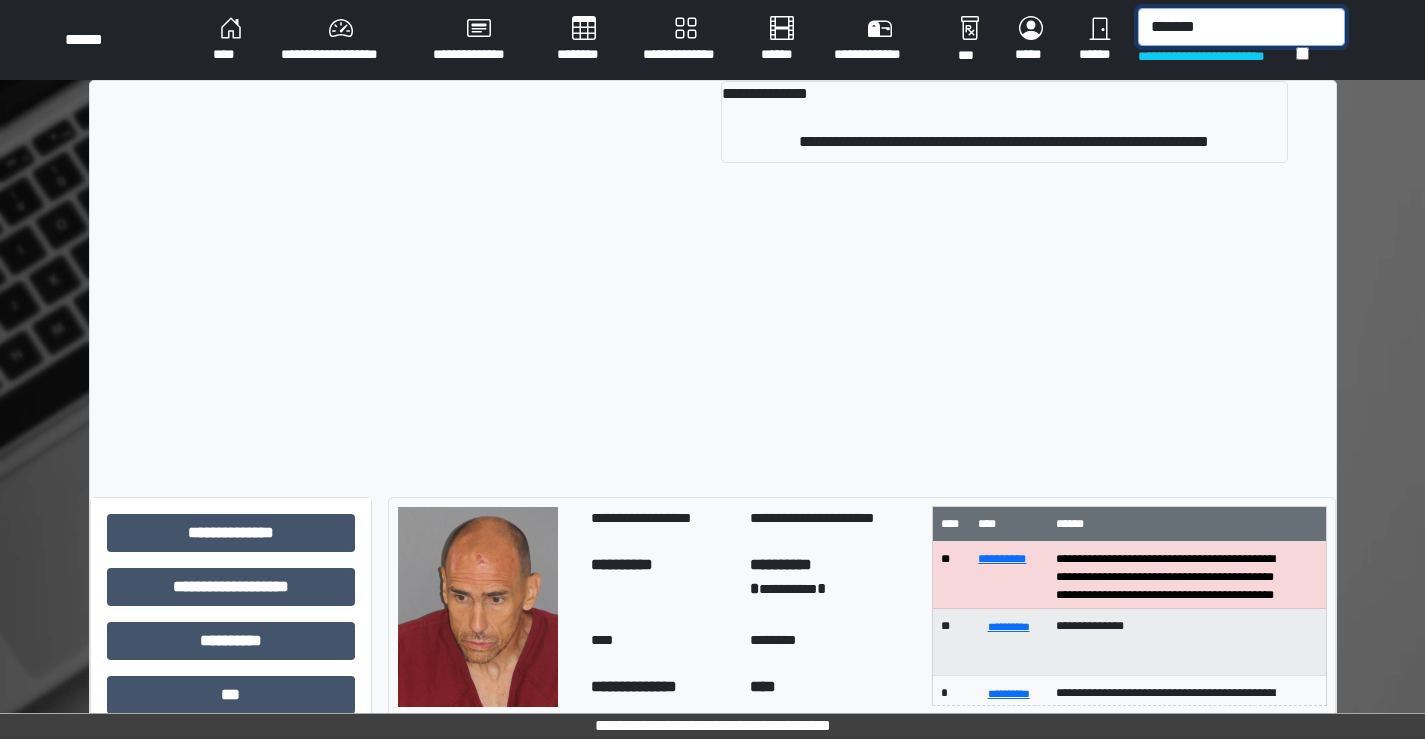 type on "*******" 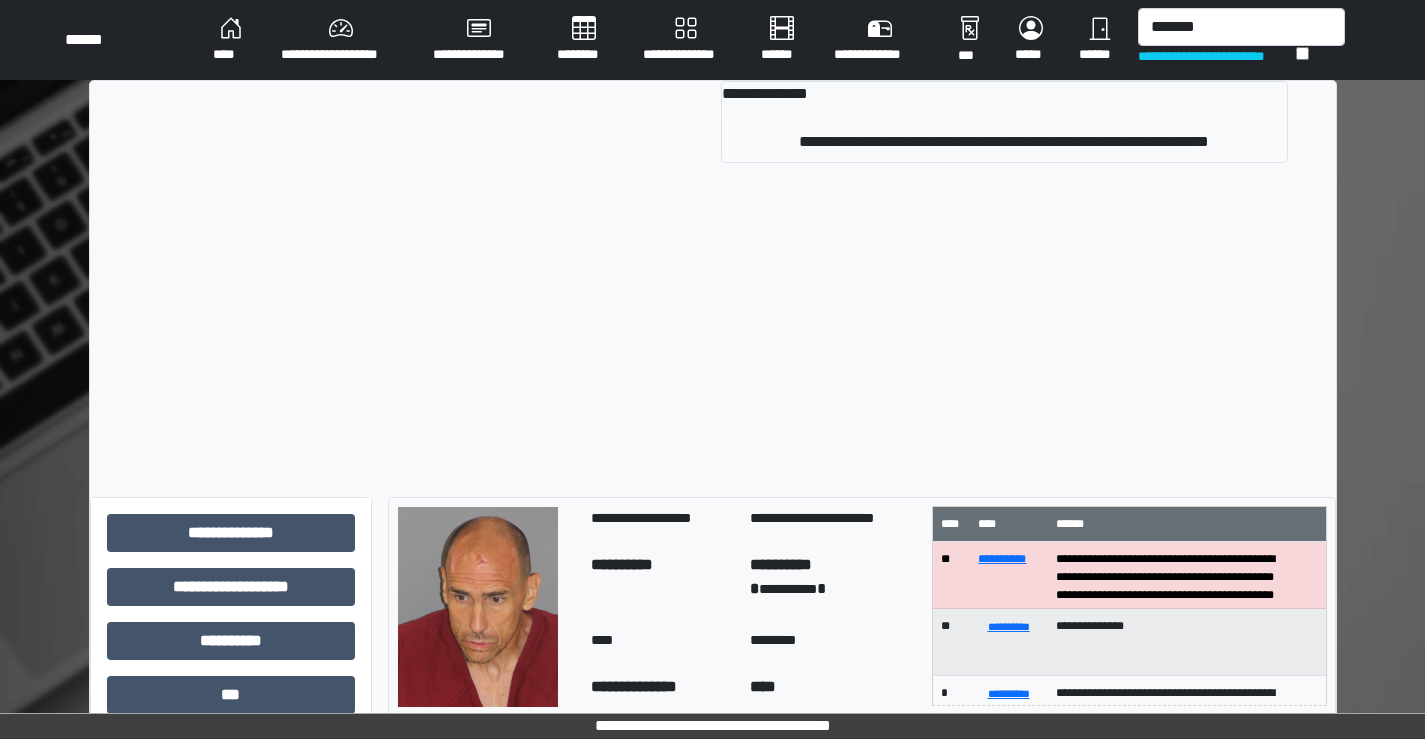 drag, startPoint x: 769, startPoint y: 121, endPoint x: 777, endPoint y: 131, distance: 12.806249 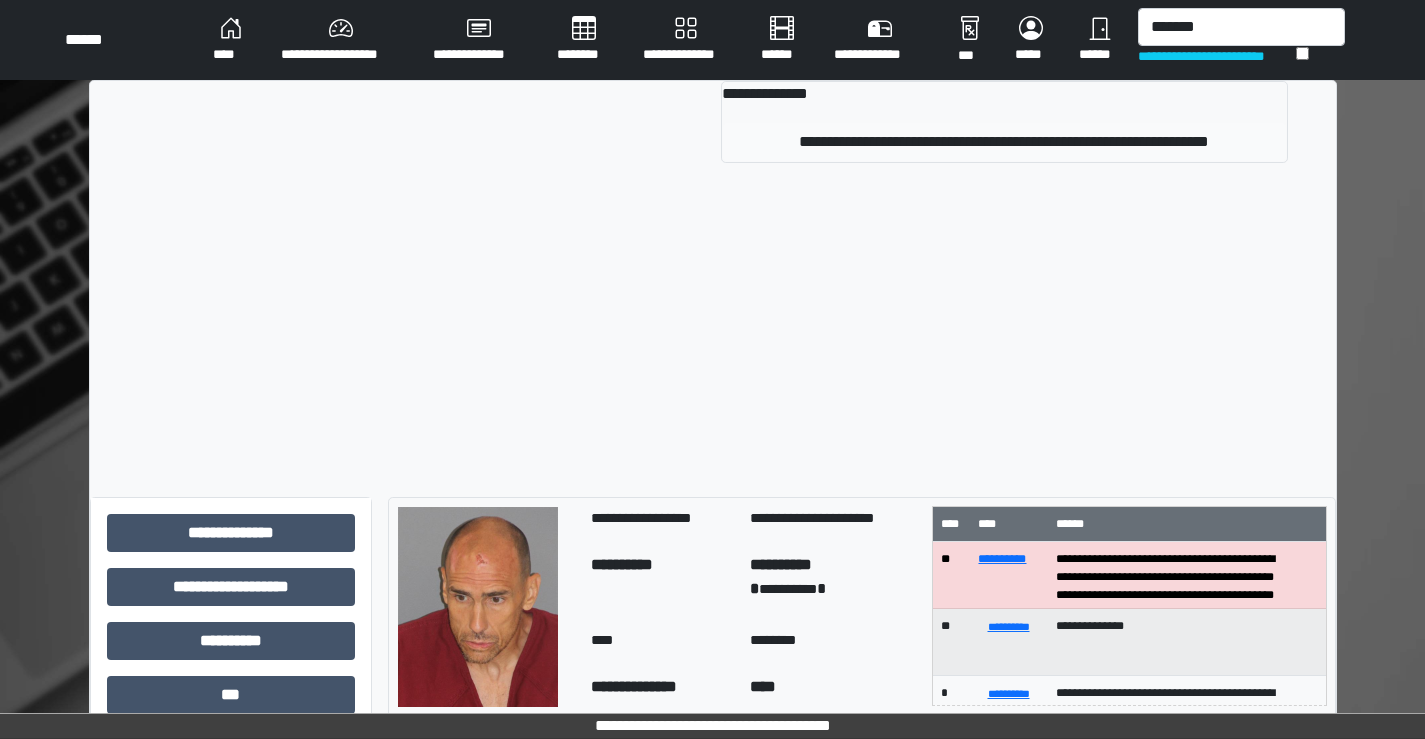 click on "**********" at bounding box center [1004, 122] 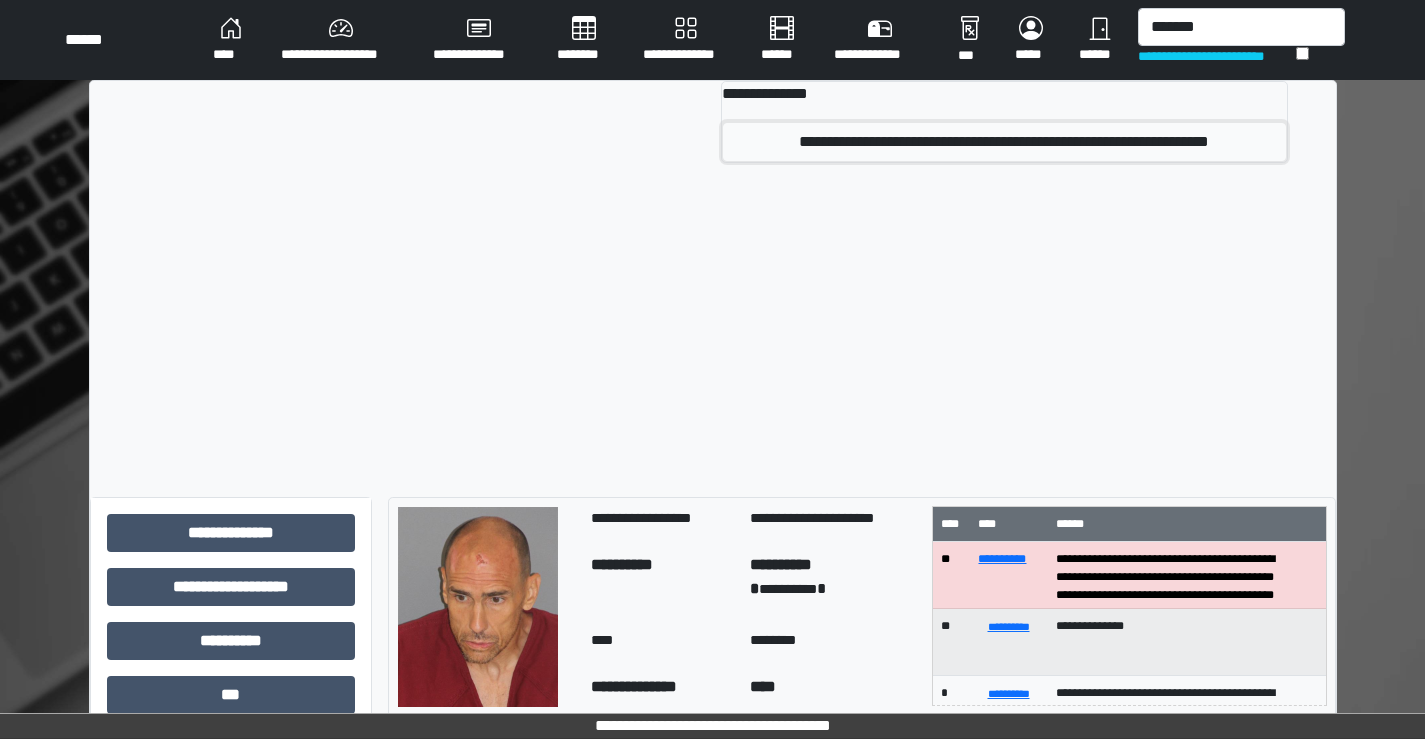 click on "**********" at bounding box center (1004, 142) 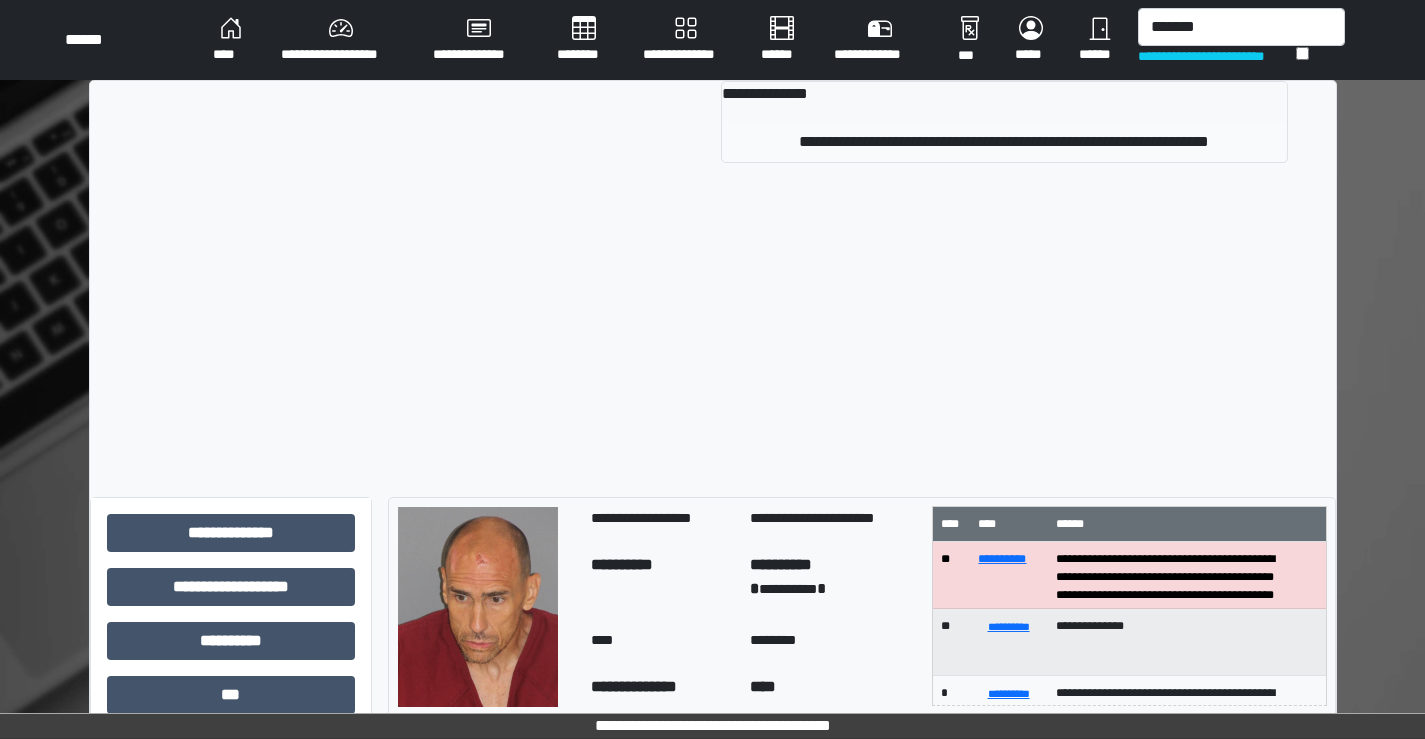type 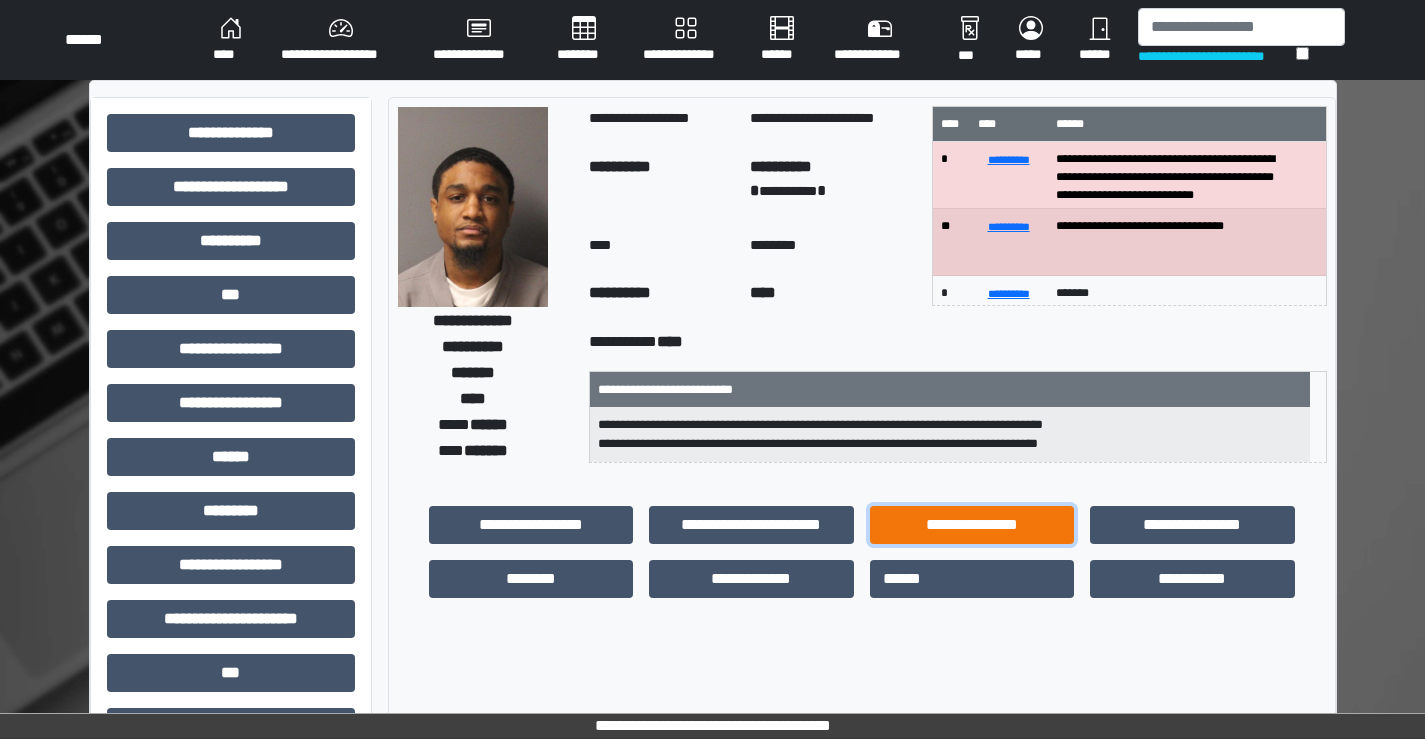 click on "**********" at bounding box center [972, 525] 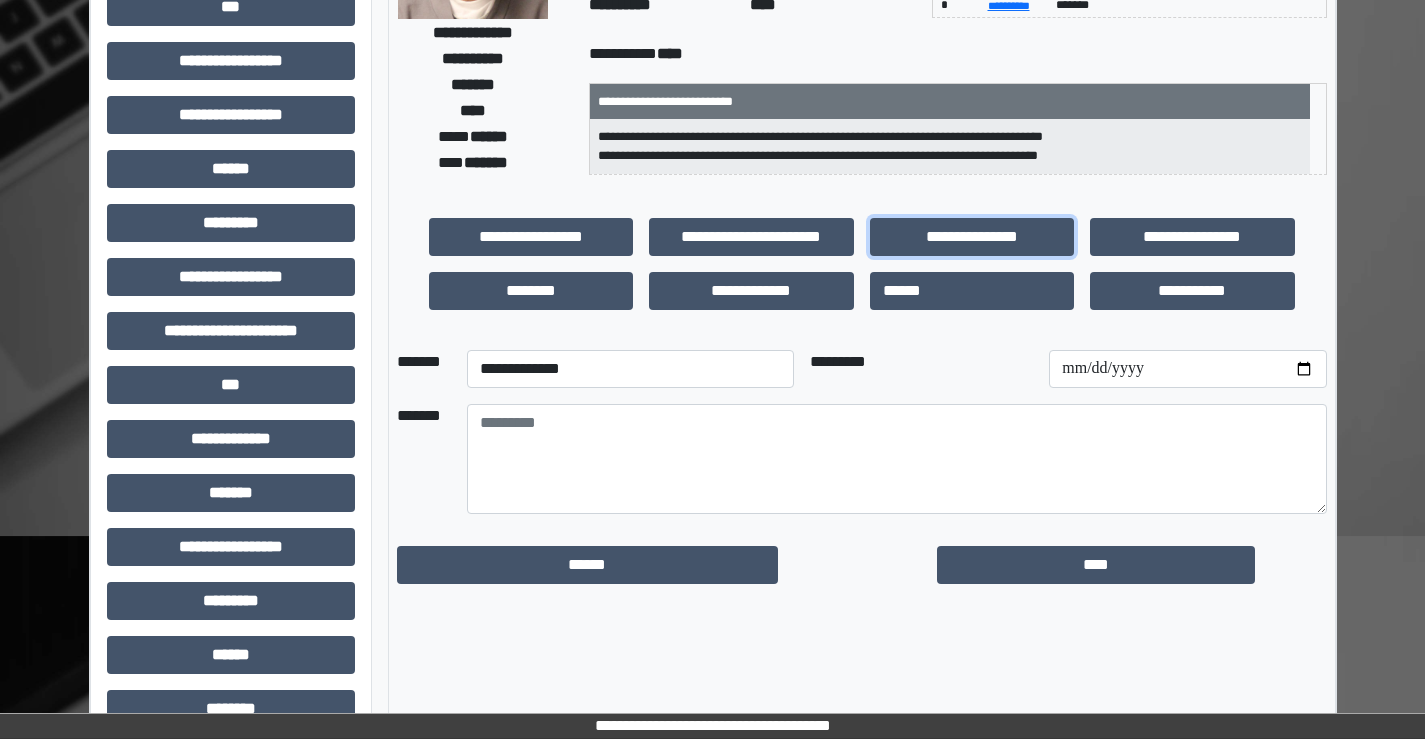scroll, scrollTop: 300, scrollLeft: 0, axis: vertical 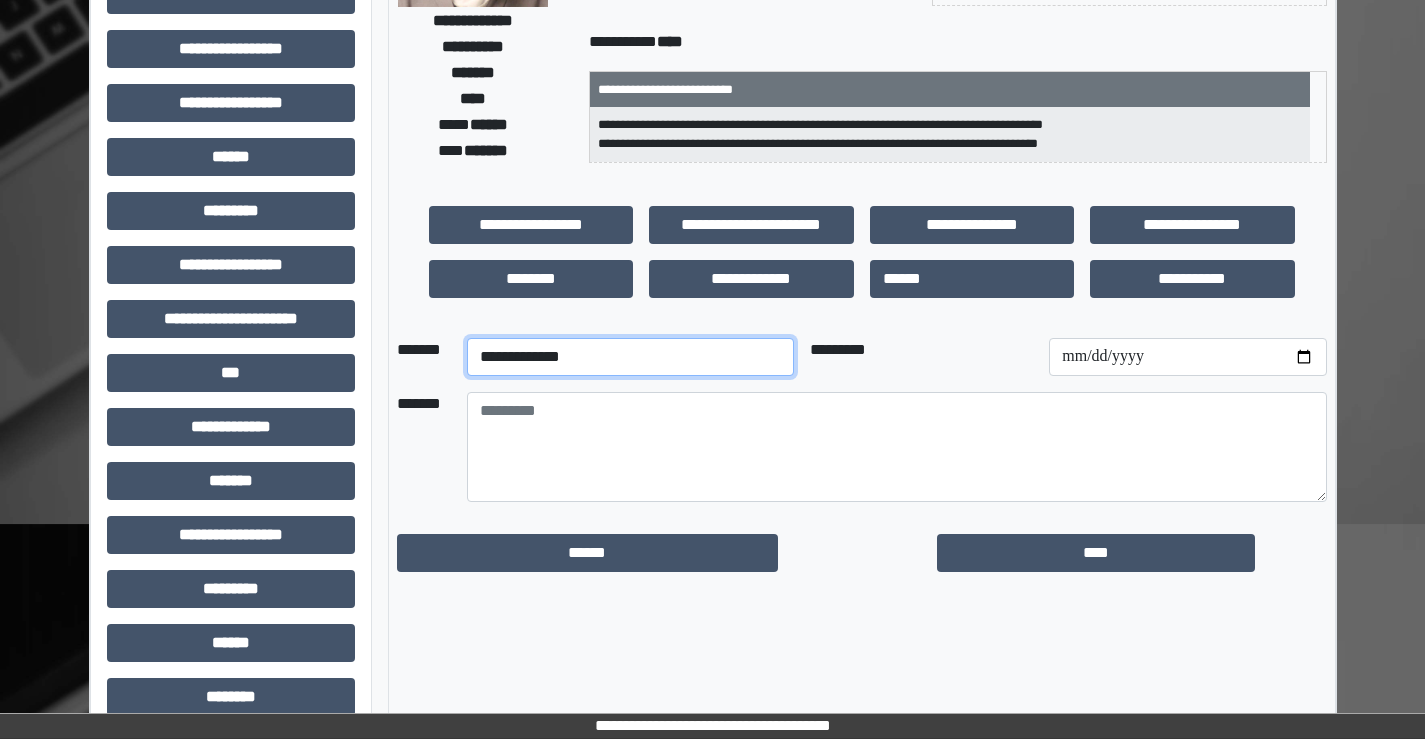 click on "**********" at bounding box center [630, 357] 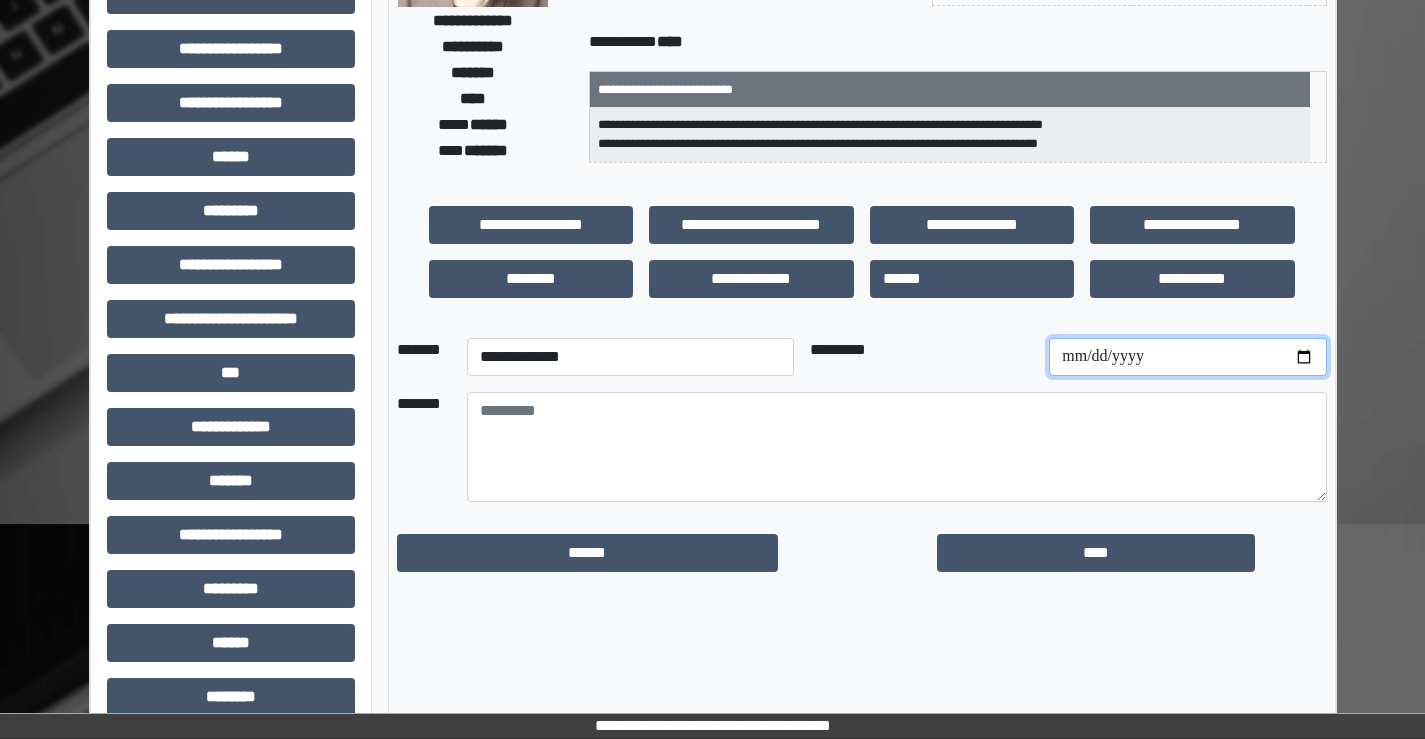 click at bounding box center [1187, 357] 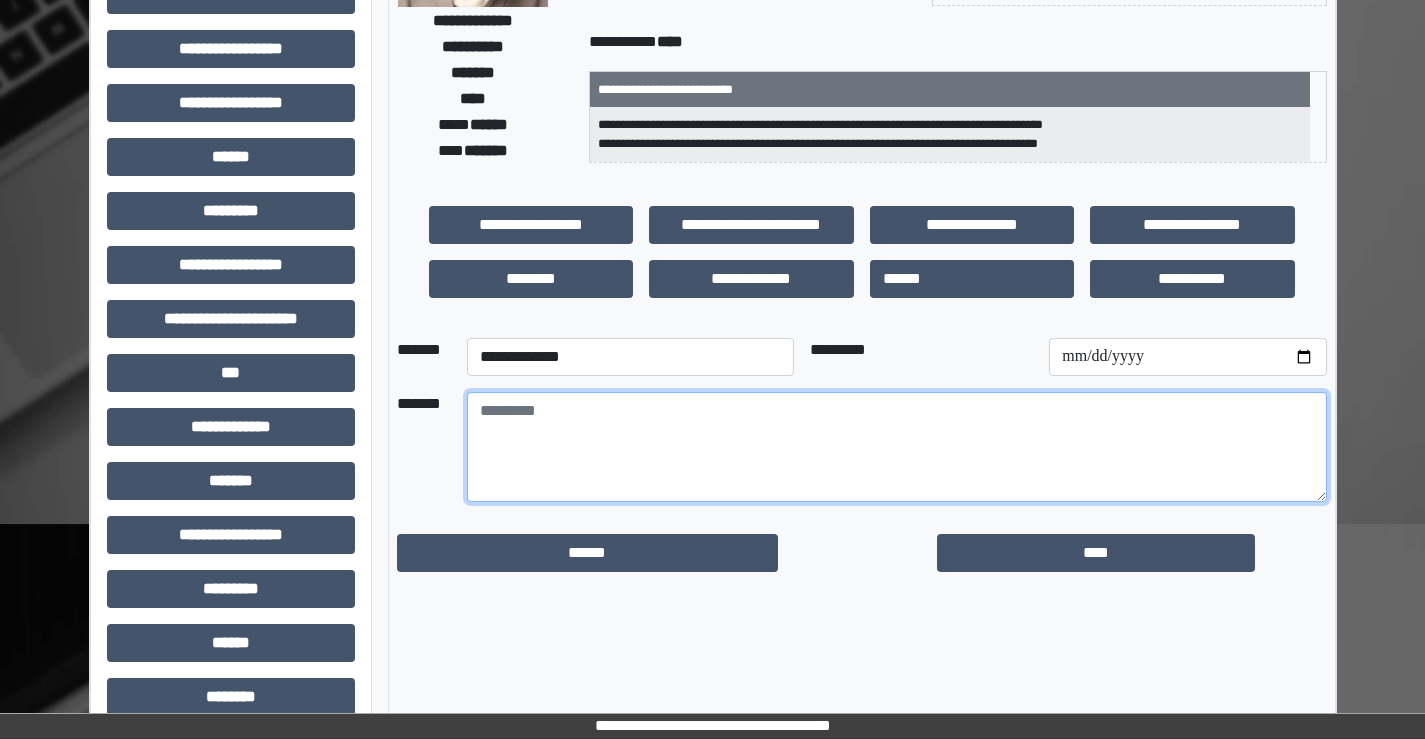 click at bounding box center (897, 447) 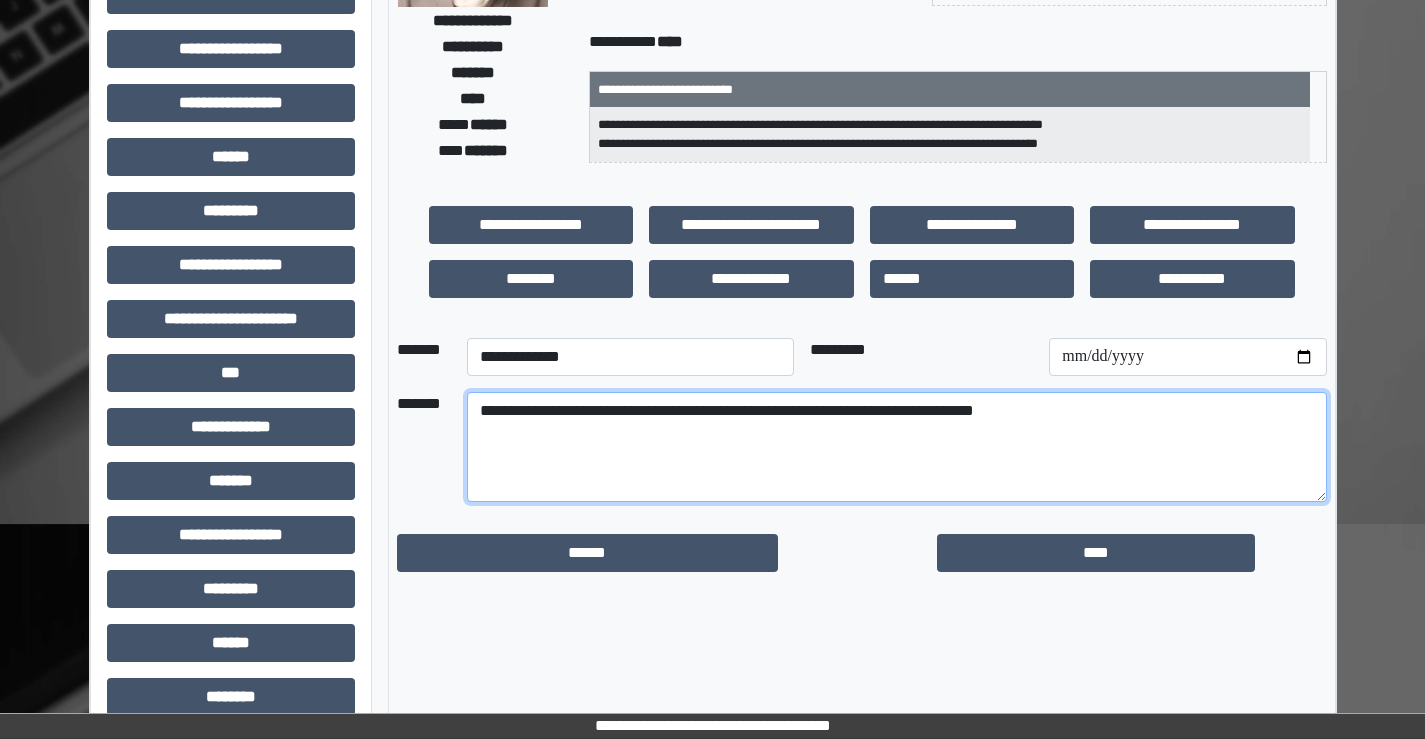 click on "**********" at bounding box center [897, 447] 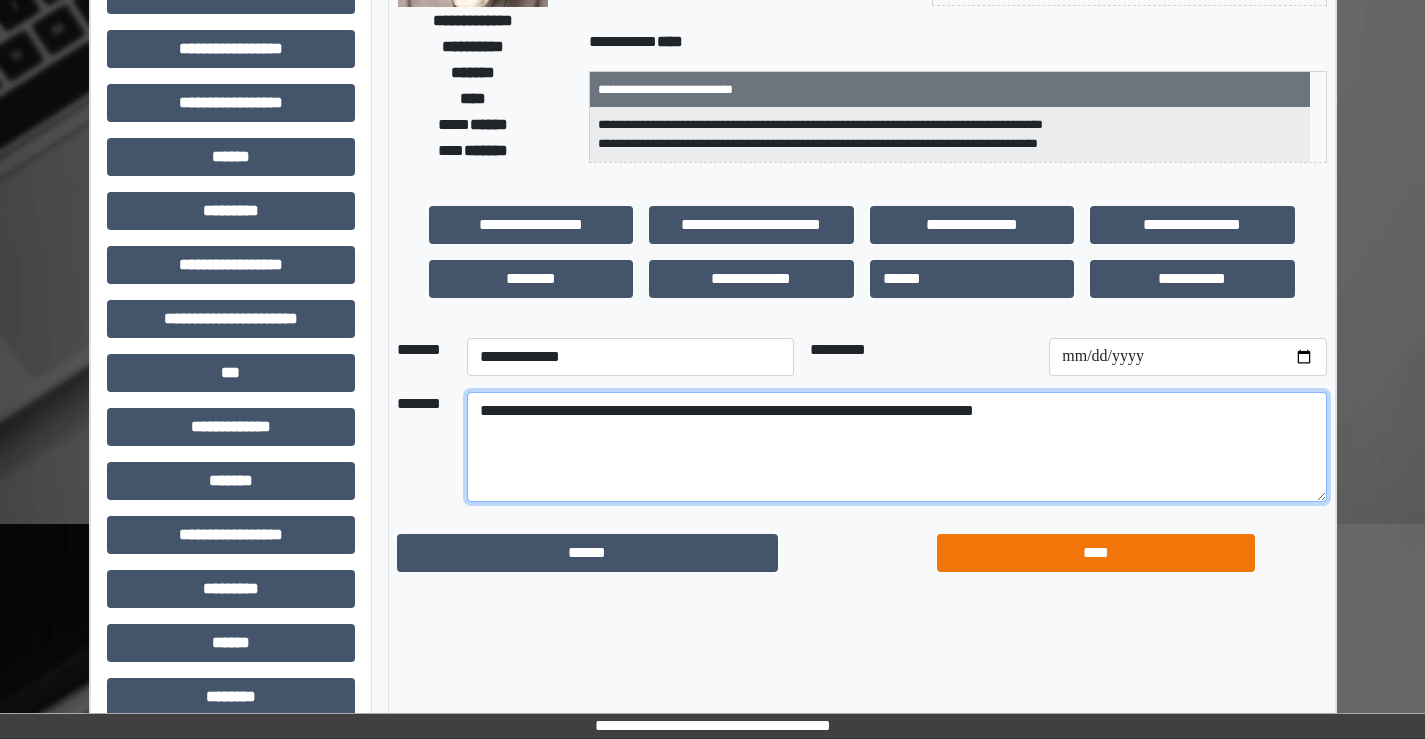 type on "**********" 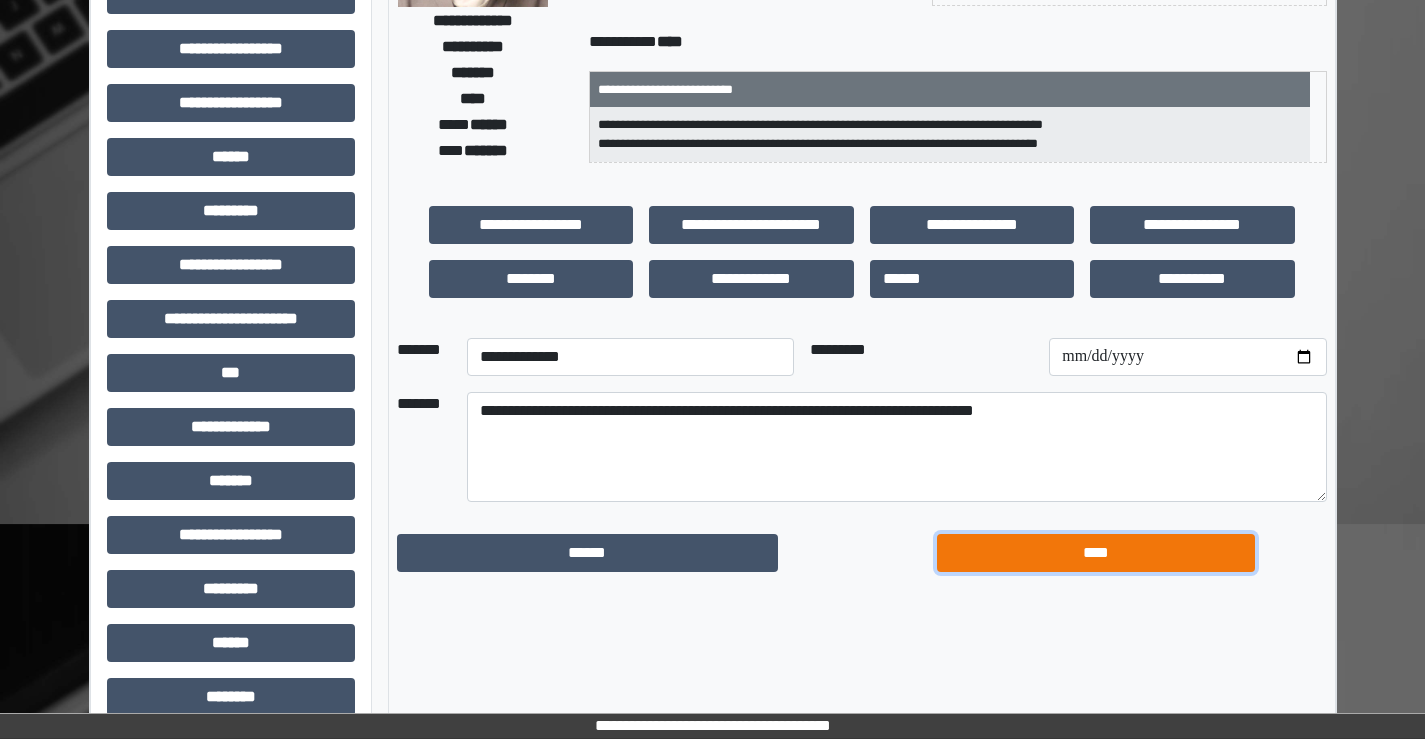 click on "****" at bounding box center (1096, 553) 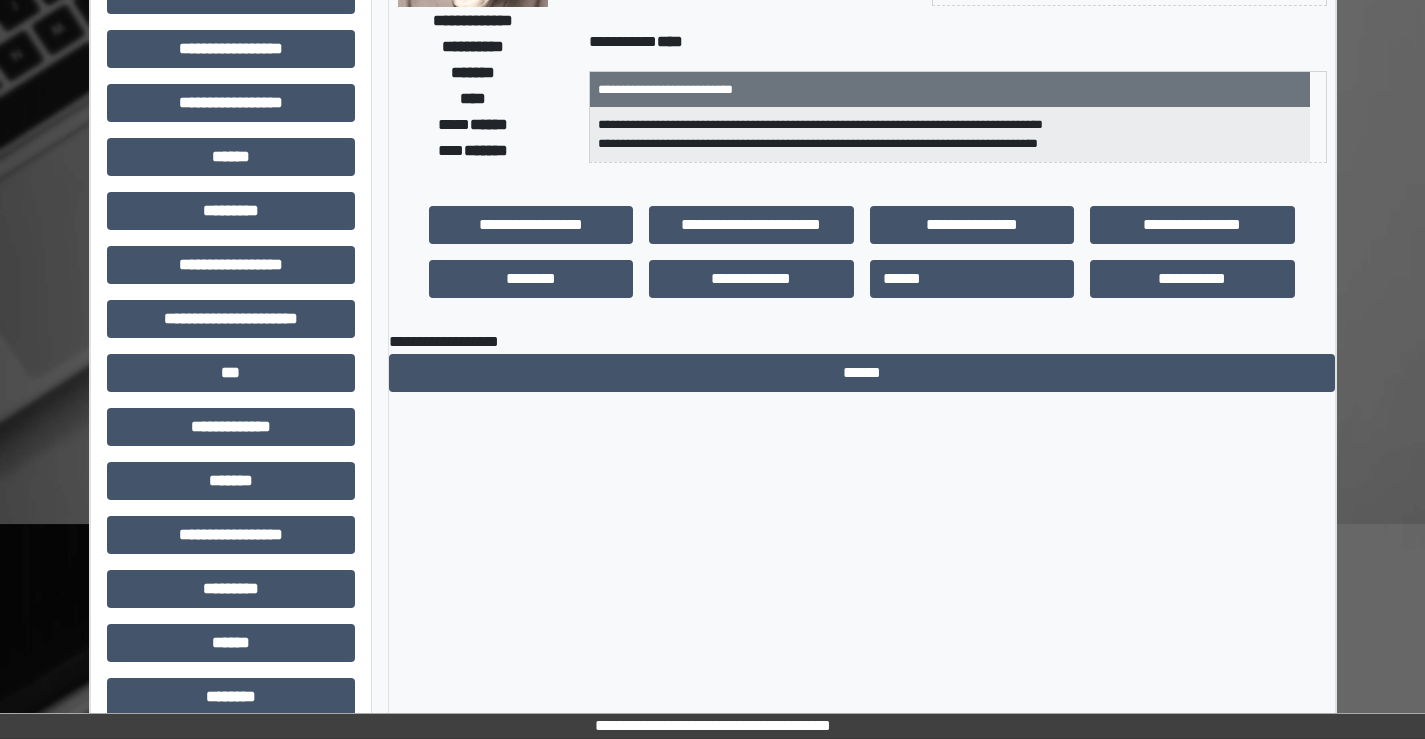 scroll, scrollTop: 0, scrollLeft: 0, axis: both 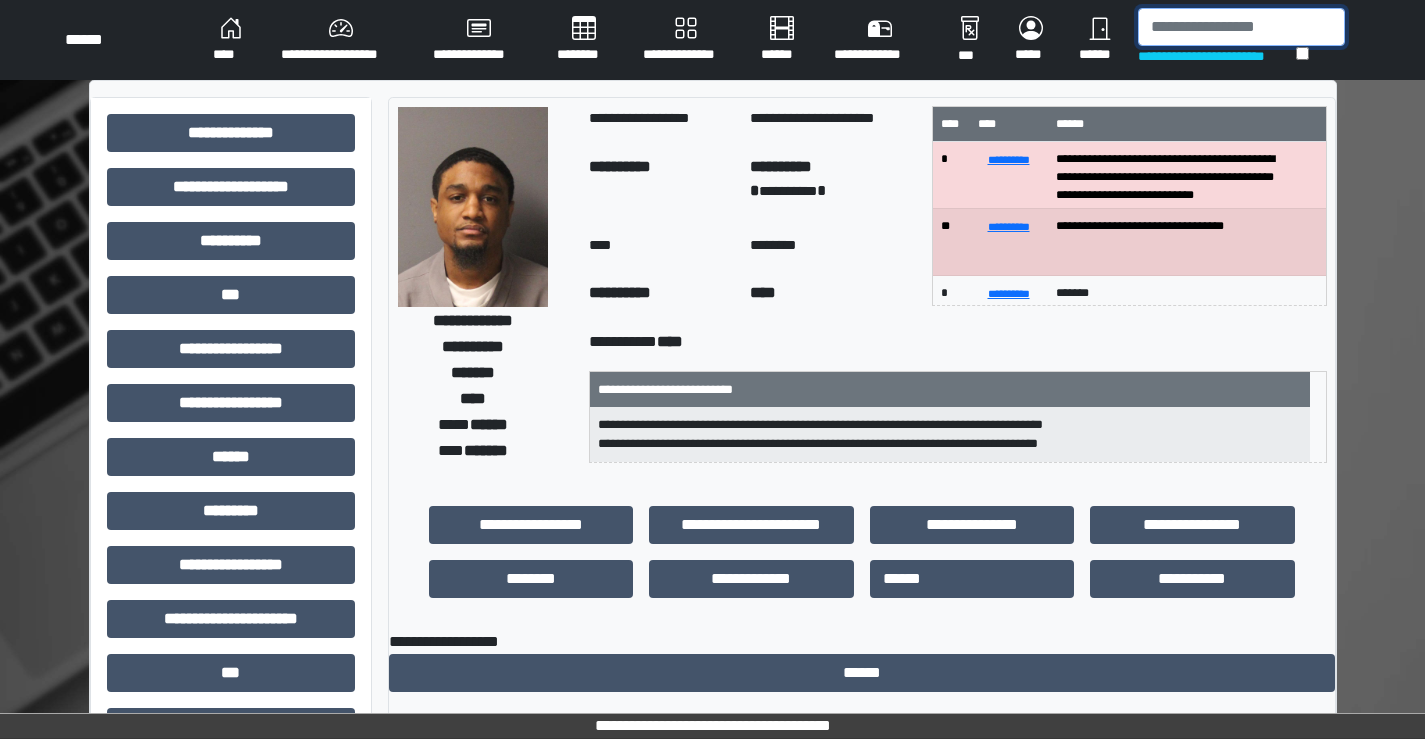 click at bounding box center (1241, 27) 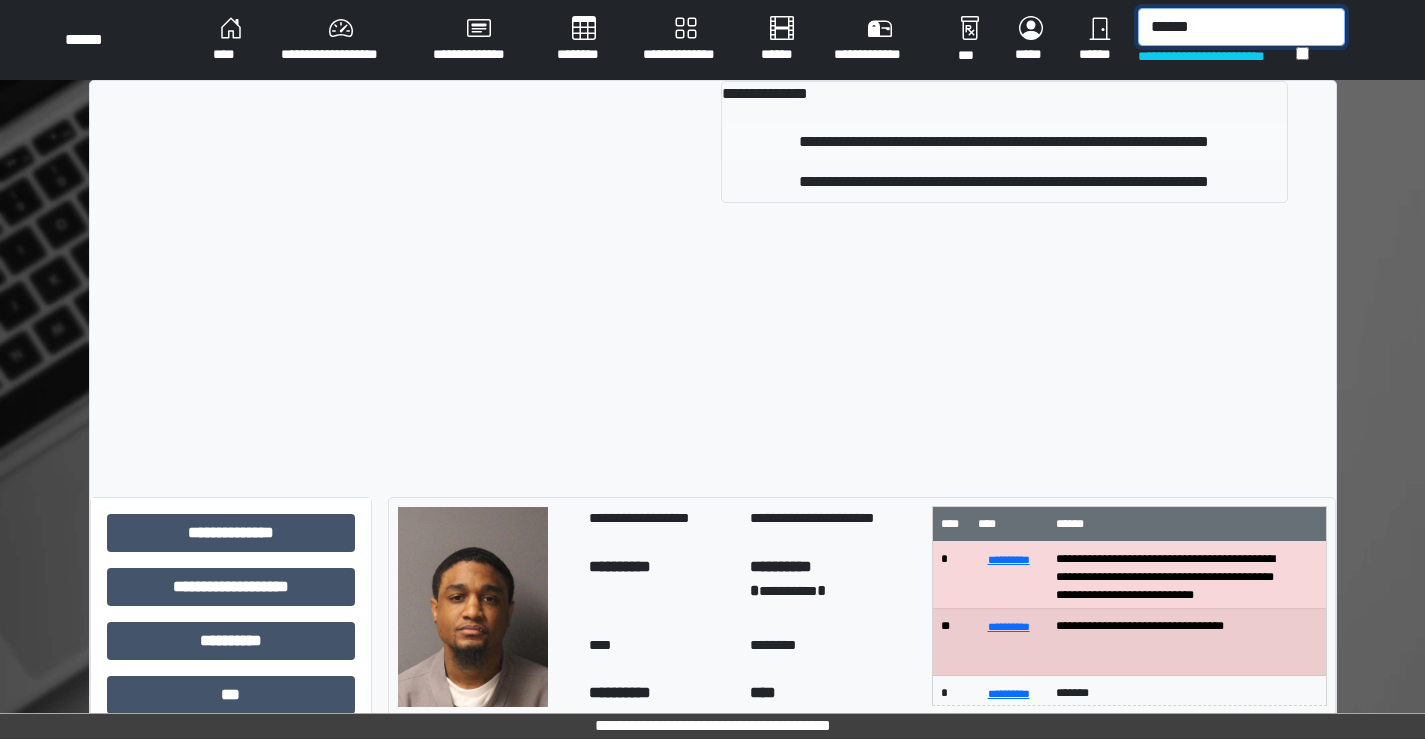 type on "******" 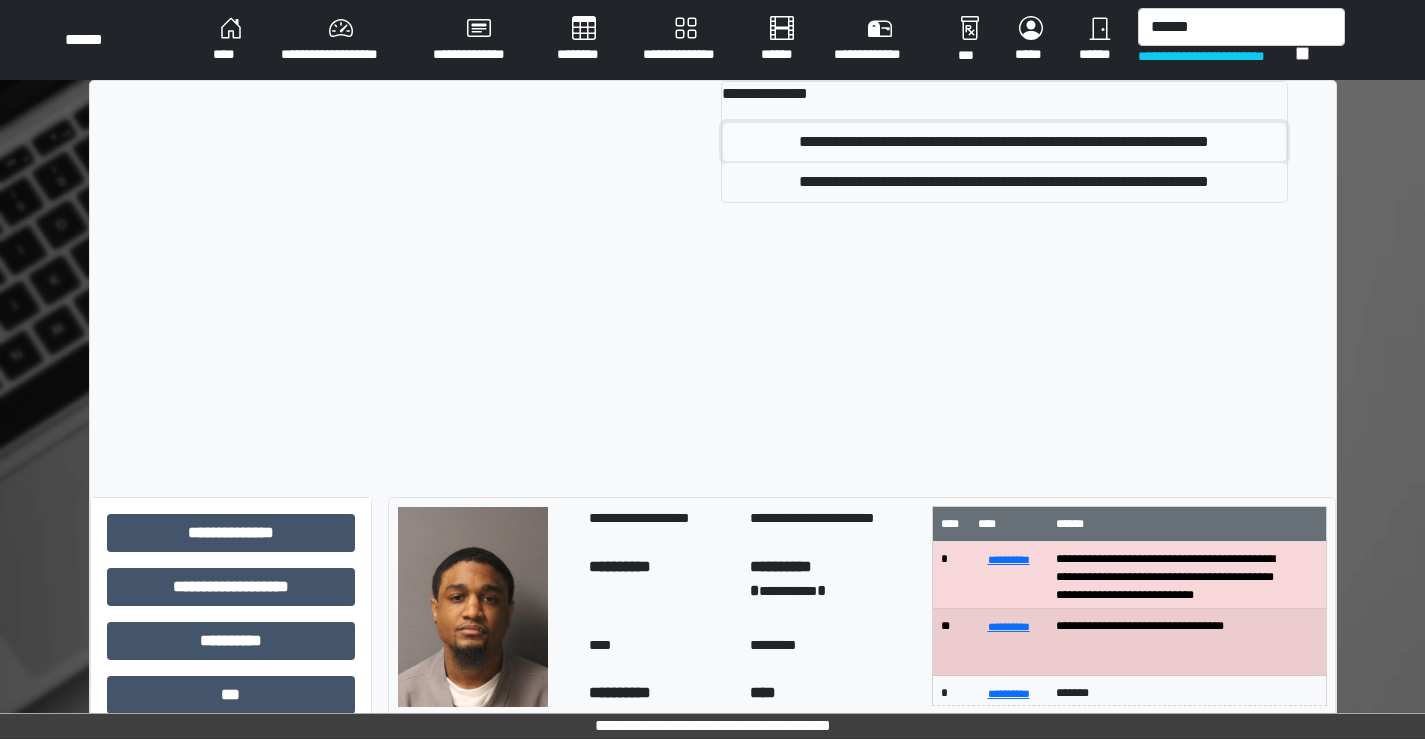 click on "**********" at bounding box center (1004, 142) 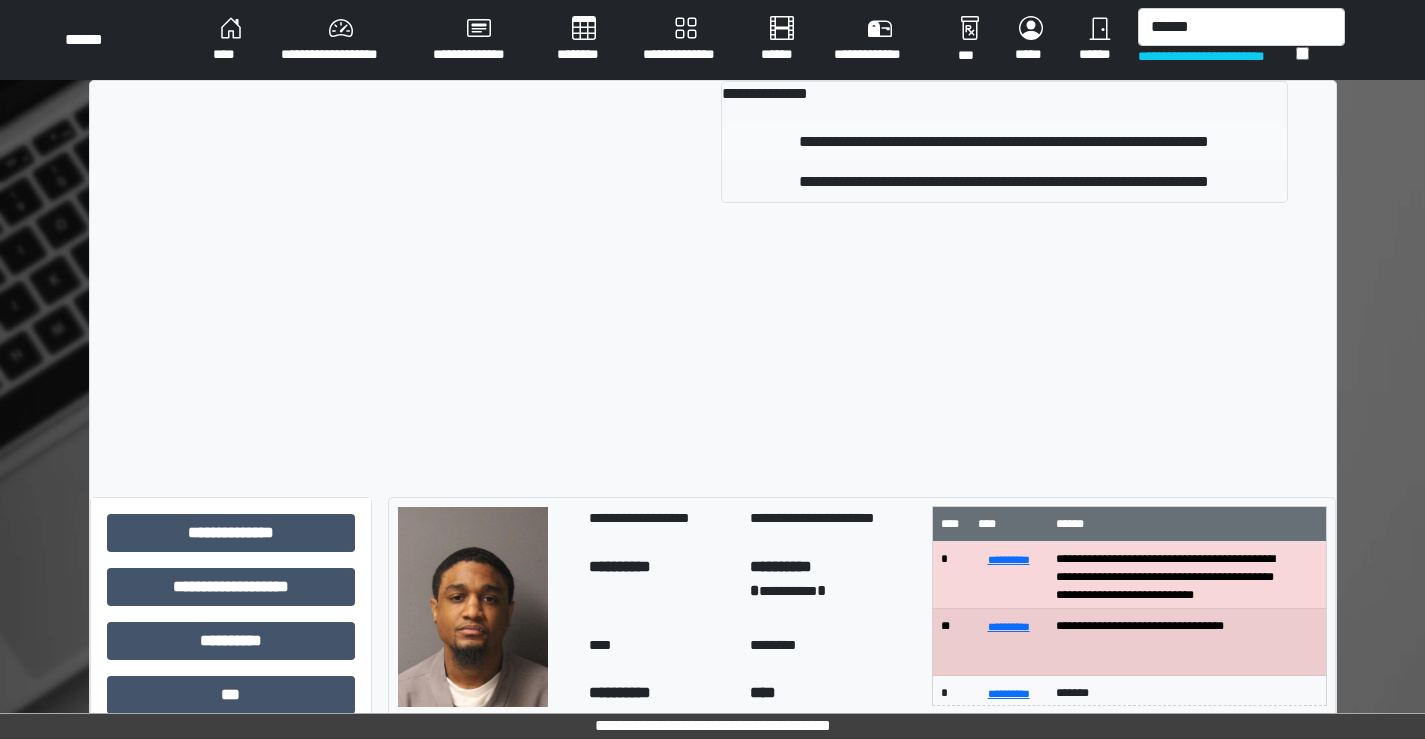 type 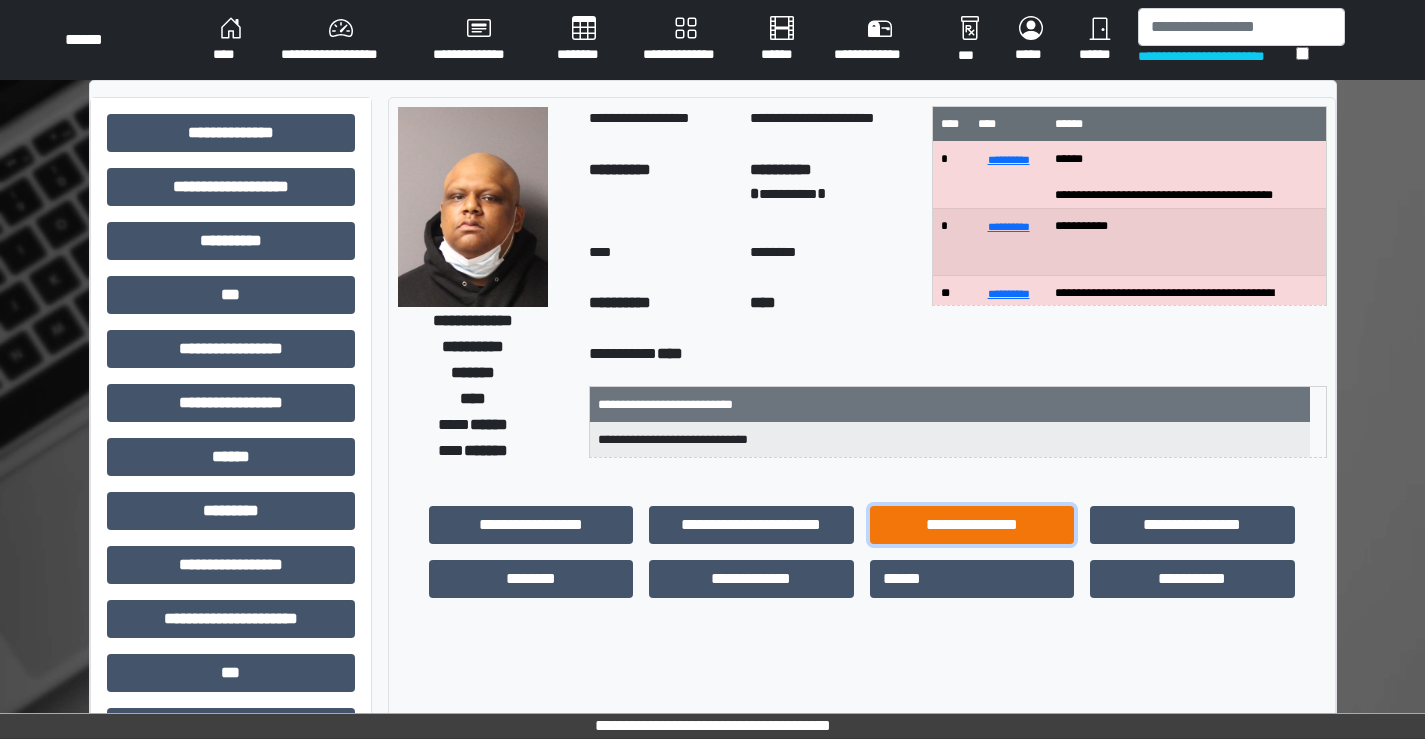 click on "**********" at bounding box center [972, 525] 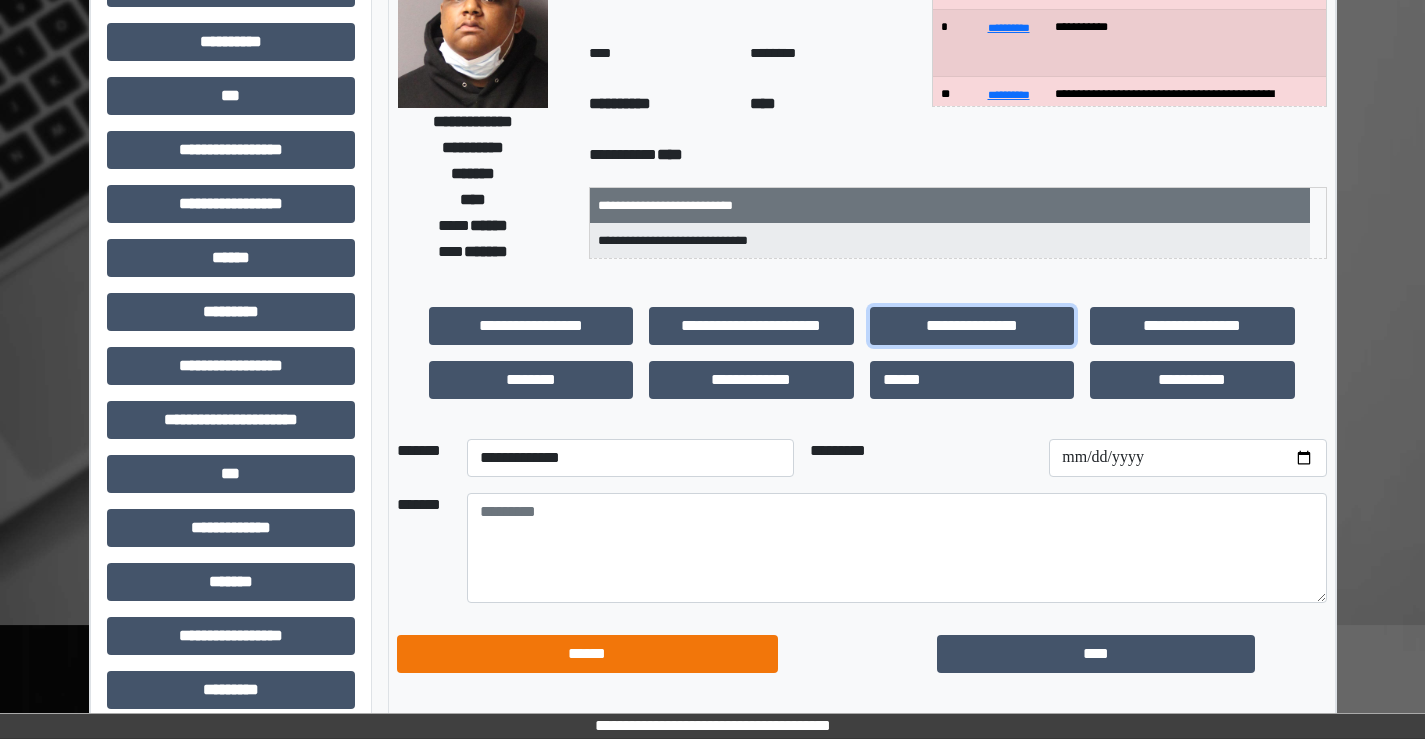 scroll, scrollTop: 200, scrollLeft: 0, axis: vertical 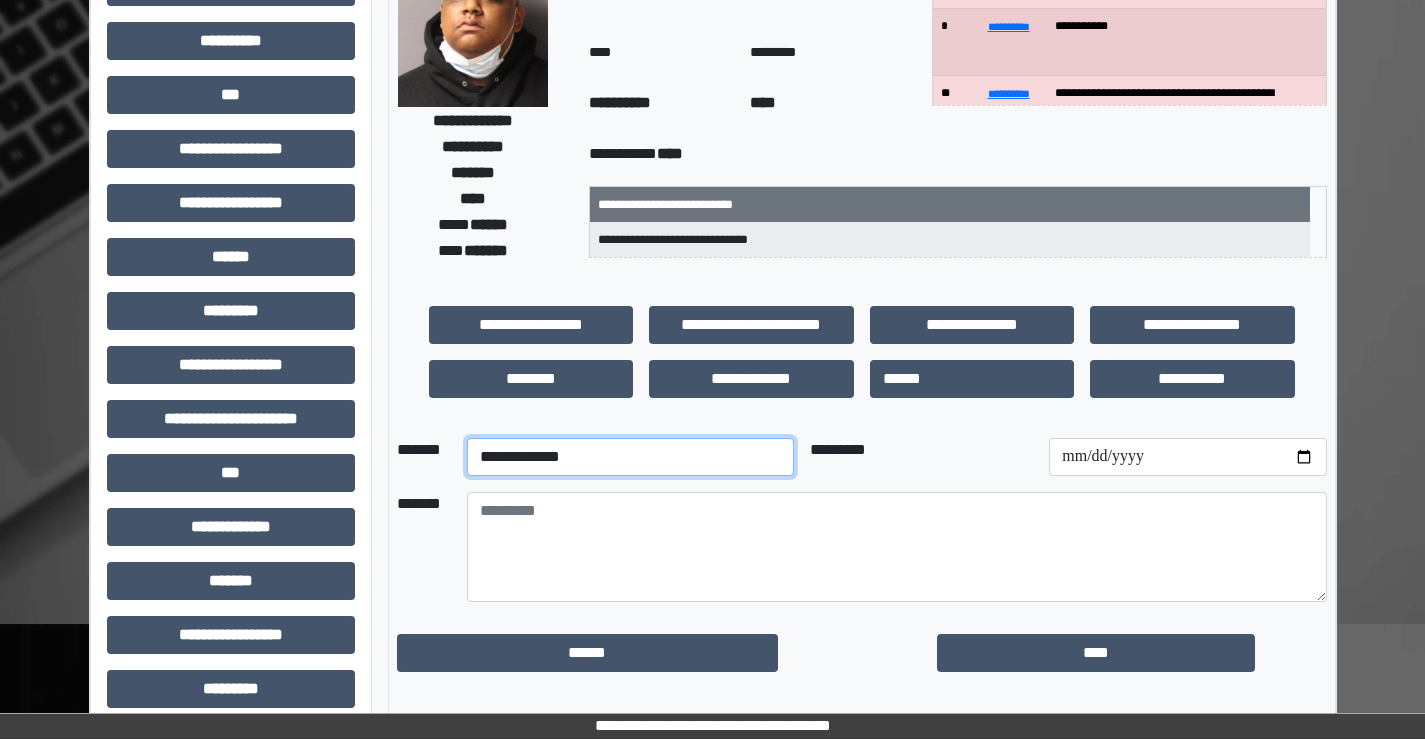 click on "**********" at bounding box center [630, 457] 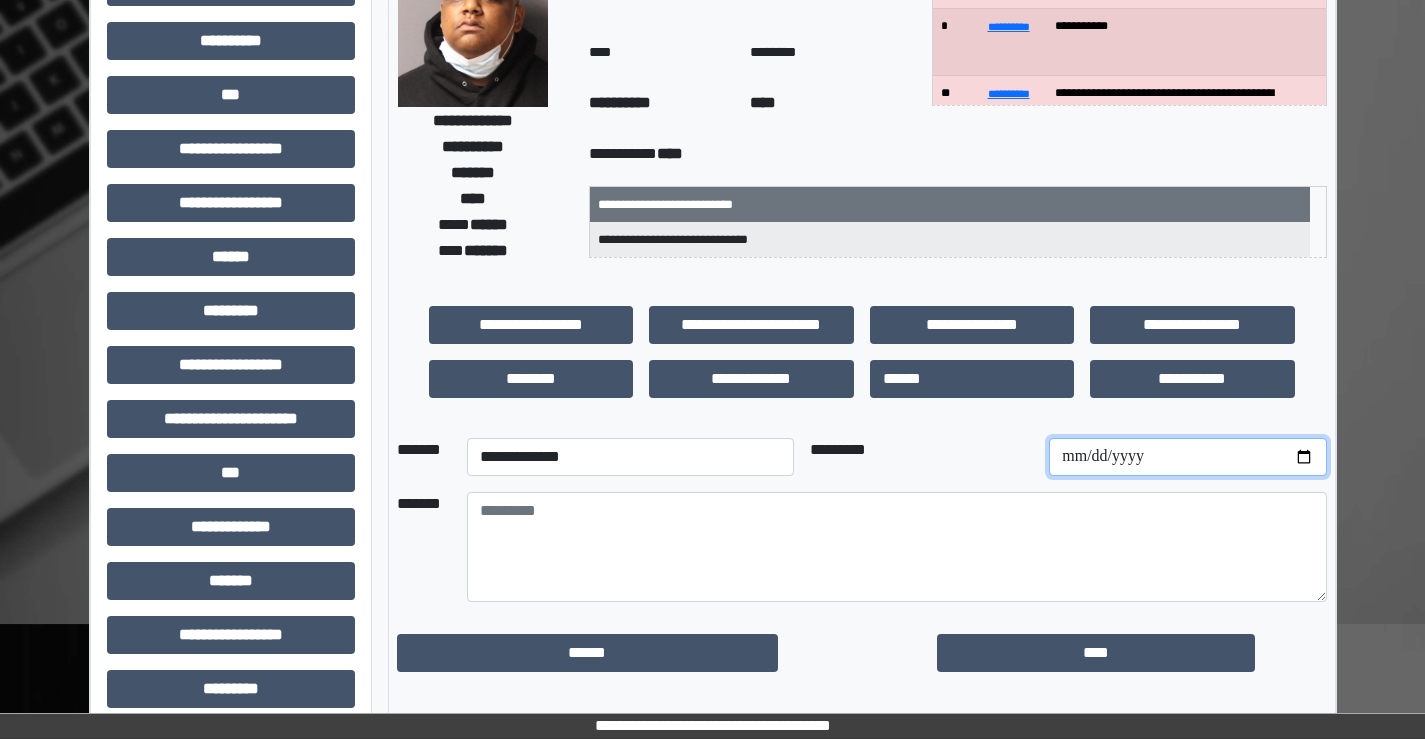 click at bounding box center [1187, 457] 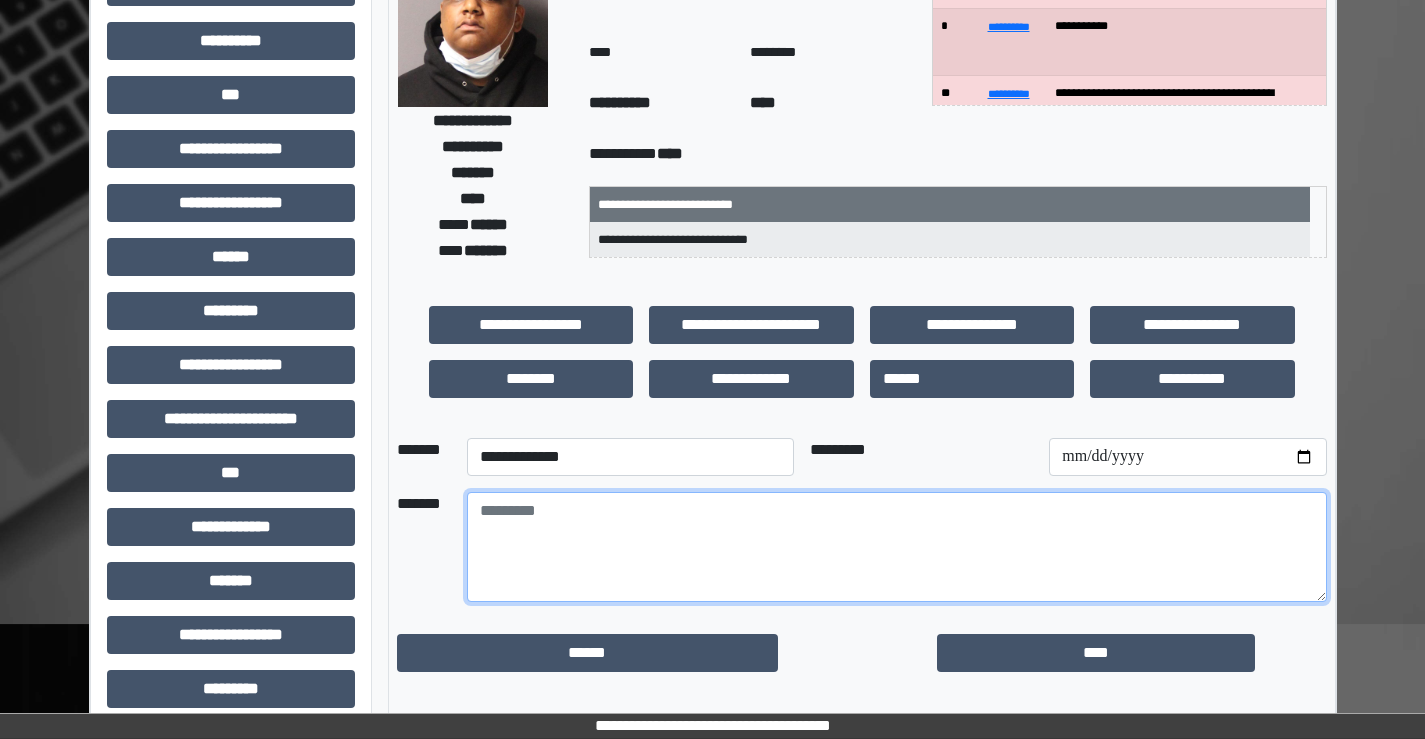 click at bounding box center [897, 547] 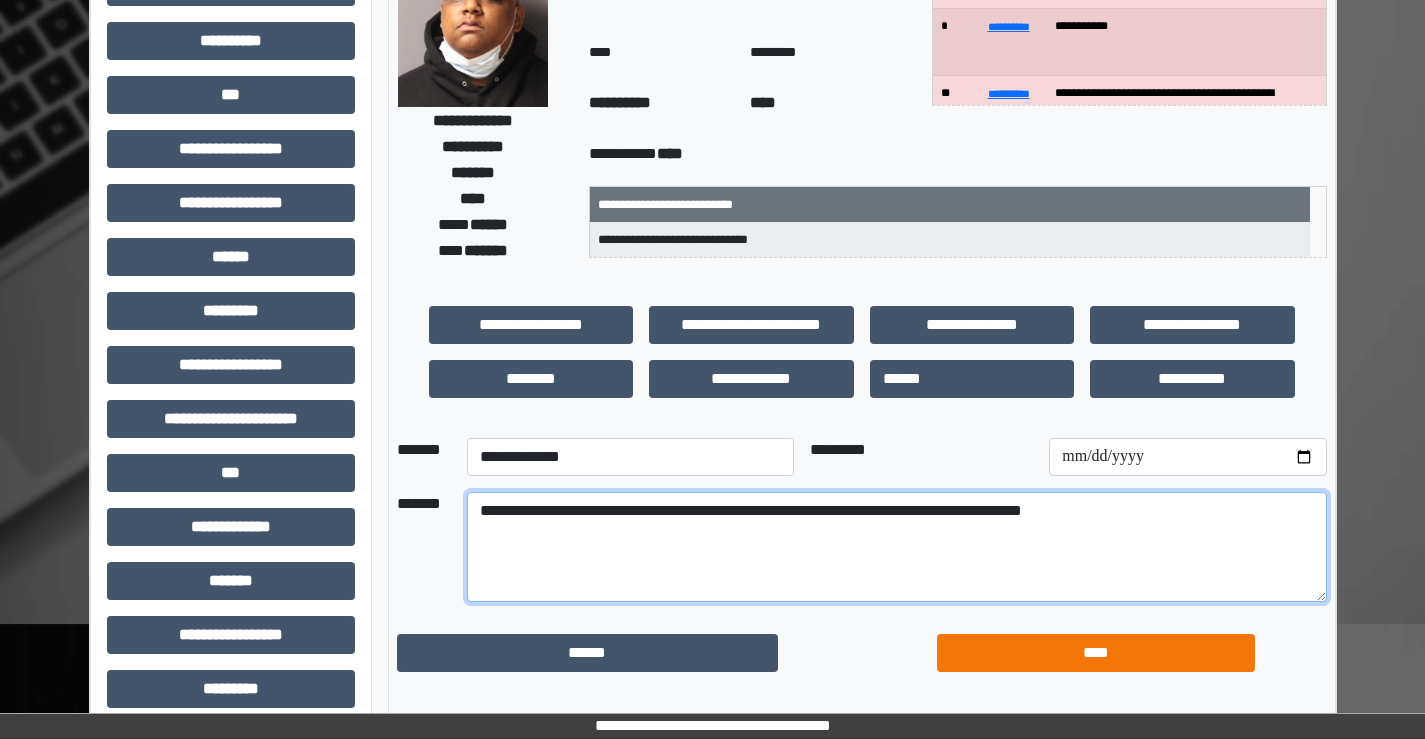 type on "**********" 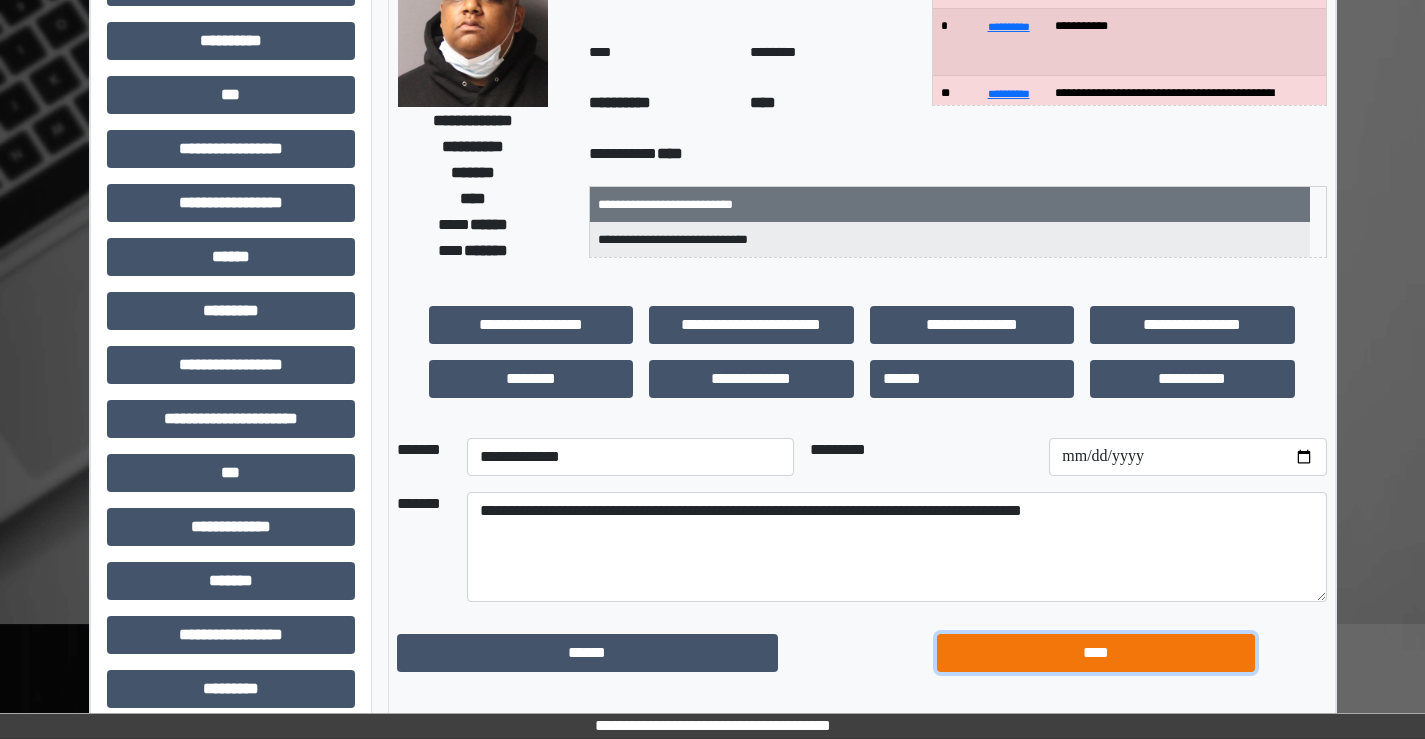 click on "****" at bounding box center [1096, 653] 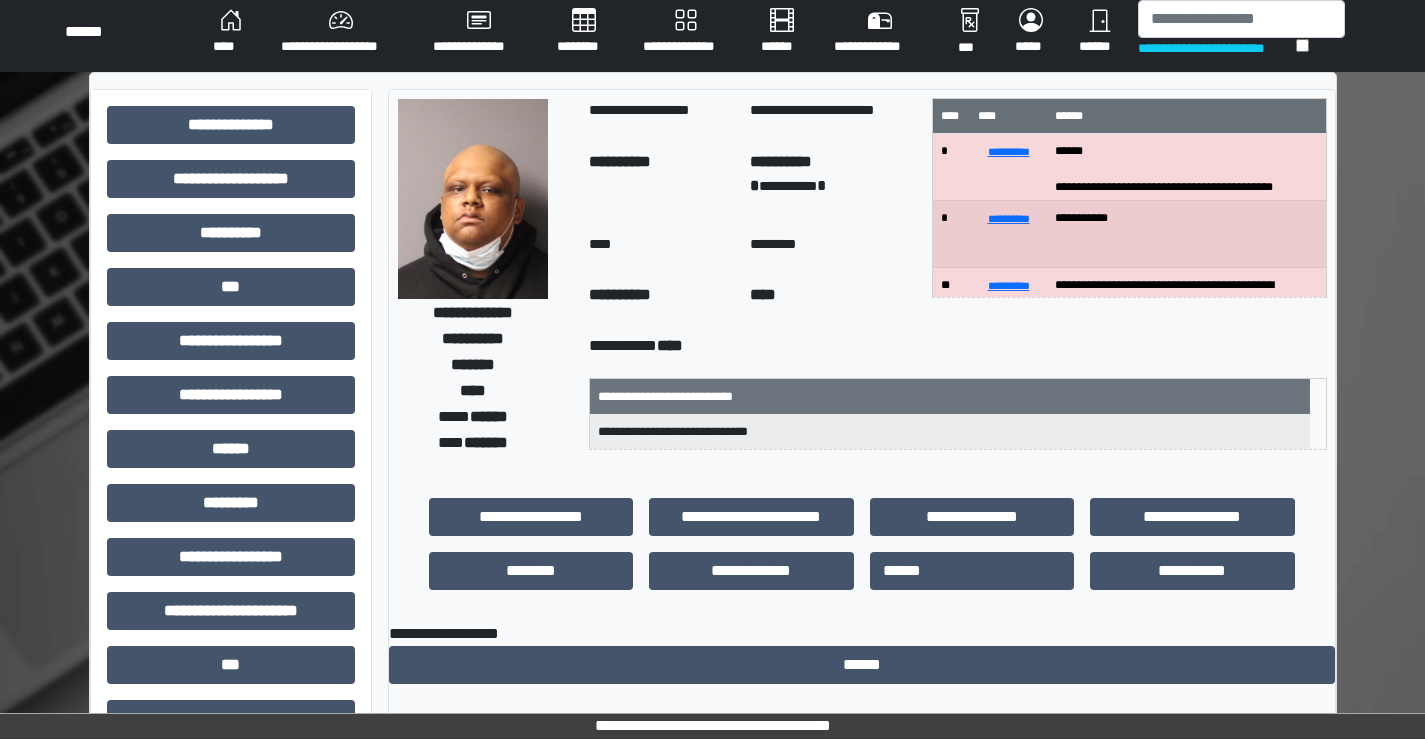 scroll, scrollTop: 0, scrollLeft: 0, axis: both 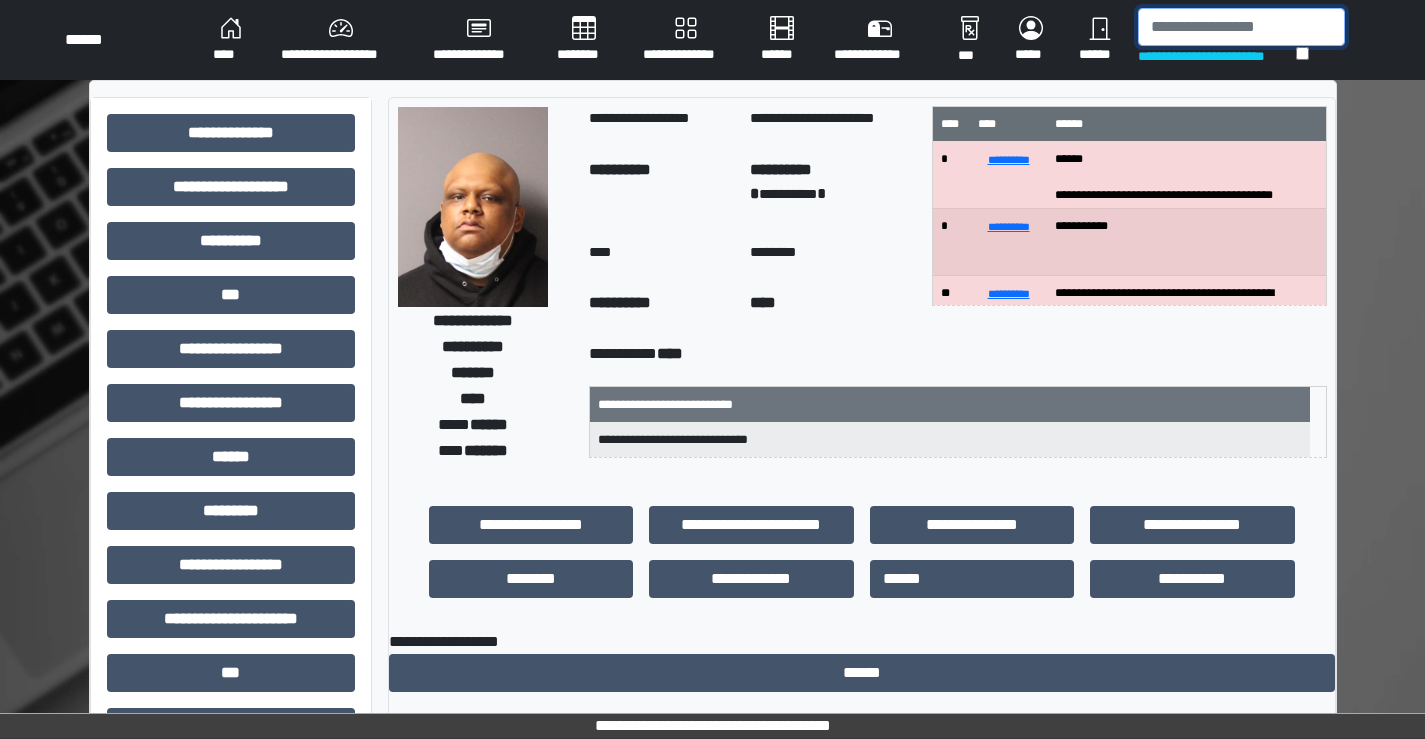 click at bounding box center [1241, 27] 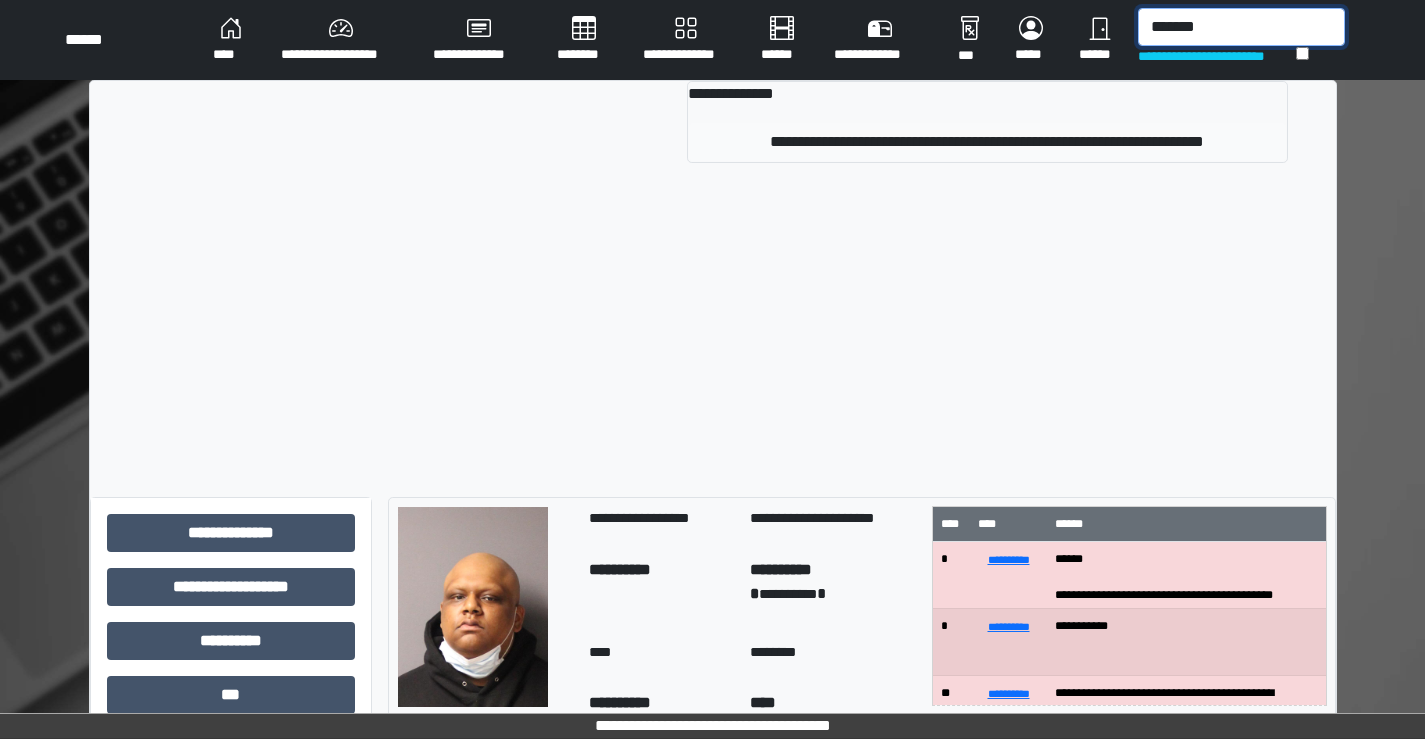 type on "*******" 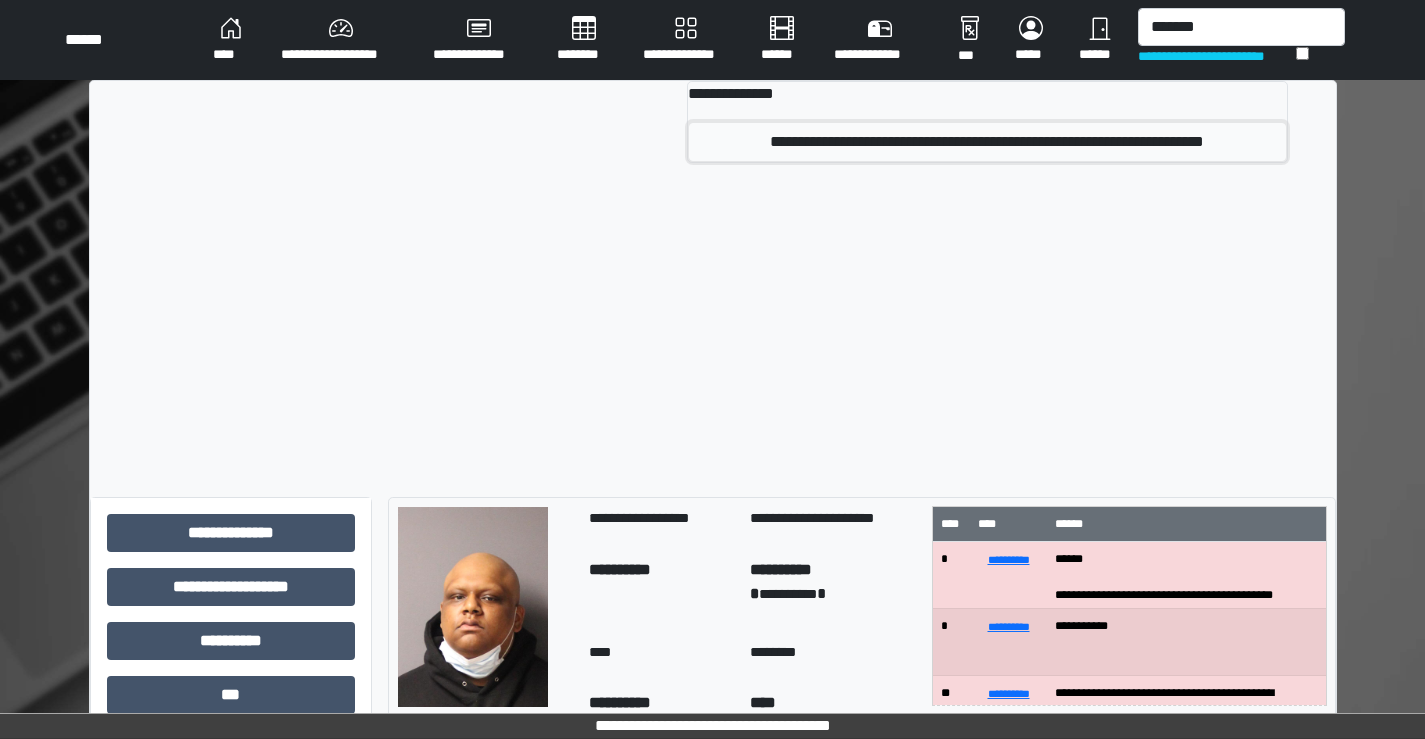 click on "**********" at bounding box center [987, 142] 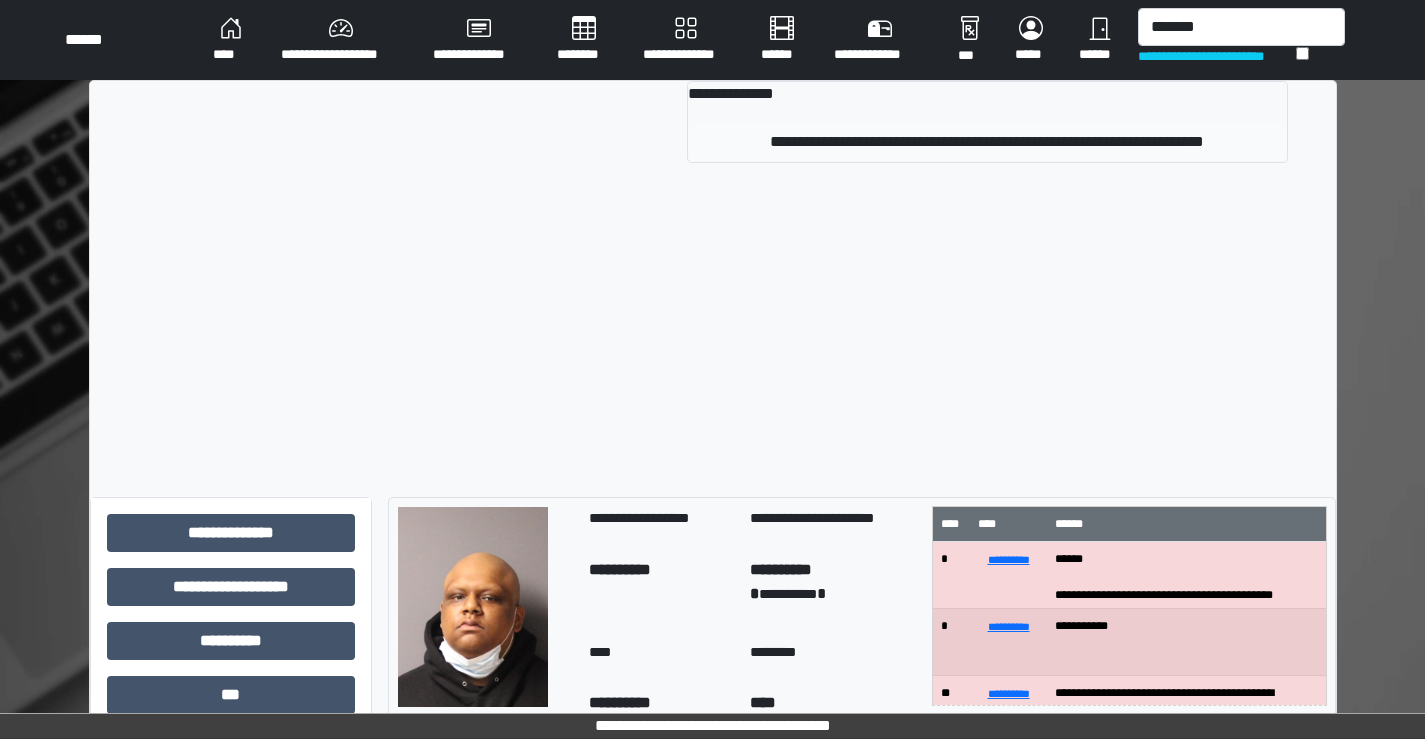 type 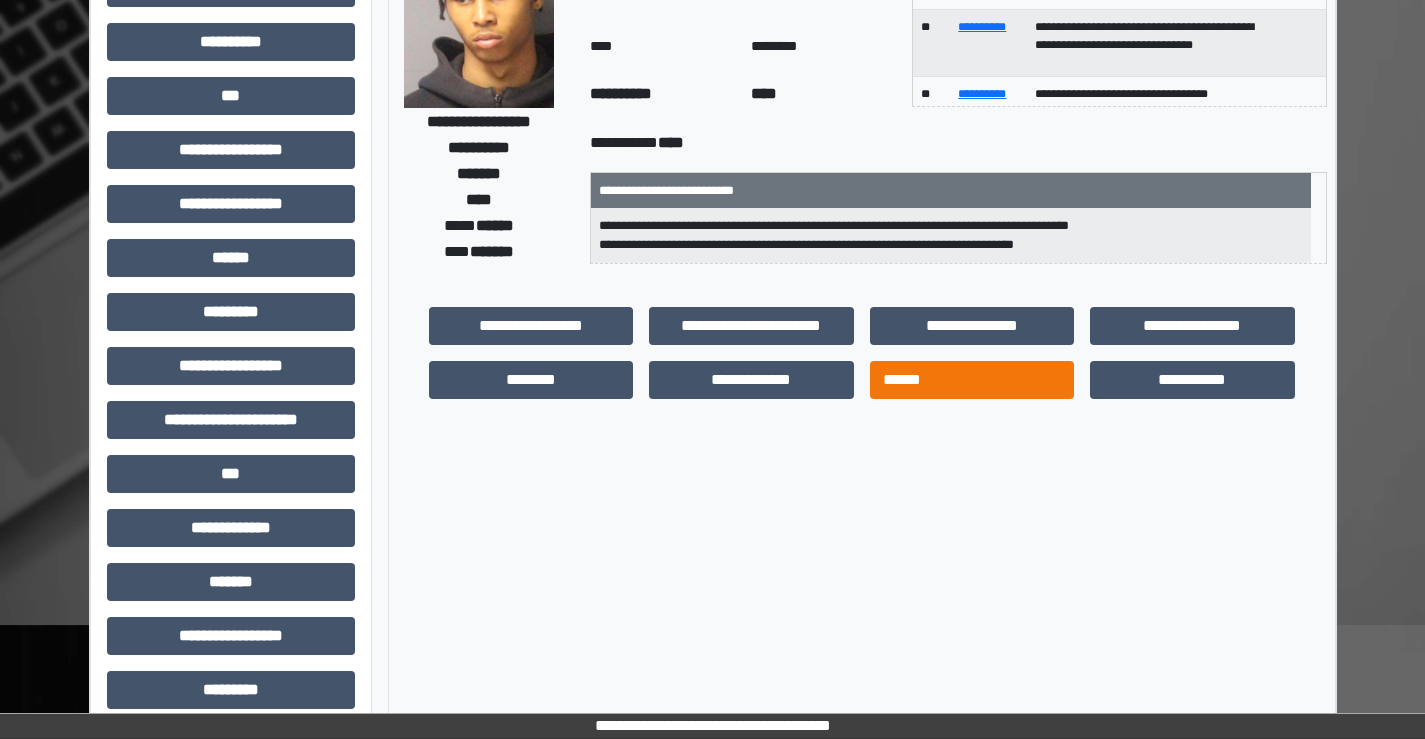 scroll, scrollTop: 200, scrollLeft: 0, axis: vertical 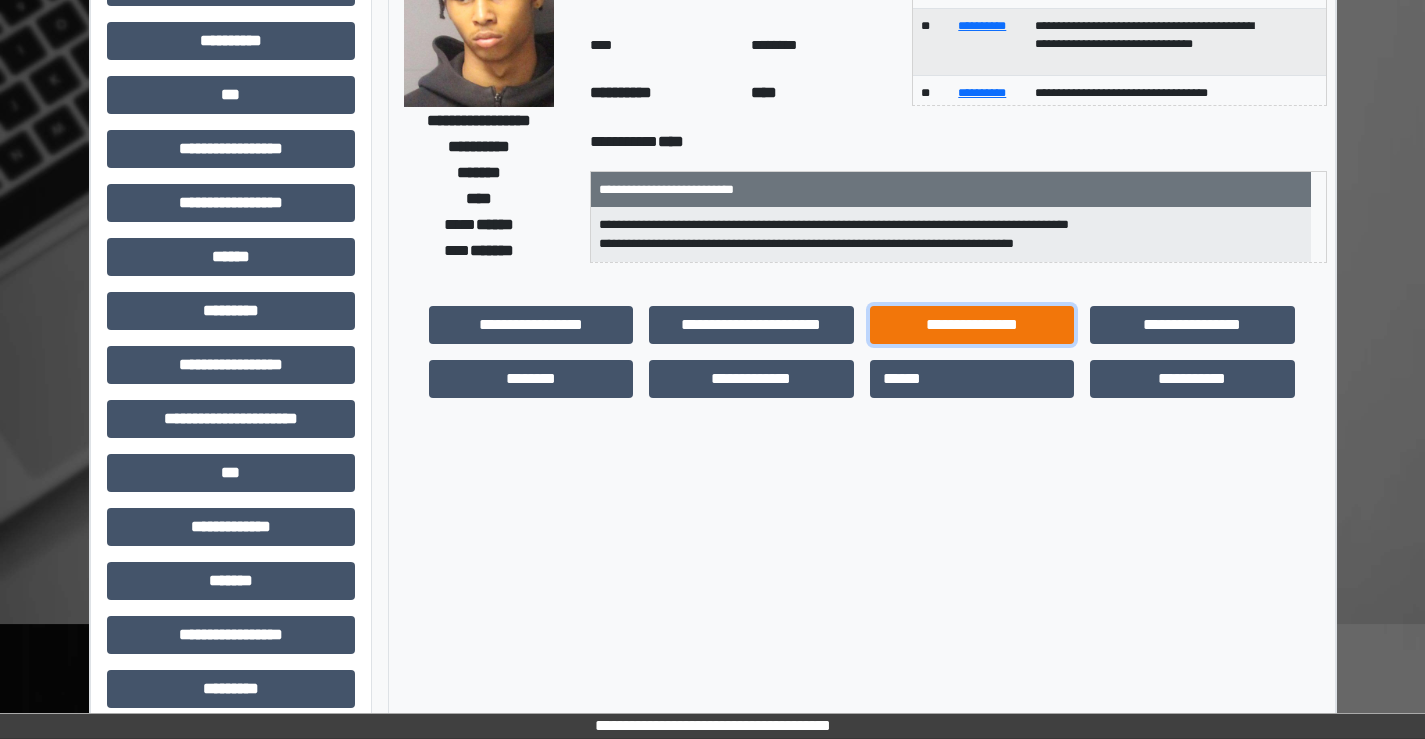 click on "**********" at bounding box center [972, 325] 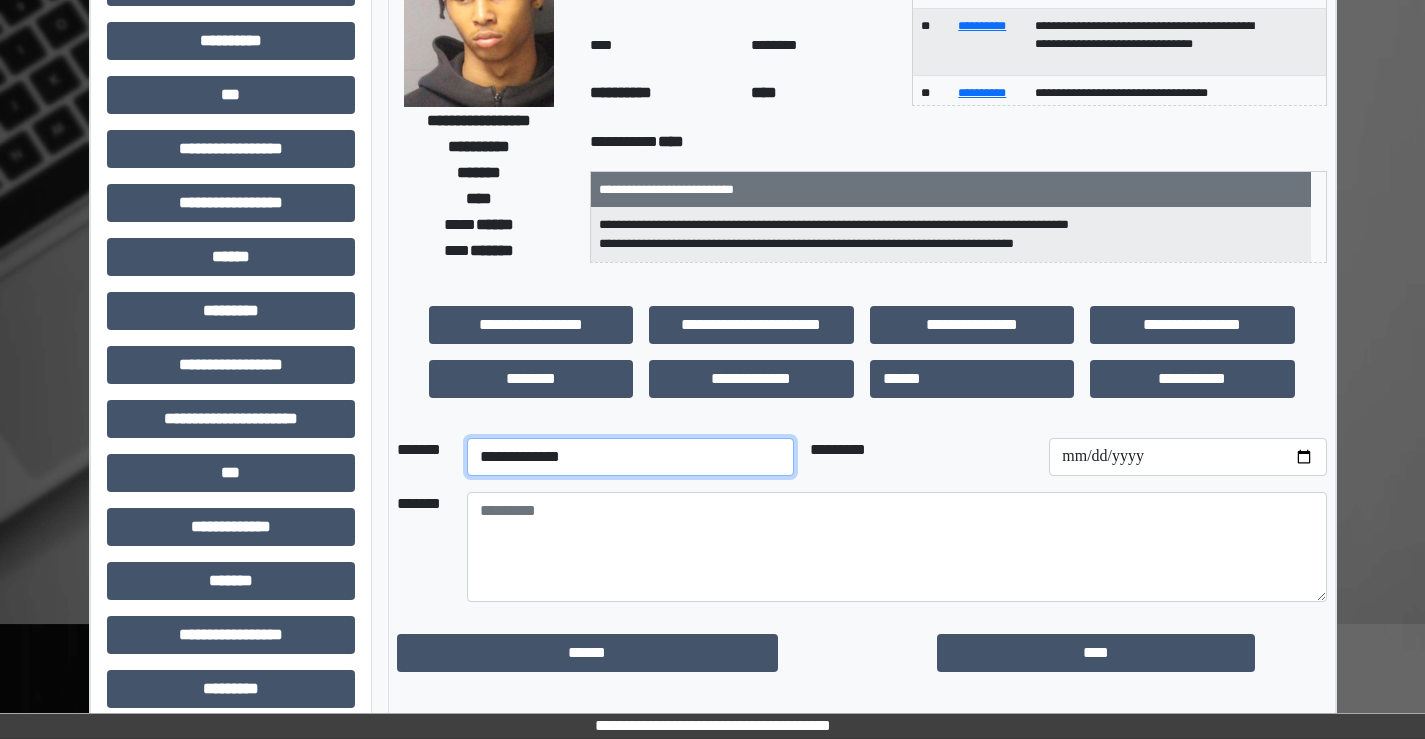 click on "**********" at bounding box center (630, 457) 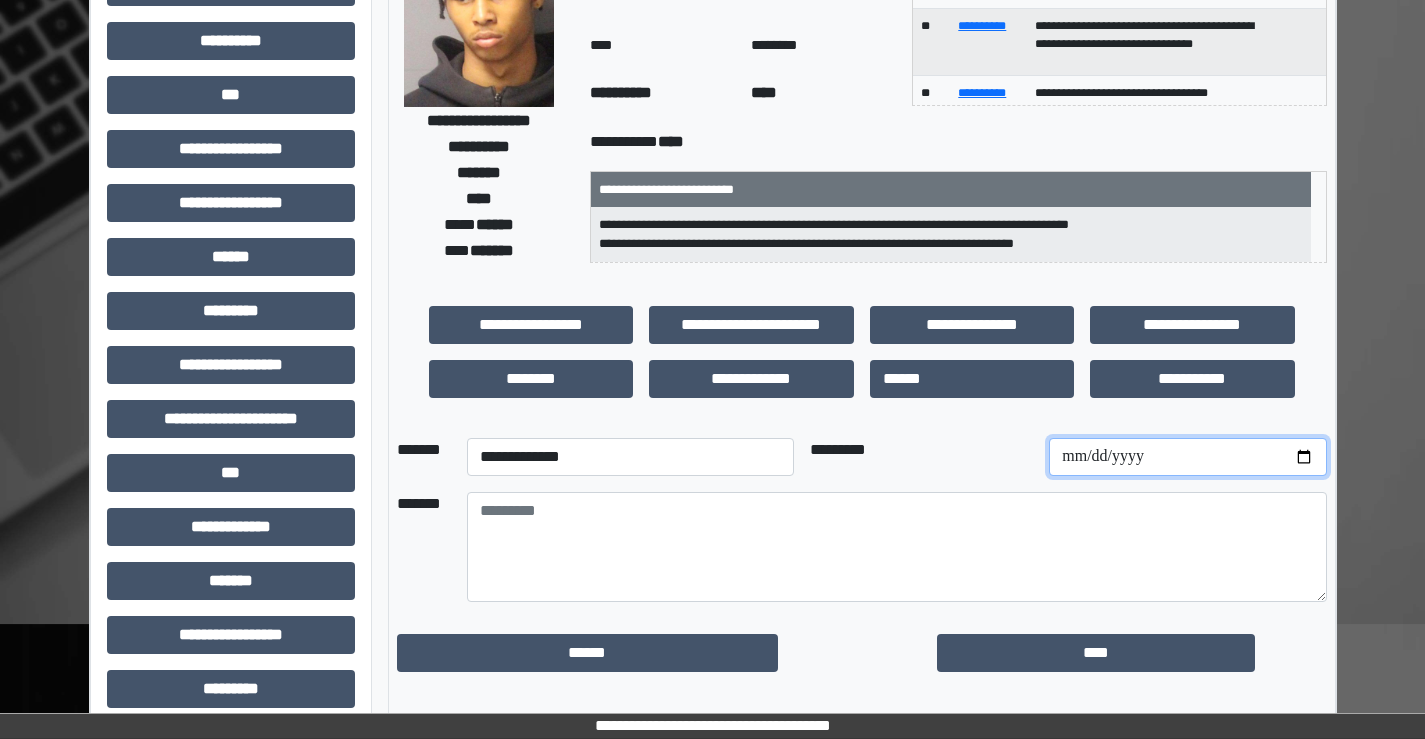 click at bounding box center [1187, 457] 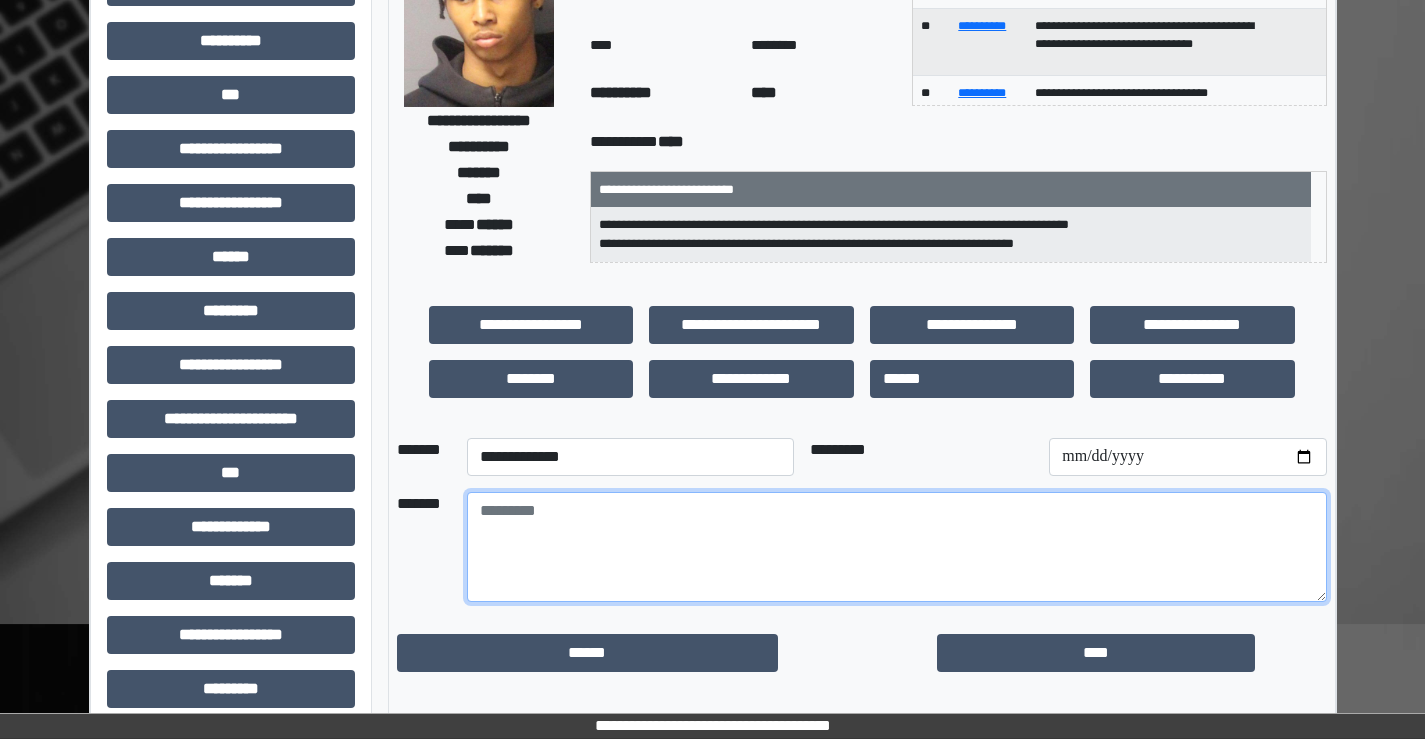 click at bounding box center [897, 547] 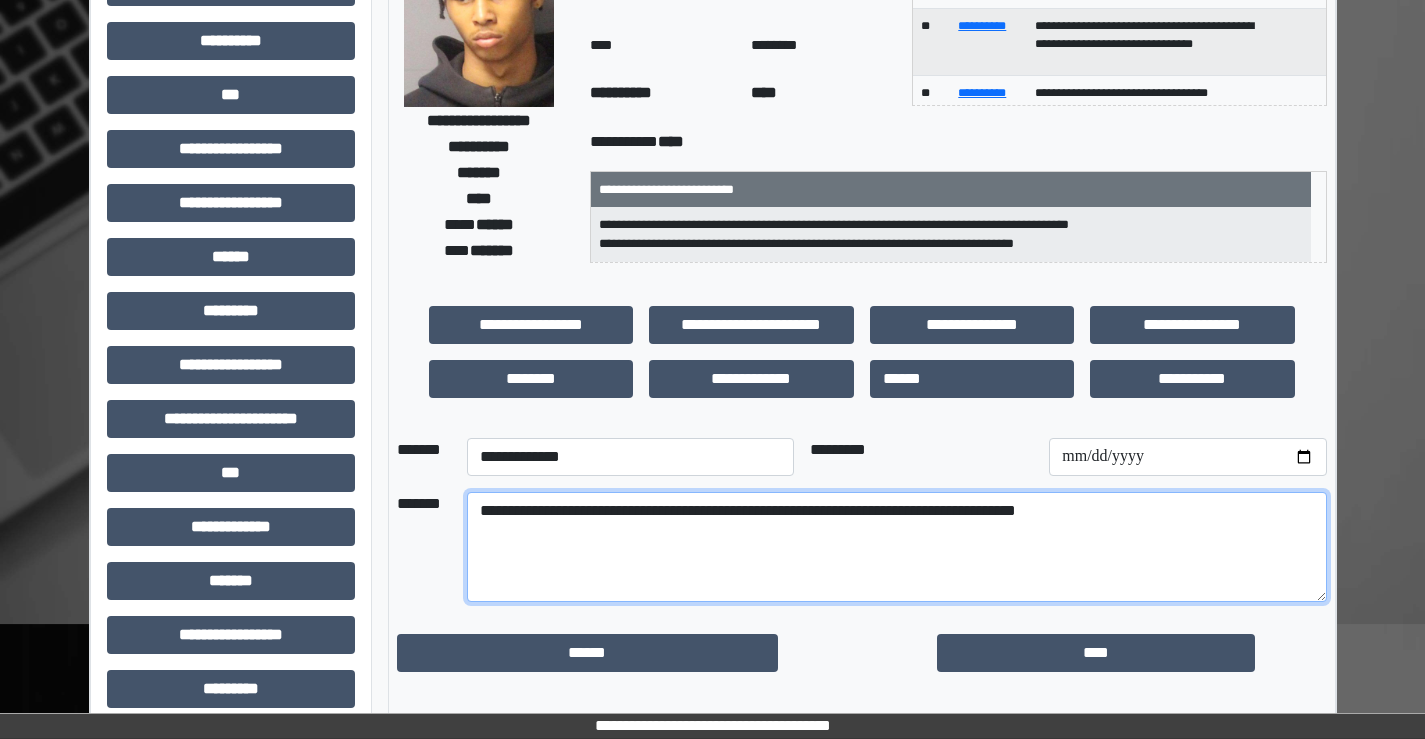 click on "**********" at bounding box center [897, 547] 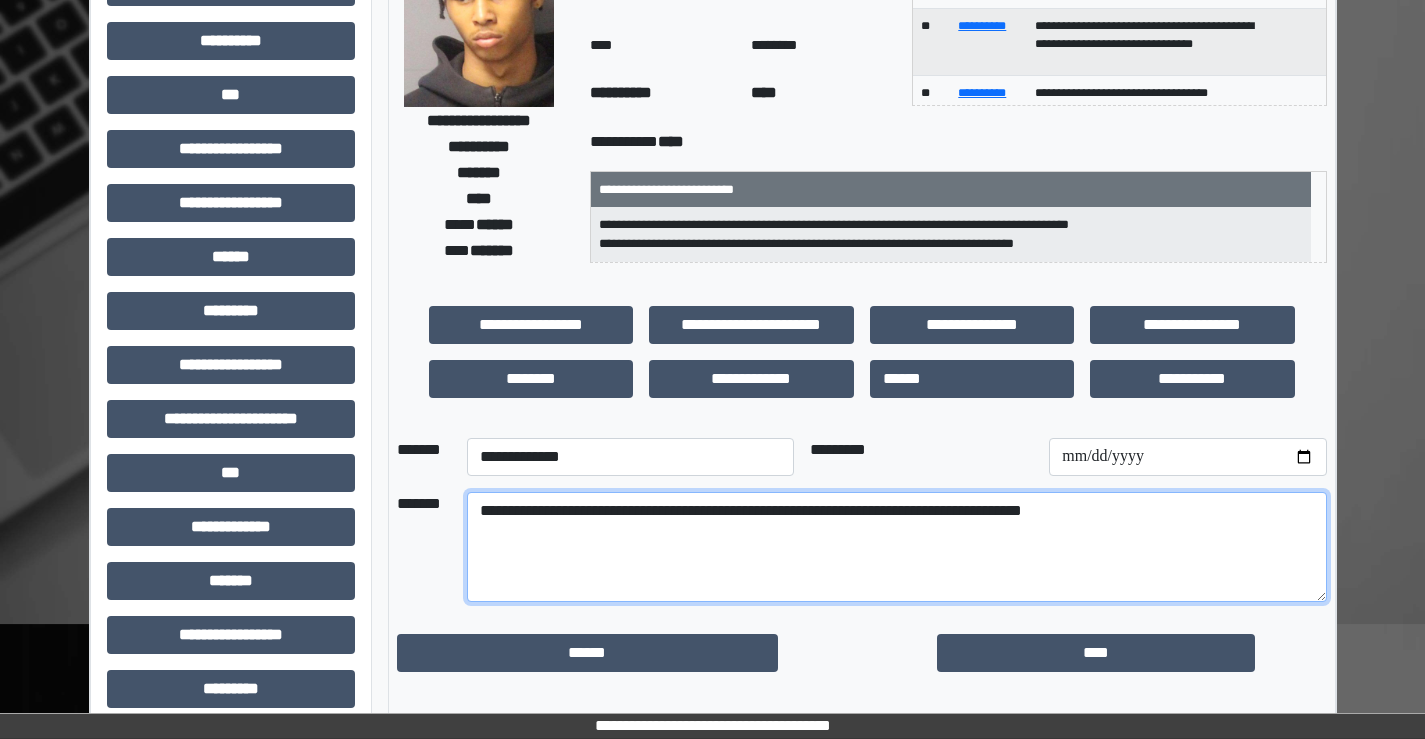 click on "**********" at bounding box center [897, 547] 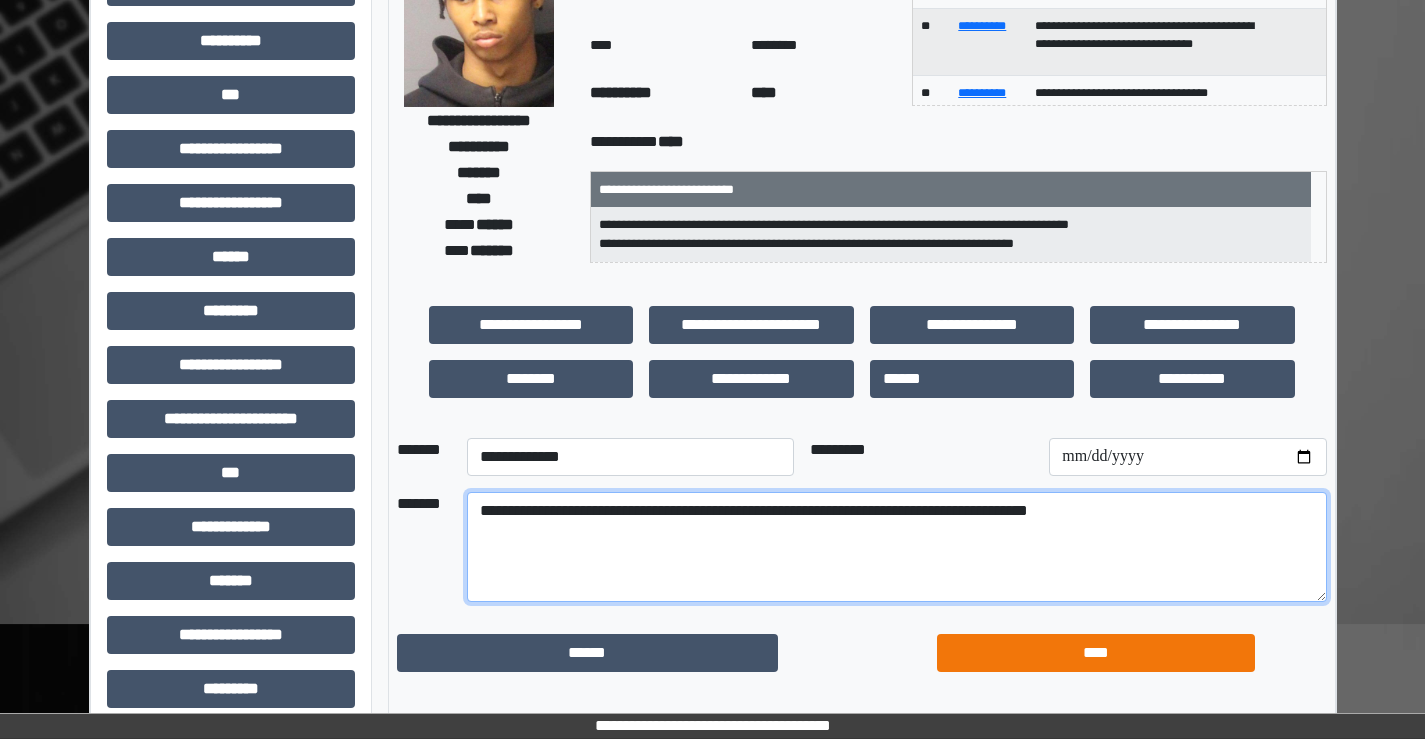 type on "**********" 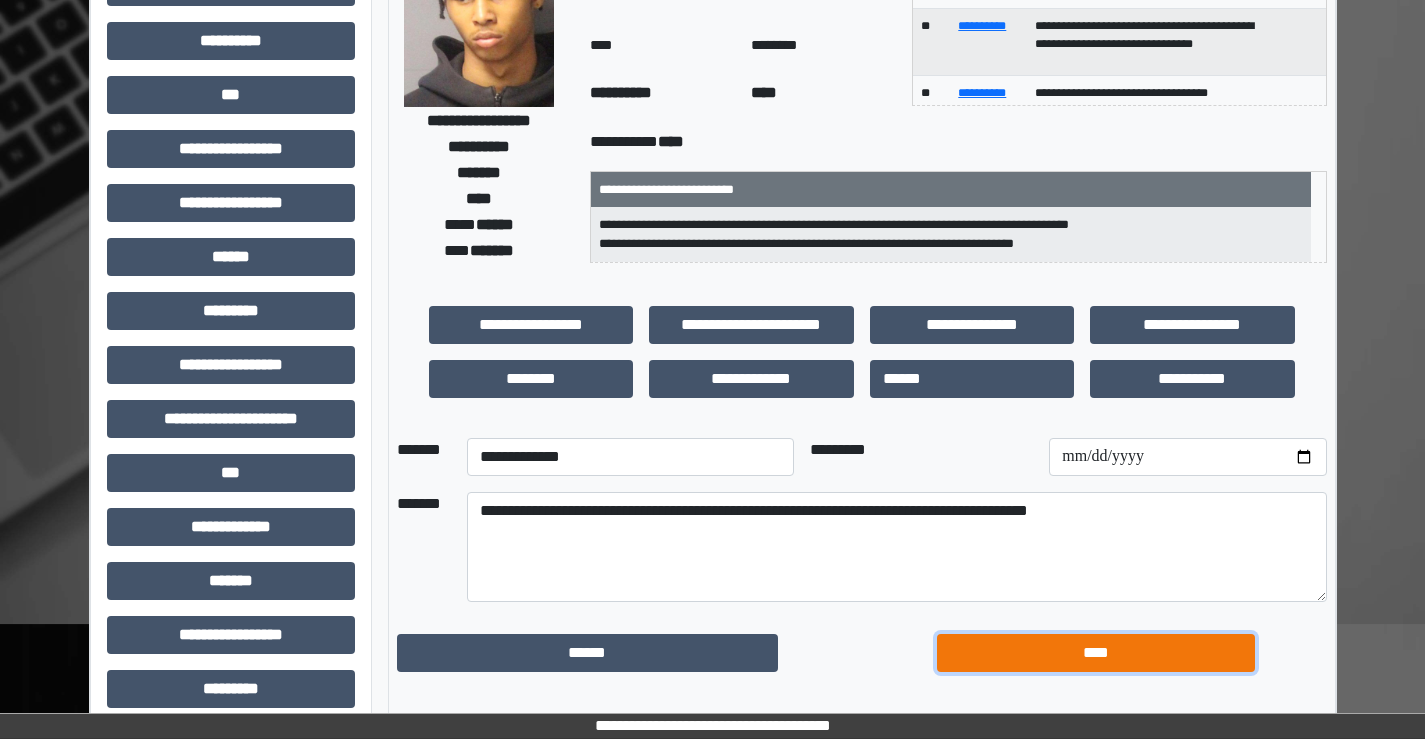 click on "****" at bounding box center [1096, 653] 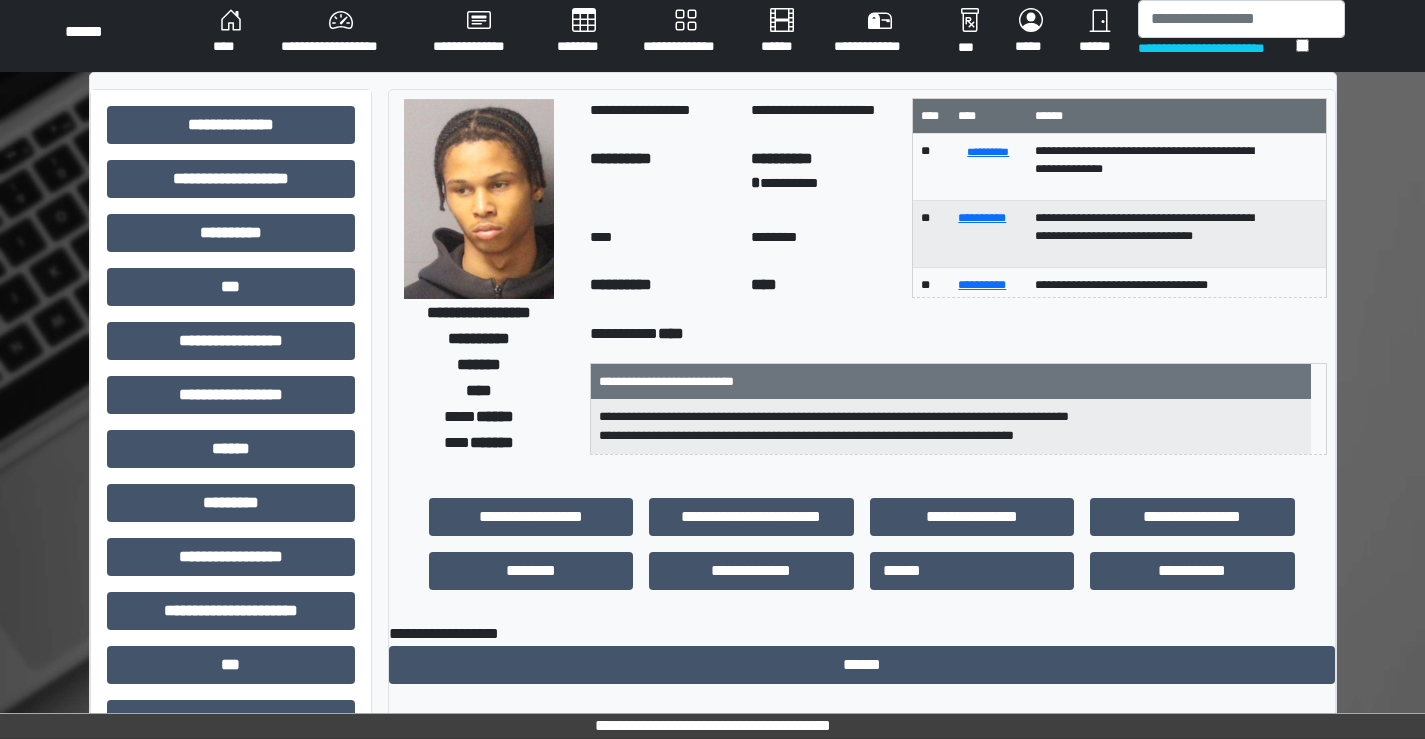 scroll, scrollTop: 0, scrollLeft: 0, axis: both 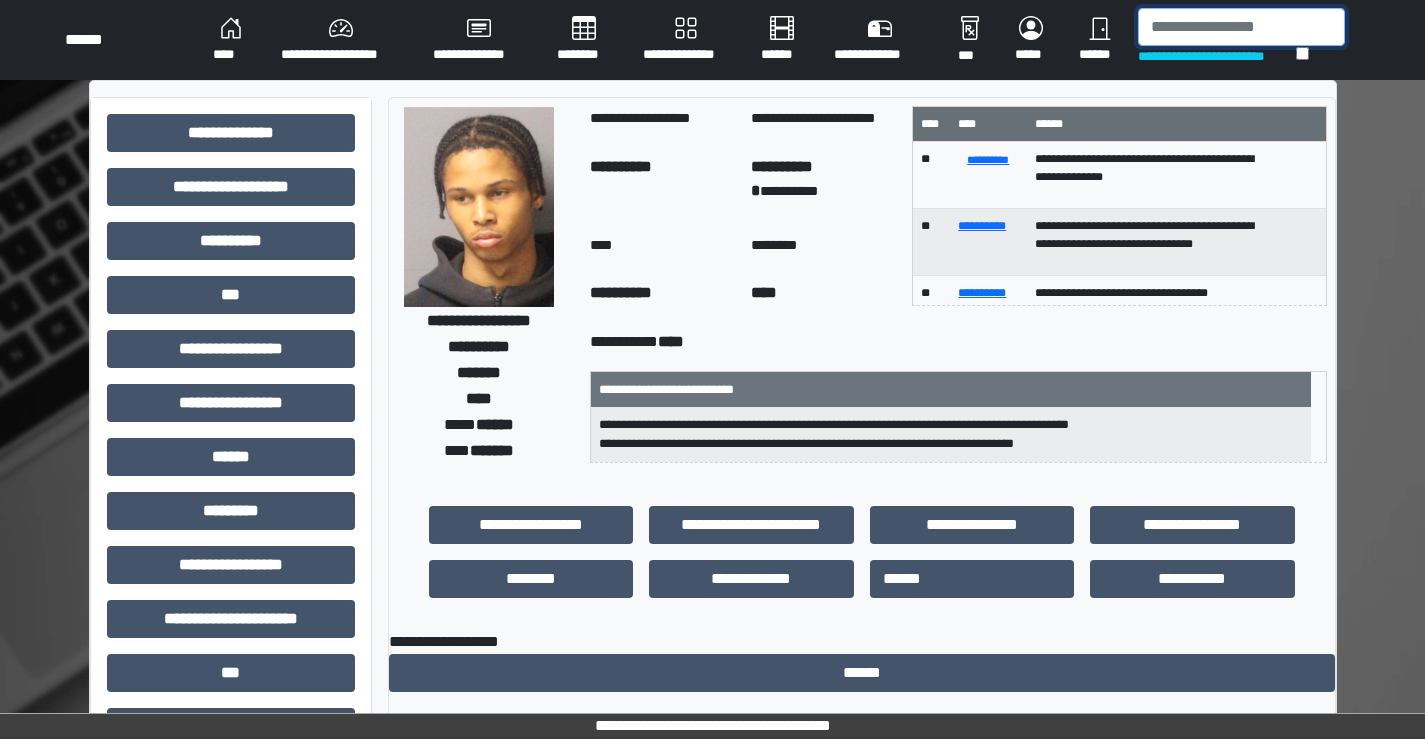 click at bounding box center (1241, 27) 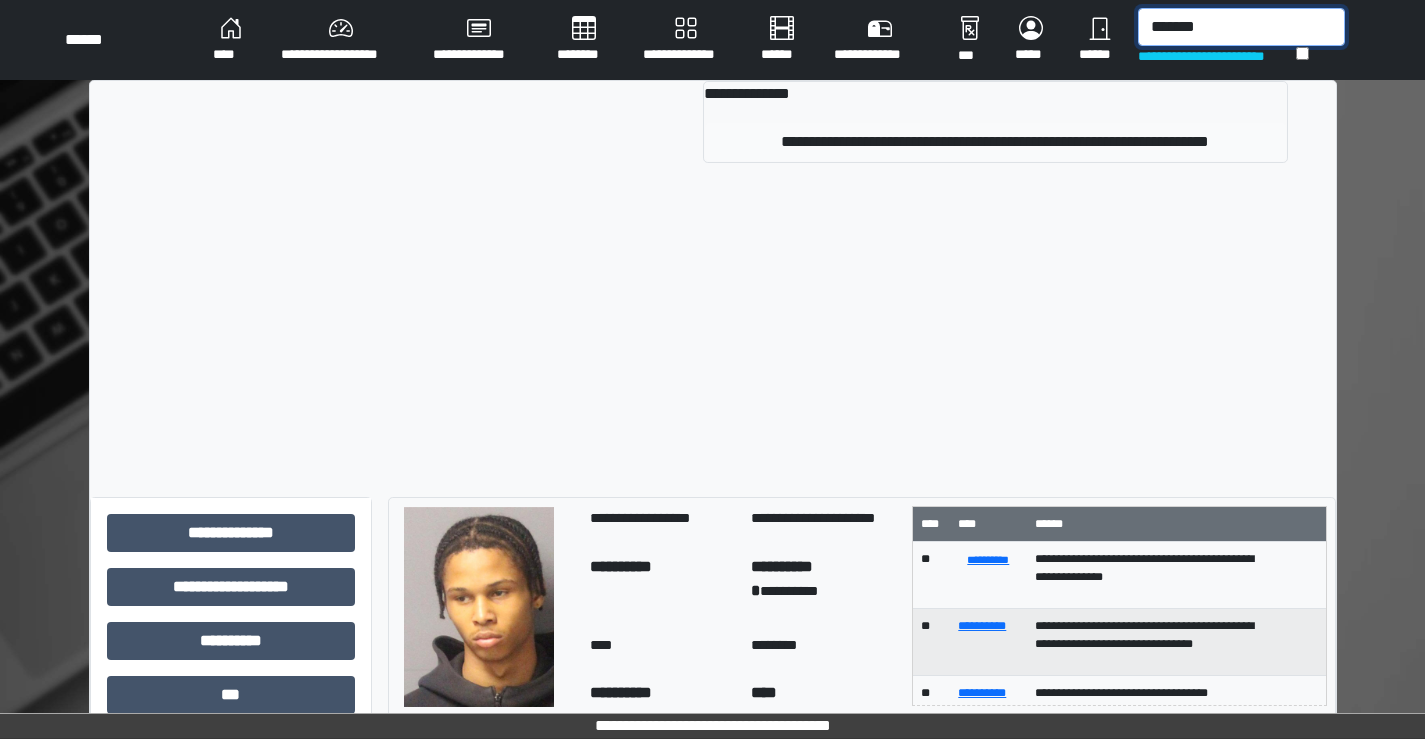 type on "*******" 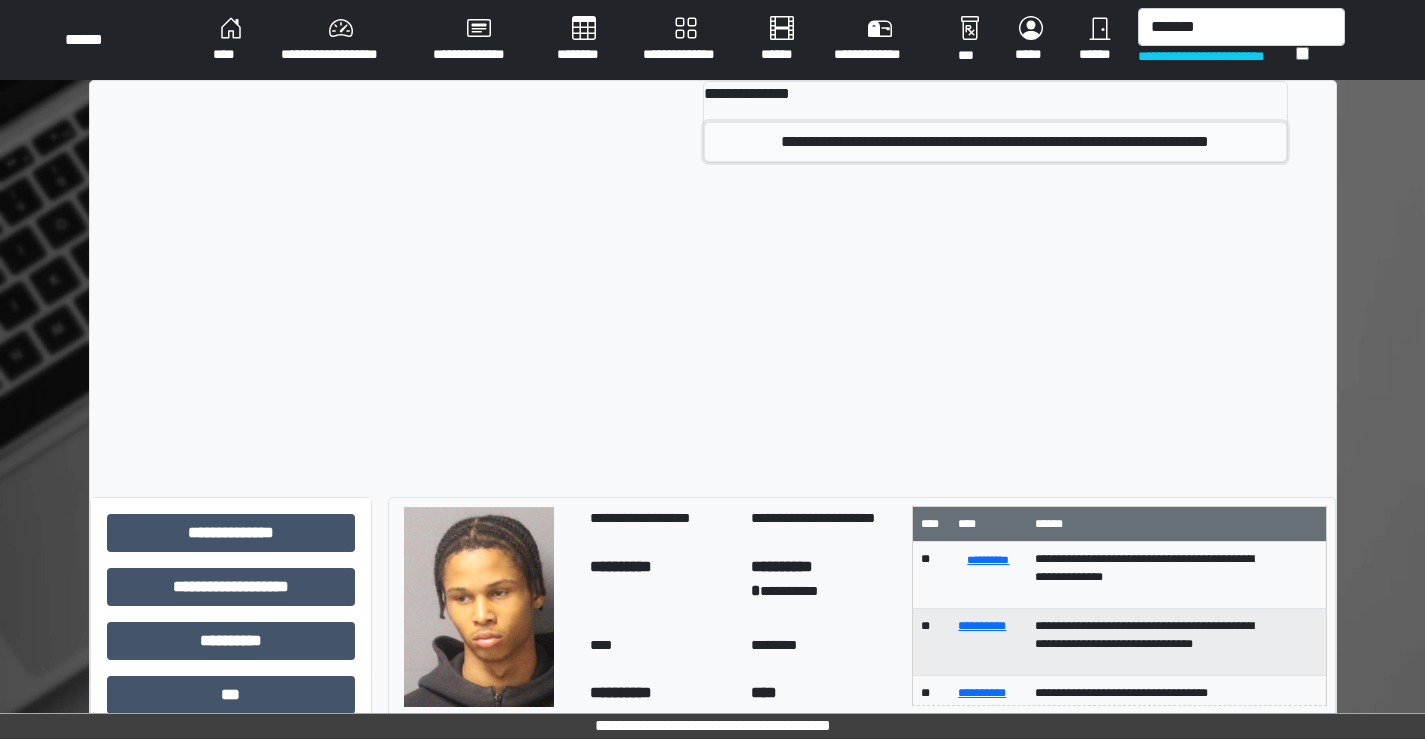 click on "**********" at bounding box center [995, 142] 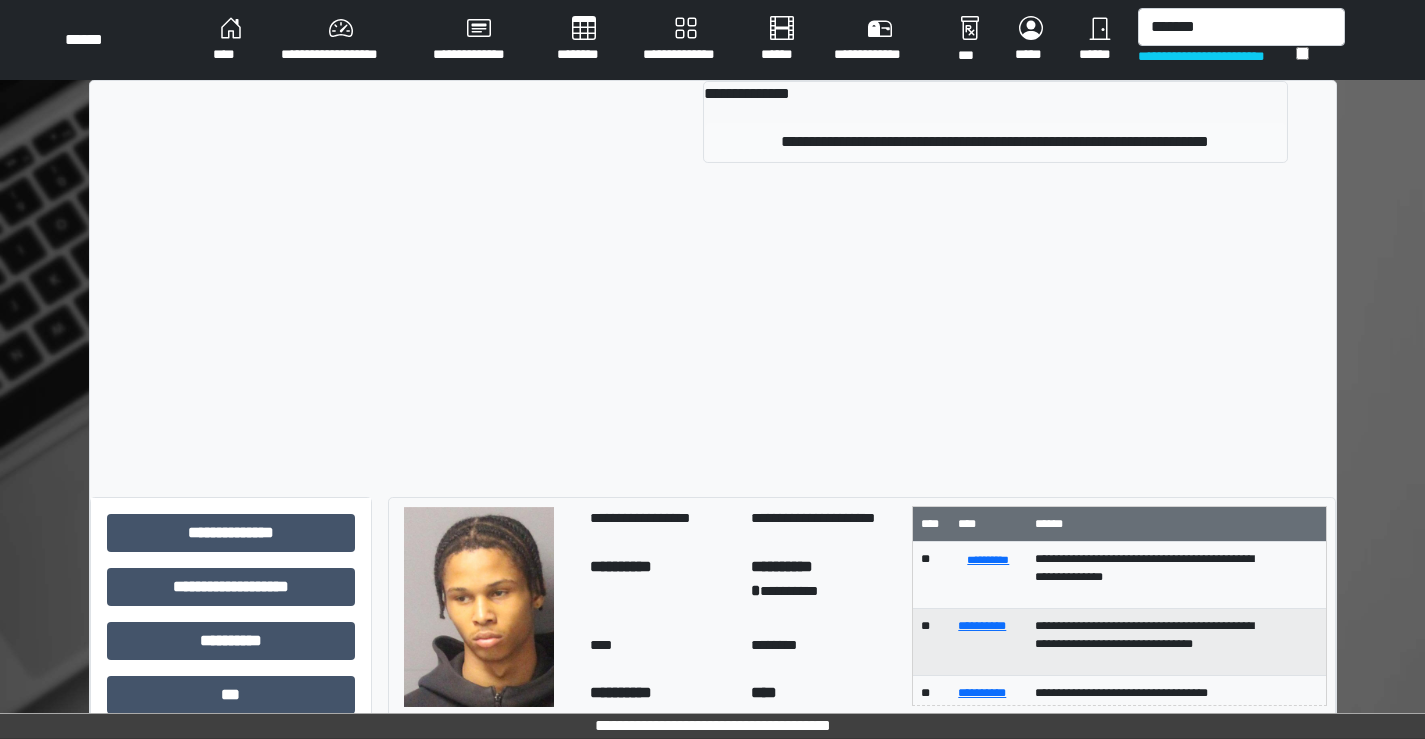 type 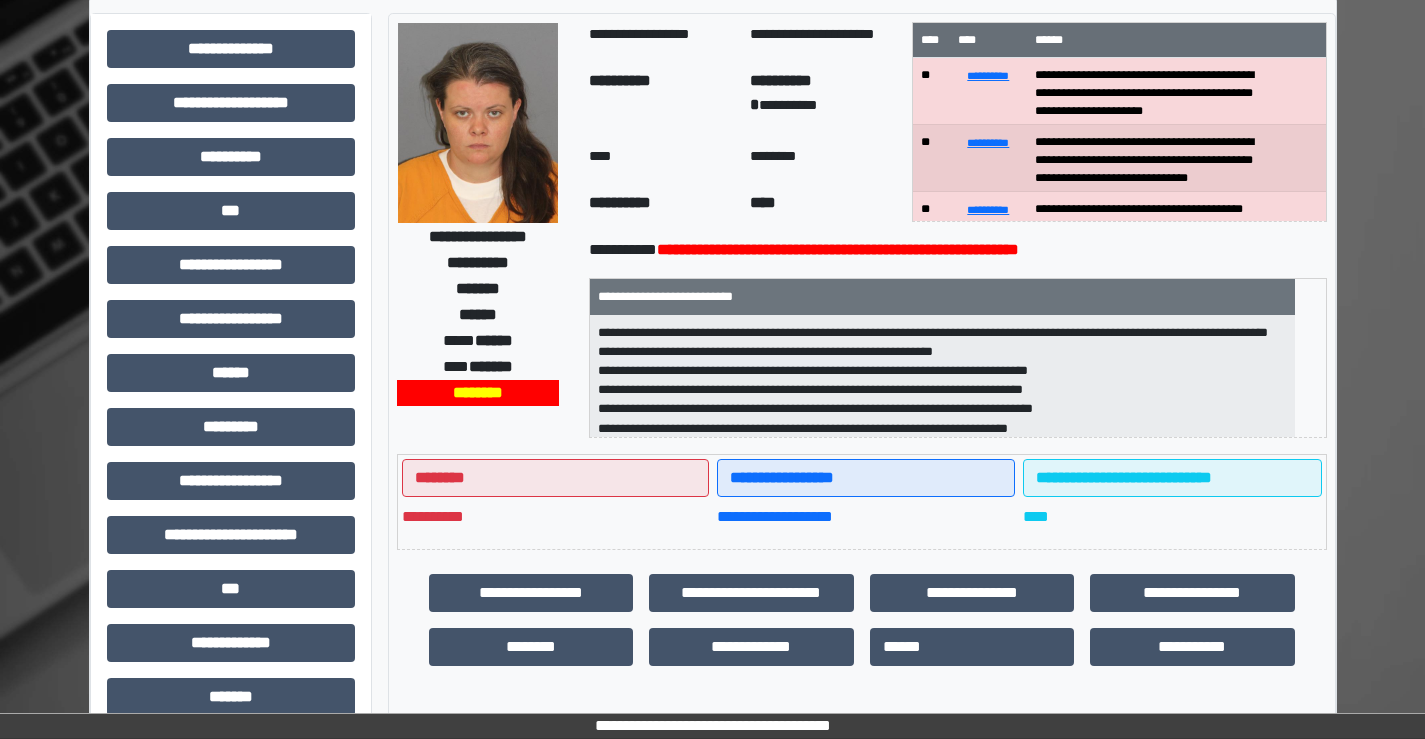 scroll, scrollTop: 200, scrollLeft: 0, axis: vertical 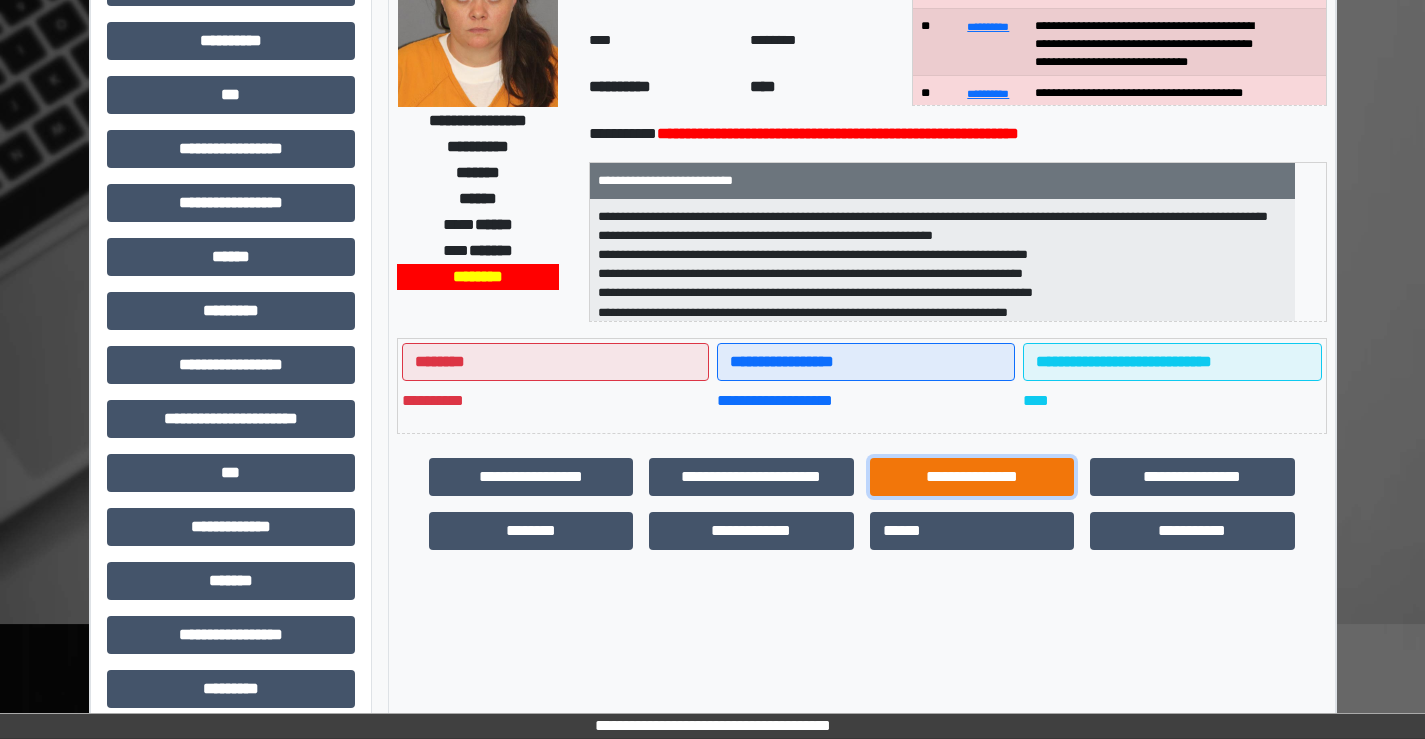 click on "**********" at bounding box center (972, 477) 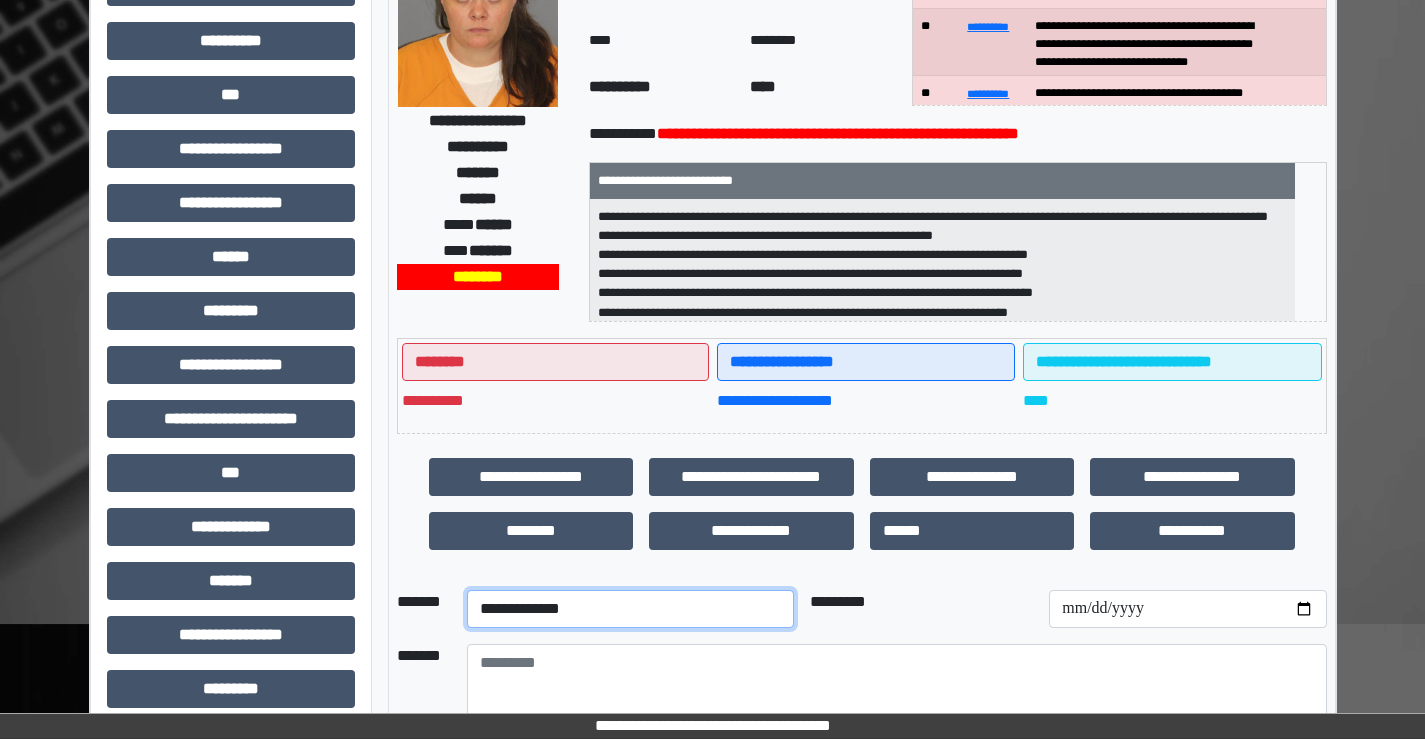 drag, startPoint x: 617, startPoint y: 614, endPoint x: 612, endPoint y: 601, distance: 13.928389 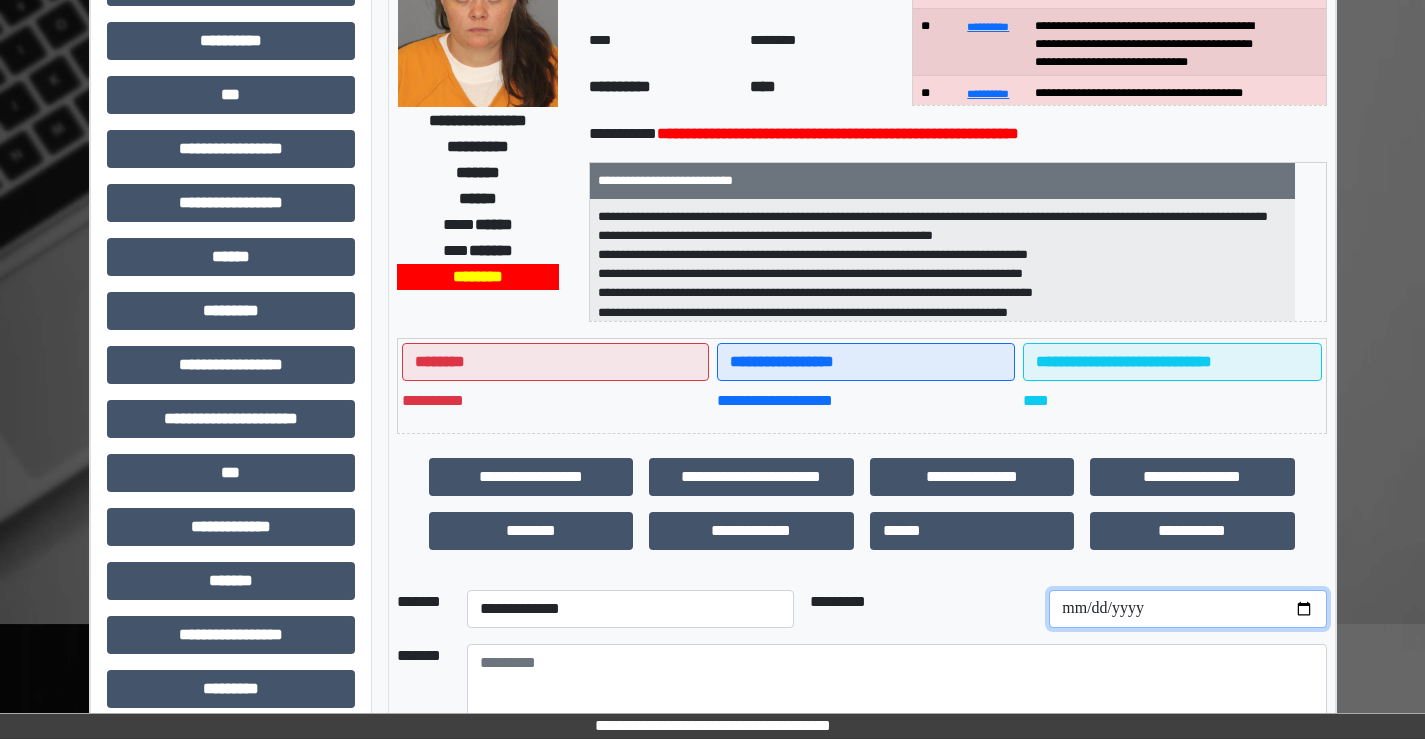 click at bounding box center [1187, 609] 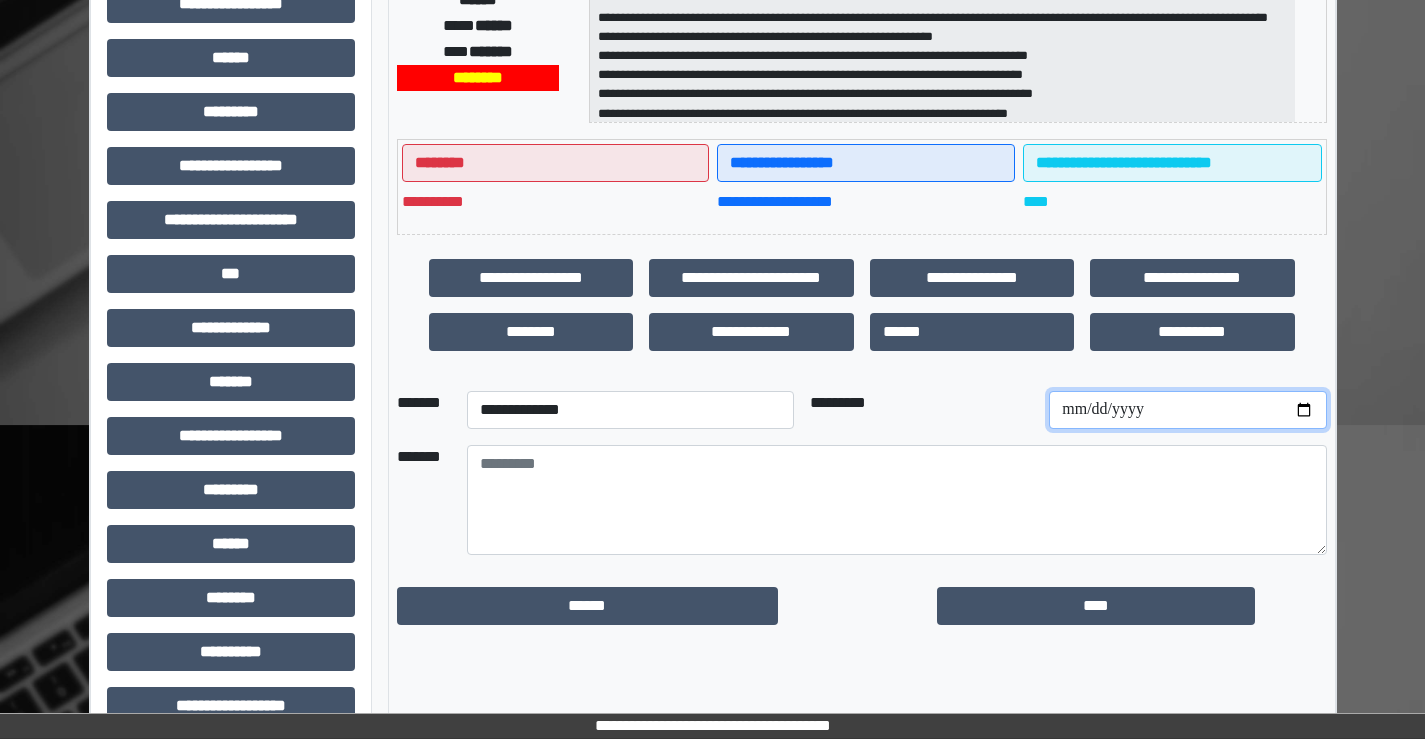 scroll, scrollTop: 400, scrollLeft: 0, axis: vertical 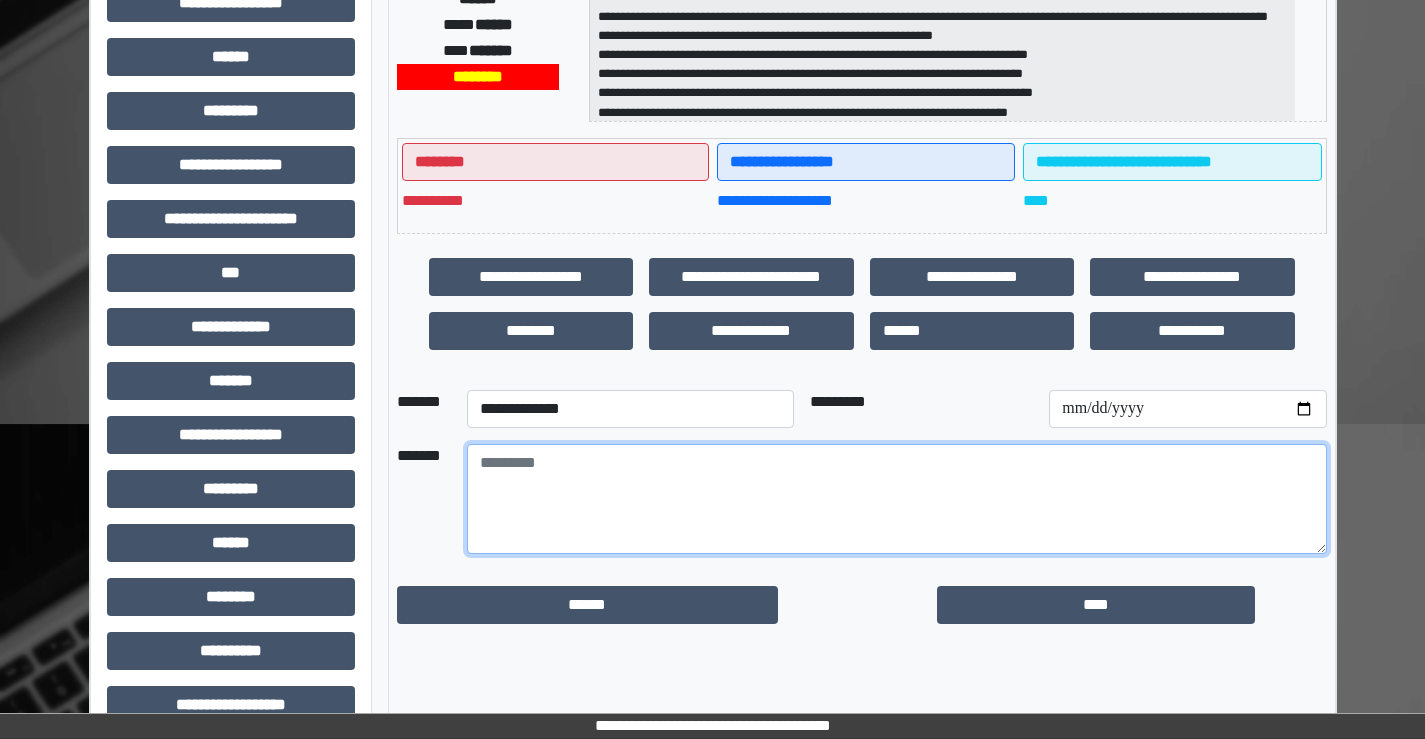 click at bounding box center (897, 499) 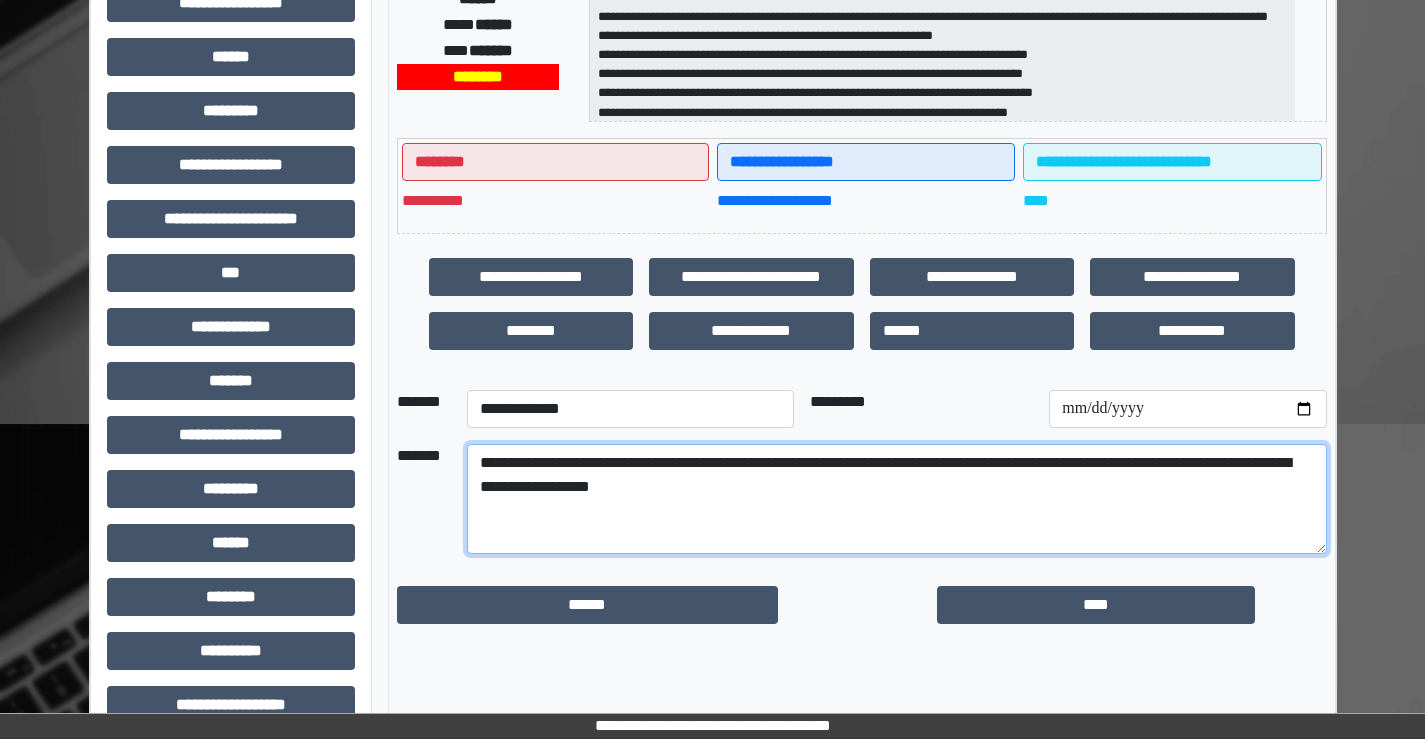 click on "**********" at bounding box center (897, 499) 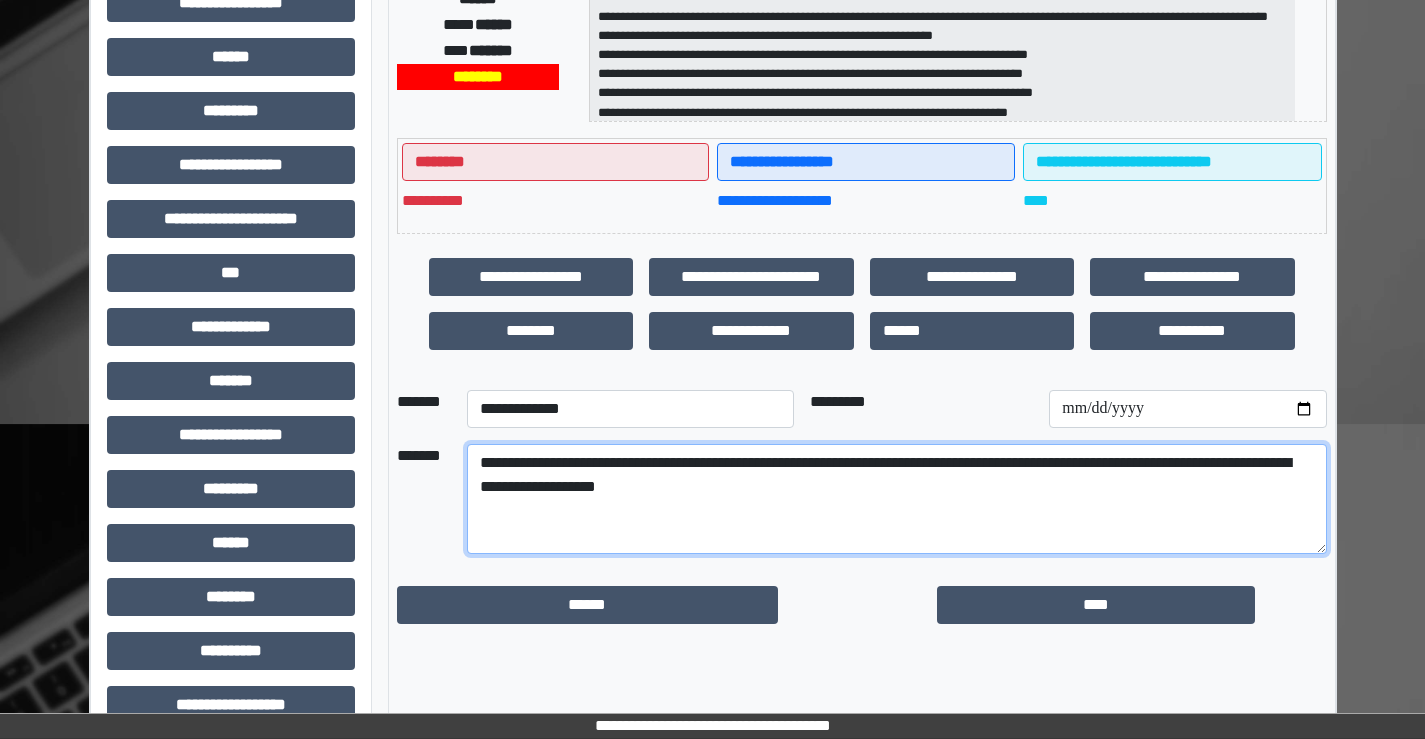 click on "**********" at bounding box center (897, 499) 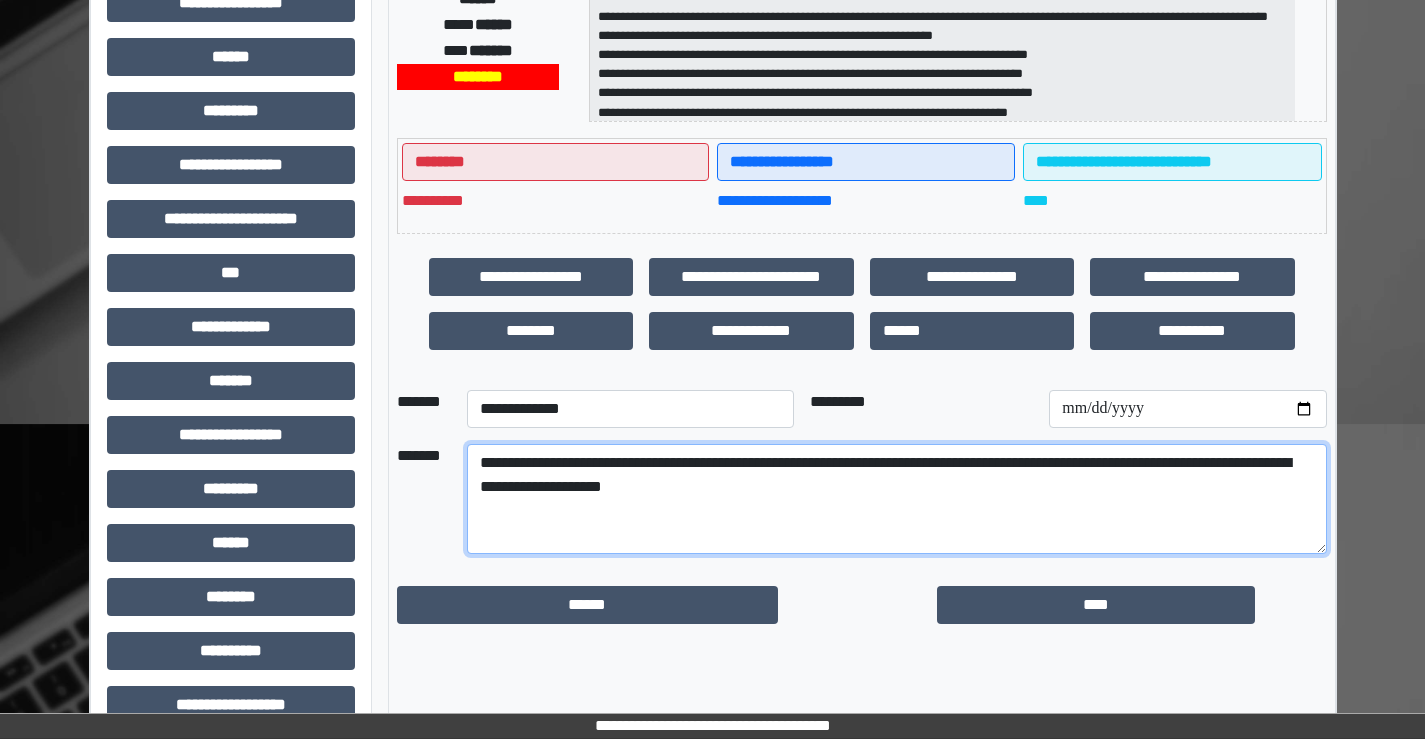 click on "**********" at bounding box center (897, 499) 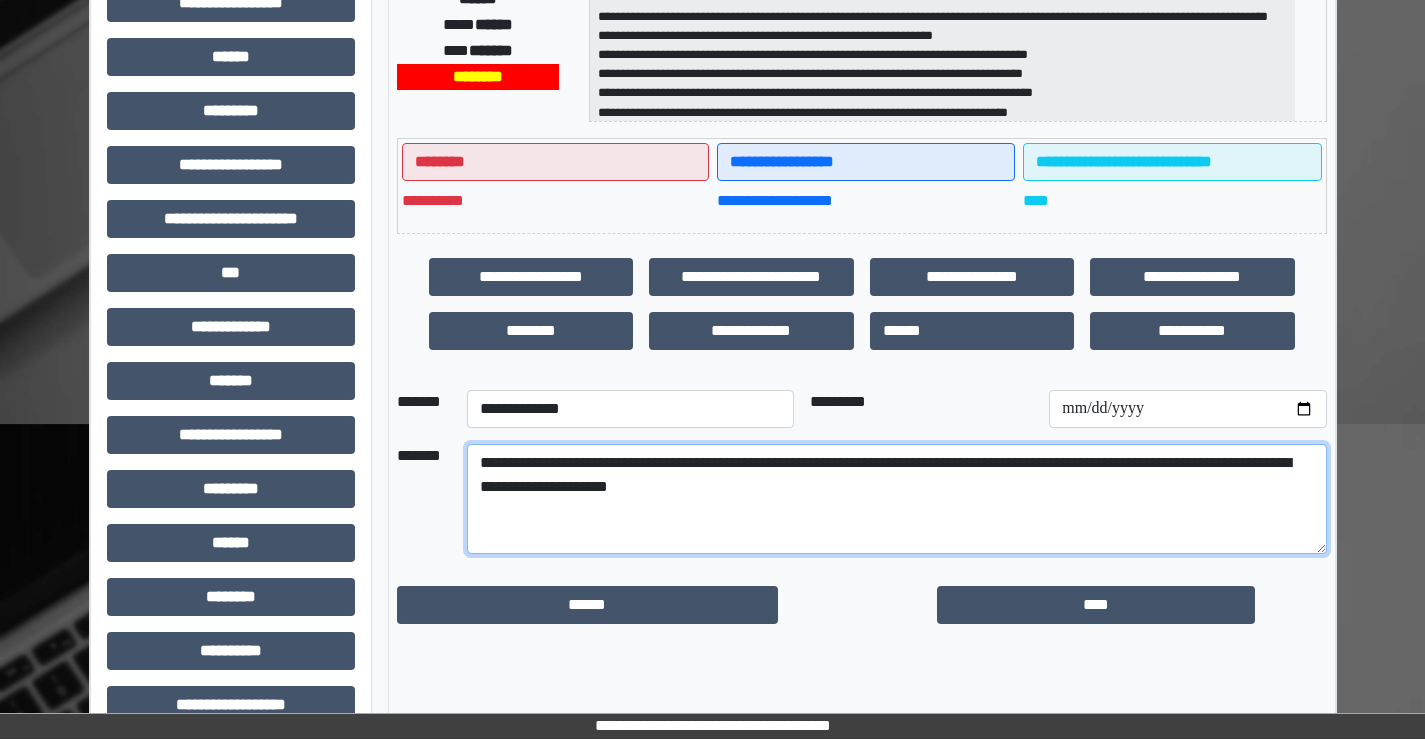 click on "**********" at bounding box center [897, 499] 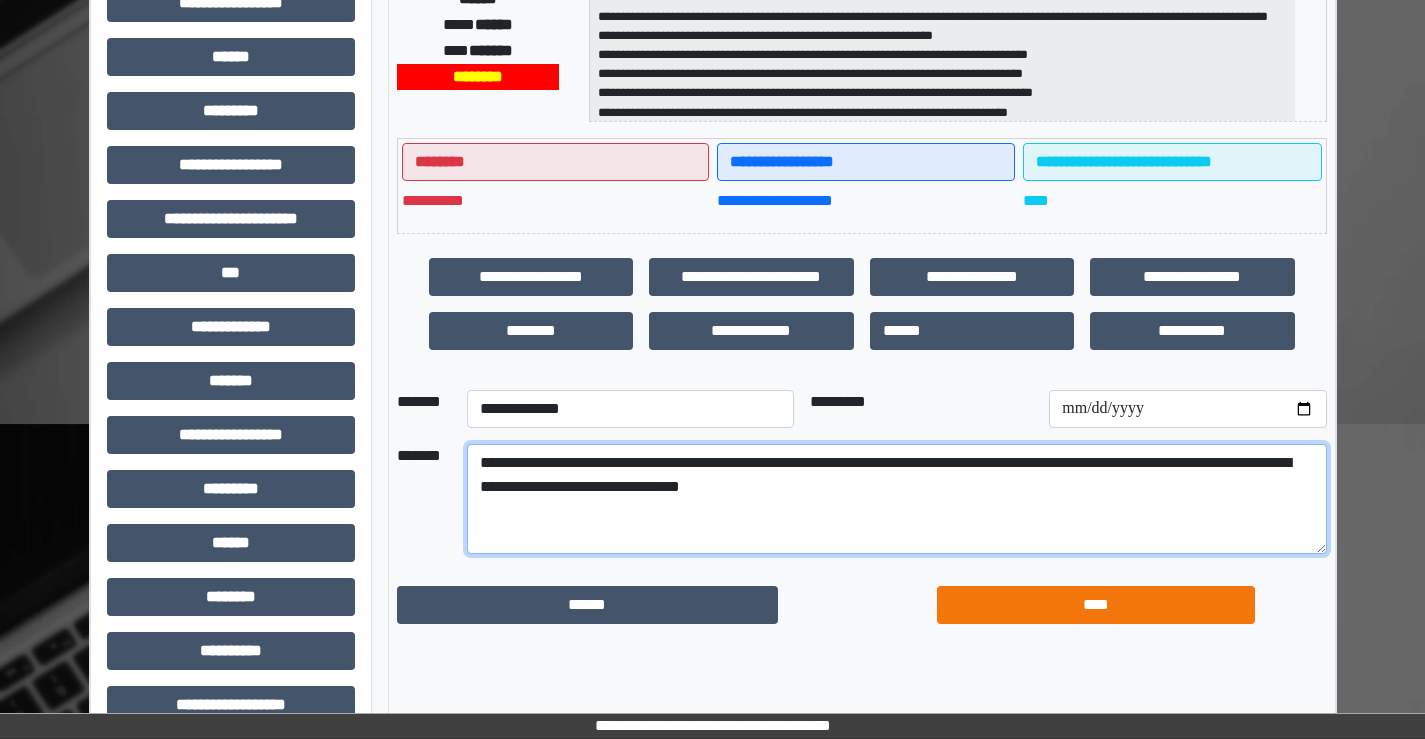 type on "**********" 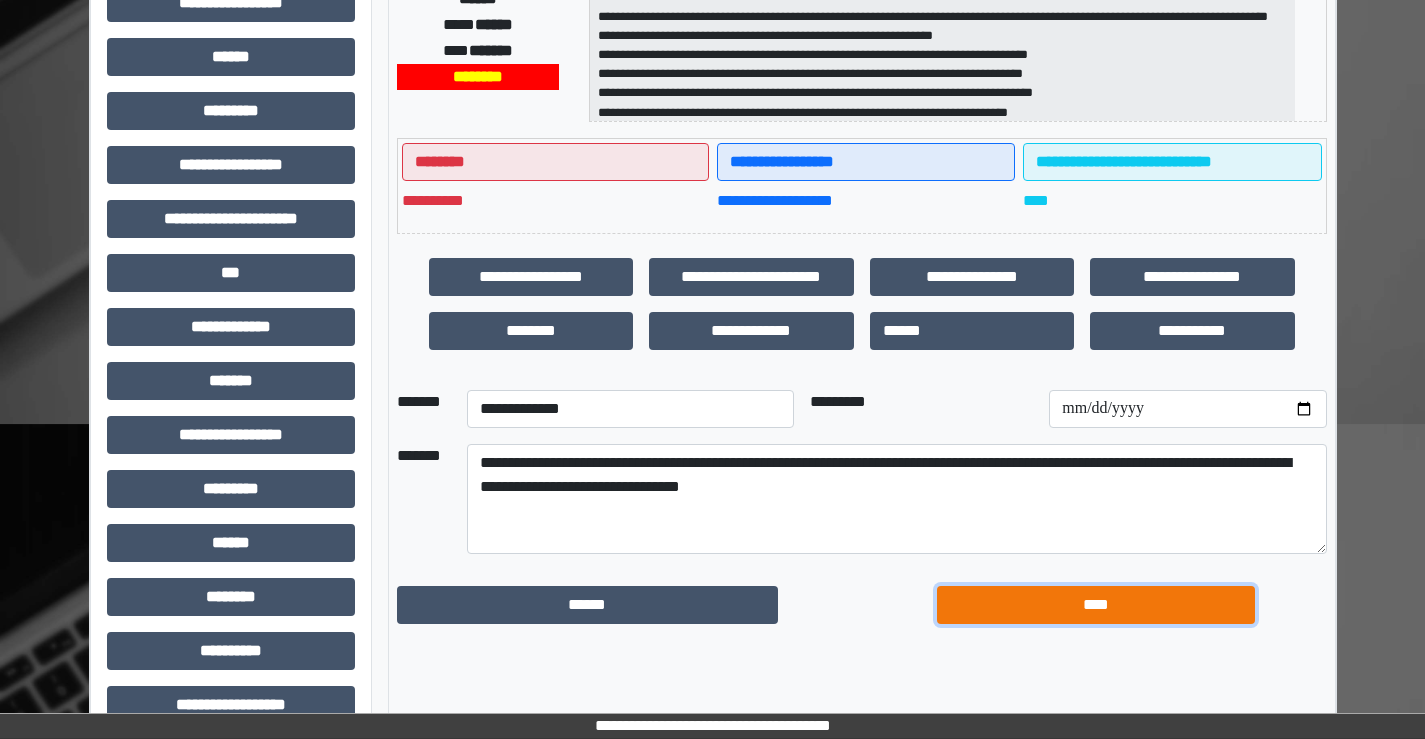 click on "****" at bounding box center [1096, 605] 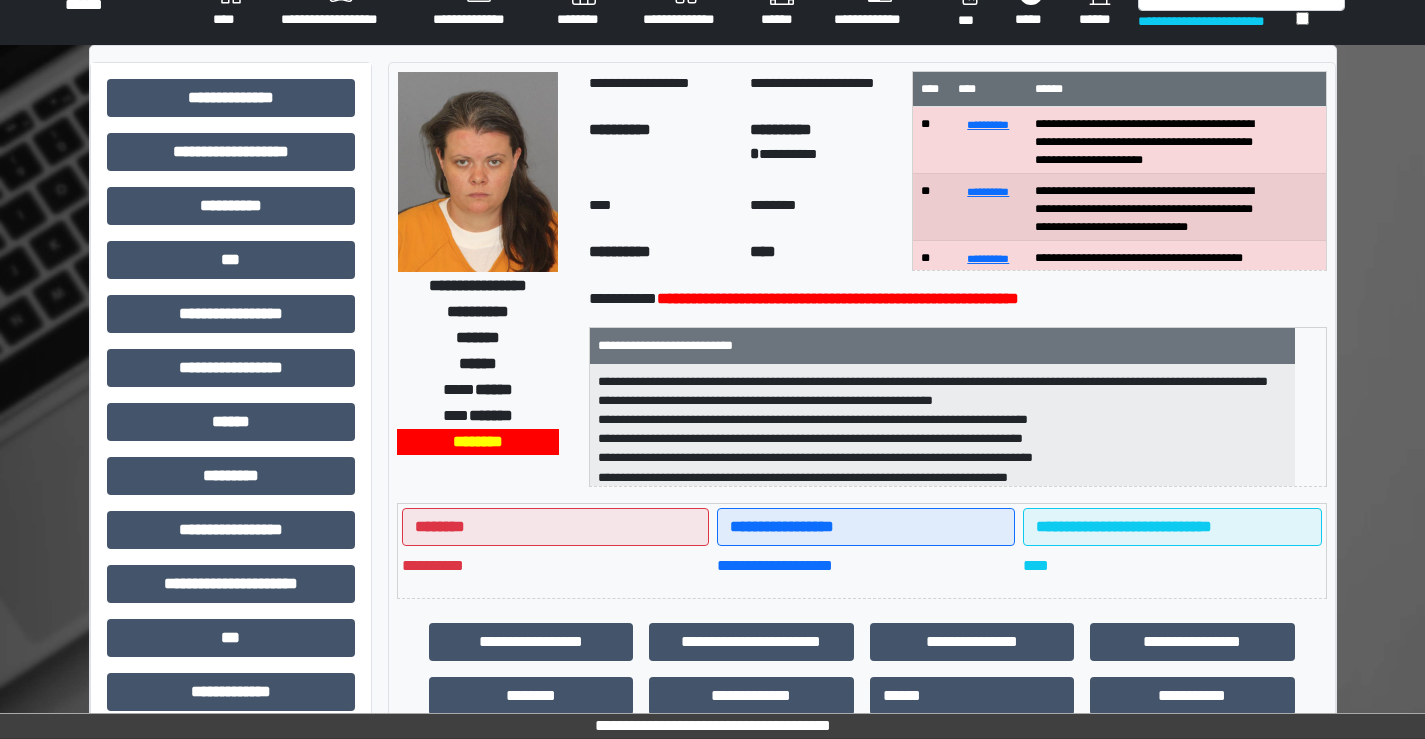 scroll, scrollTop: 0, scrollLeft: 0, axis: both 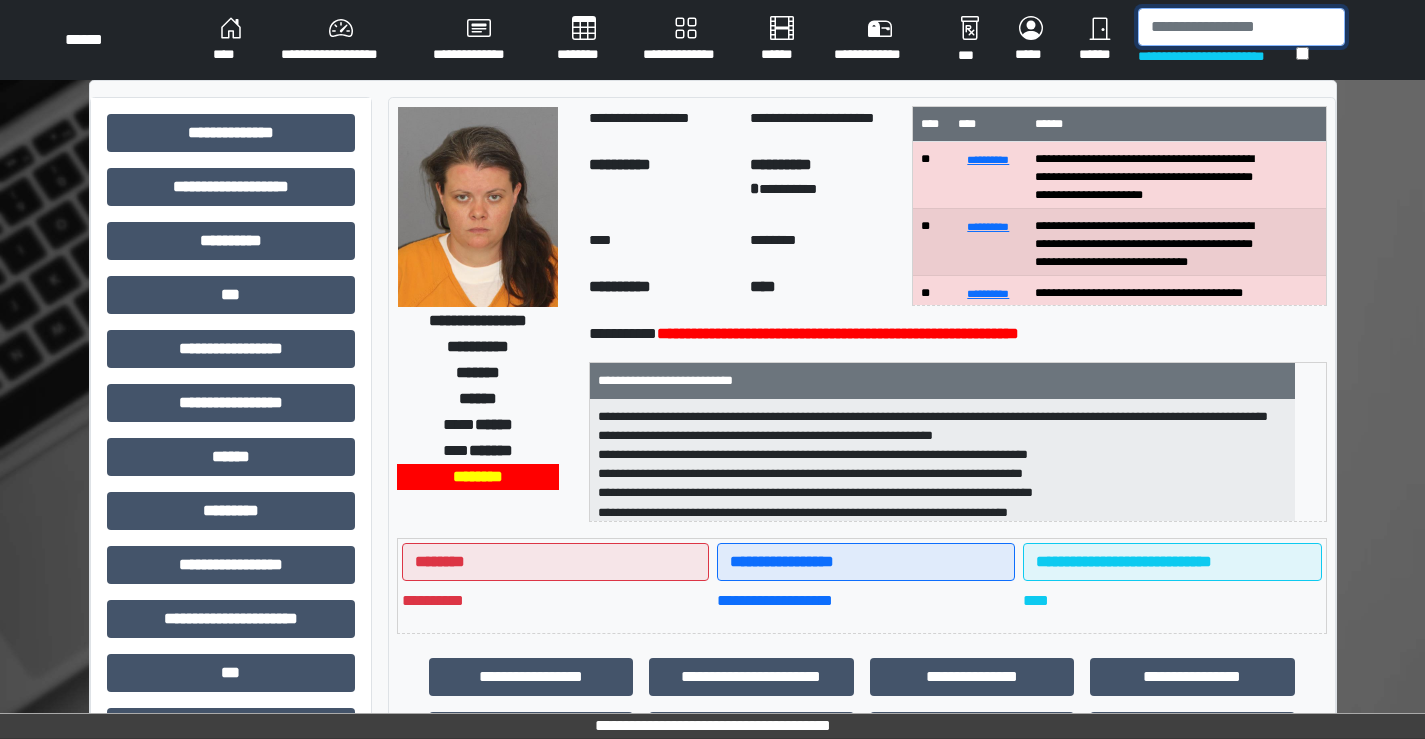 click at bounding box center [1241, 27] 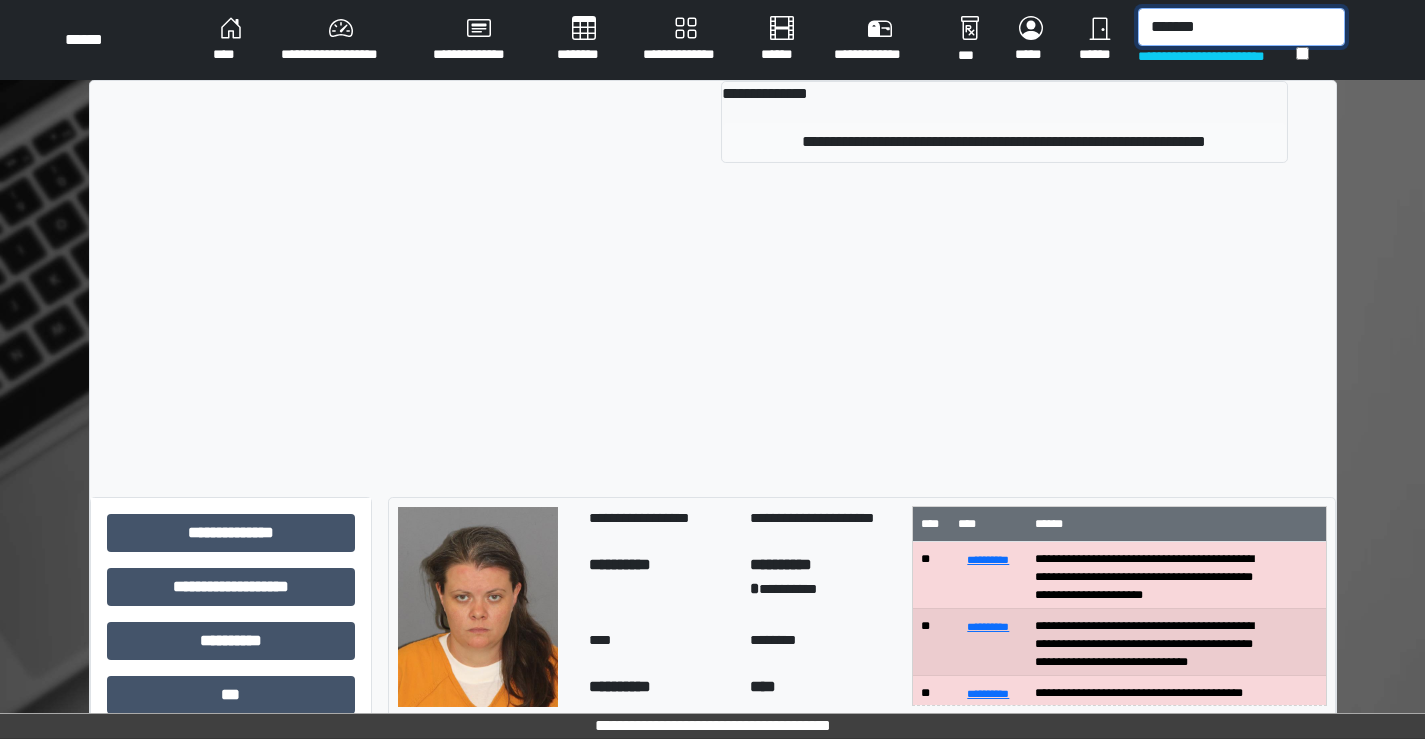 type on "*******" 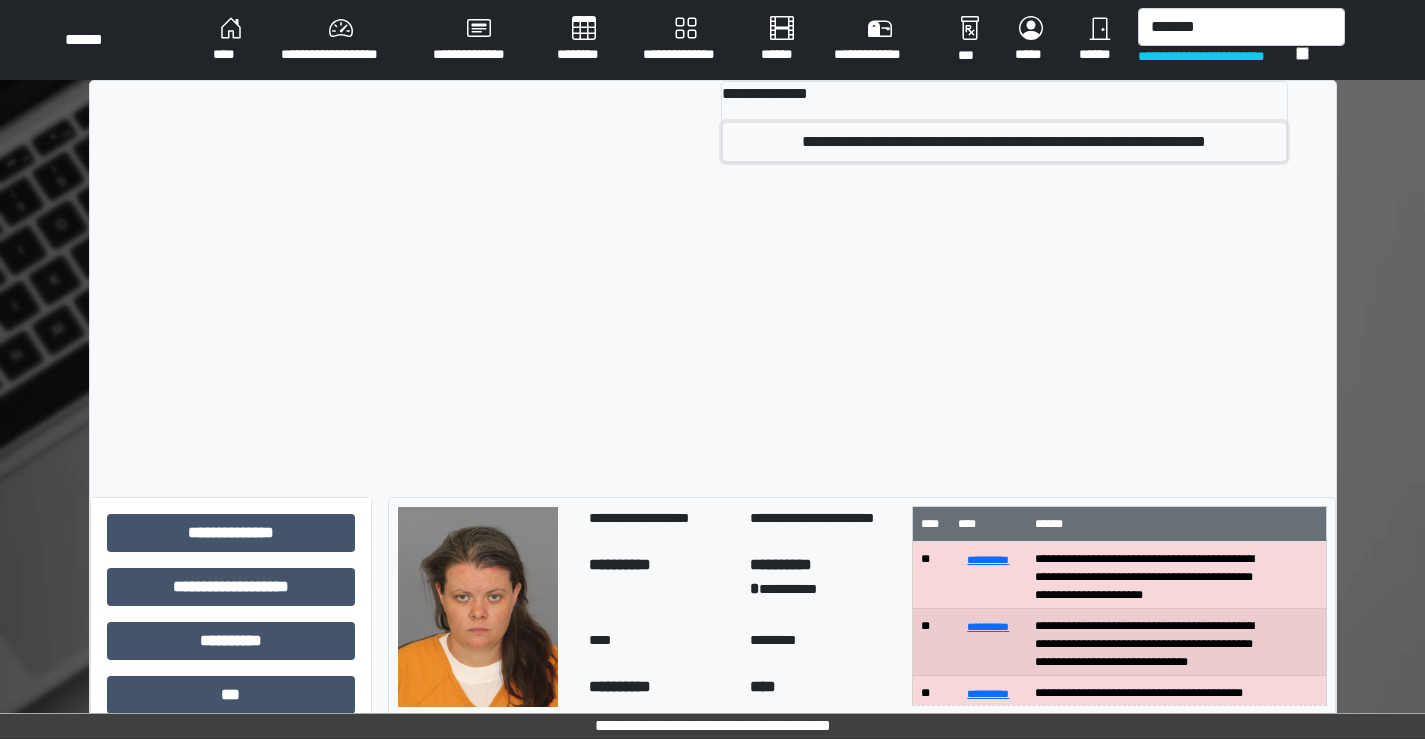 click on "**********" at bounding box center [1004, 142] 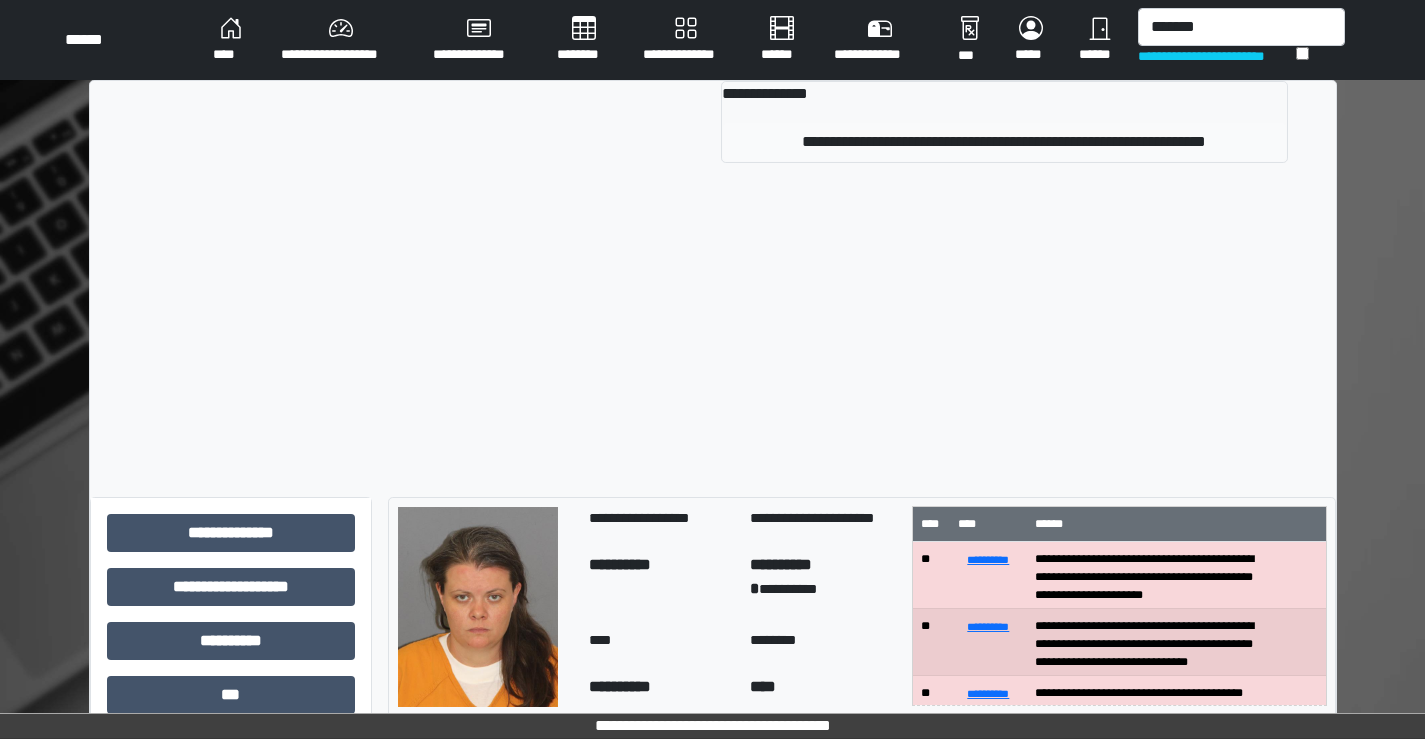 type 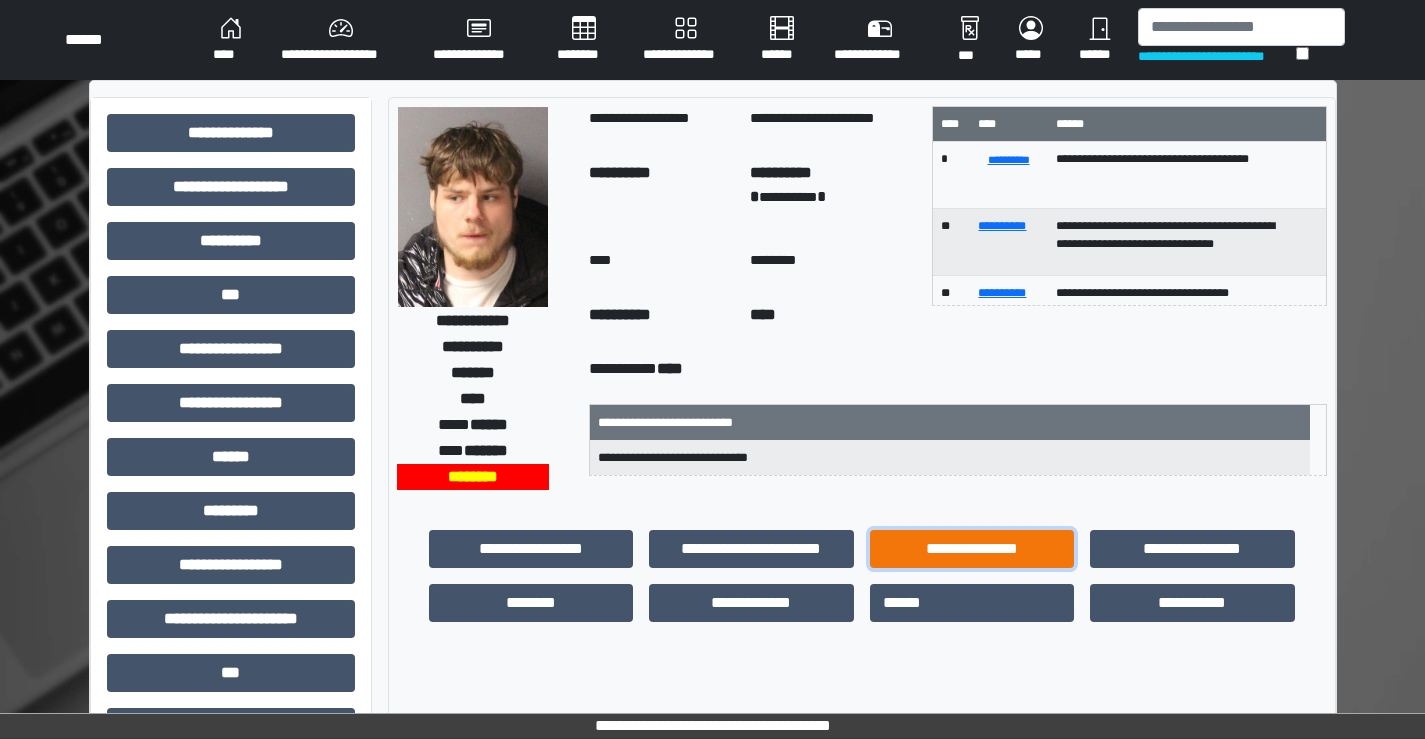 click on "**********" at bounding box center [972, 549] 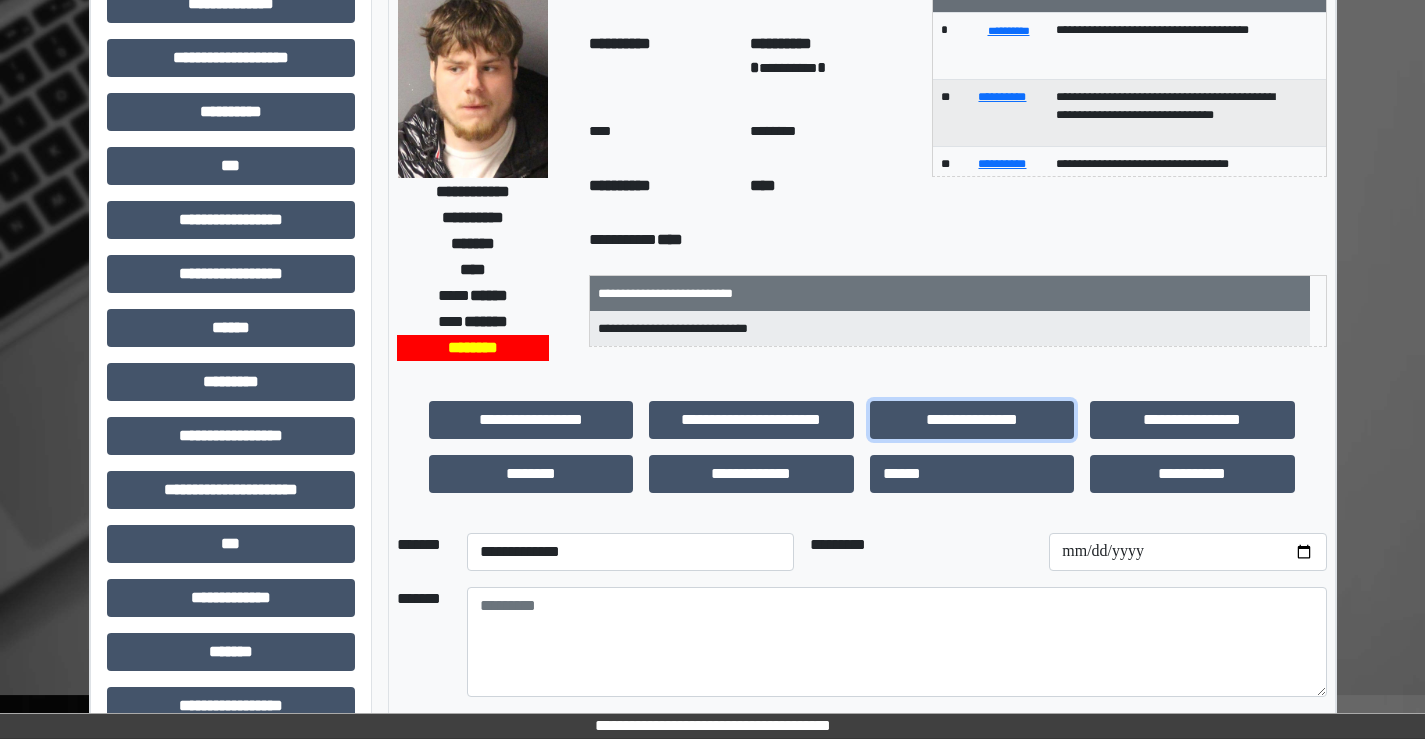 scroll, scrollTop: 400, scrollLeft: 0, axis: vertical 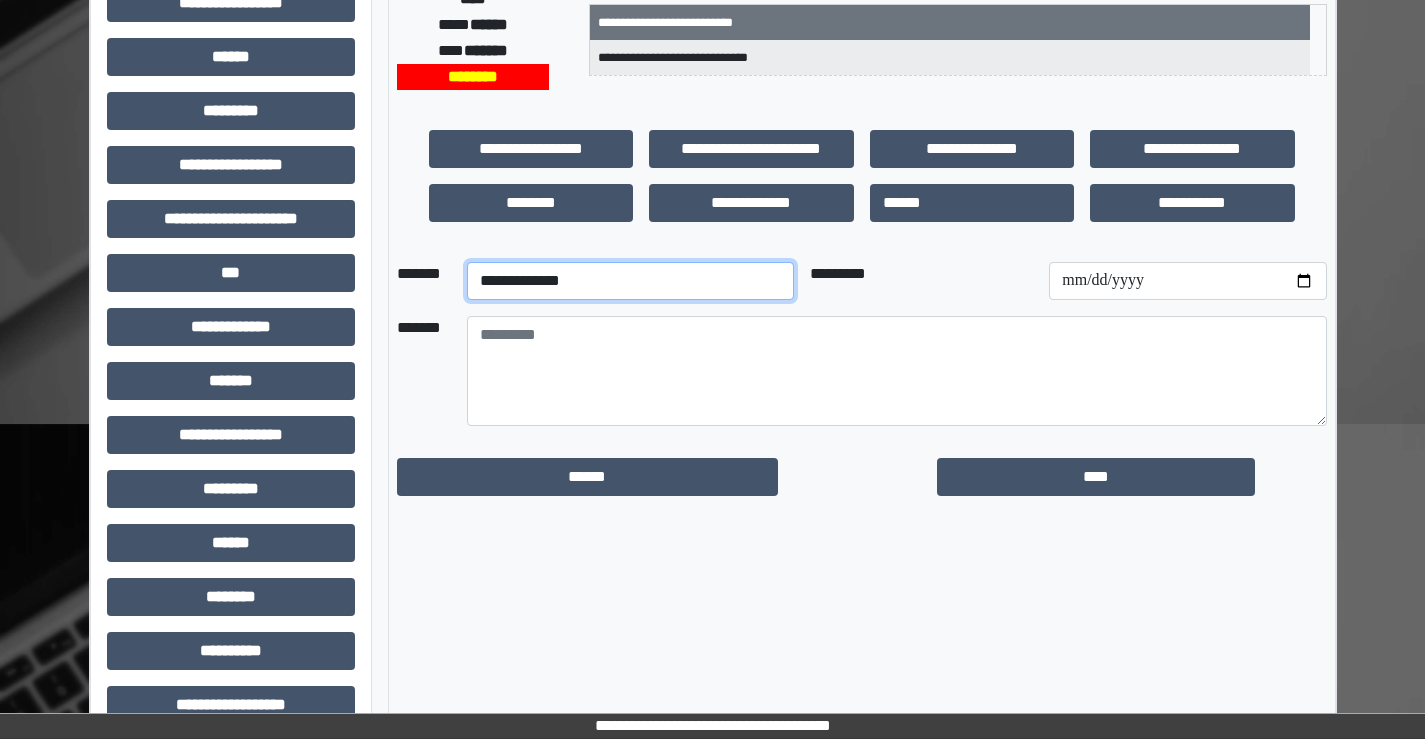 click on "**********" at bounding box center (630, 281) 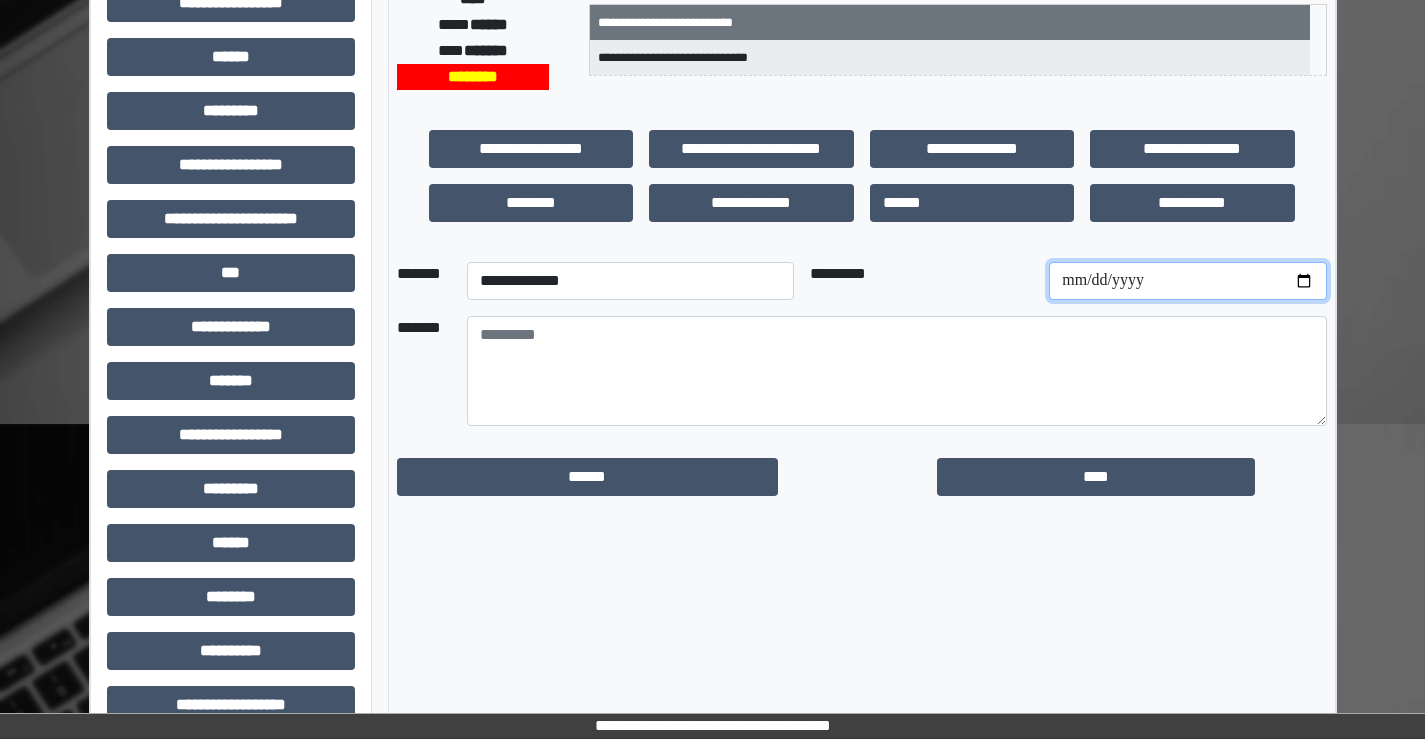 click at bounding box center [1187, 281] 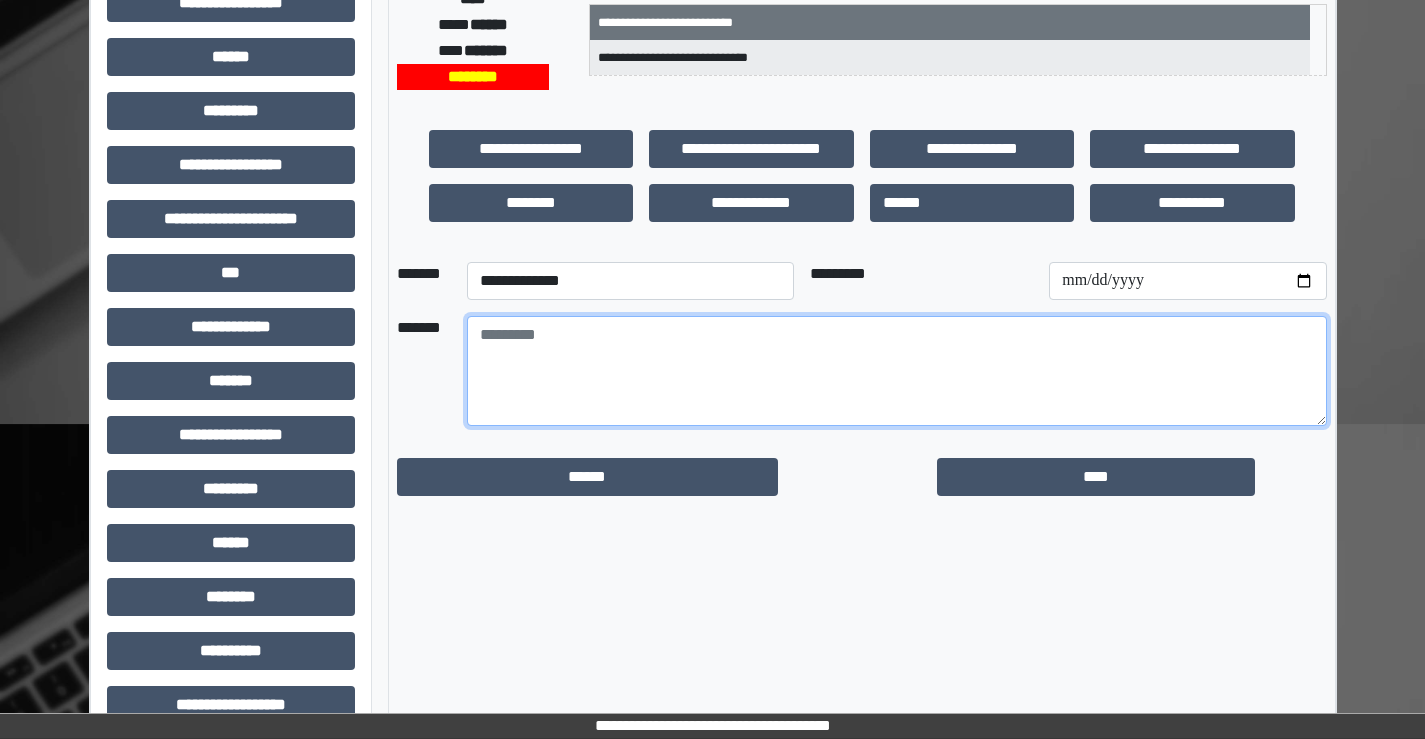 click at bounding box center [897, 371] 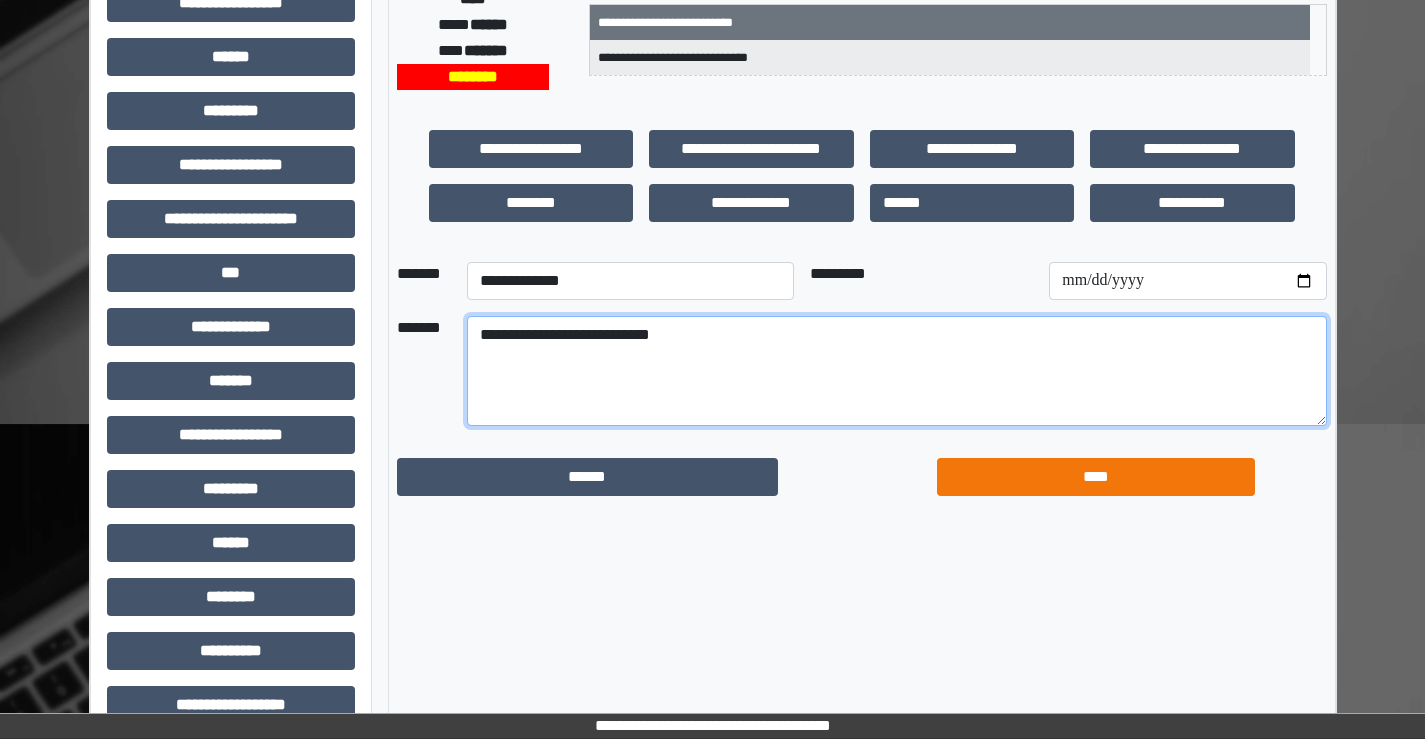 type on "**********" 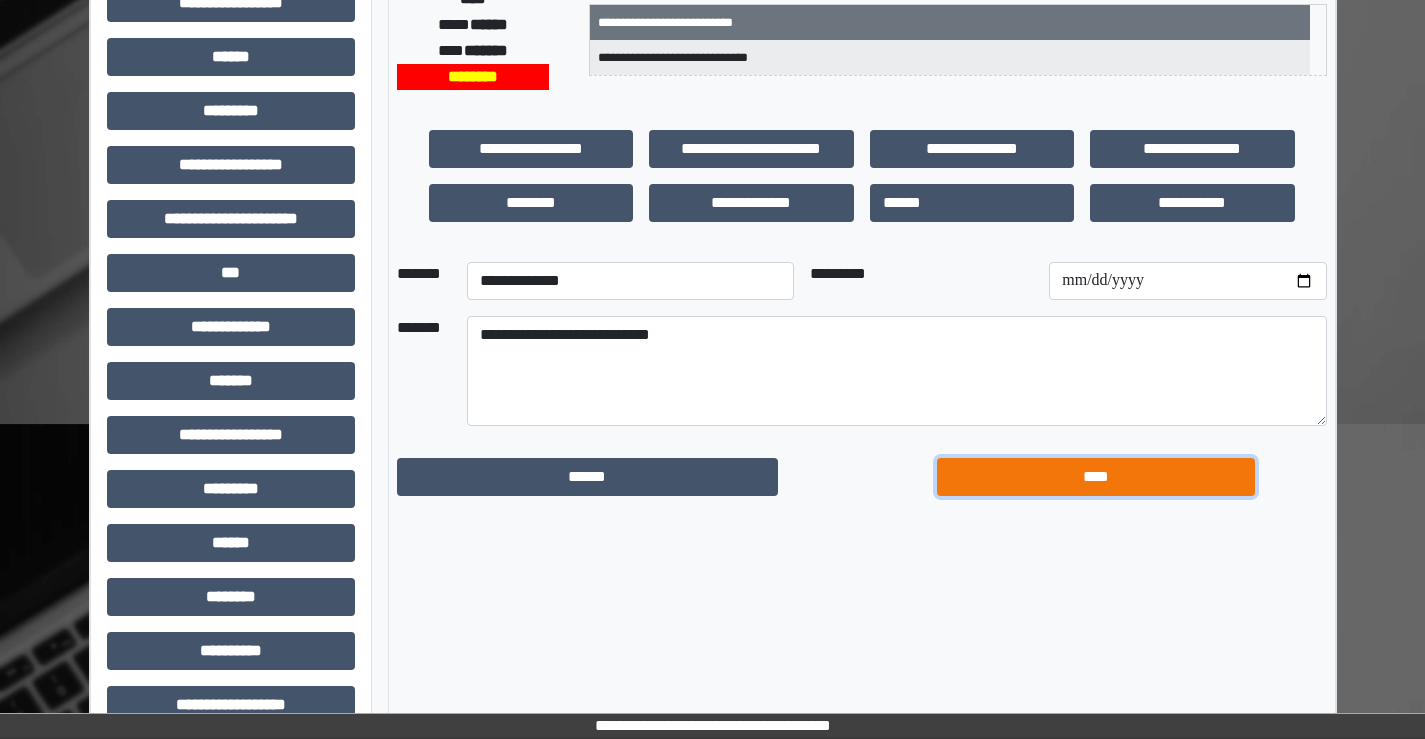 click on "****" at bounding box center (1096, 477) 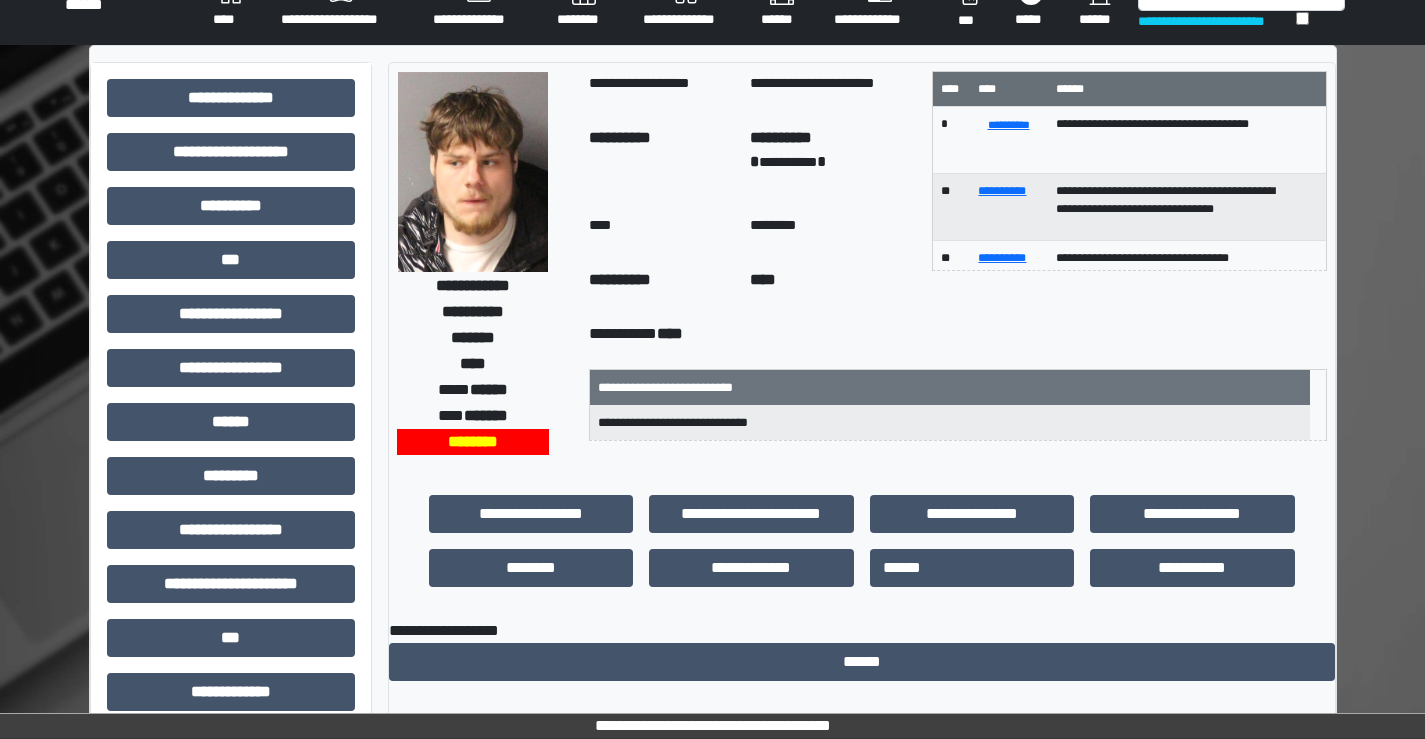 scroll, scrollTop: 0, scrollLeft: 0, axis: both 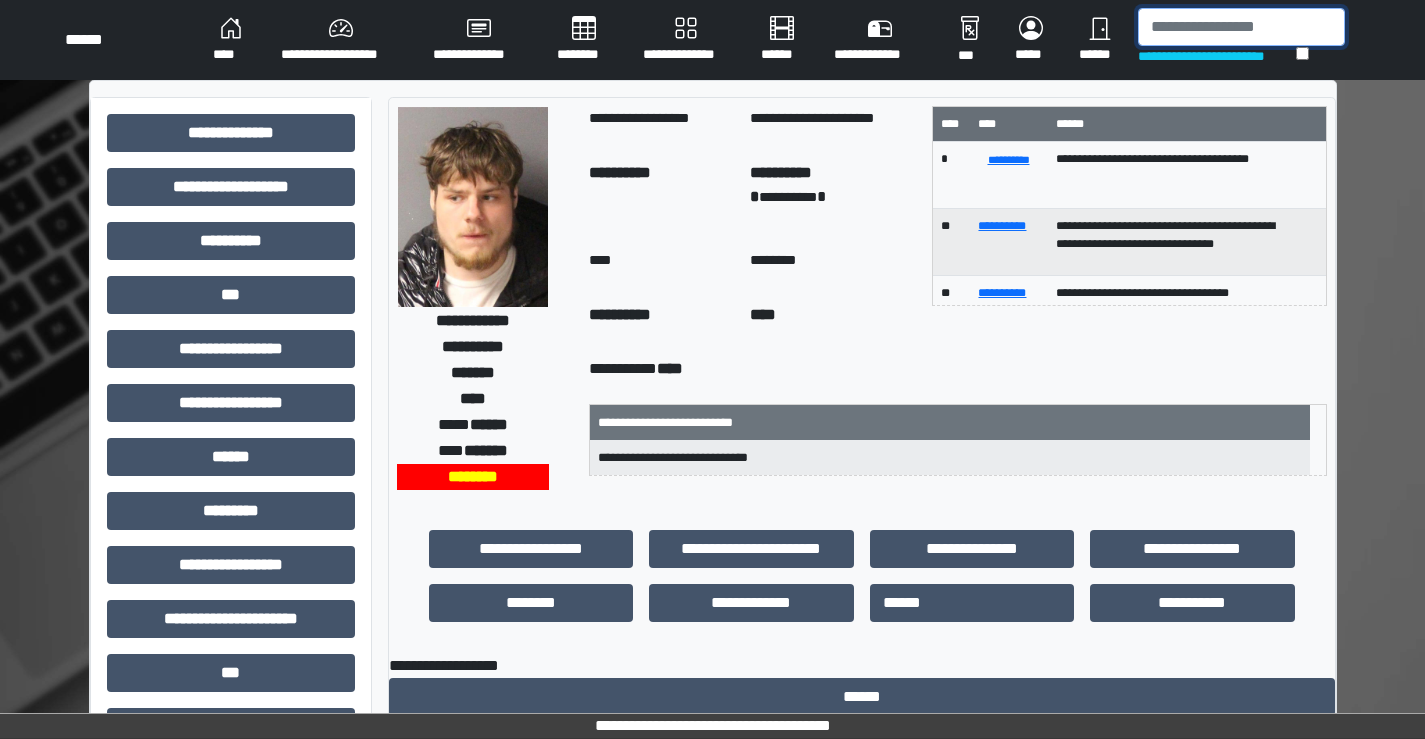 click at bounding box center [1241, 27] 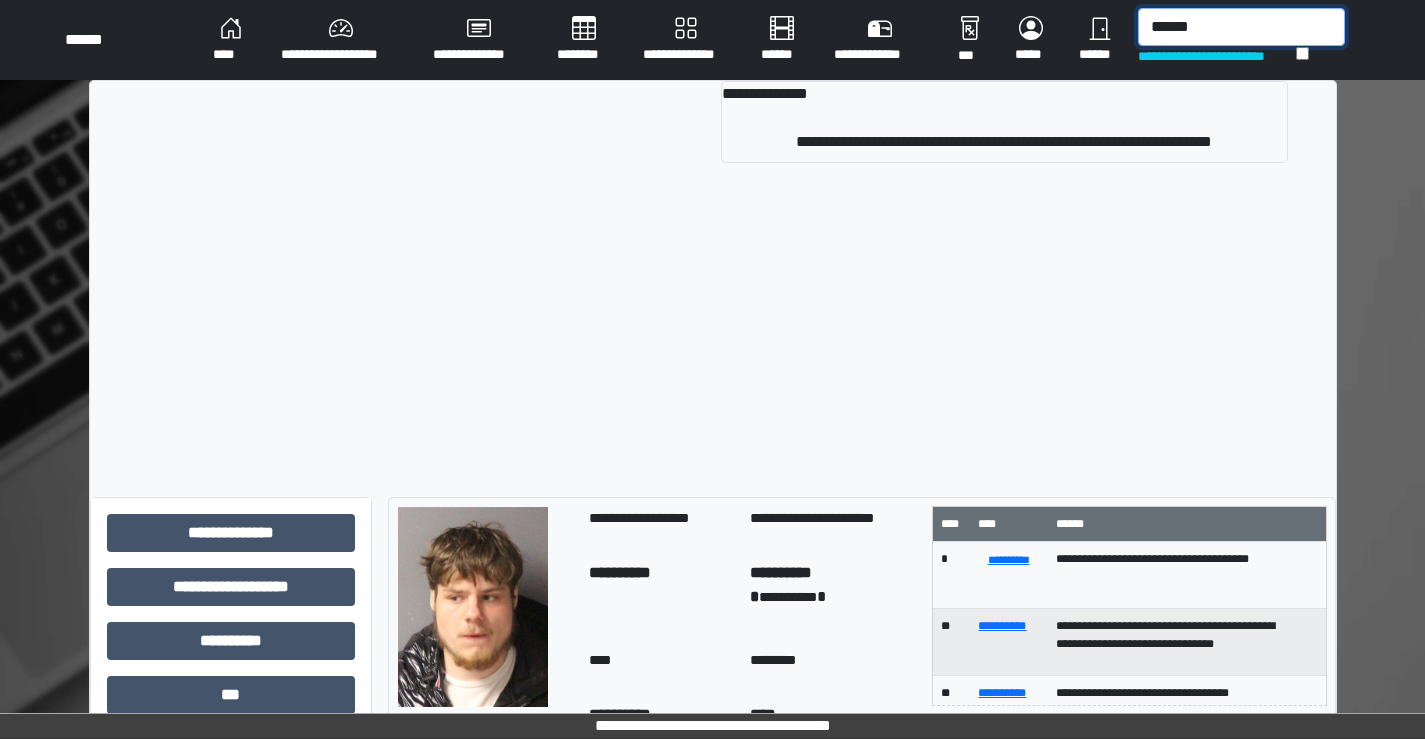 type on "******" 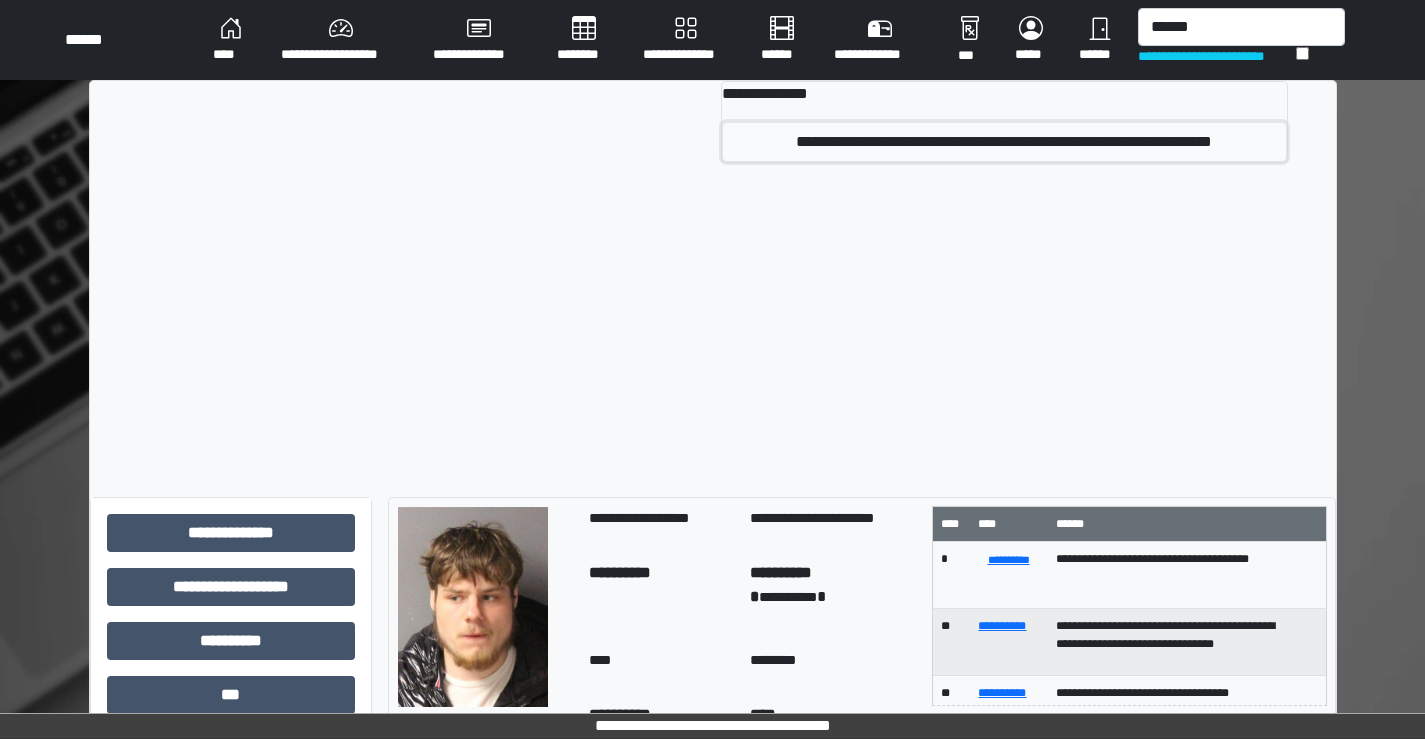 click on "**********" at bounding box center [1004, 142] 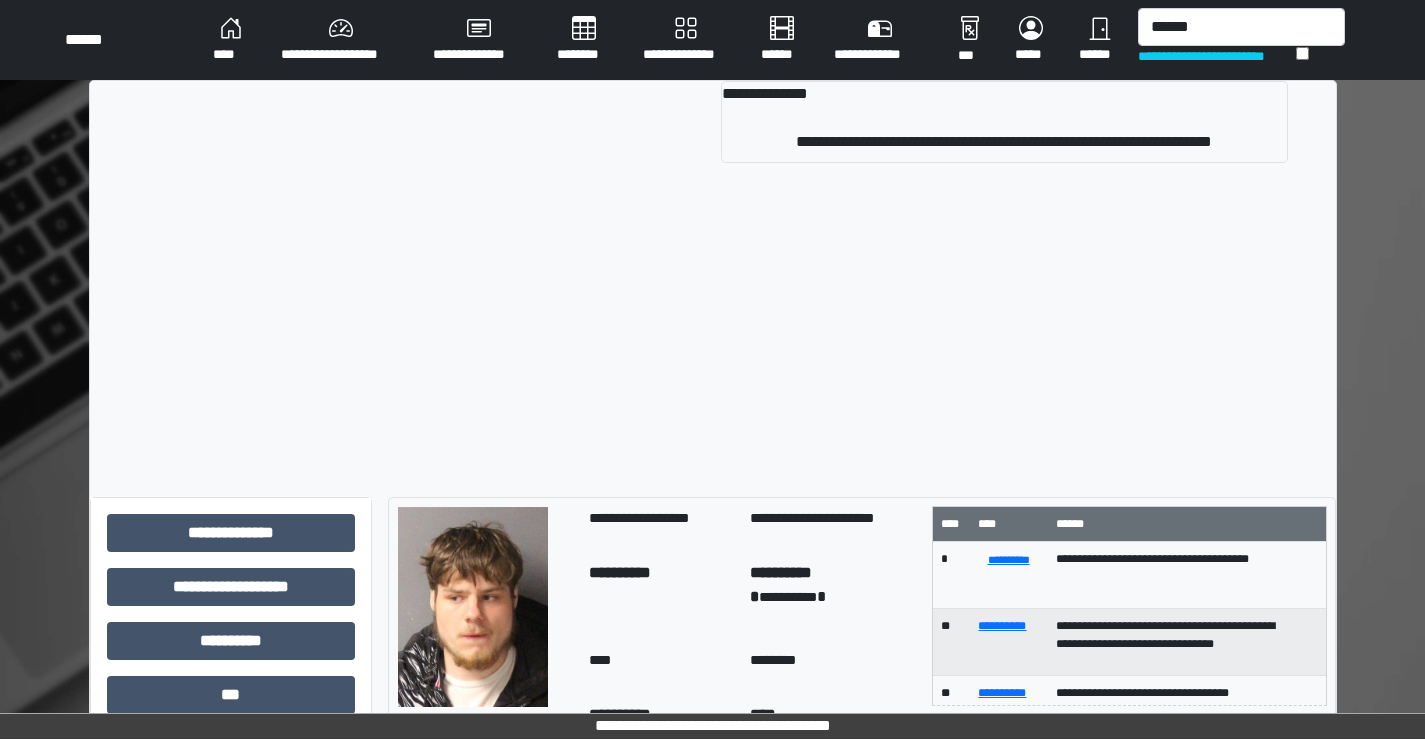 type 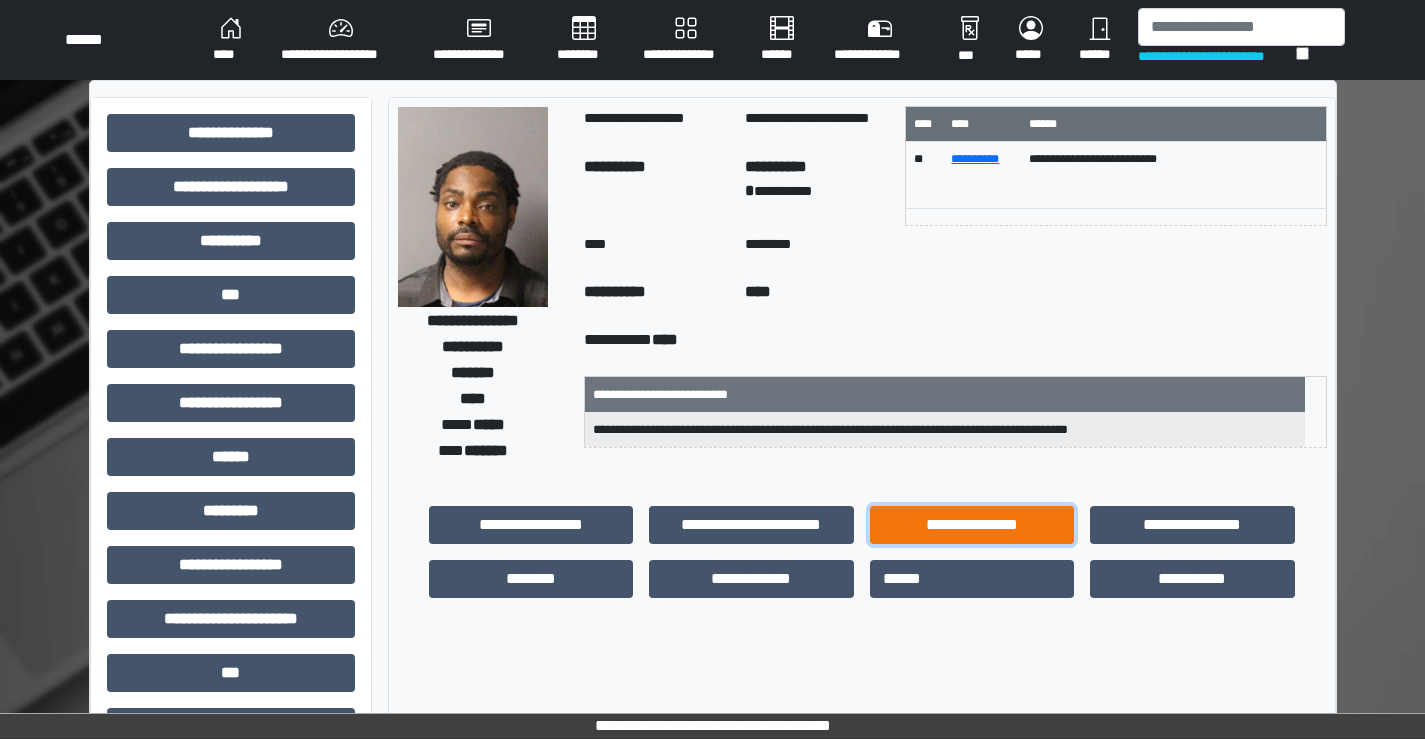 click on "**********" at bounding box center (972, 525) 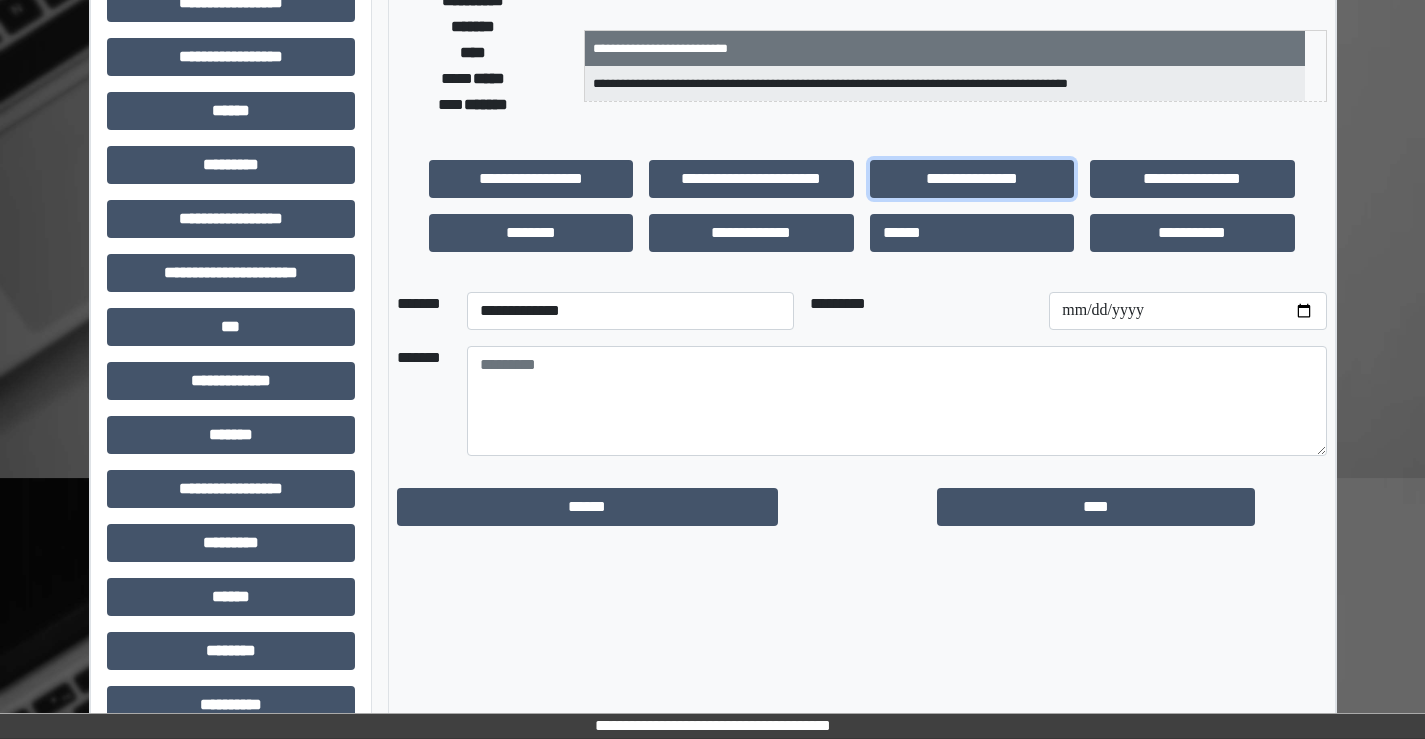 scroll, scrollTop: 400, scrollLeft: 0, axis: vertical 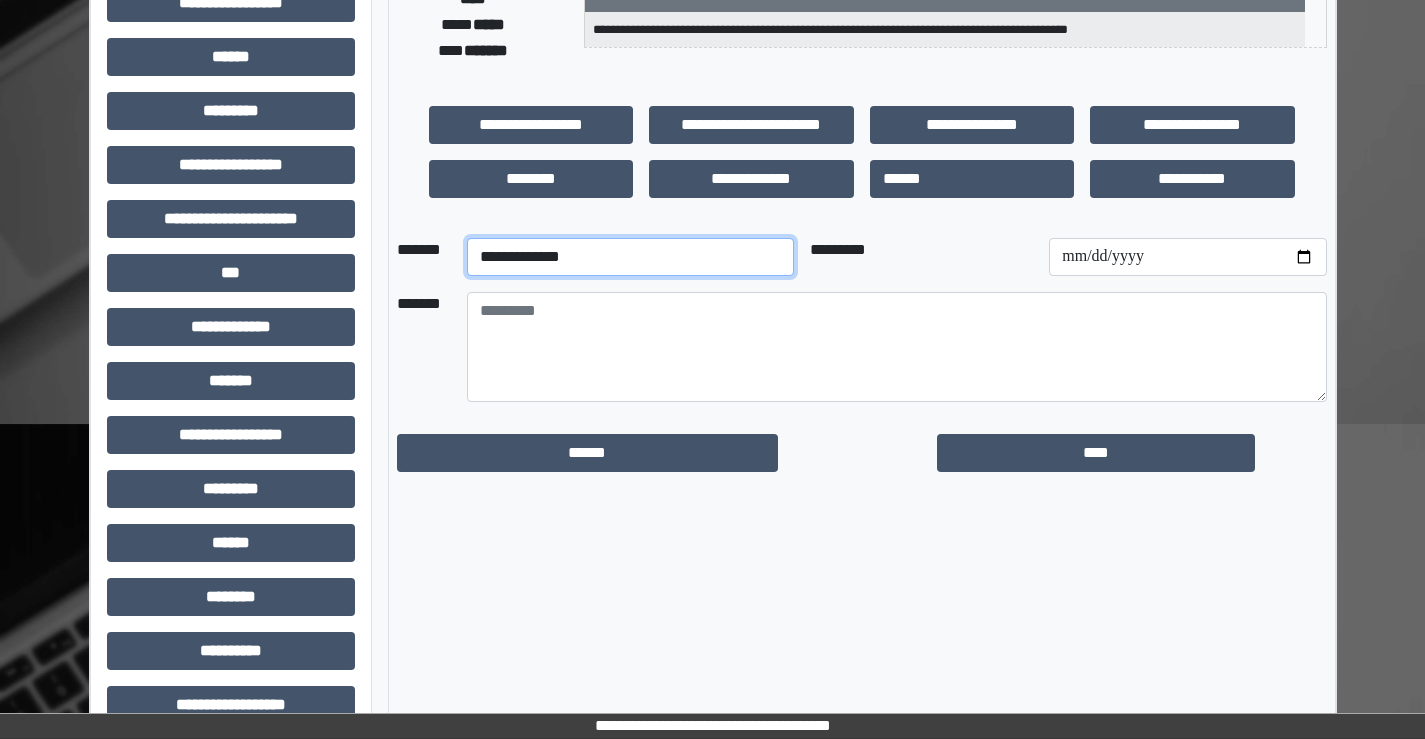 click on "**********" at bounding box center (630, 257) 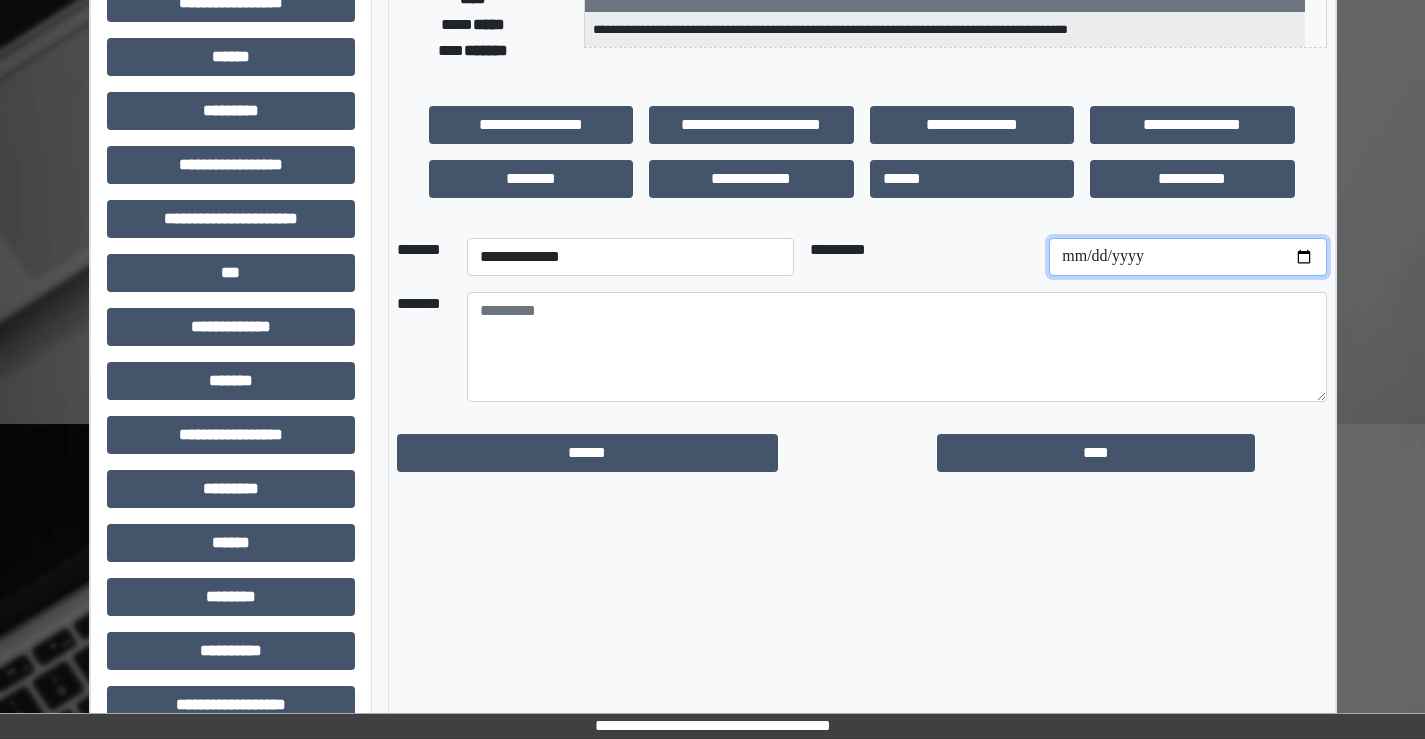 click at bounding box center [1187, 257] 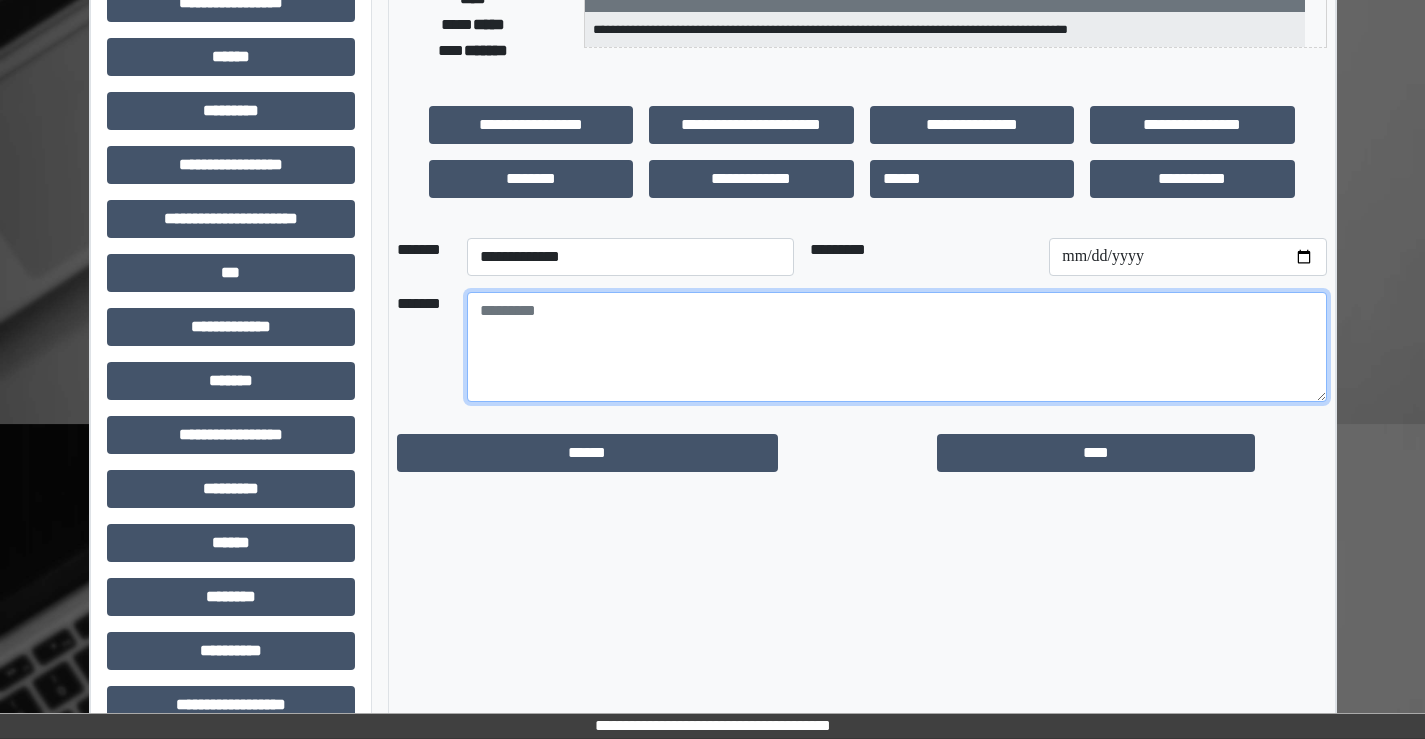 click at bounding box center (897, 347) 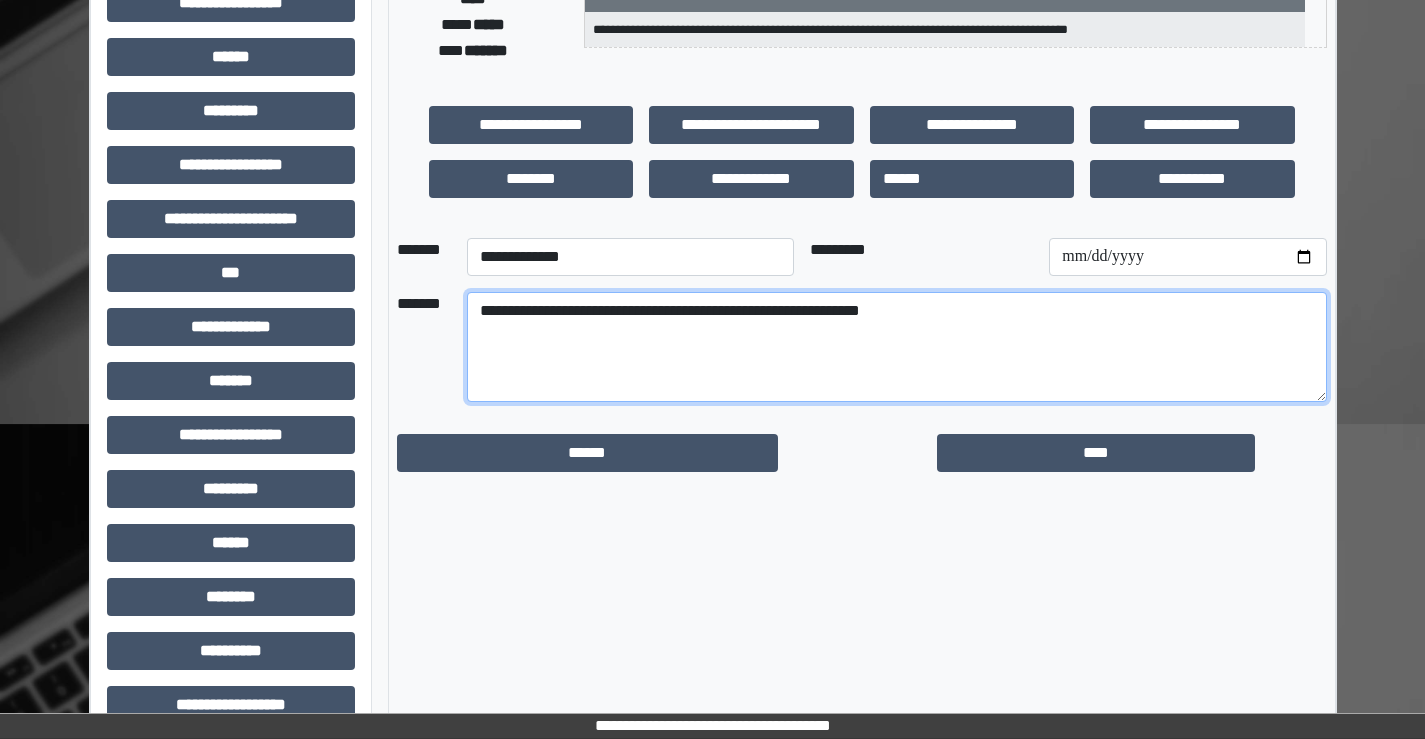 drag, startPoint x: 808, startPoint y: 313, endPoint x: 793, endPoint y: 312, distance: 15.033297 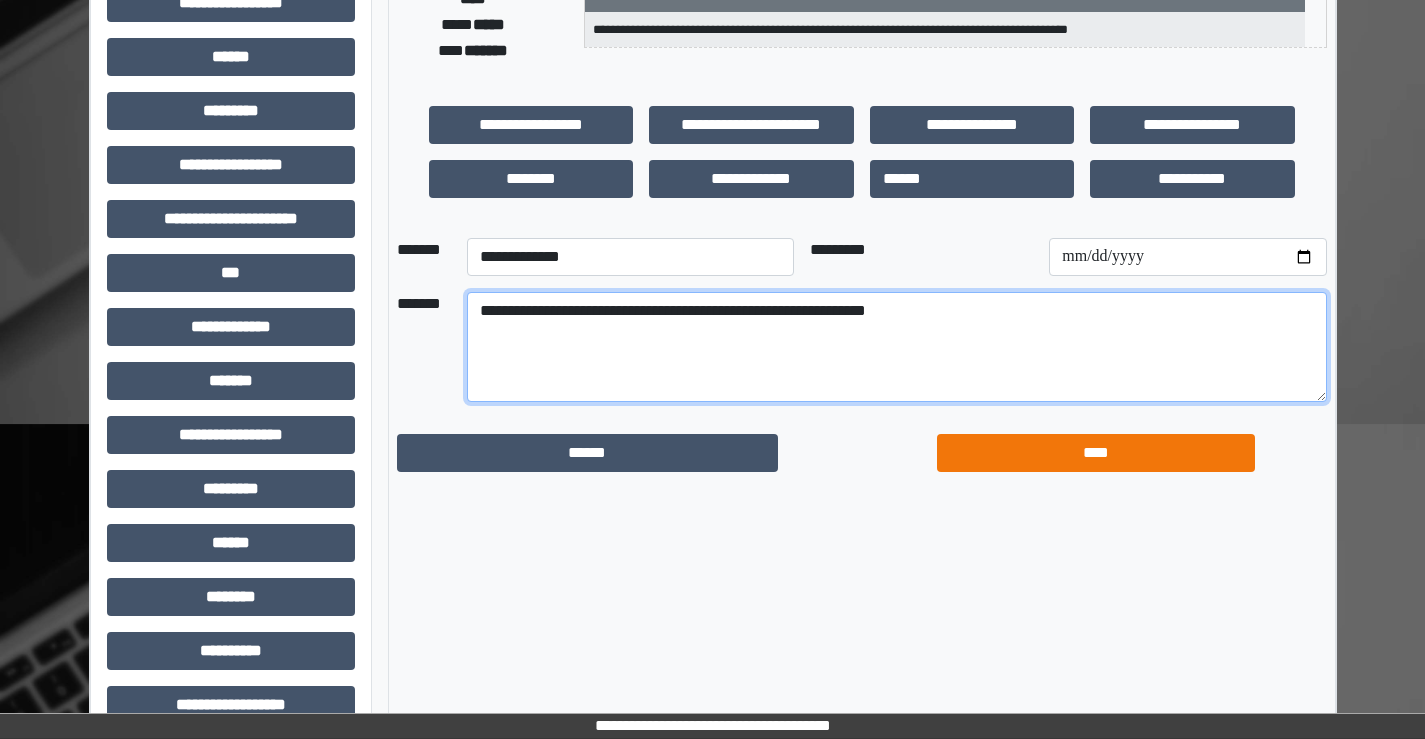 type on "**********" 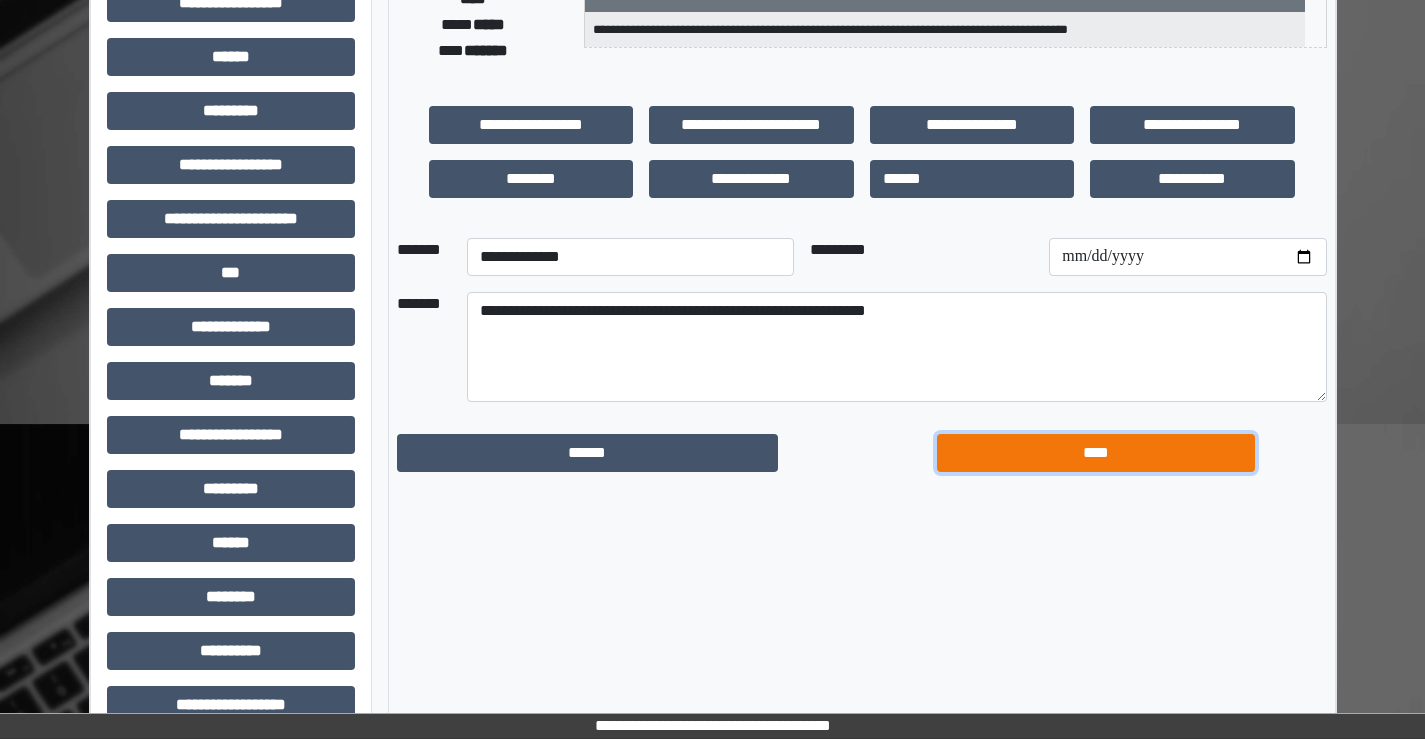 click on "****" at bounding box center [1096, 453] 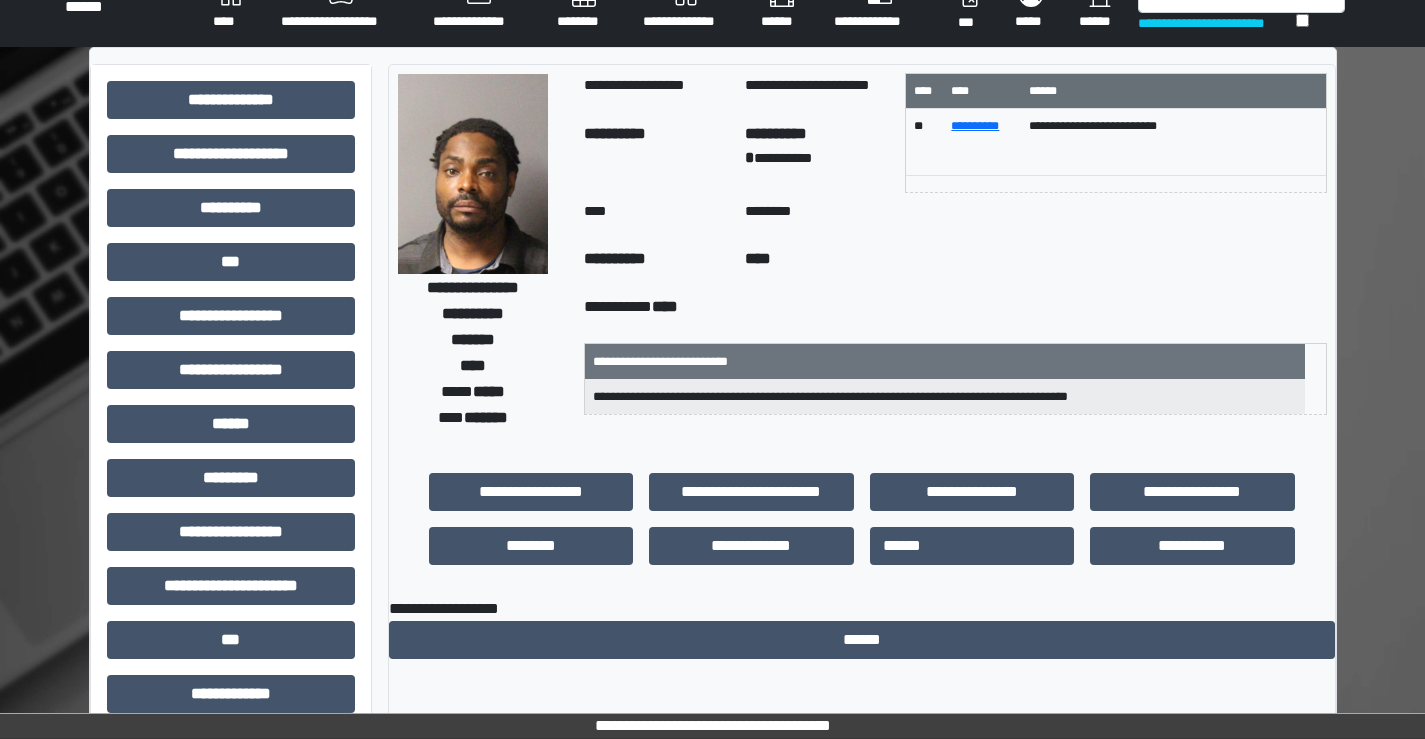 scroll, scrollTop: 0, scrollLeft: 0, axis: both 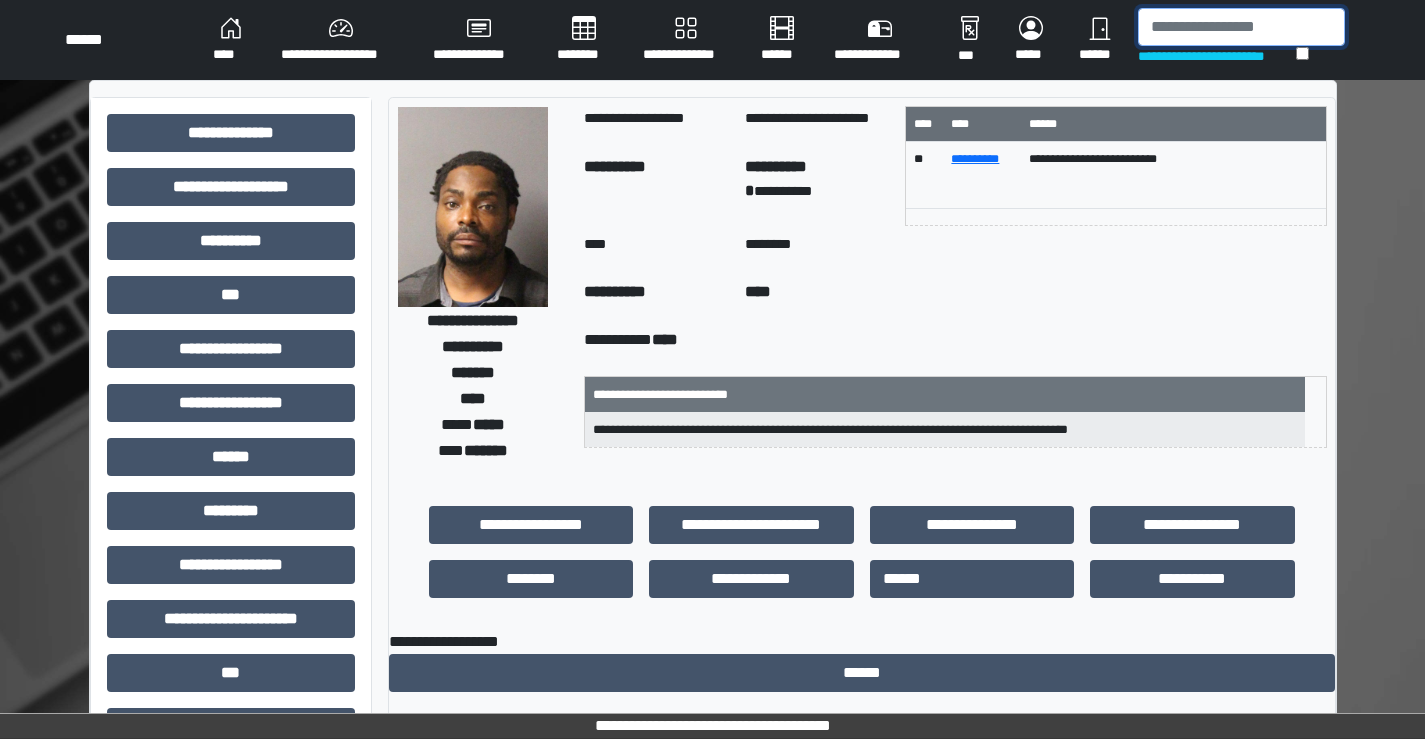 click at bounding box center (1241, 27) 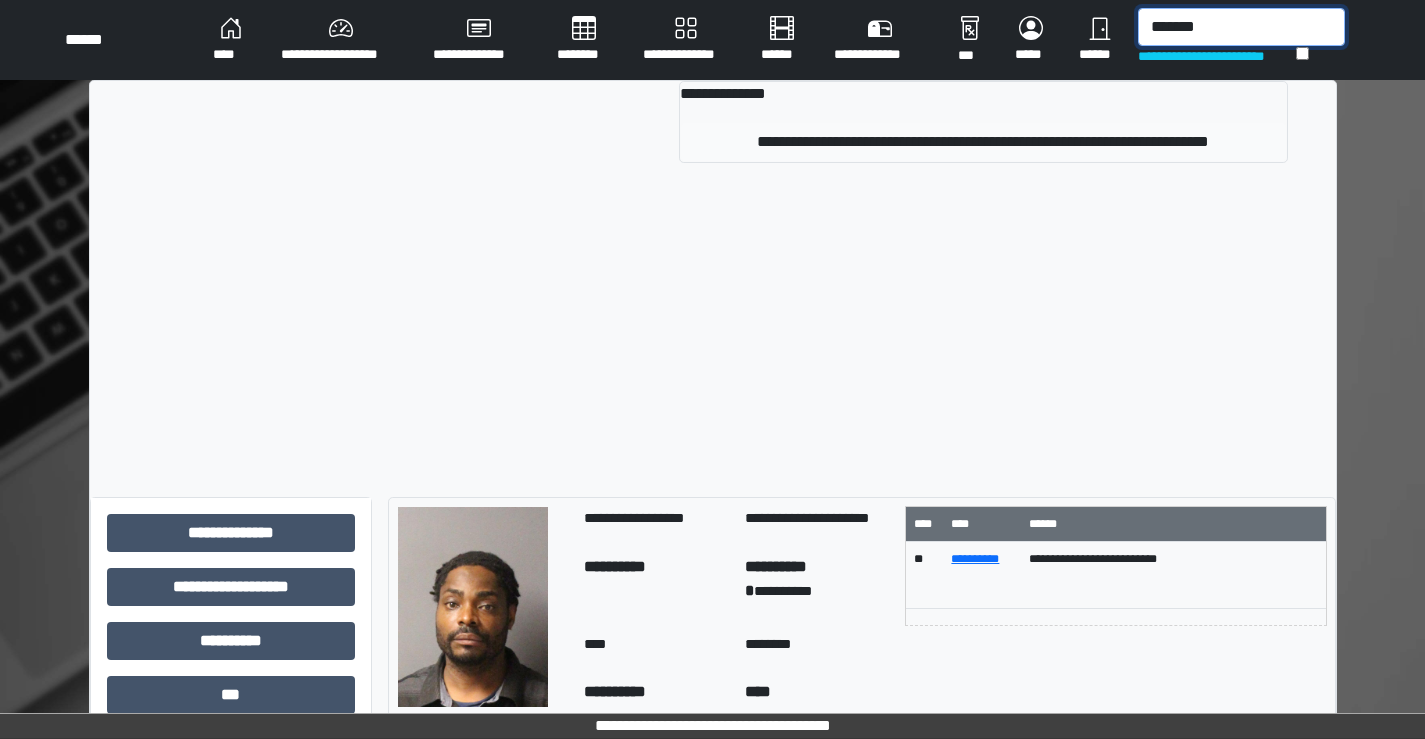 type on "*******" 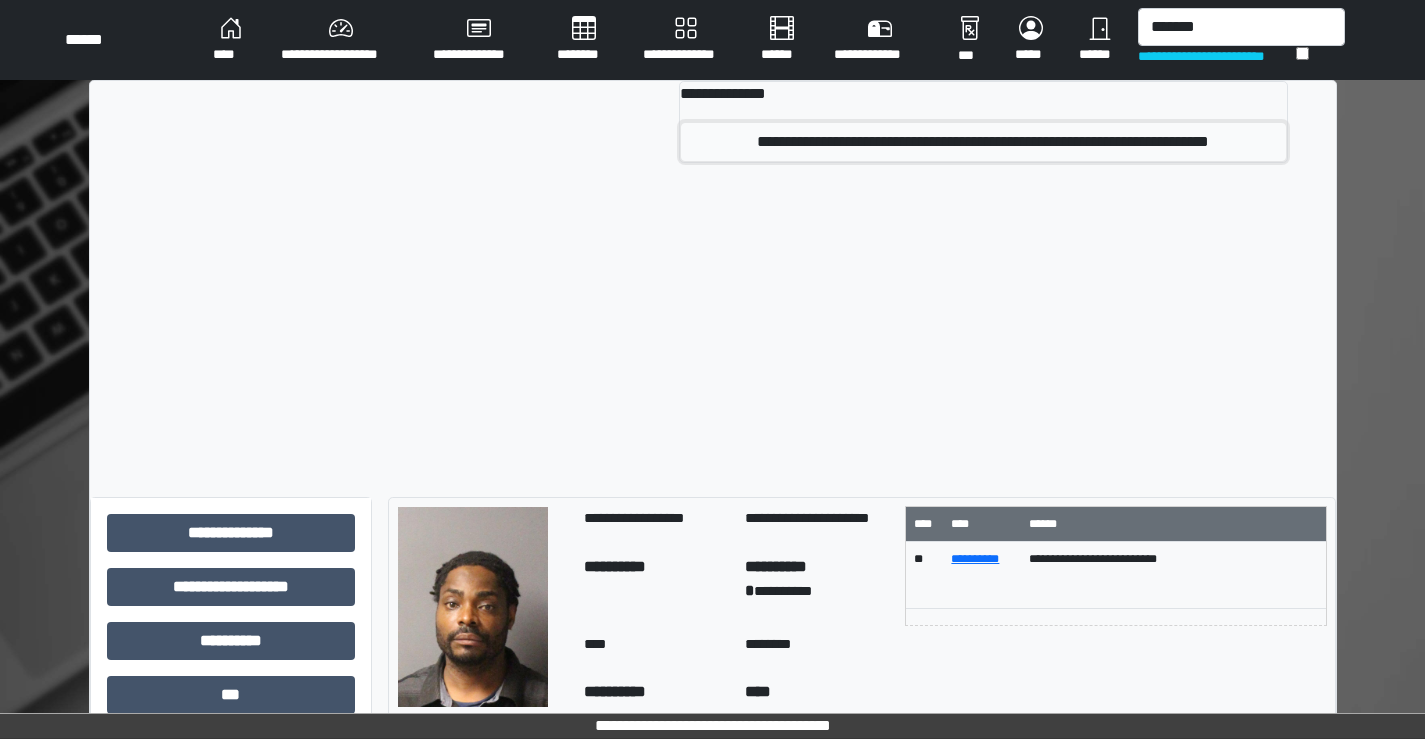 click on "**********" at bounding box center [983, 142] 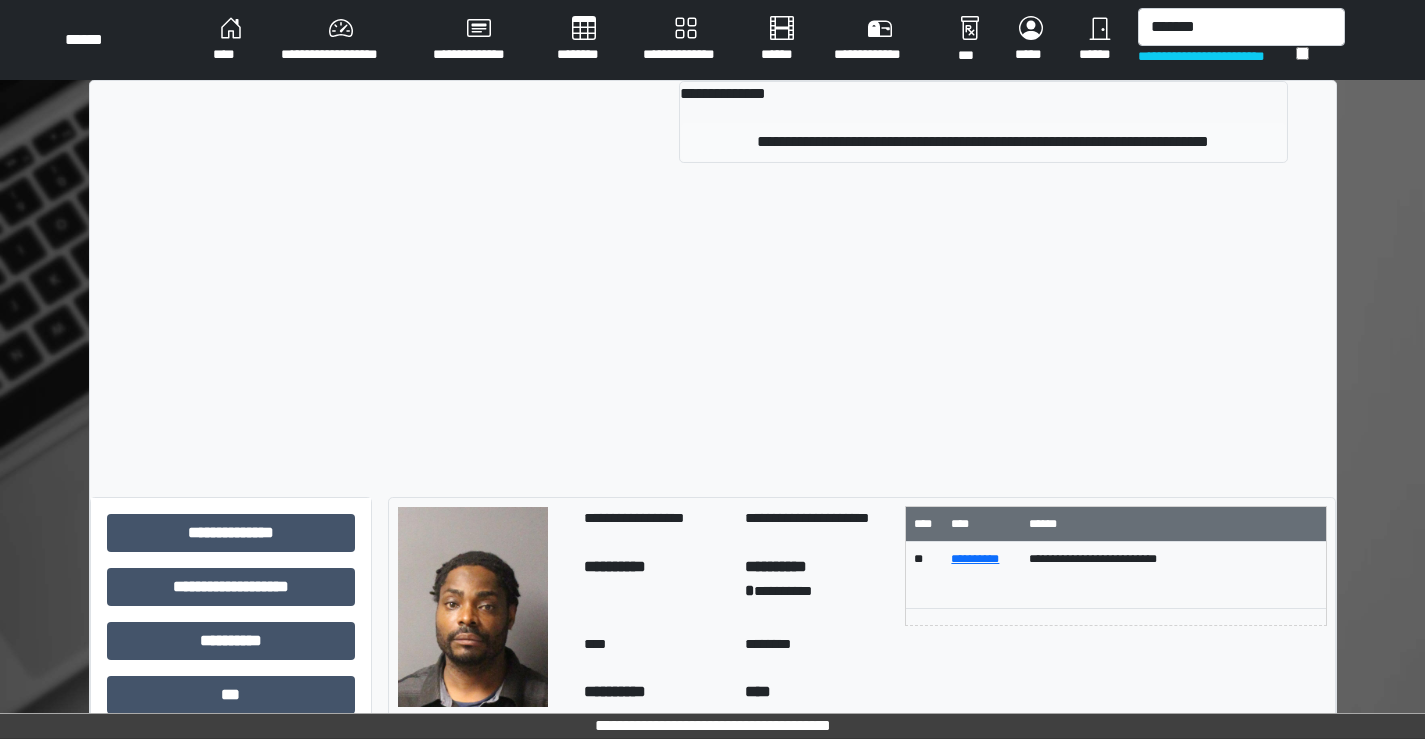 type 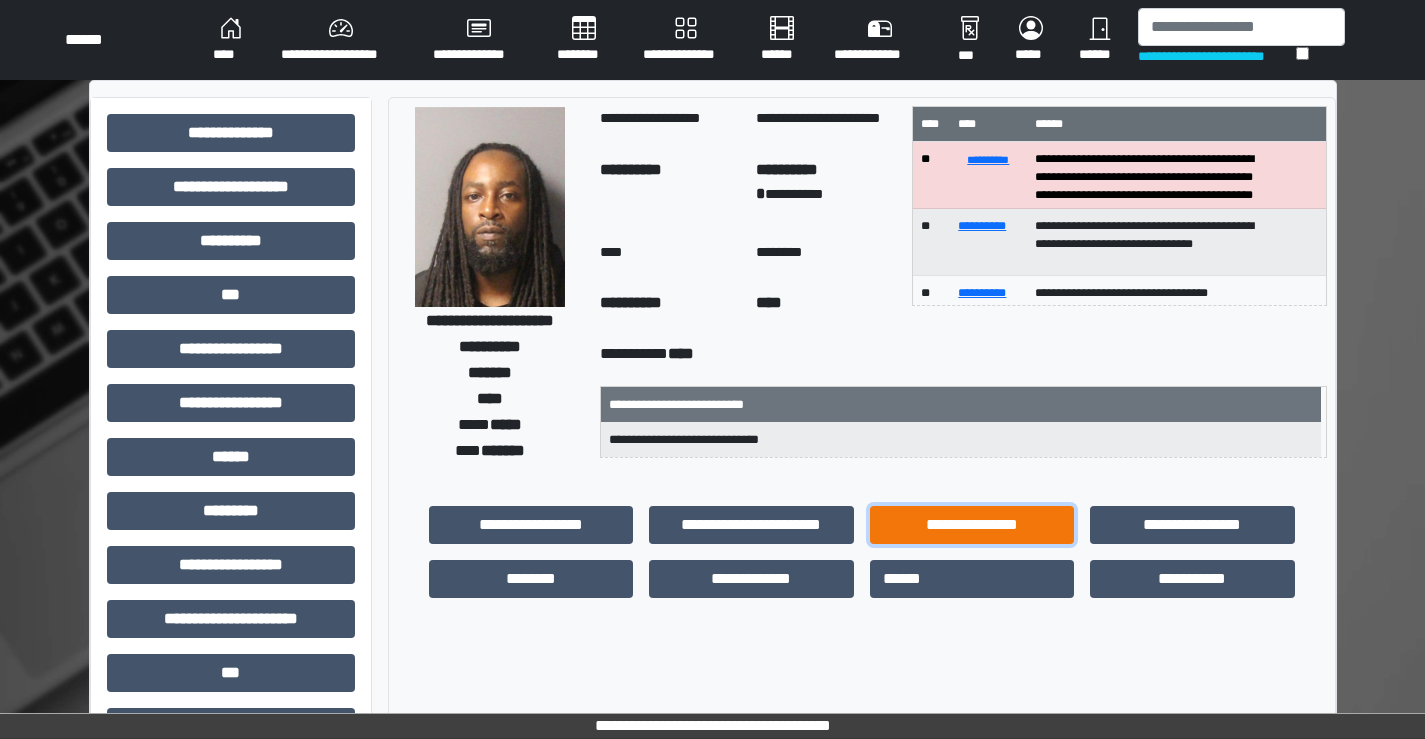 click on "**********" at bounding box center (972, 525) 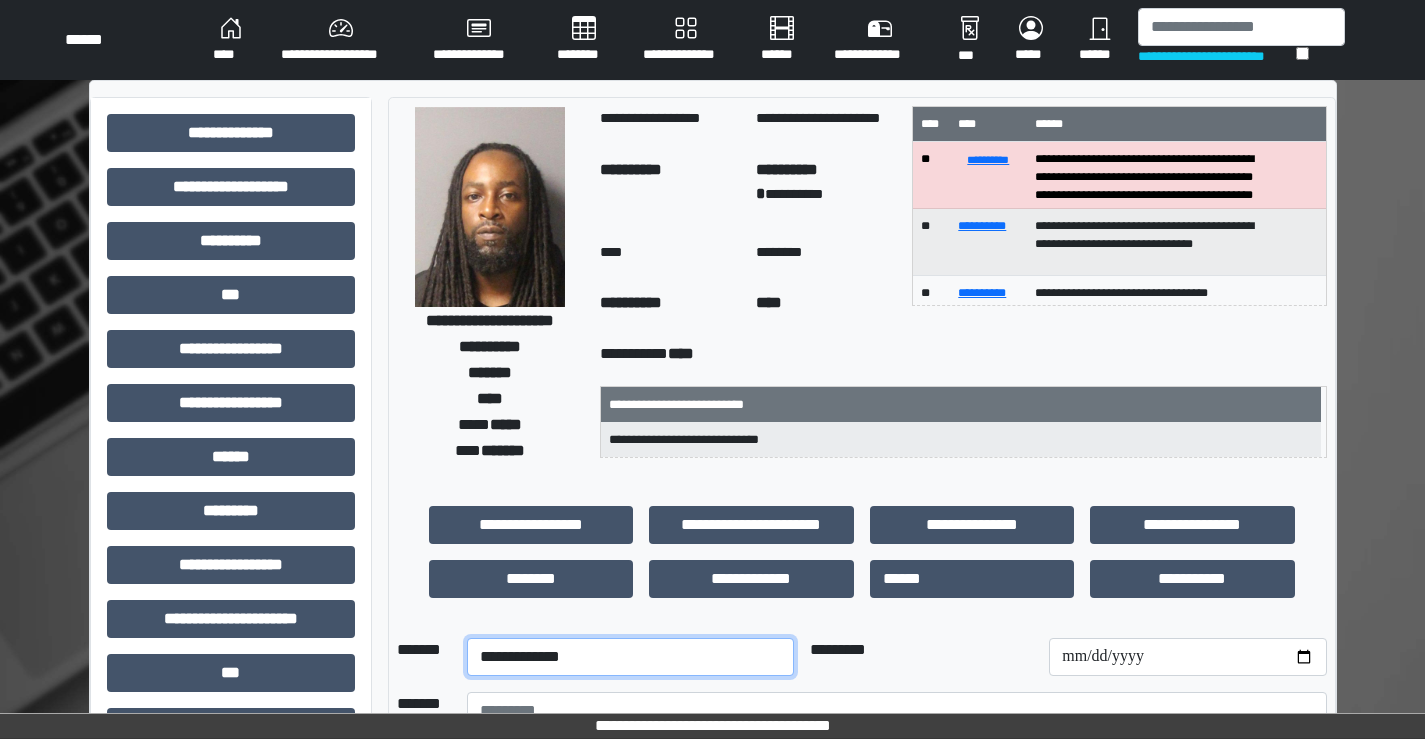 click on "**********" at bounding box center (630, 657) 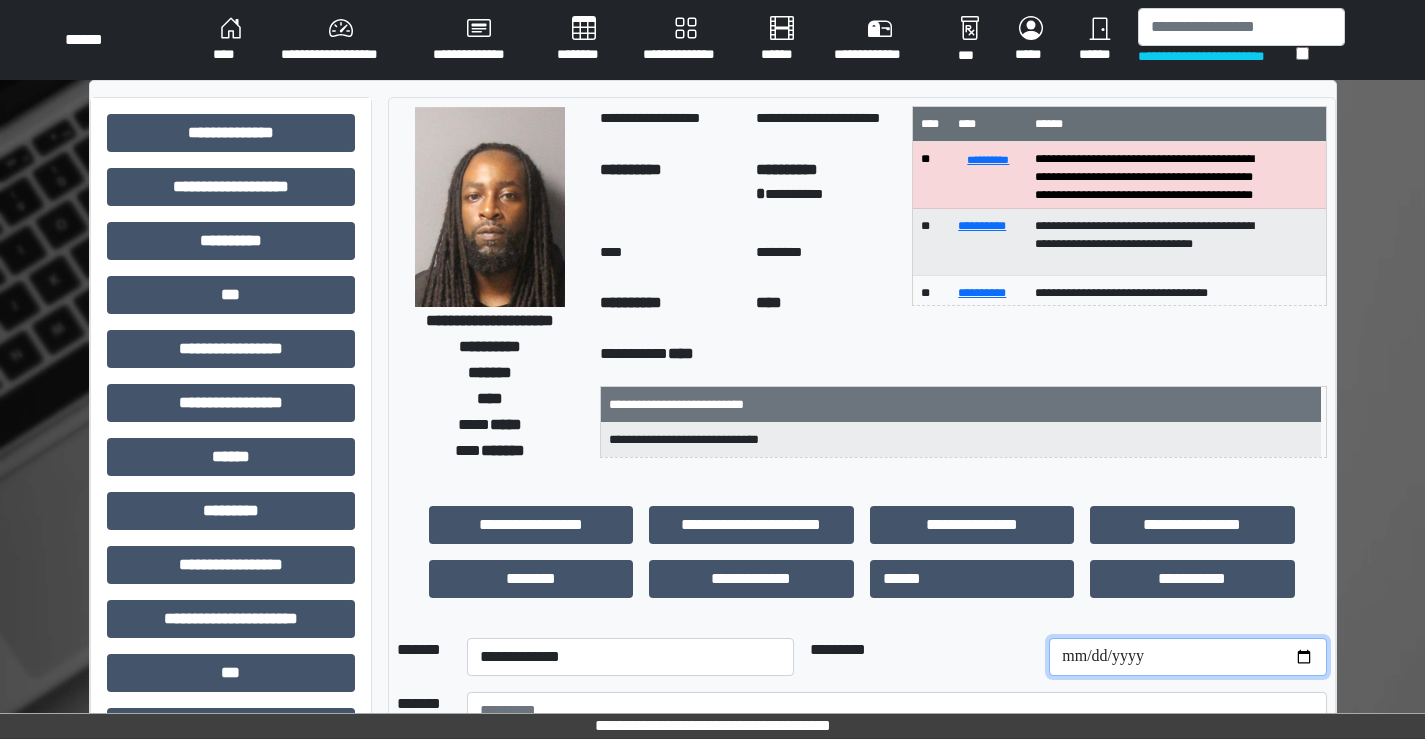 click at bounding box center (1187, 657) 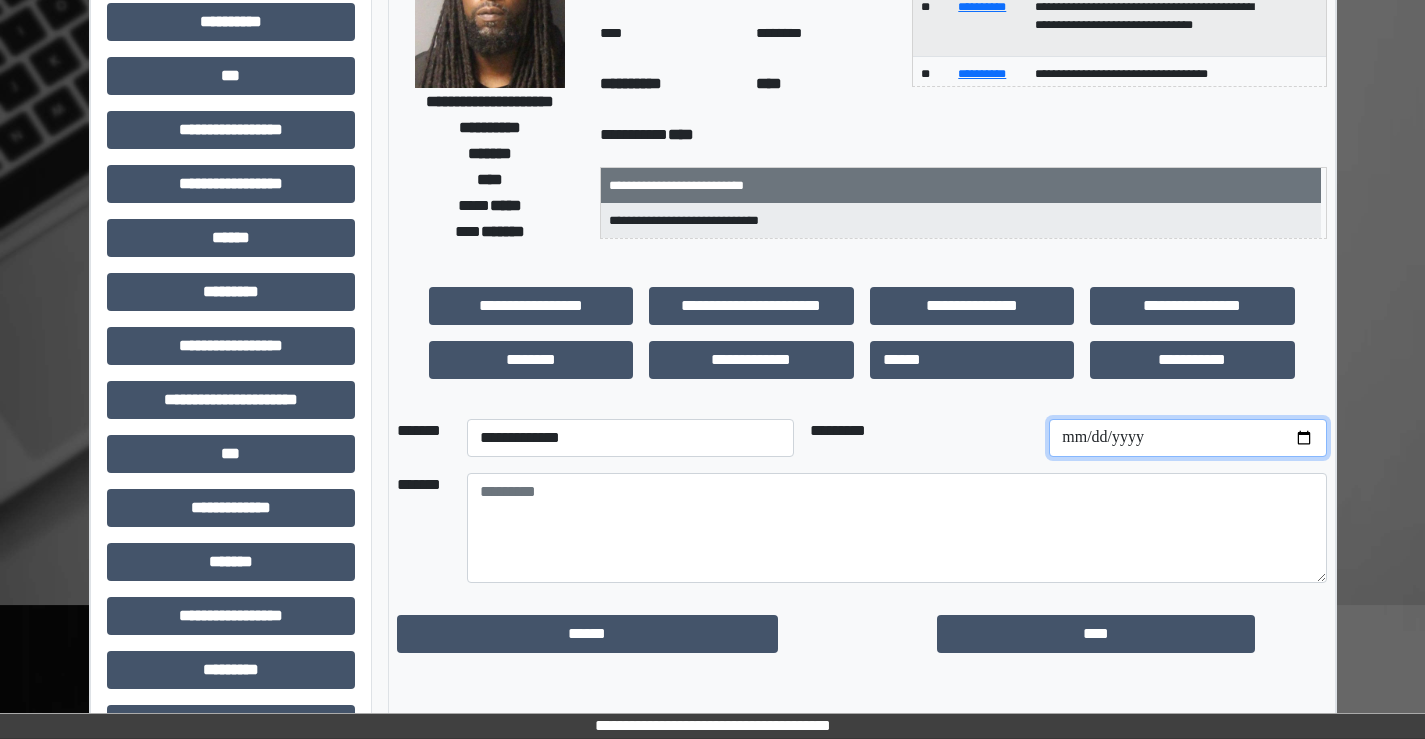scroll, scrollTop: 300, scrollLeft: 0, axis: vertical 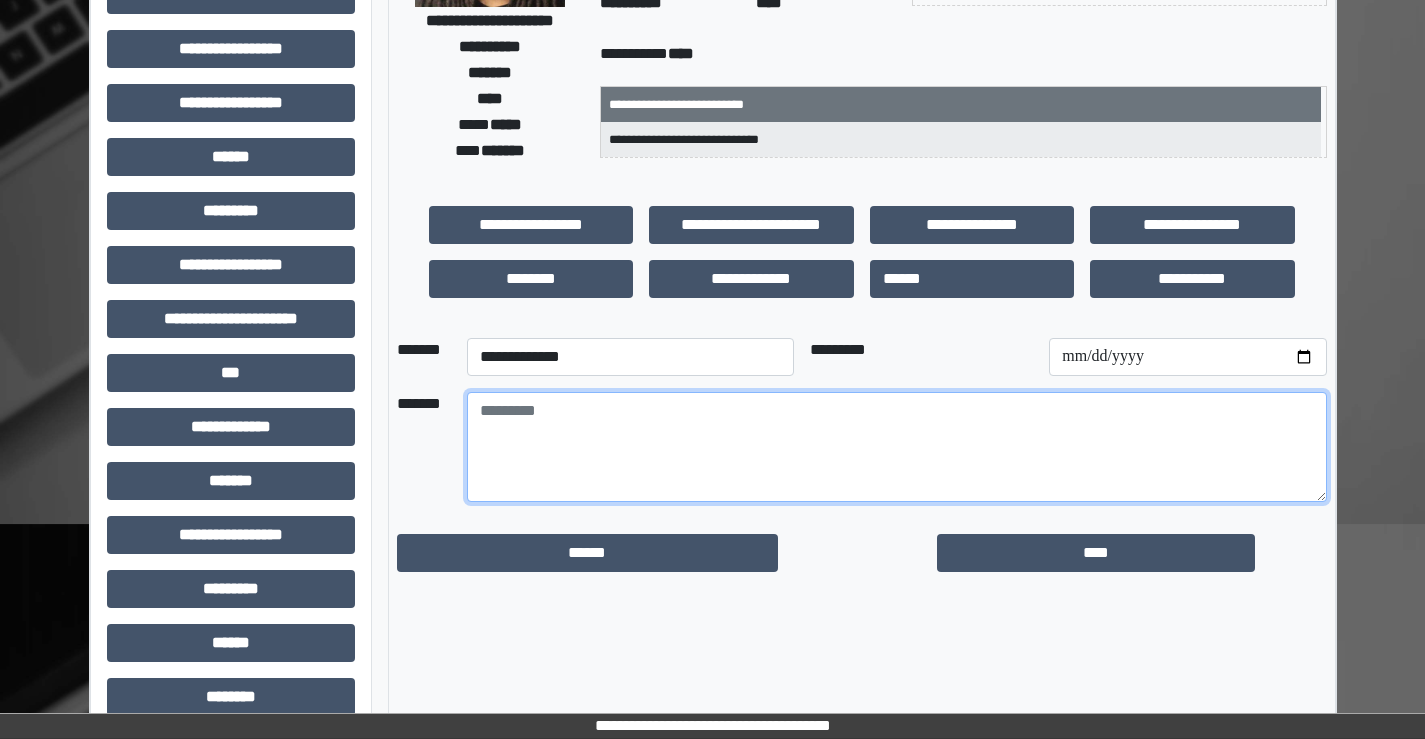 click at bounding box center [897, 447] 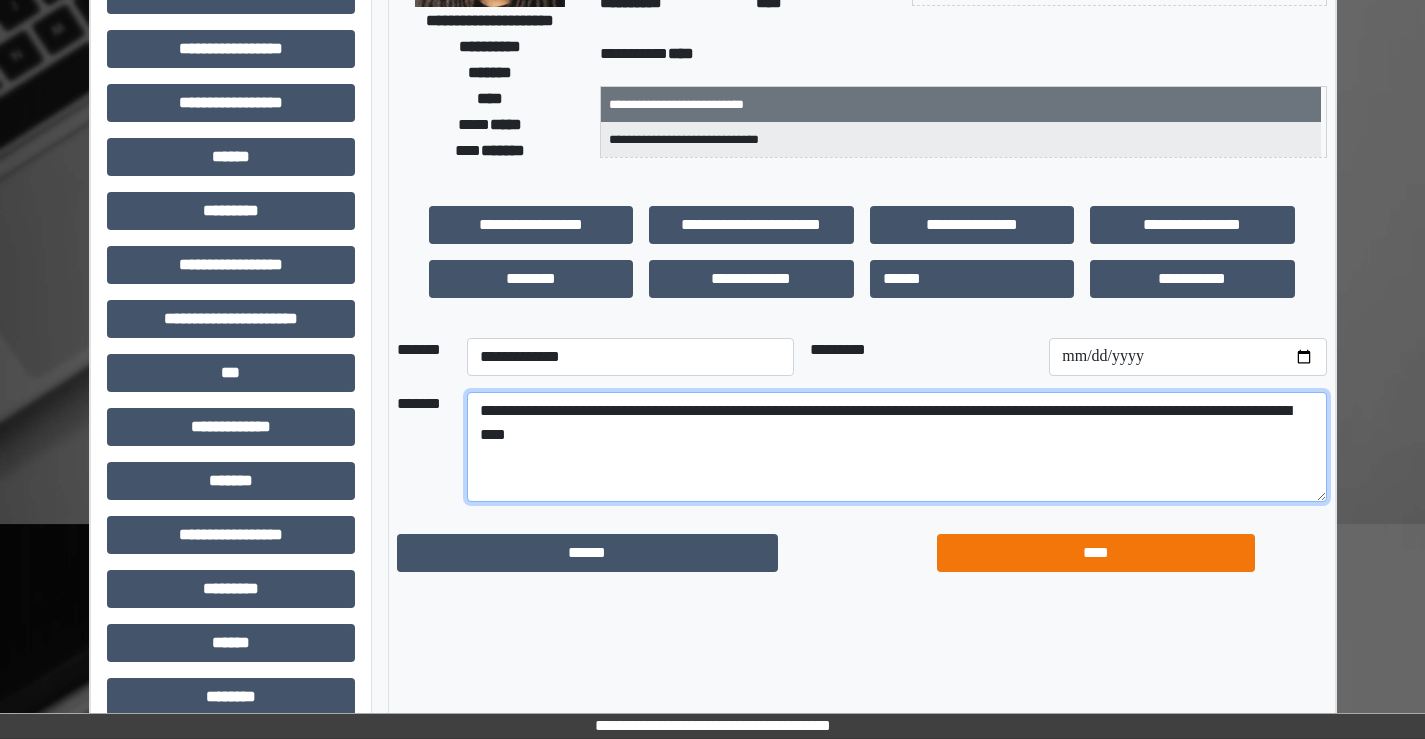 type on "**********" 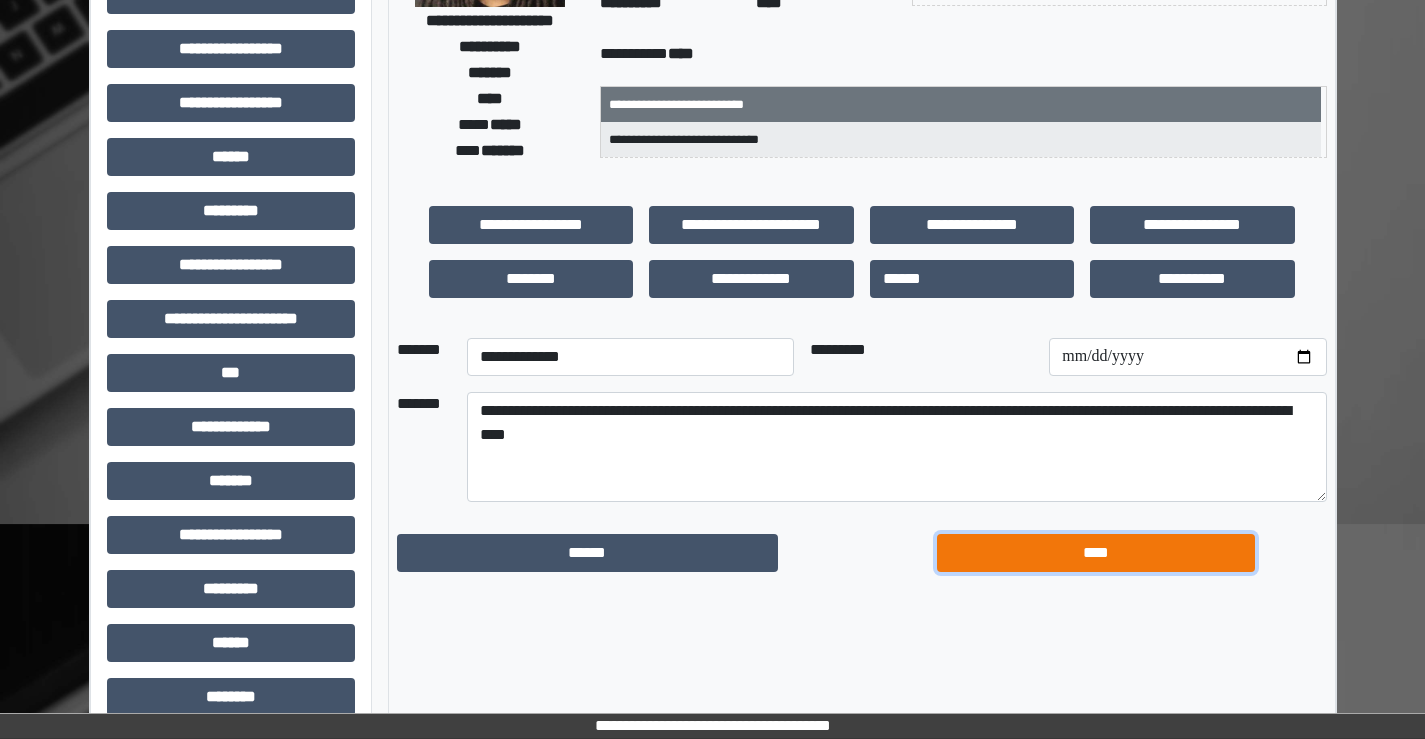 click on "****" at bounding box center [1096, 553] 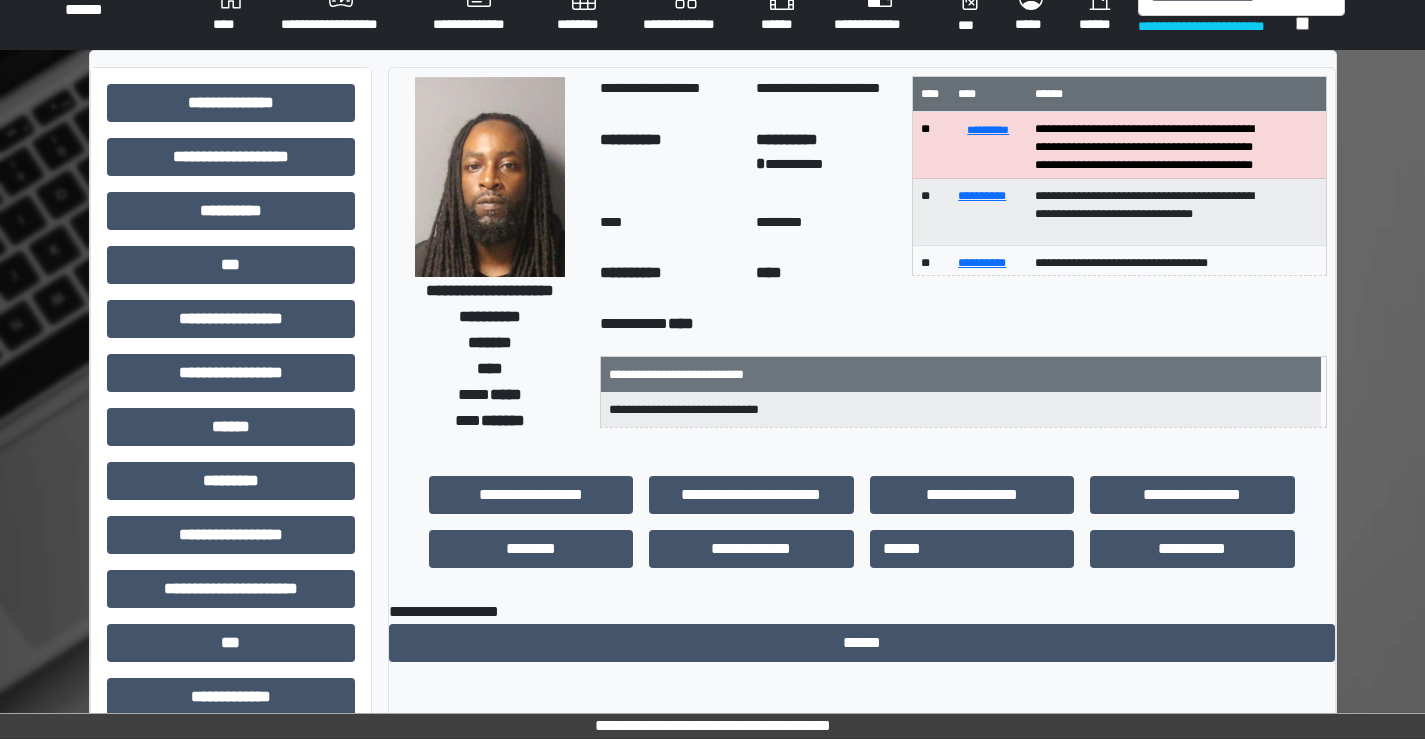 scroll, scrollTop: 0, scrollLeft: 0, axis: both 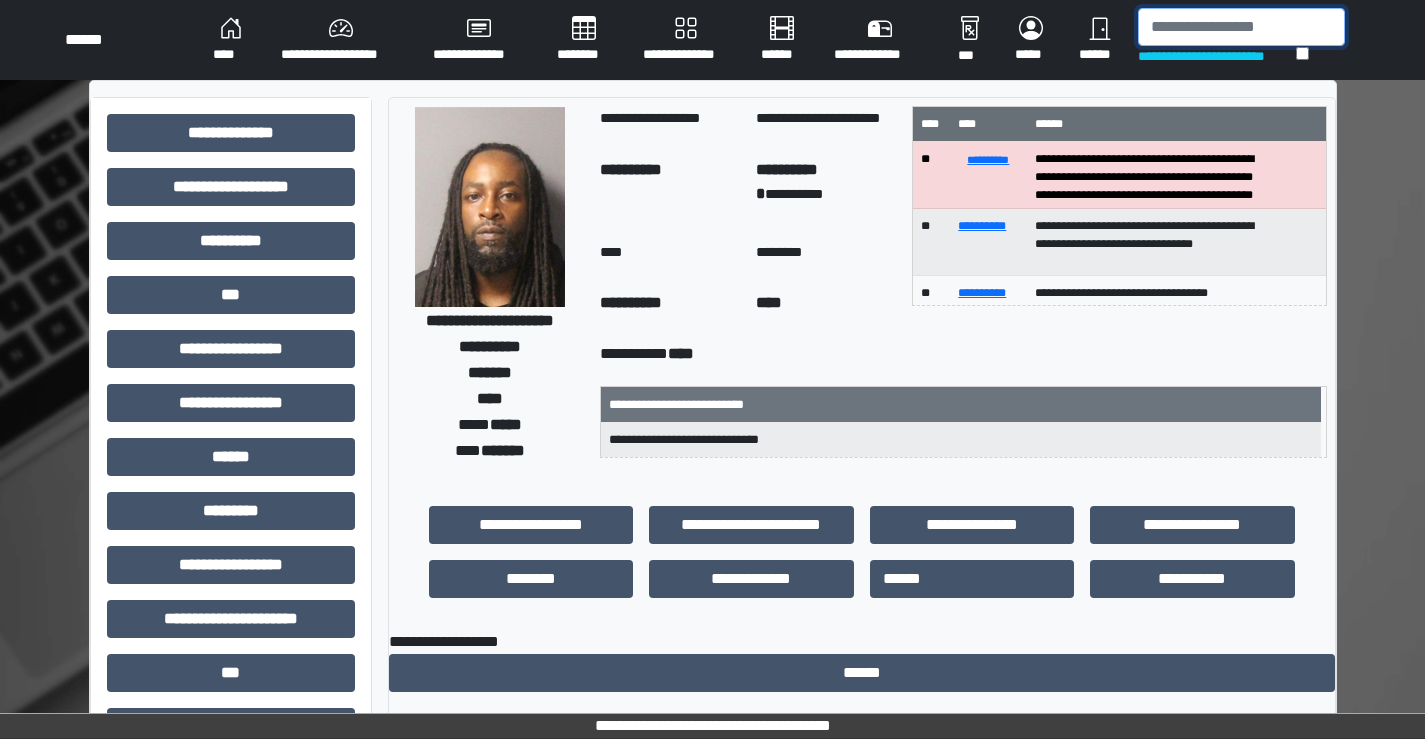 click at bounding box center [1241, 27] 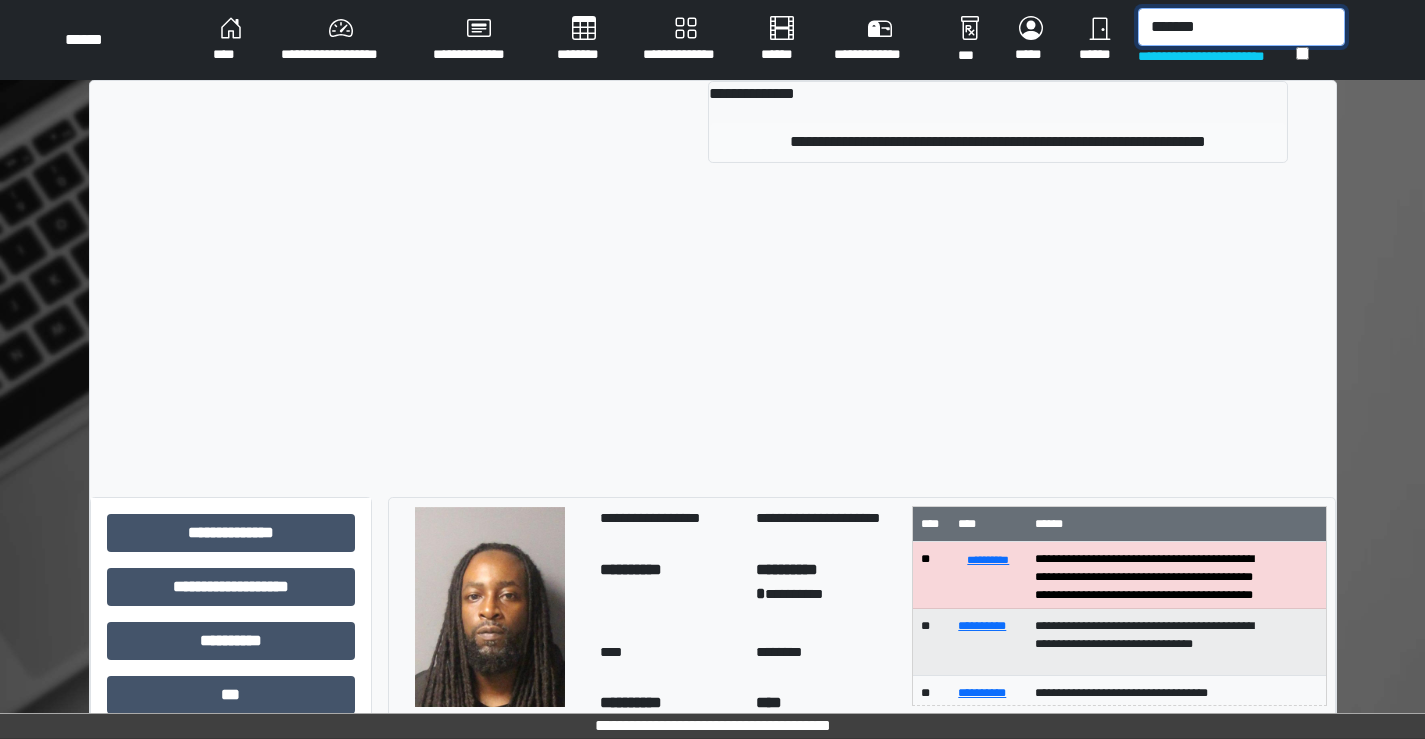 type on "*******" 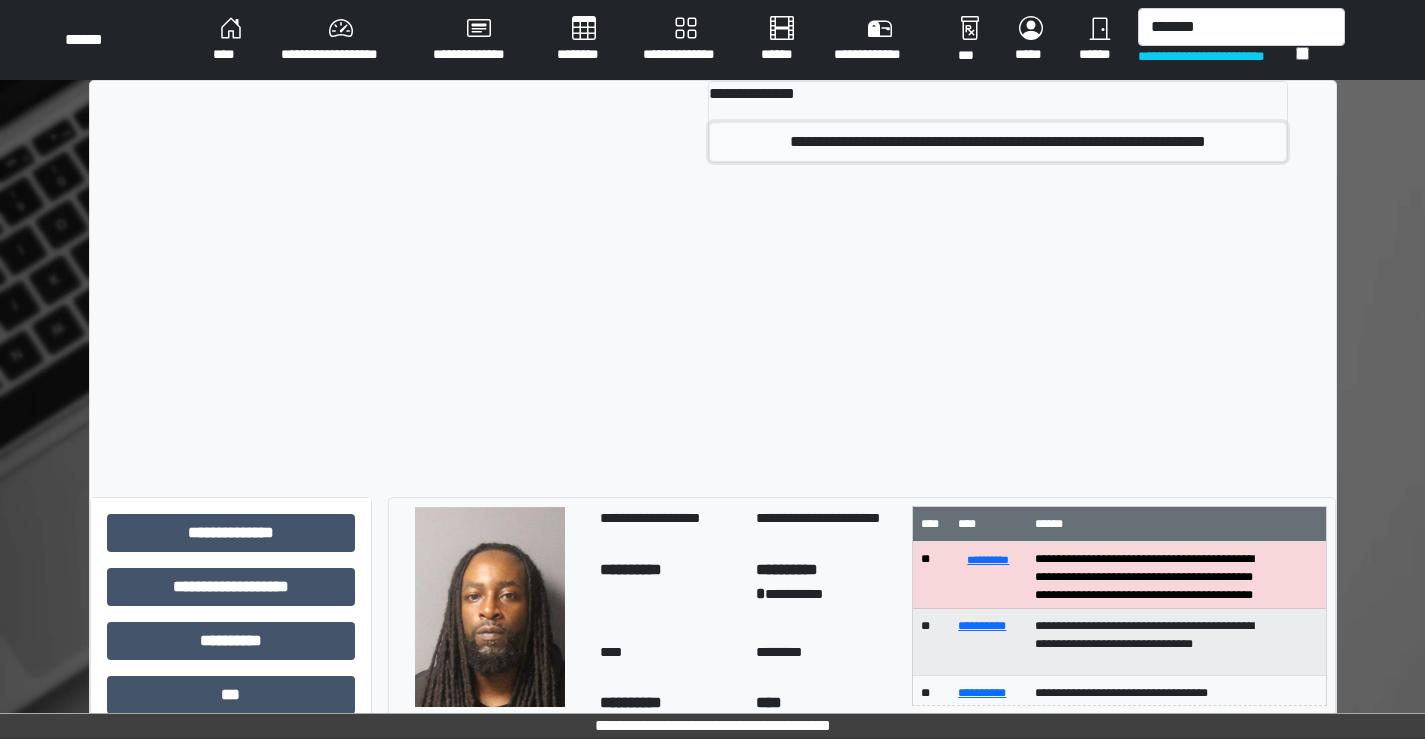 click on "**********" at bounding box center (998, 142) 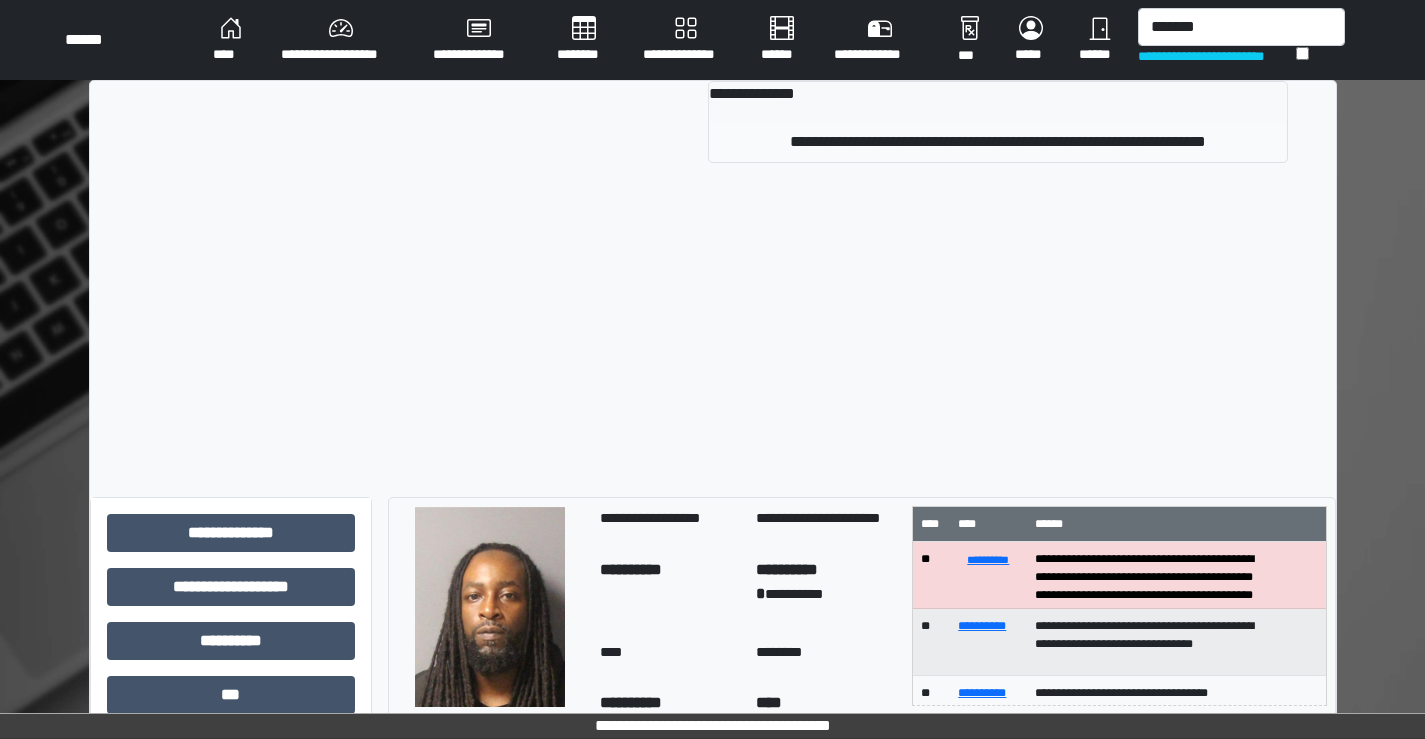 type 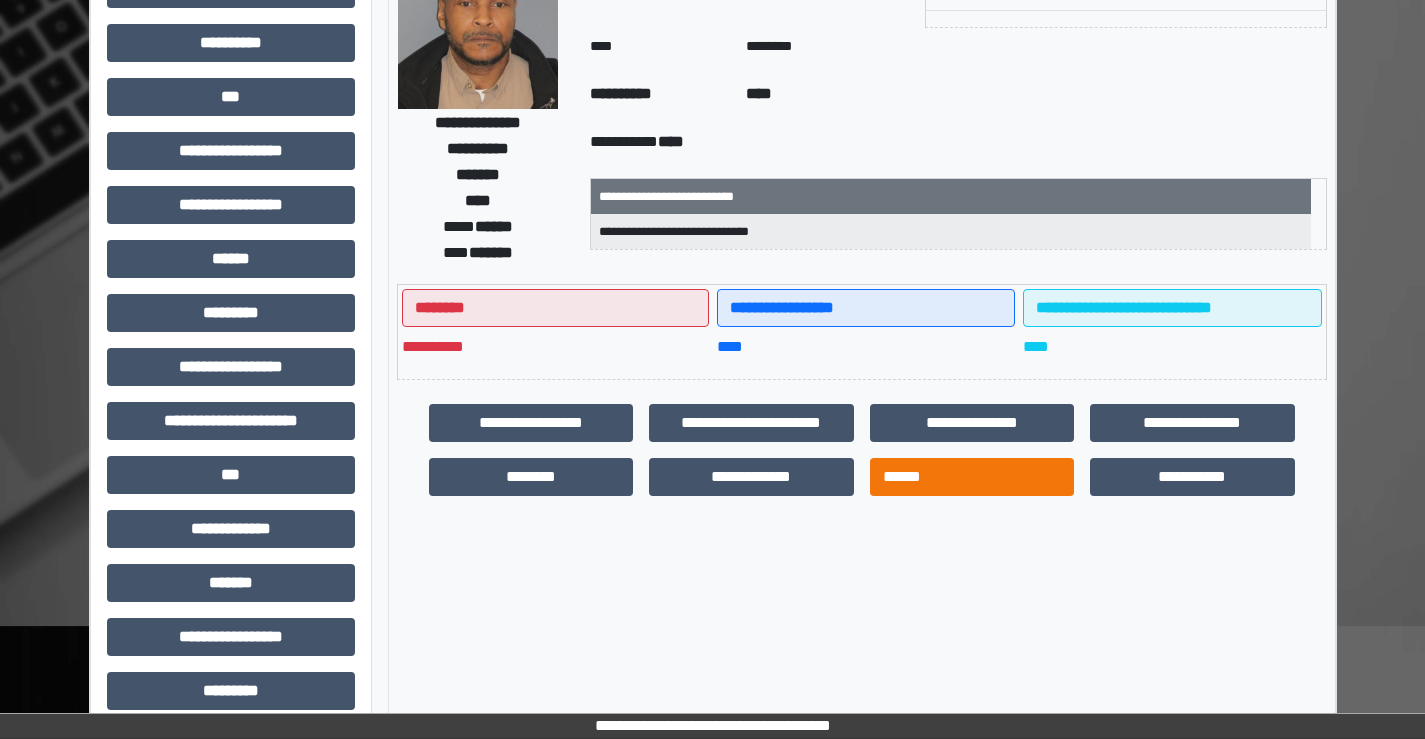 scroll, scrollTop: 200, scrollLeft: 0, axis: vertical 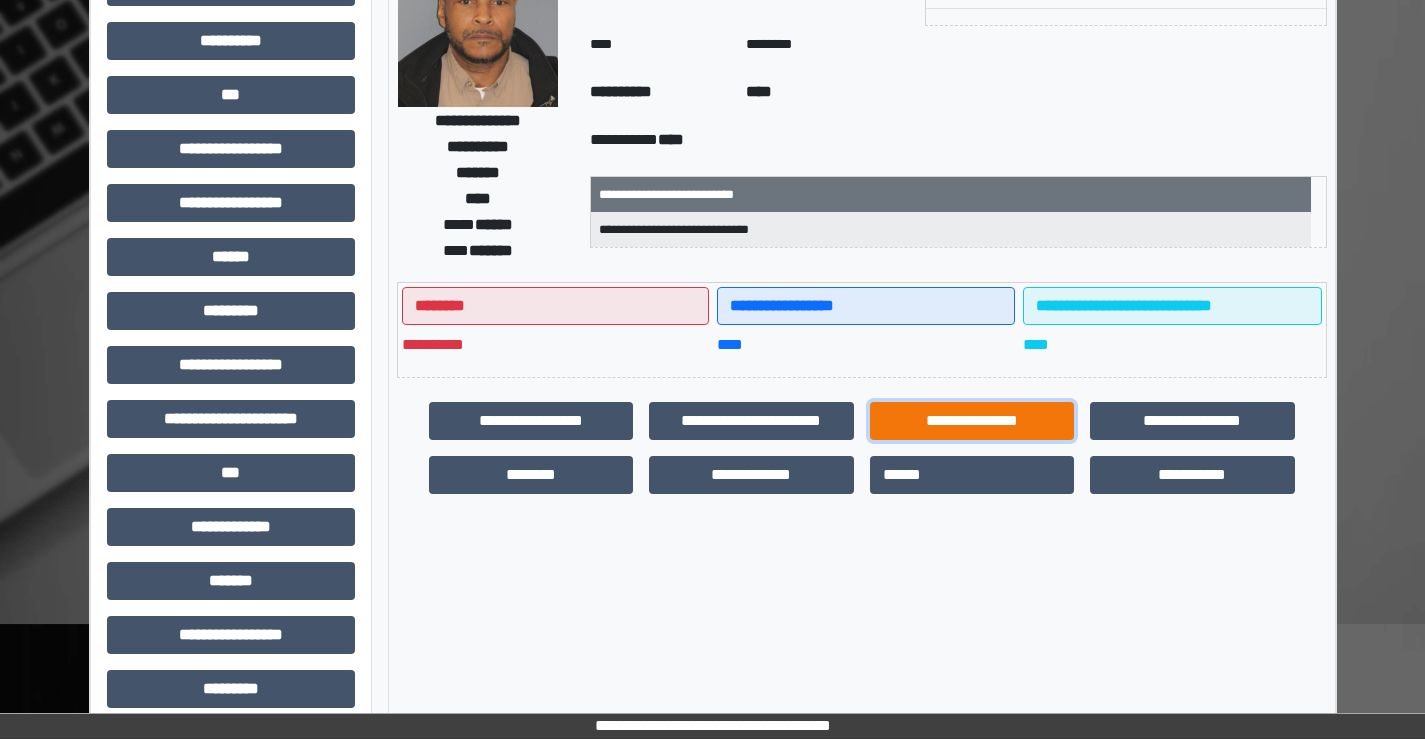 click on "**********" at bounding box center [972, 421] 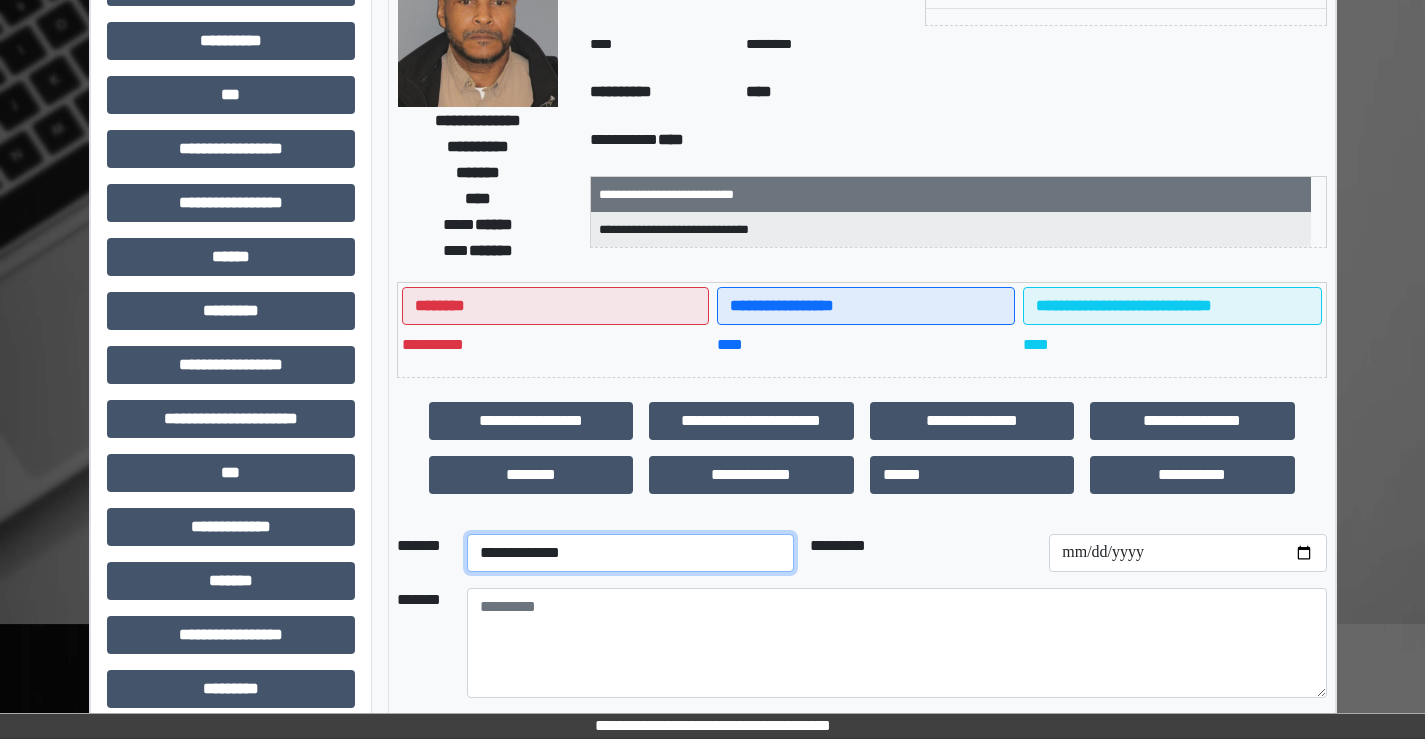 drag, startPoint x: 602, startPoint y: 560, endPoint x: 602, endPoint y: 541, distance: 19 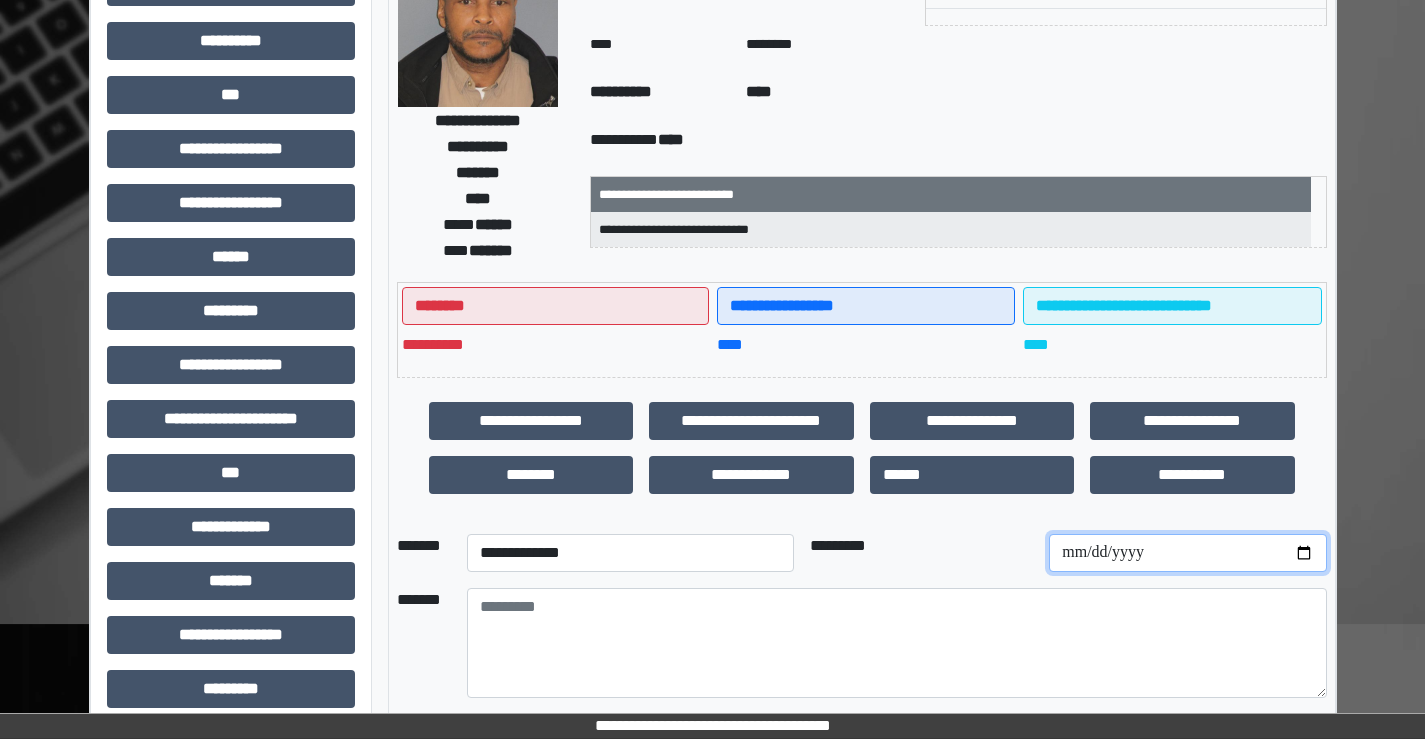 click at bounding box center (1187, 553) 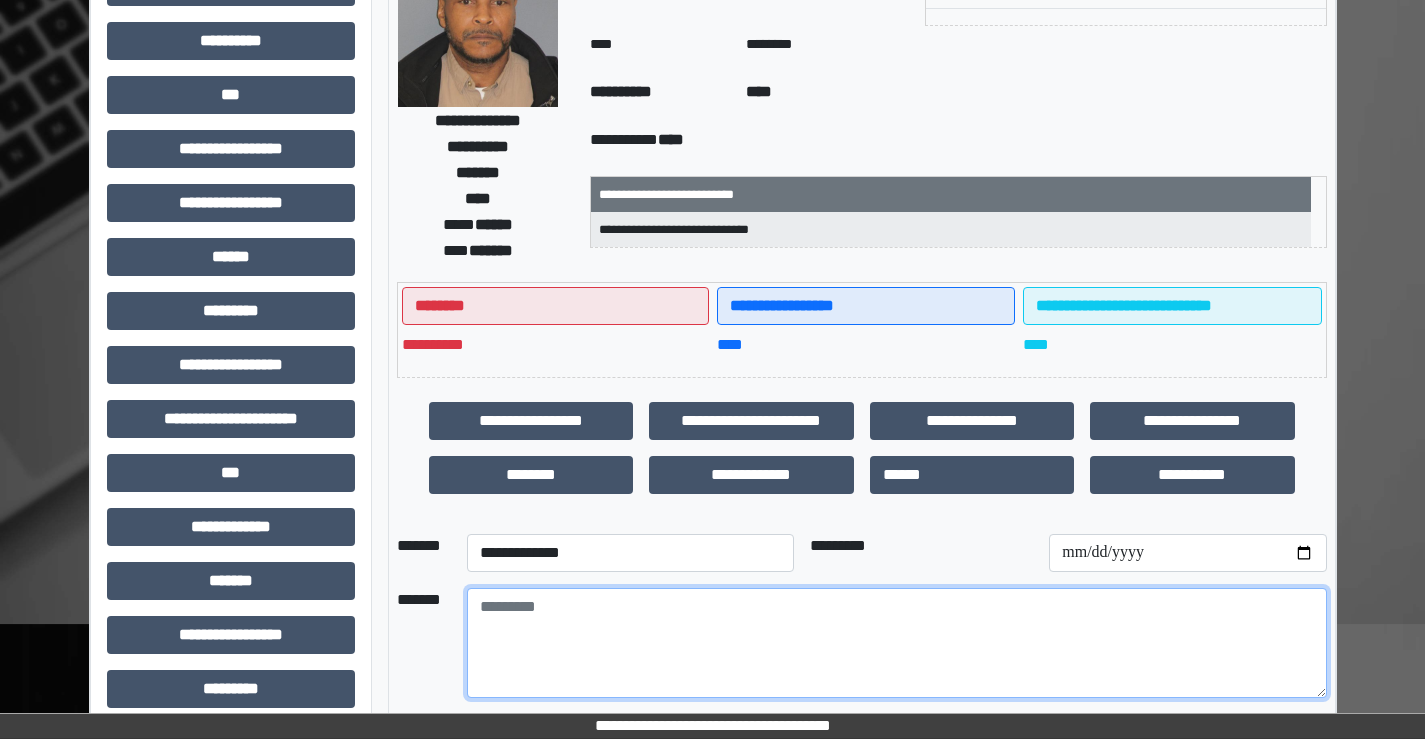 click at bounding box center (897, 643) 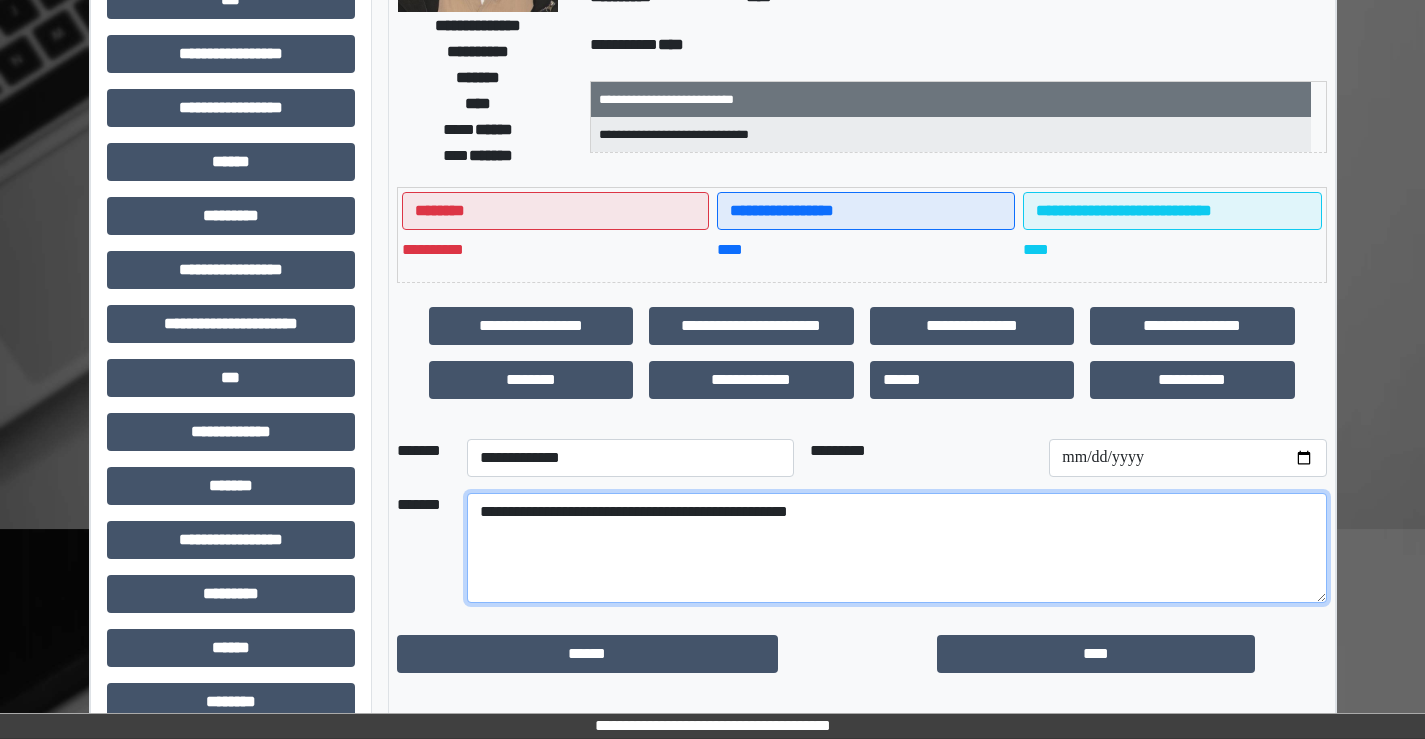 scroll, scrollTop: 300, scrollLeft: 0, axis: vertical 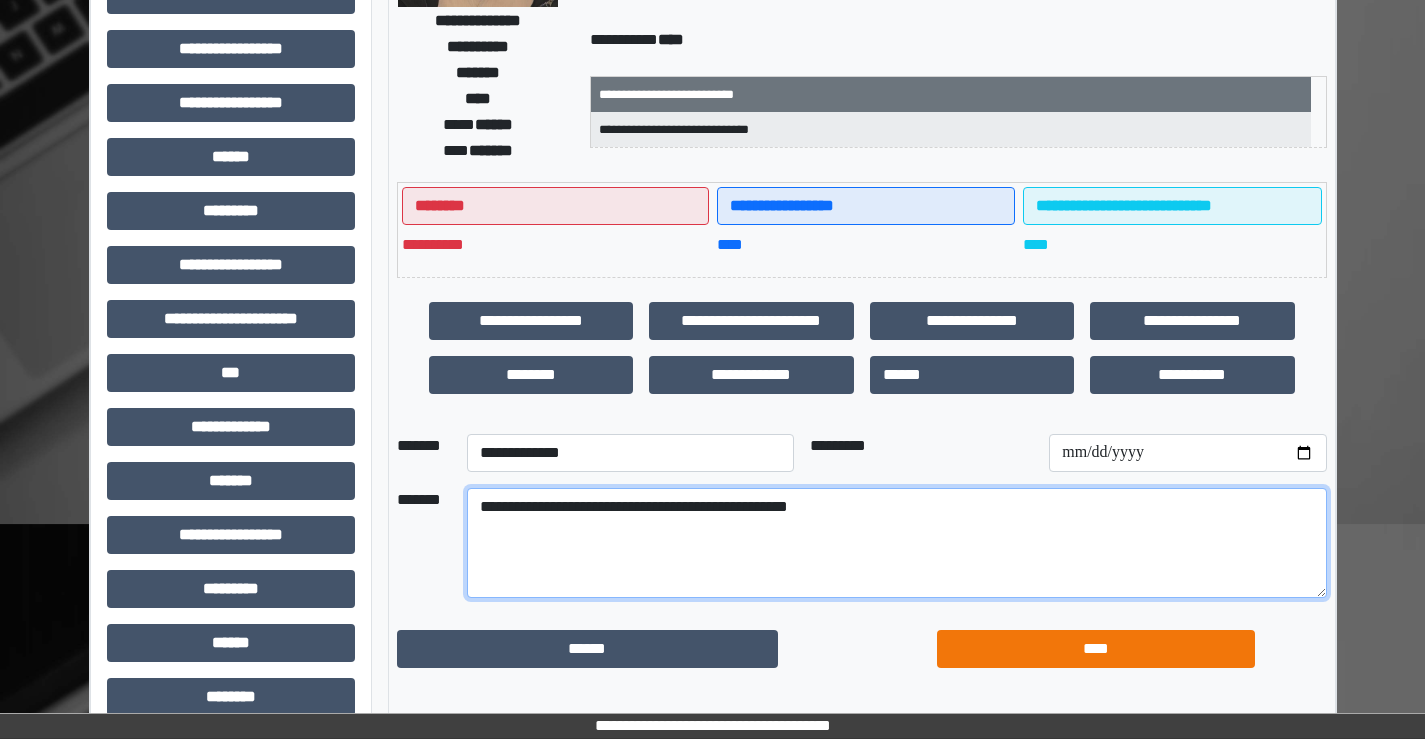type on "**********" 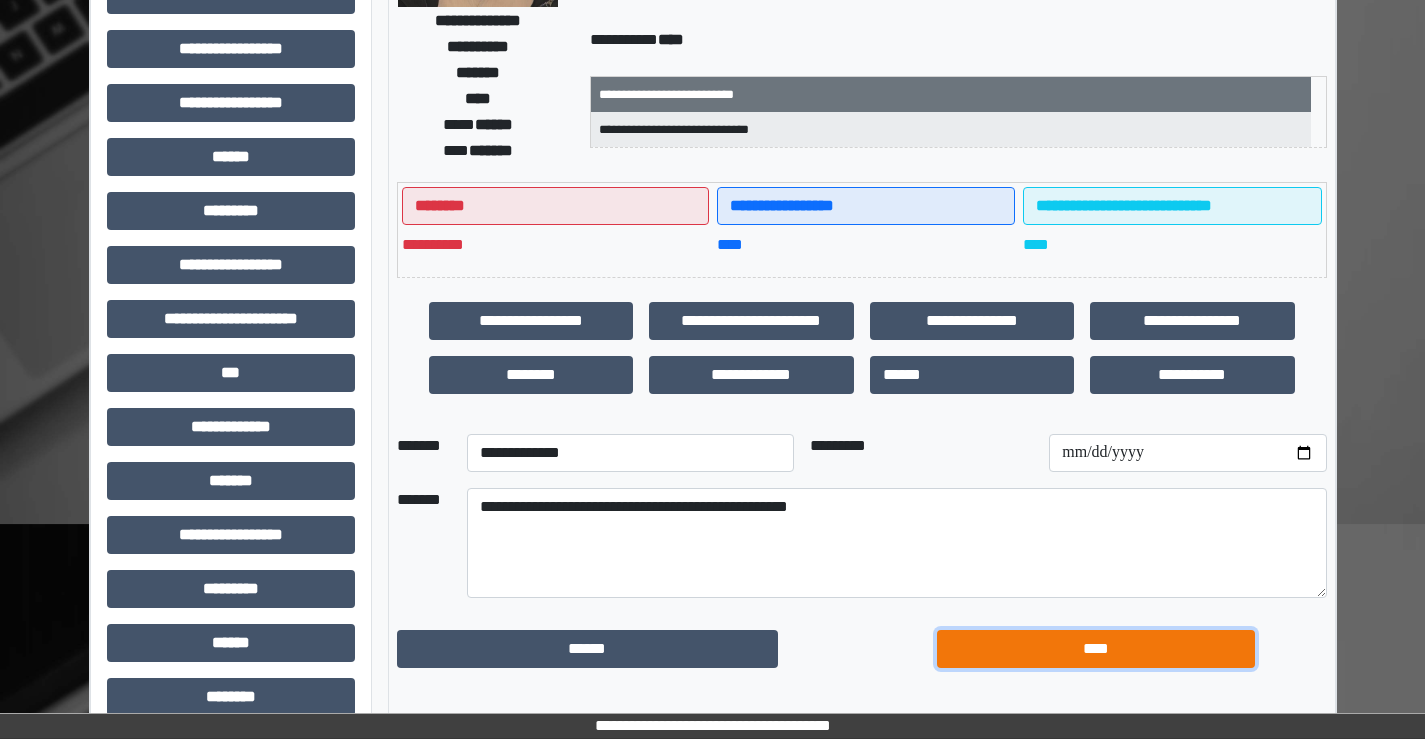 click on "****" at bounding box center [1096, 649] 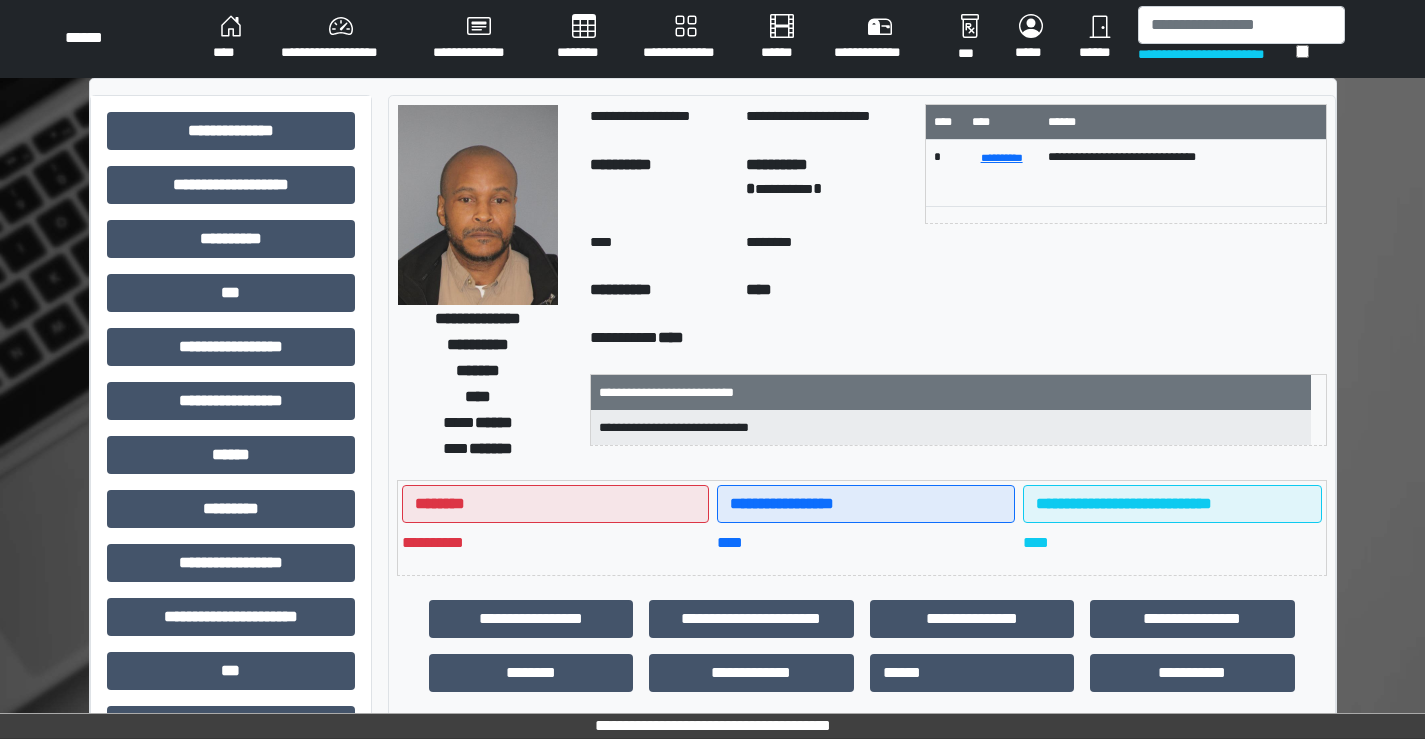 scroll, scrollTop: 0, scrollLeft: 0, axis: both 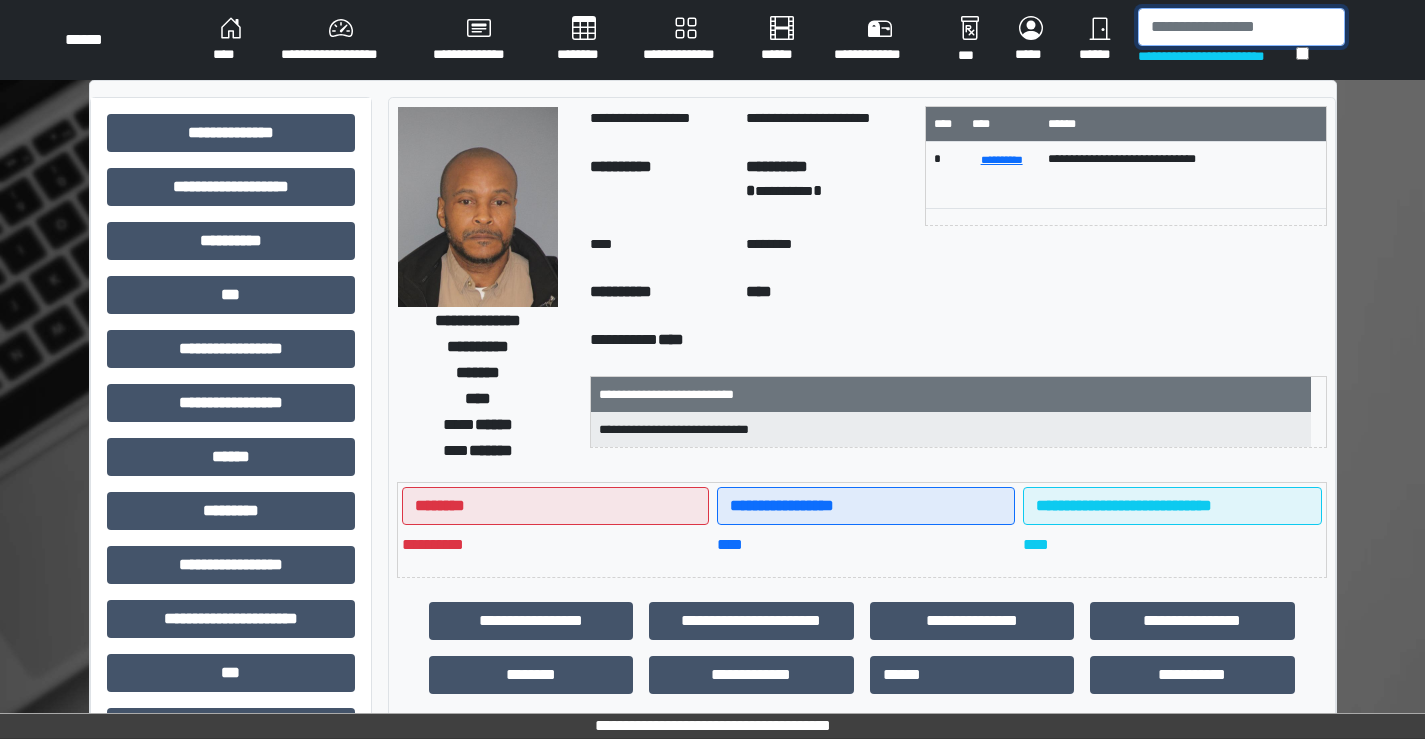 click at bounding box center [1241, 27] 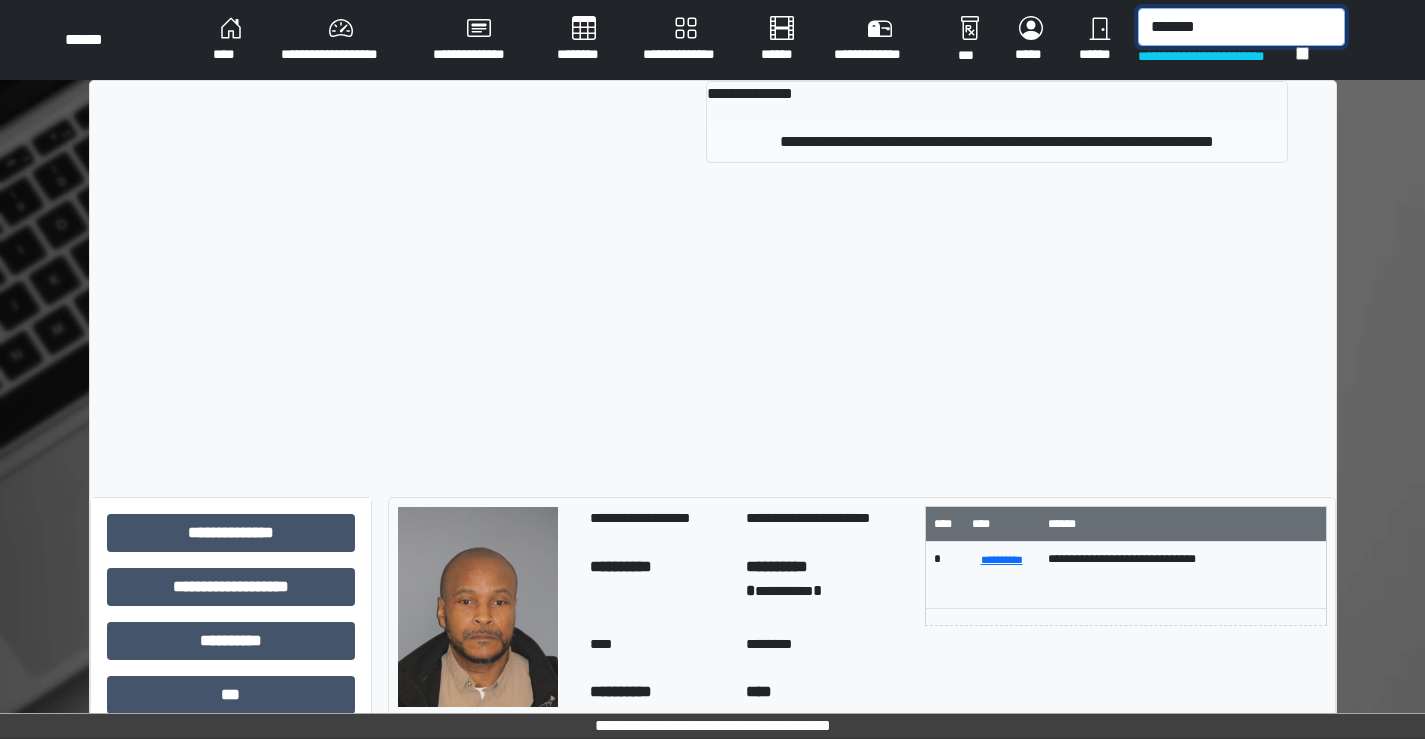 type on "*******" 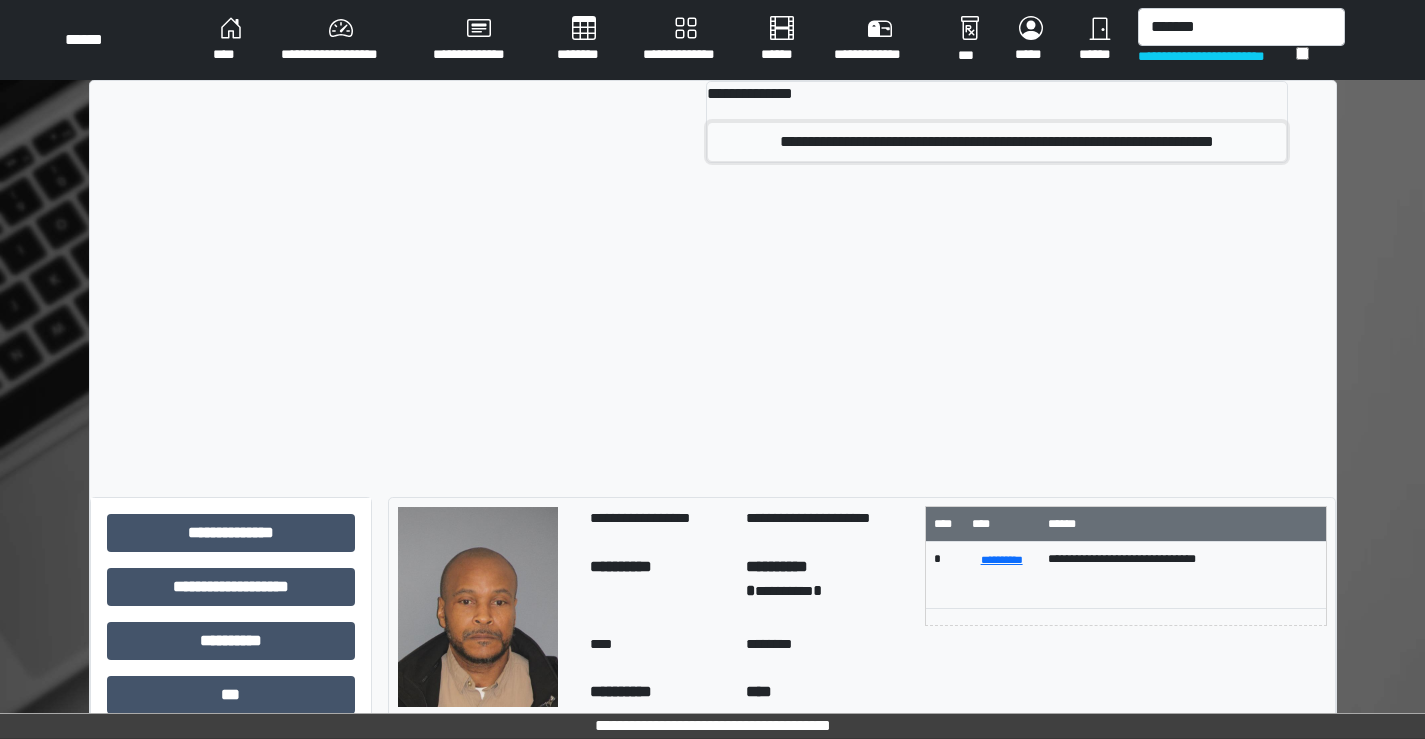 click on "**********" at bounding box center [997, 142] 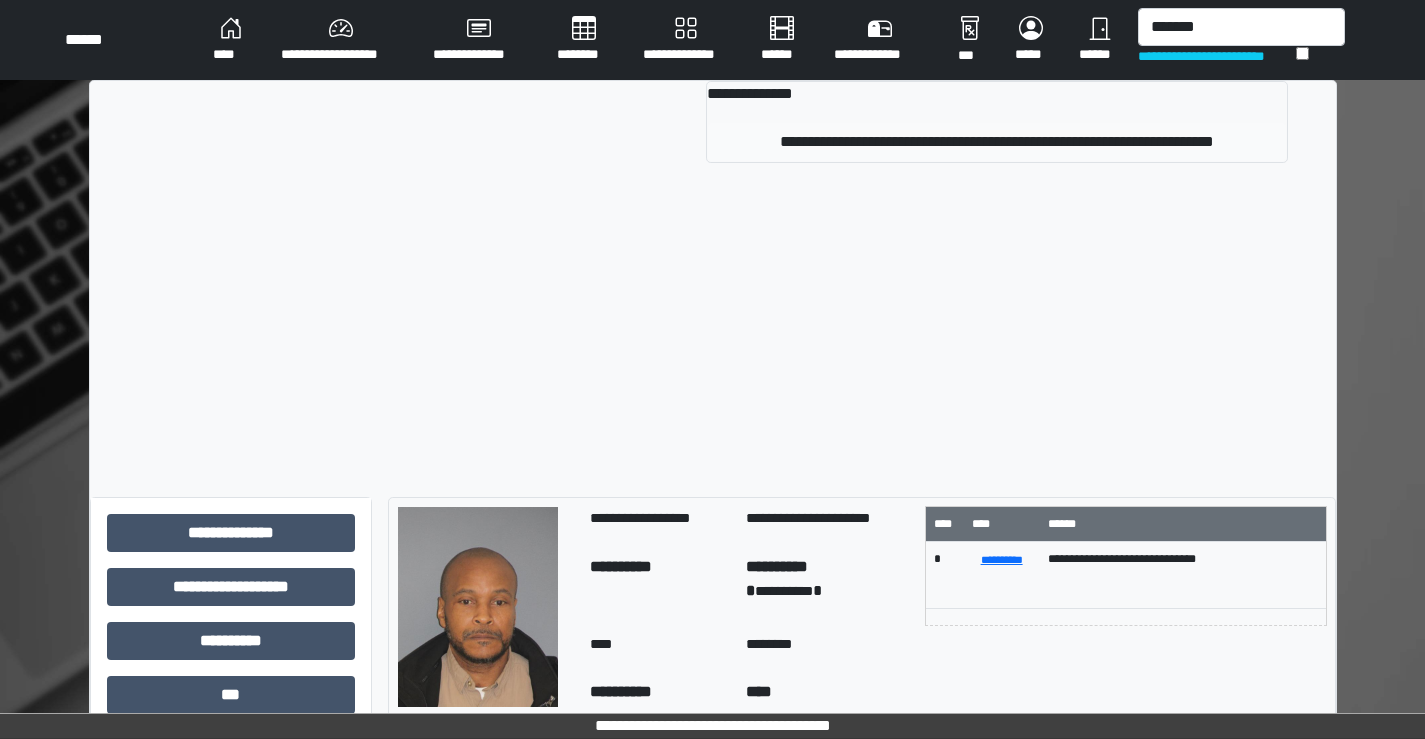 type 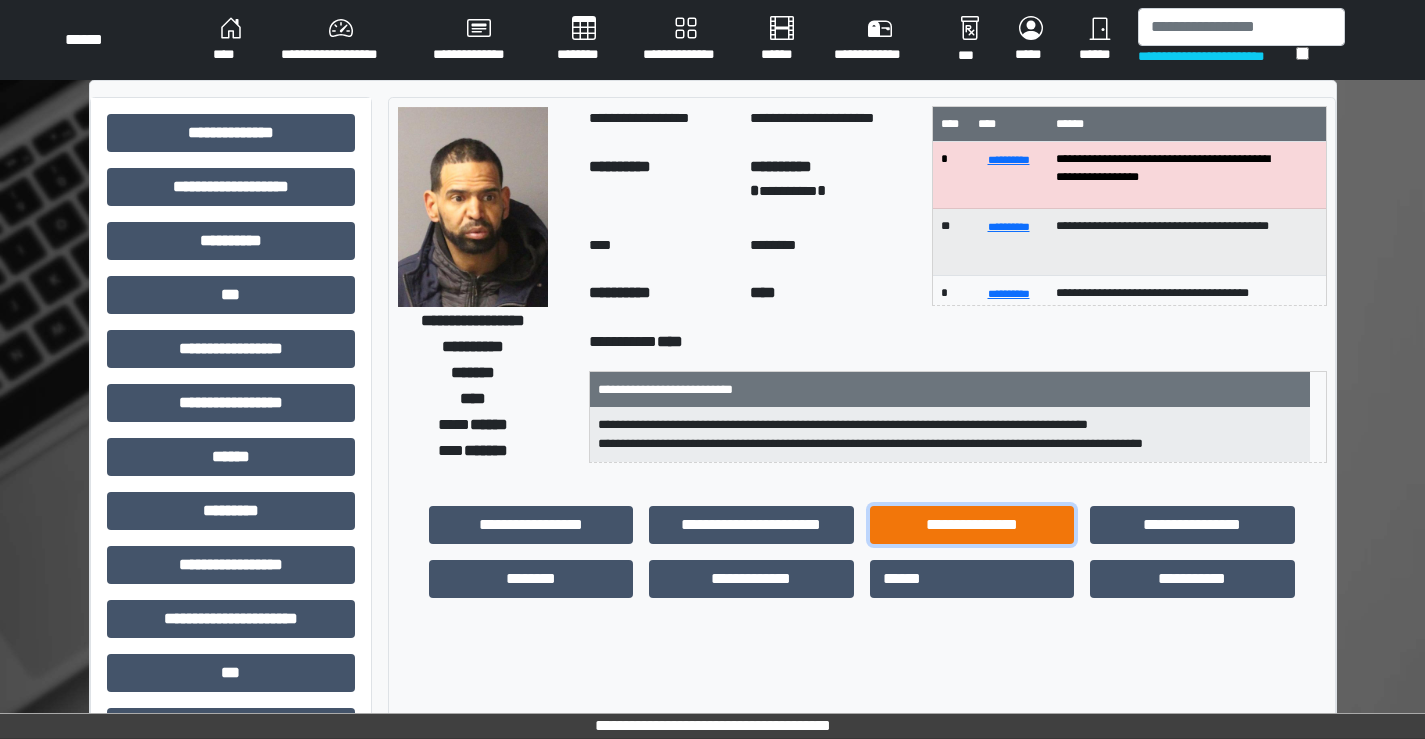 click on "**********" at bounding box center (972, 525) 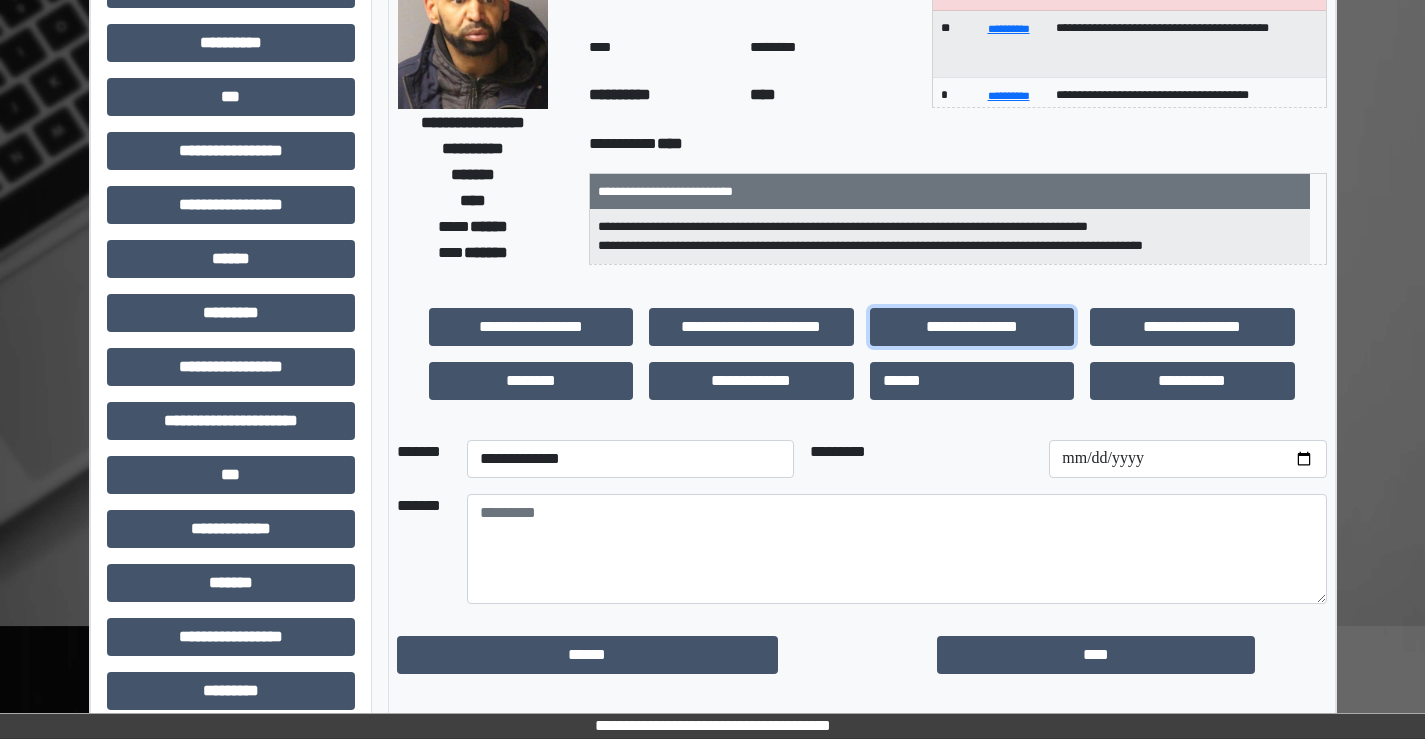 scroll, scrollTop: 200, scrollLeft: 0, axis: vertical 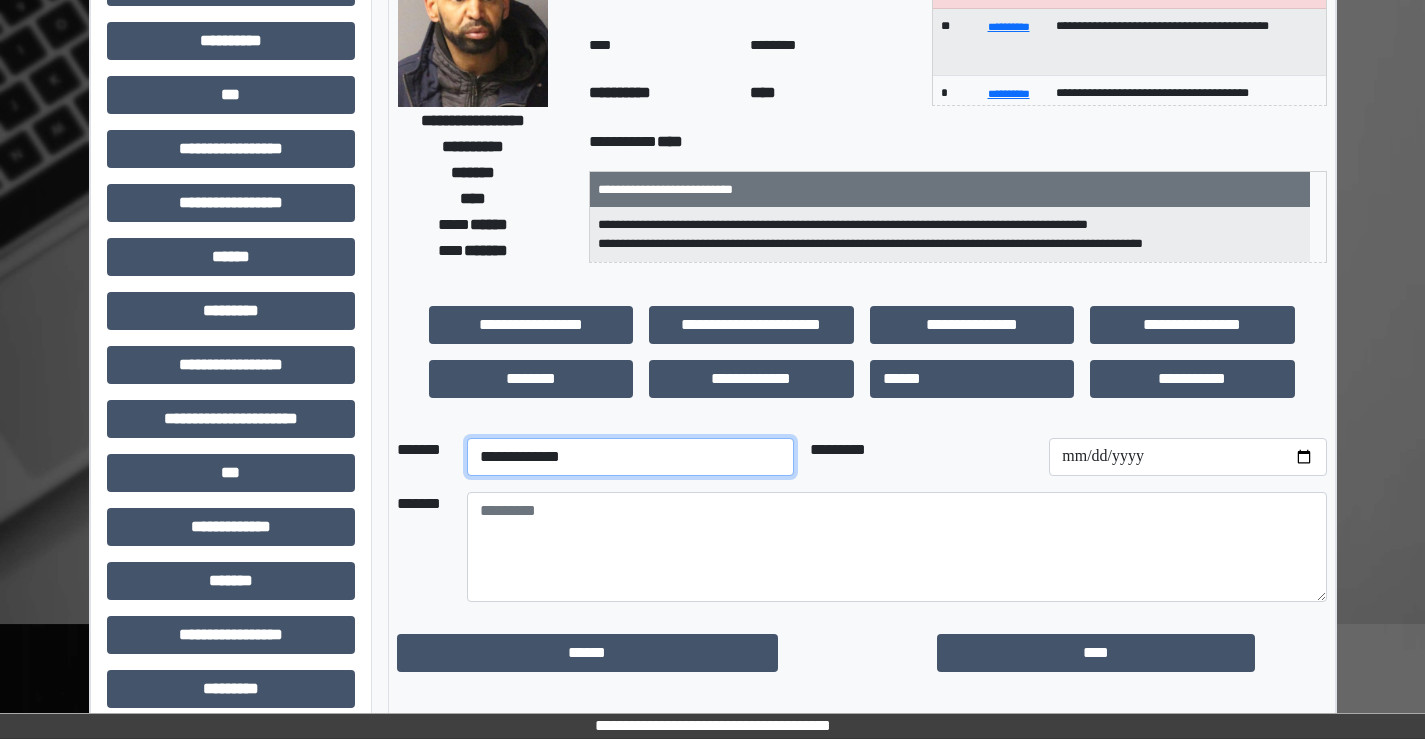 click on "**********" at bounding box center [630, 457] 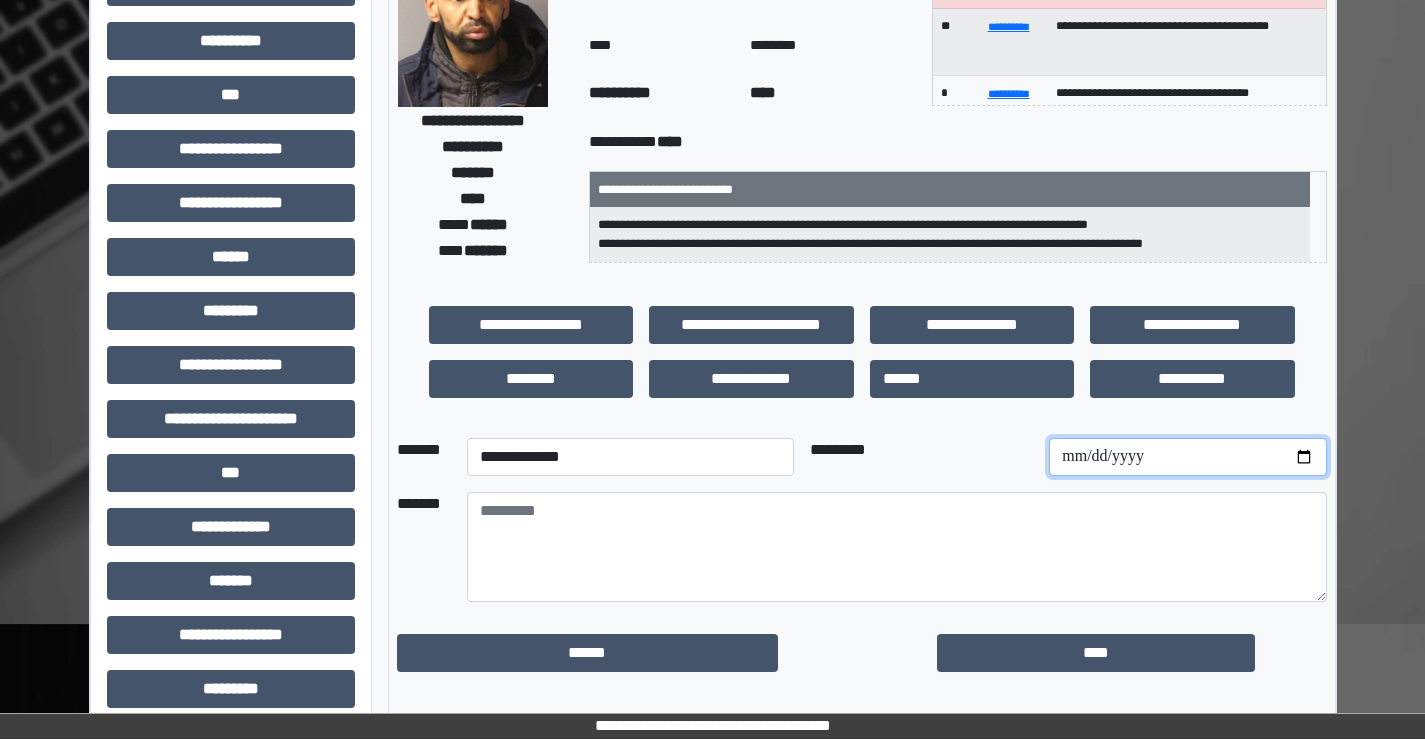 click at bounding box center (1187, 457) 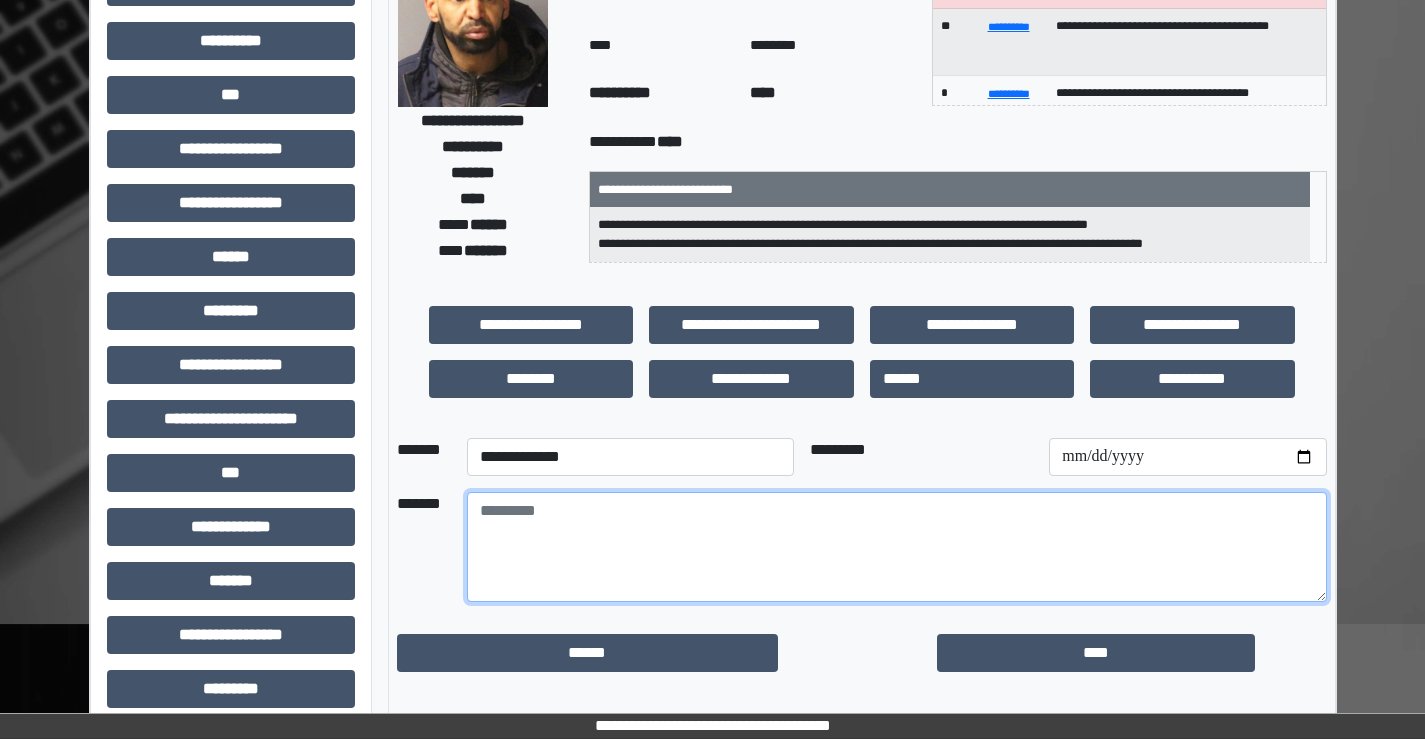 drag, startPoint x: 912, startPoint y: 568, endPoint x: 915, endPoint y: 521, distance: 47.095646 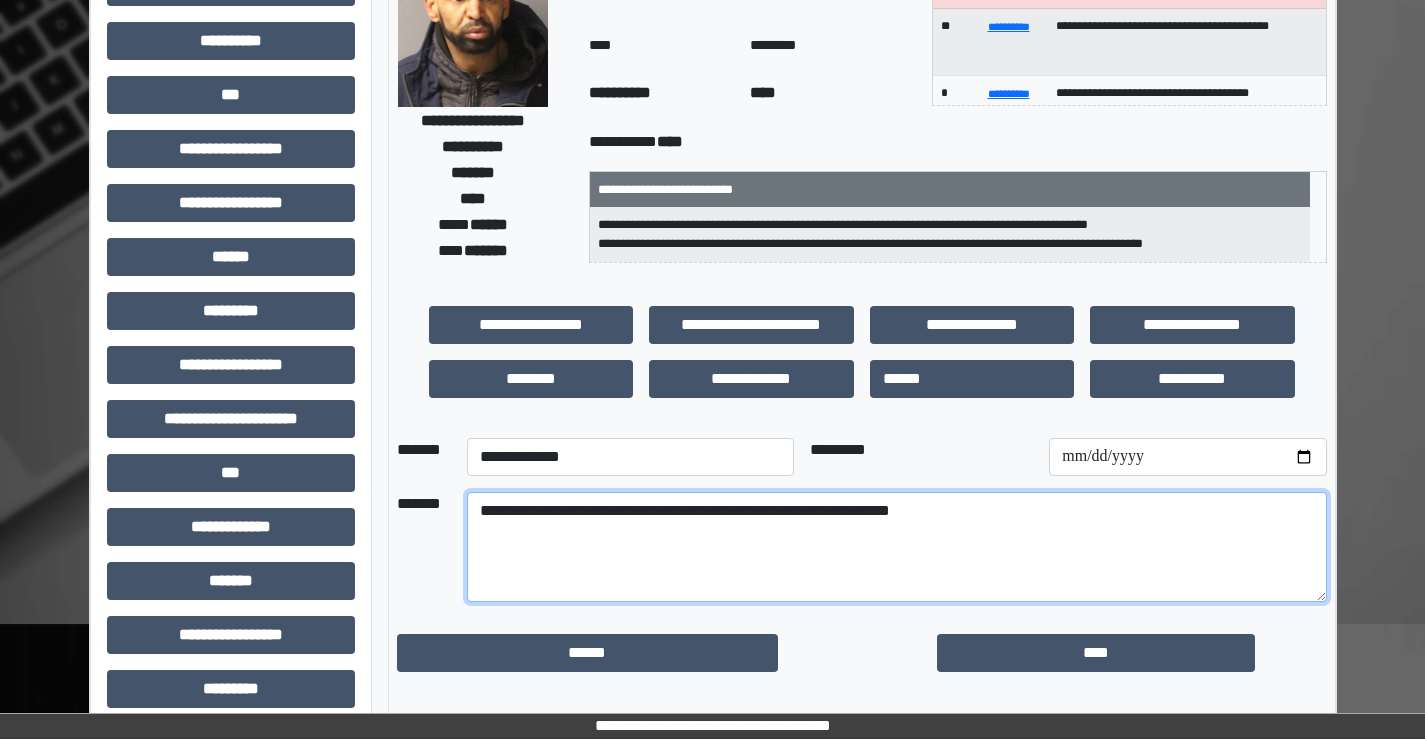 click on "**********" at bounding box center (897, 547) 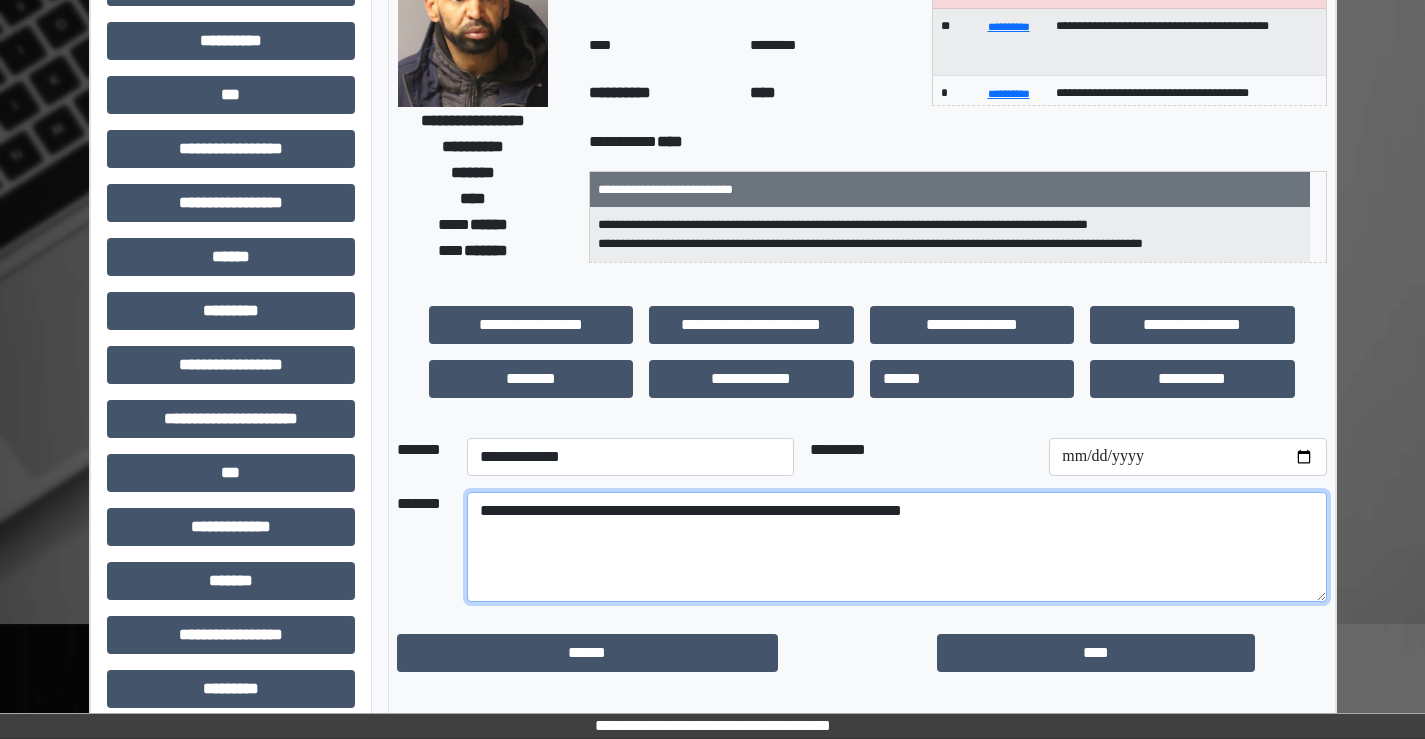 click on "**********" at bounding box center (897, 547) 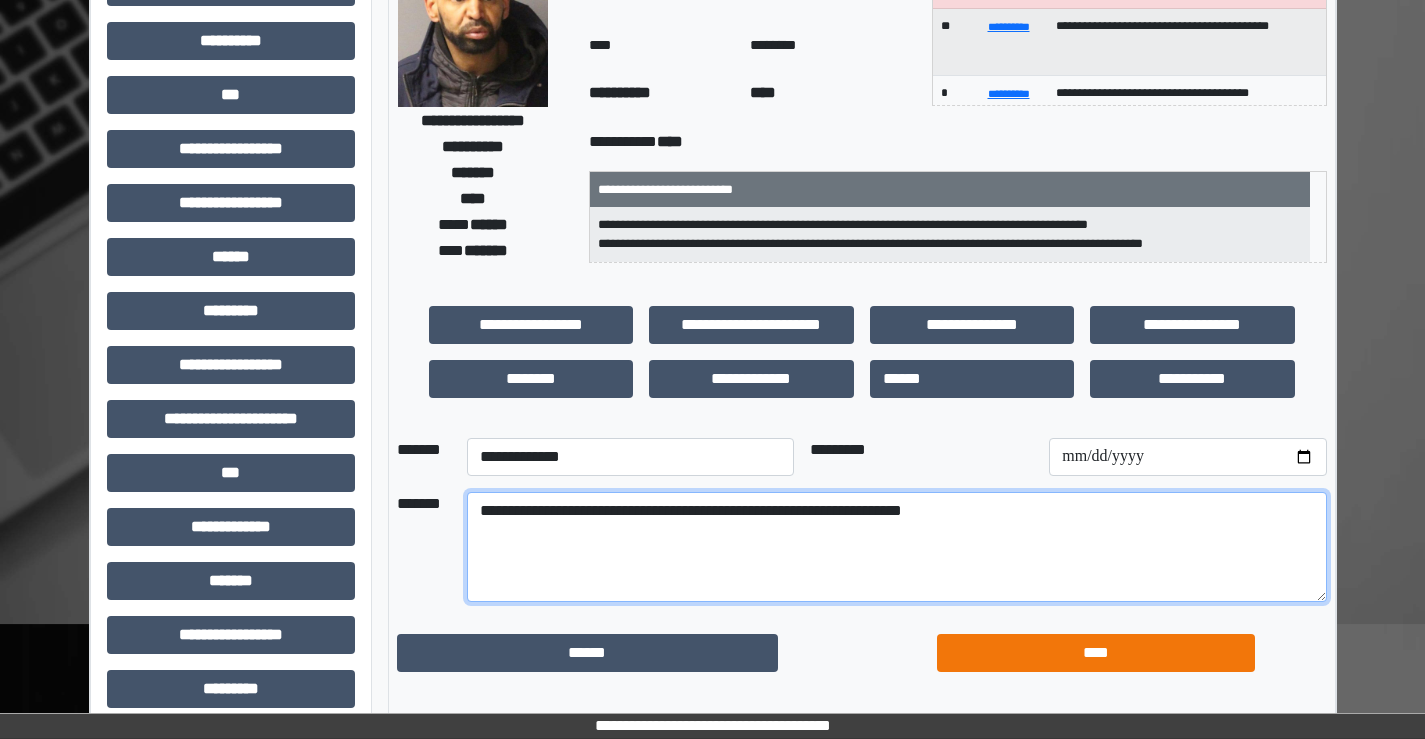type on "**********" 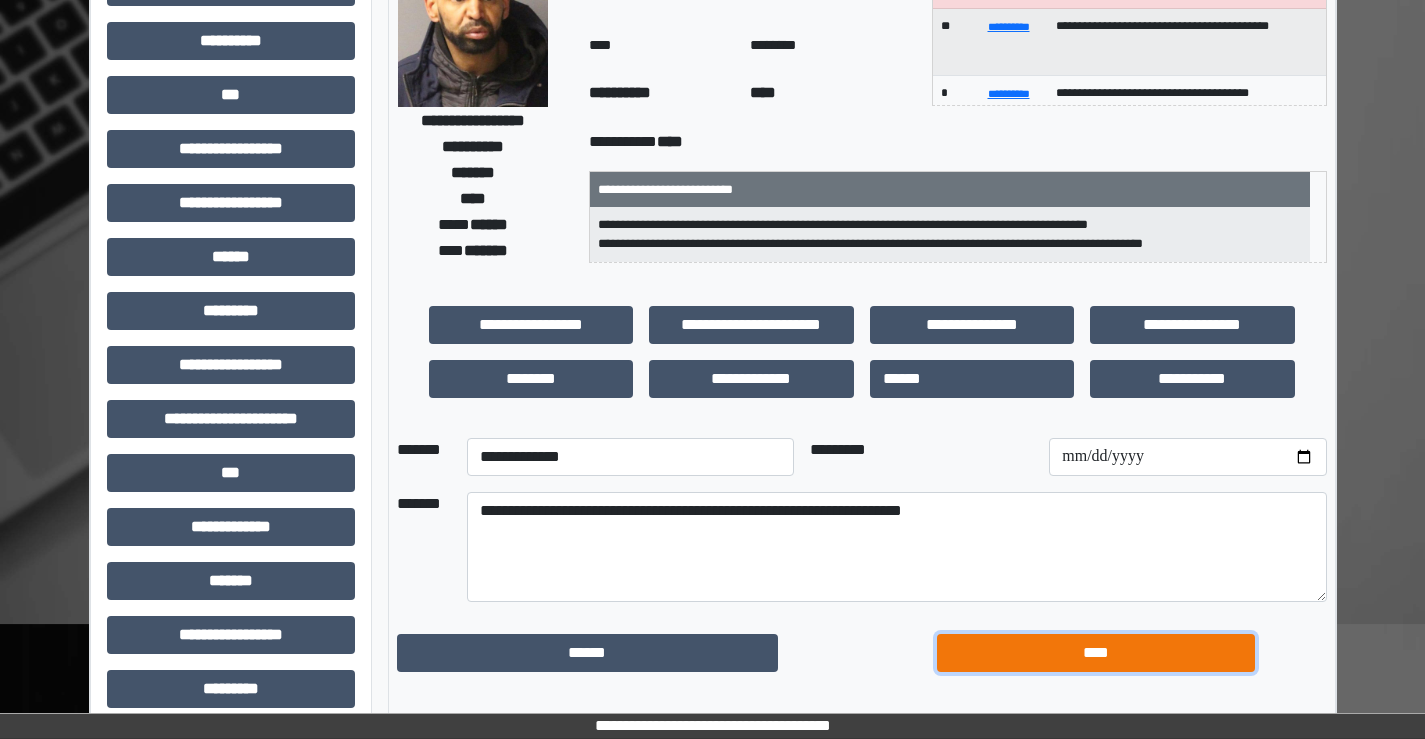 click on "****" at bounding box center [1096, 653] 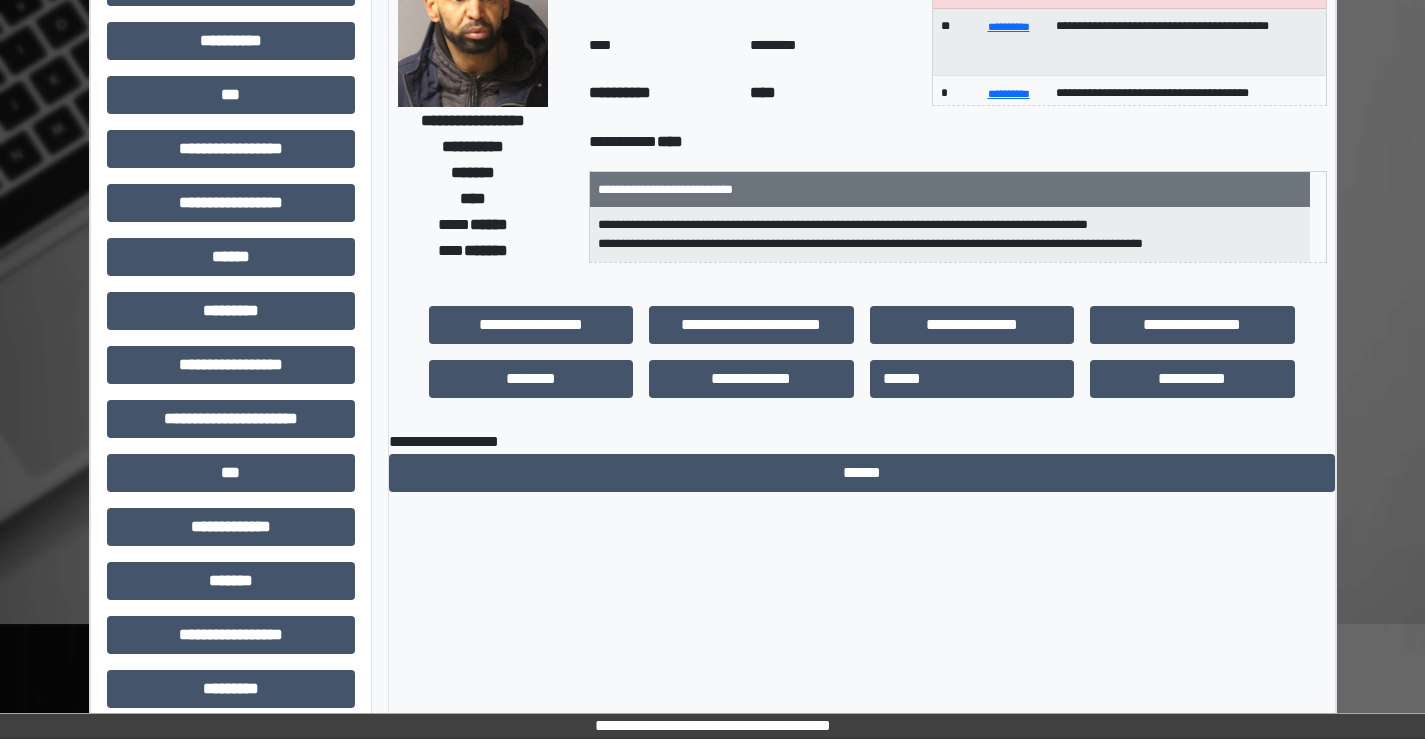 scroll, scrollTop: 0, scrollLeft: 0, axis: both 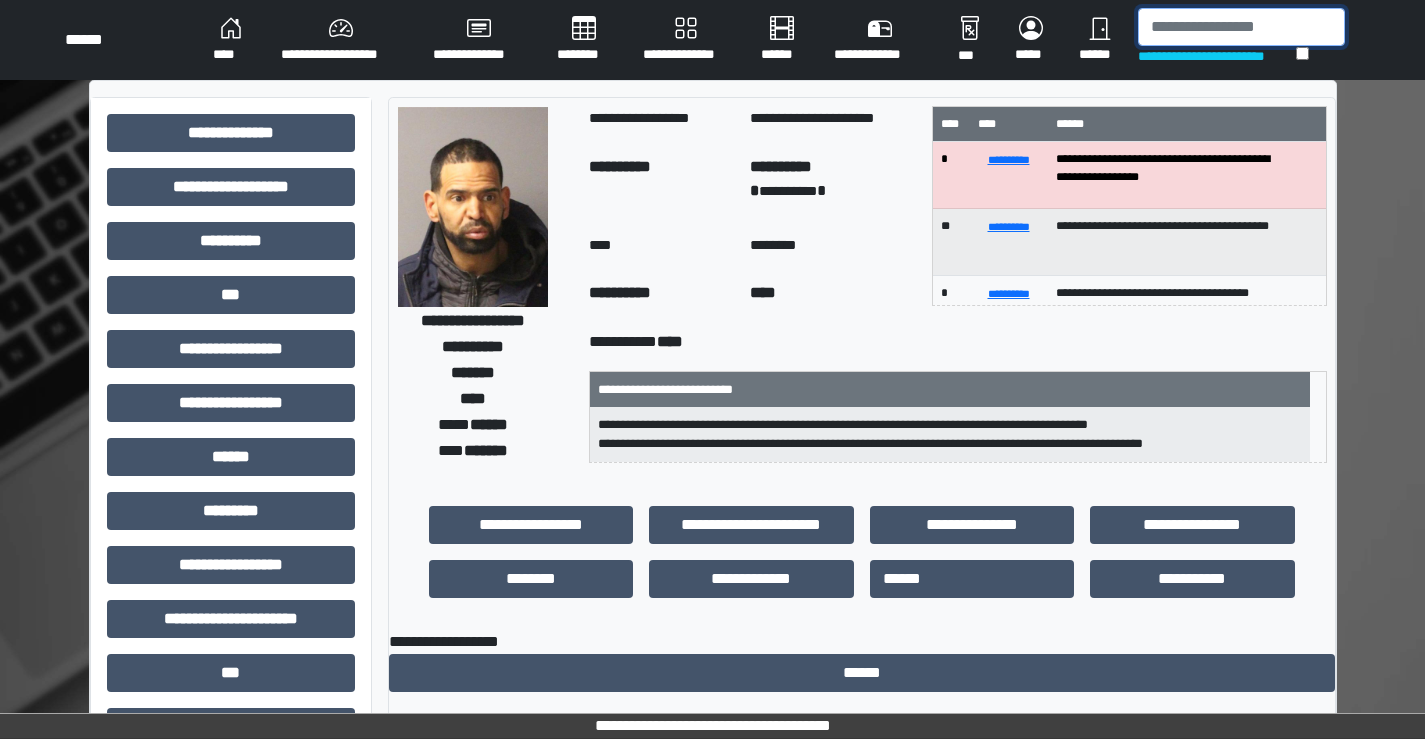 click at bounding box center (1241, 27) 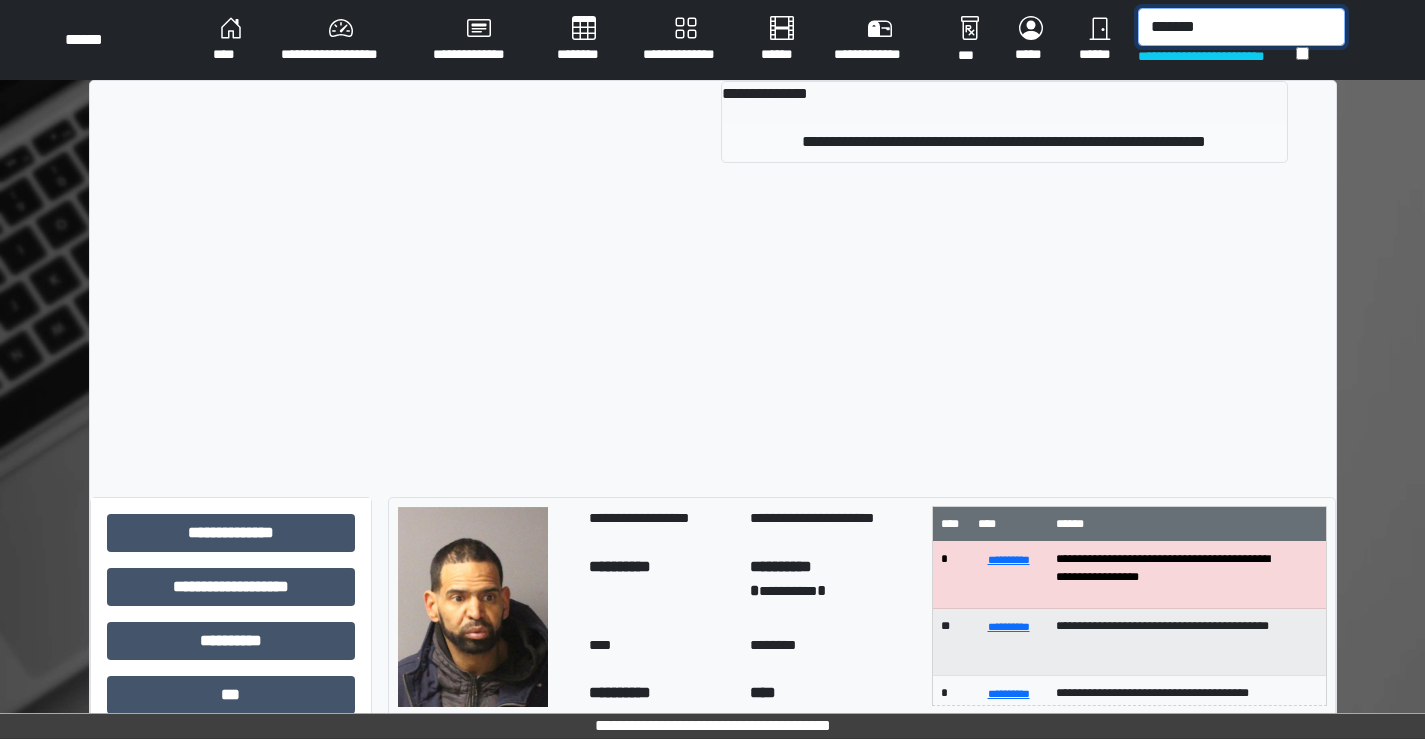 type on "*******" 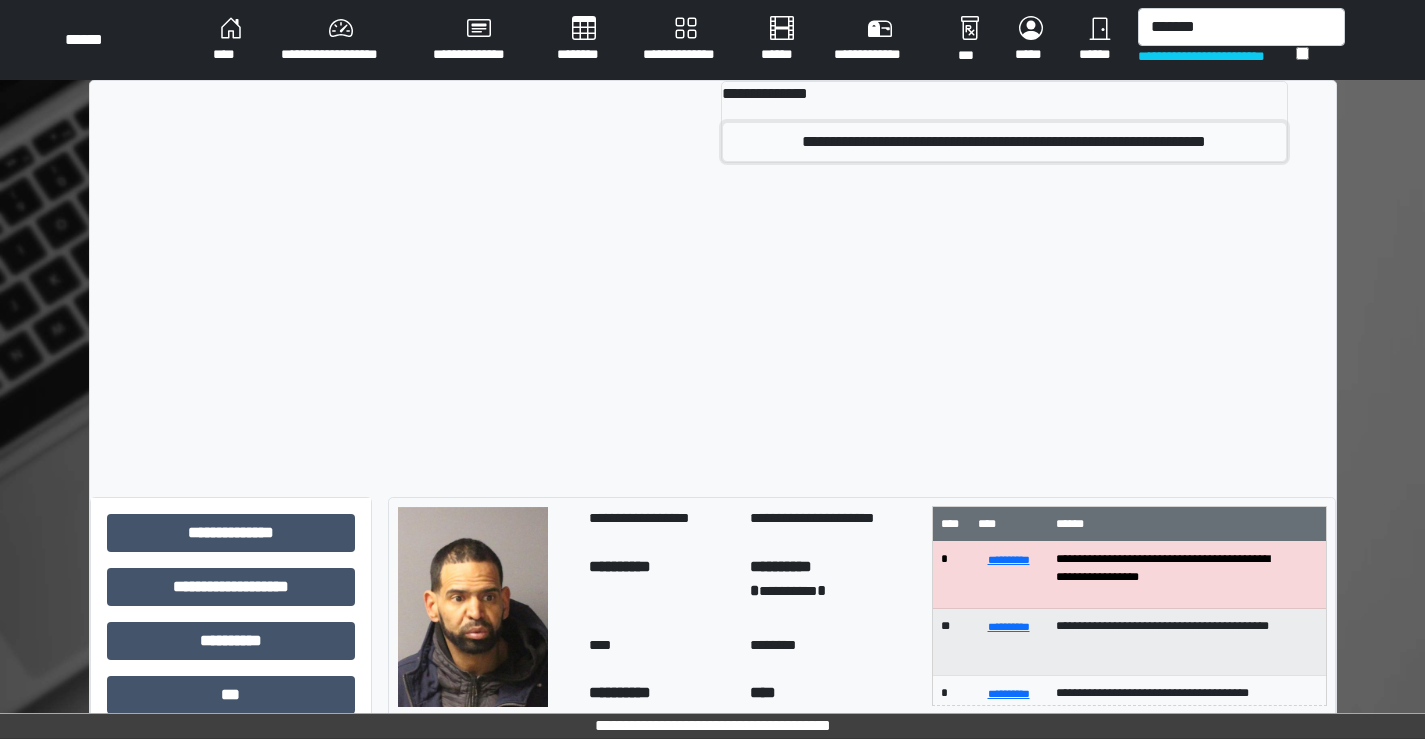 click on "**********" at bounding box center (1004, 142) 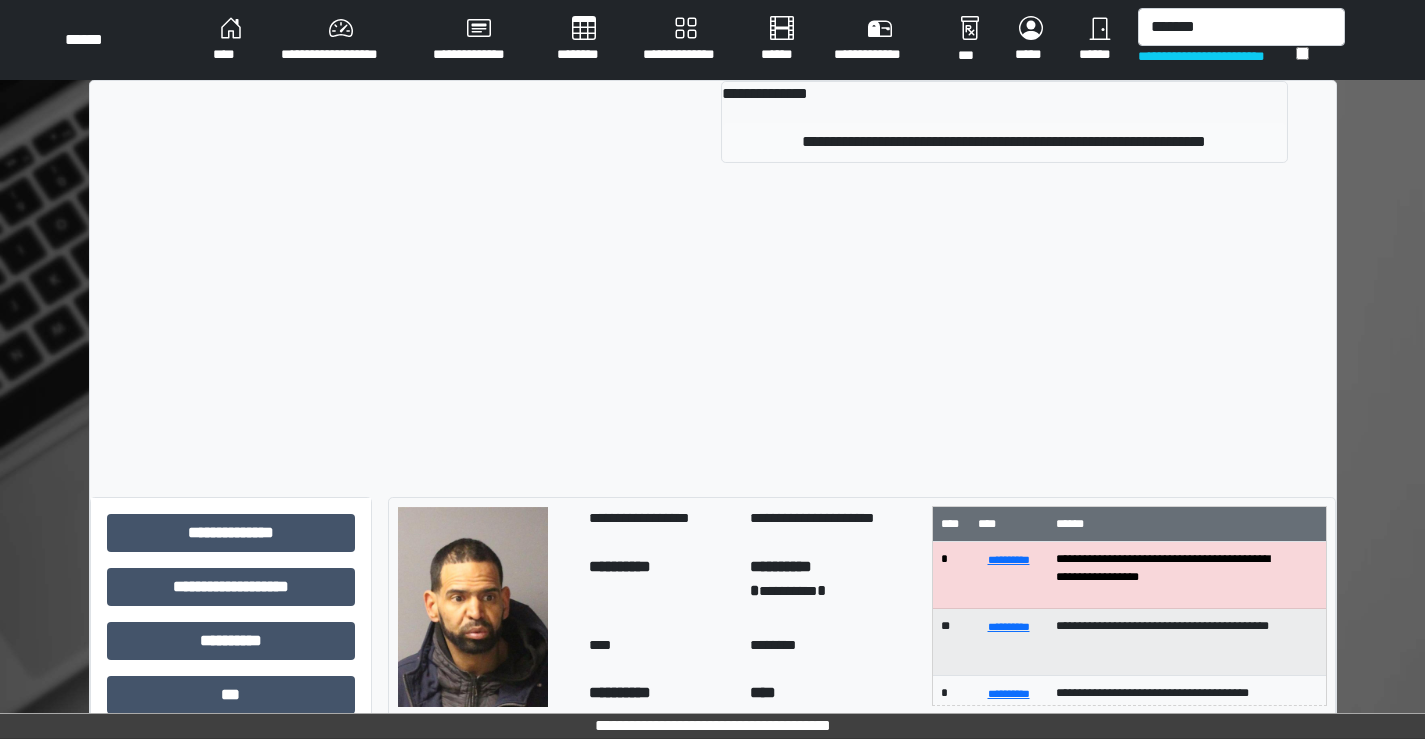 type 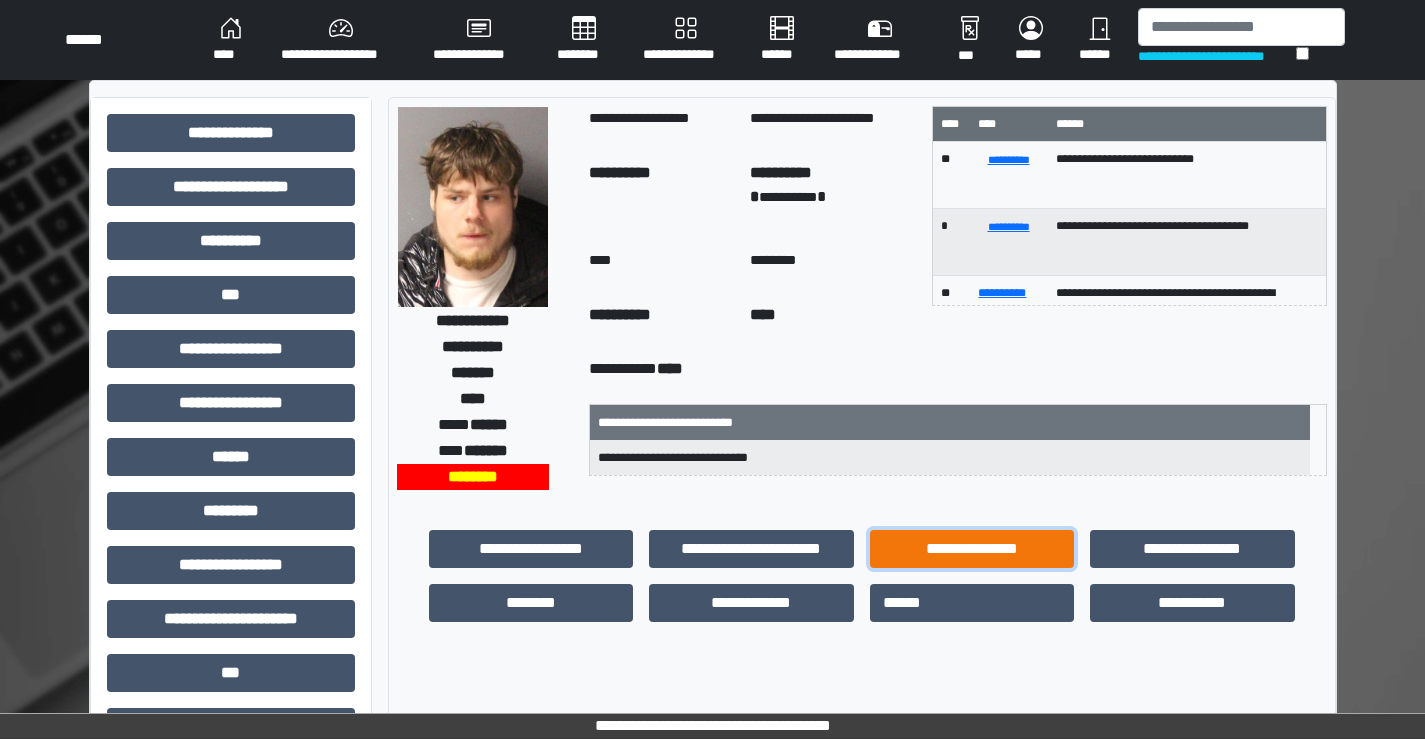 click on "**********" at bounding box center (972, 549) 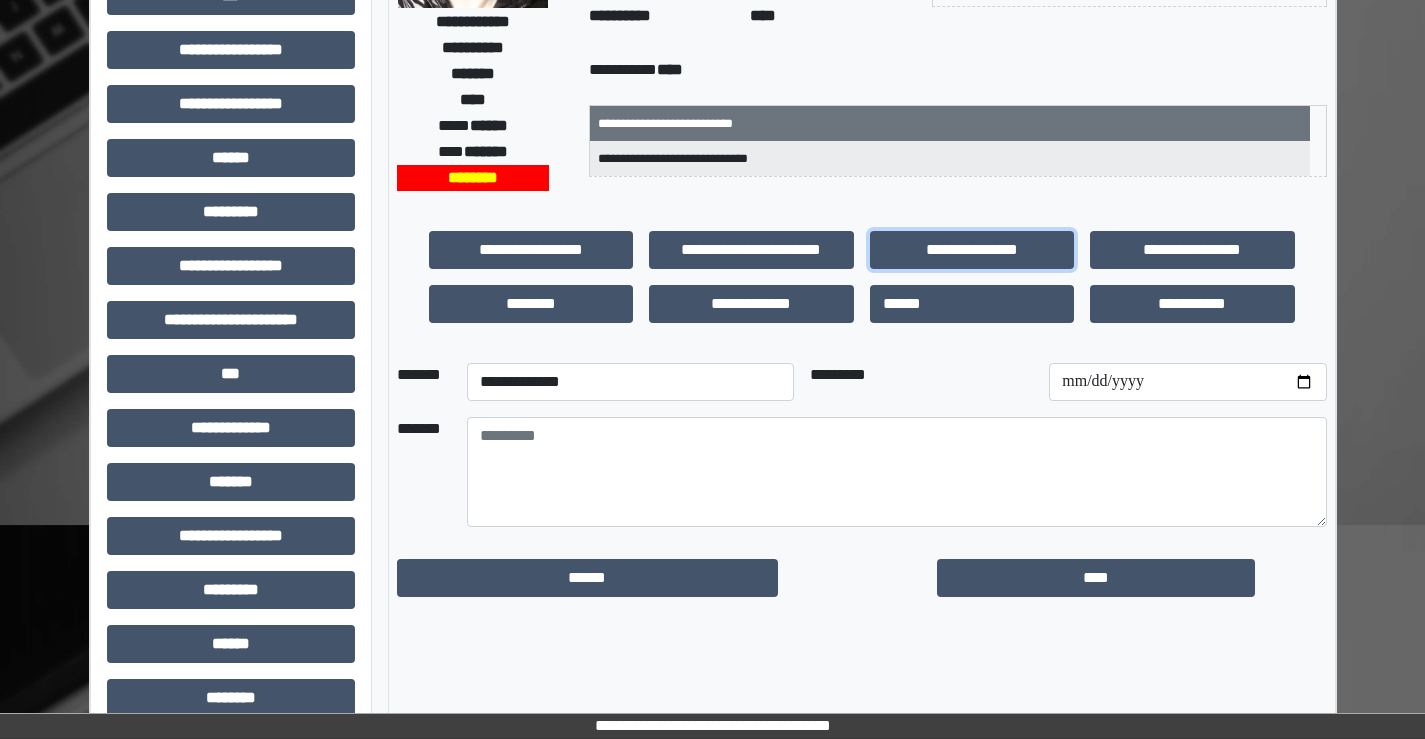 scroll, scrollTop: 300, scrollLeft: 0, axis: vertical 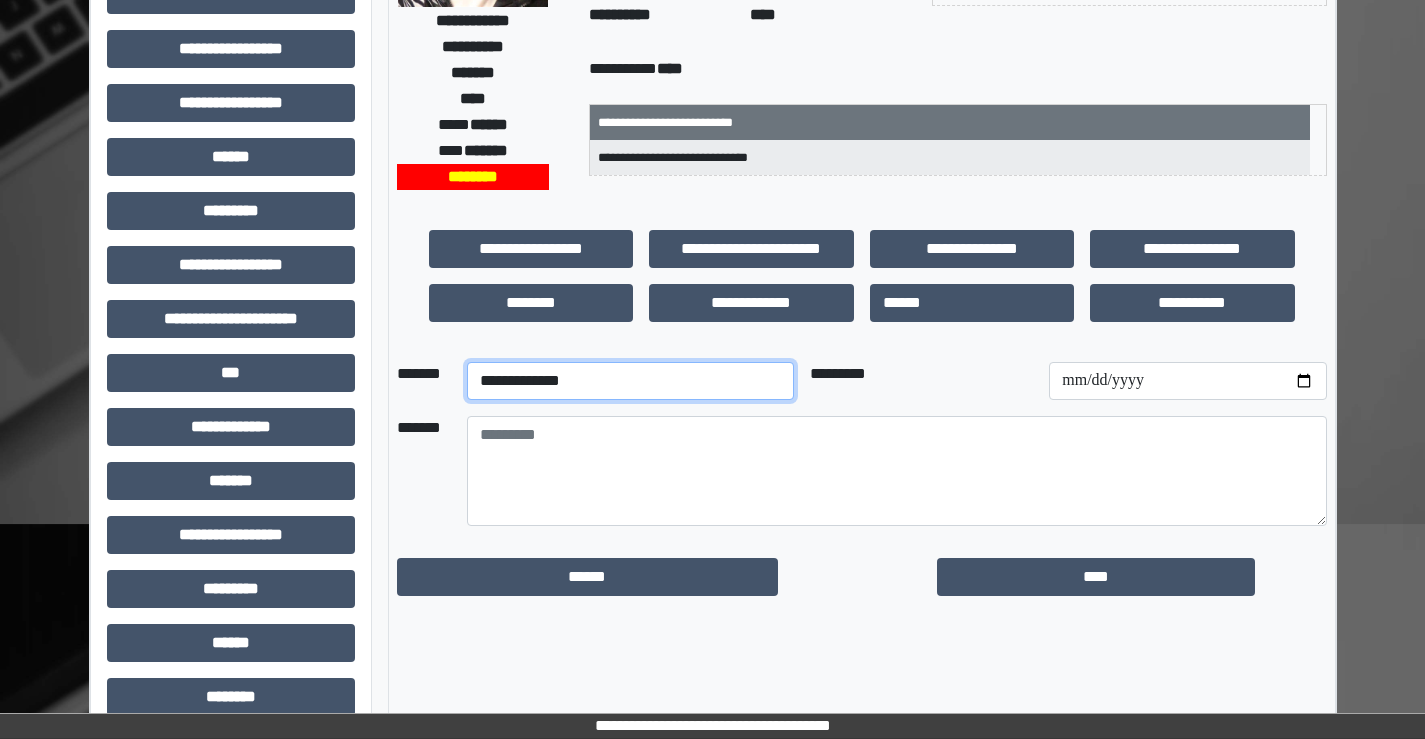 click on "**********" at bounding box center (630, 381) 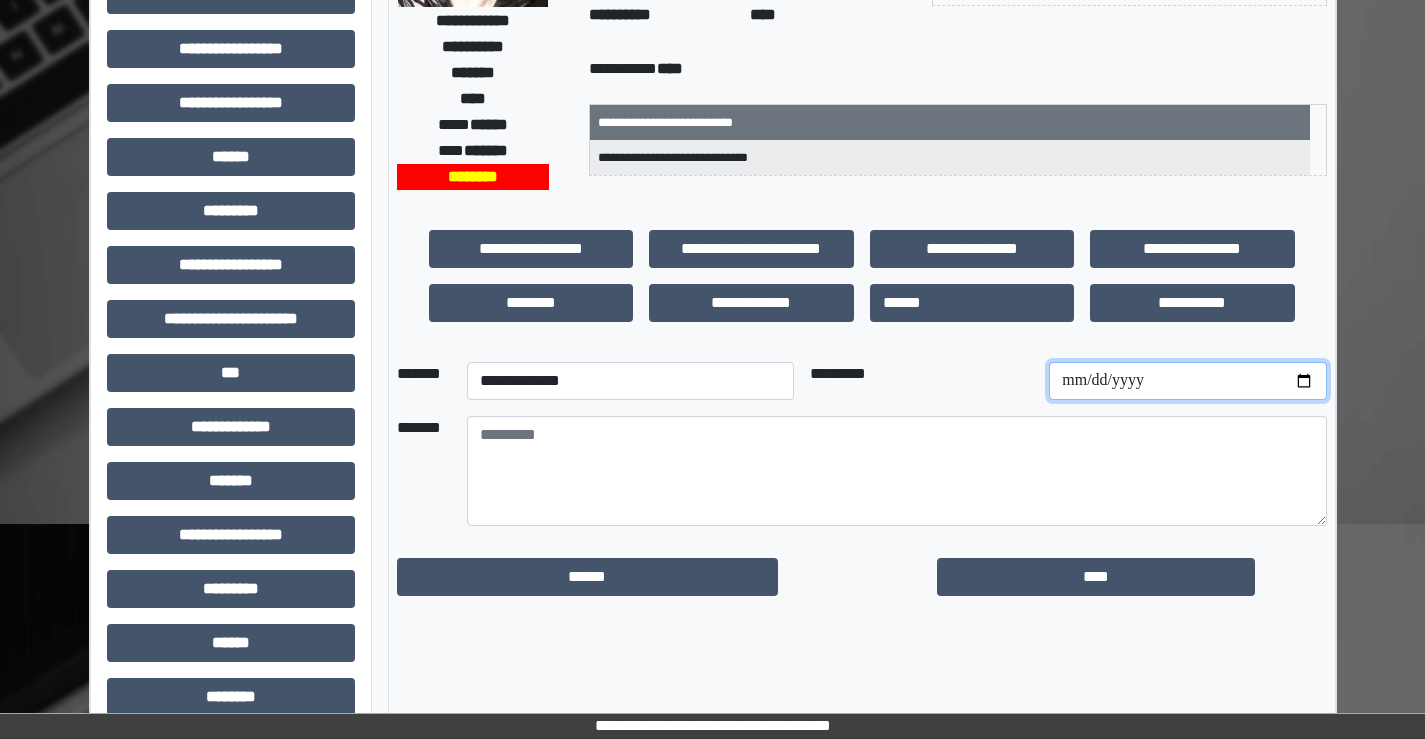 click at bounding box center [1187, 381] 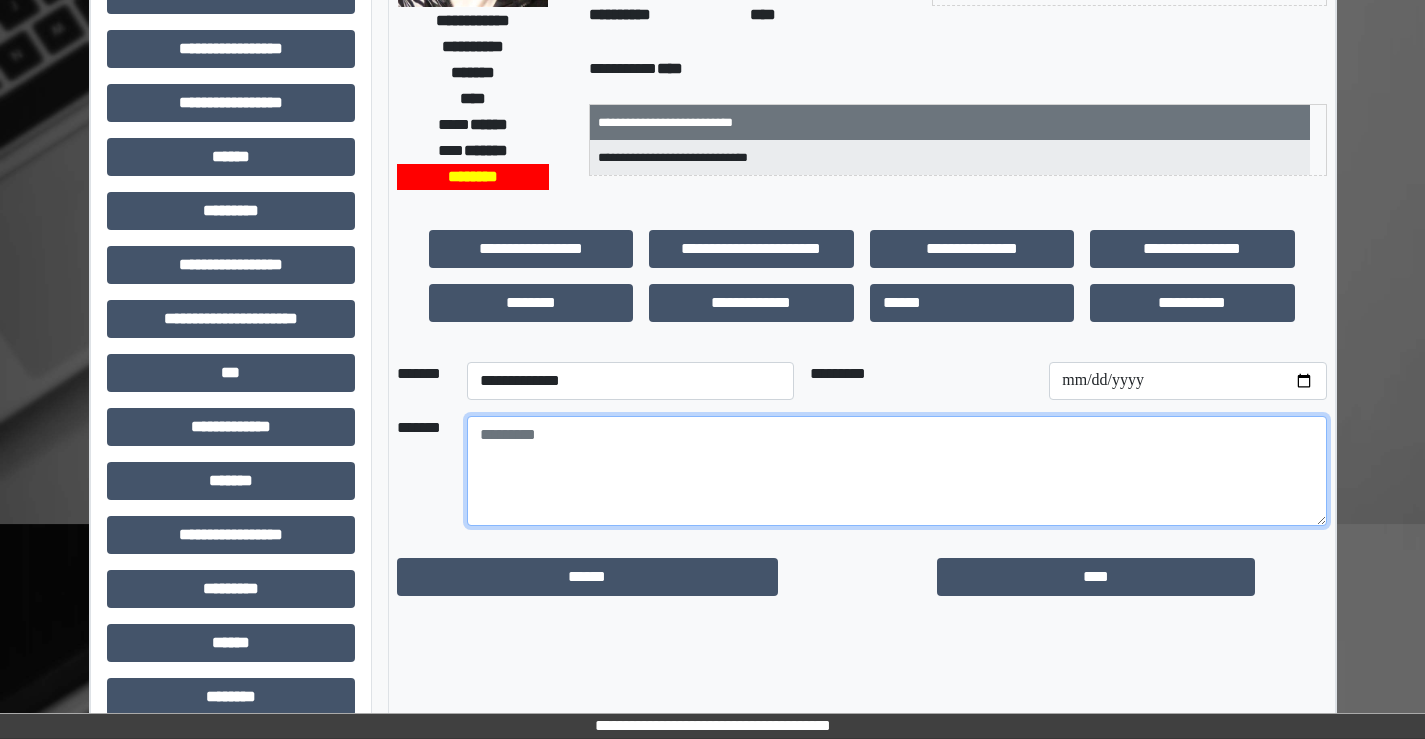 click at bounding box center (897, 471) 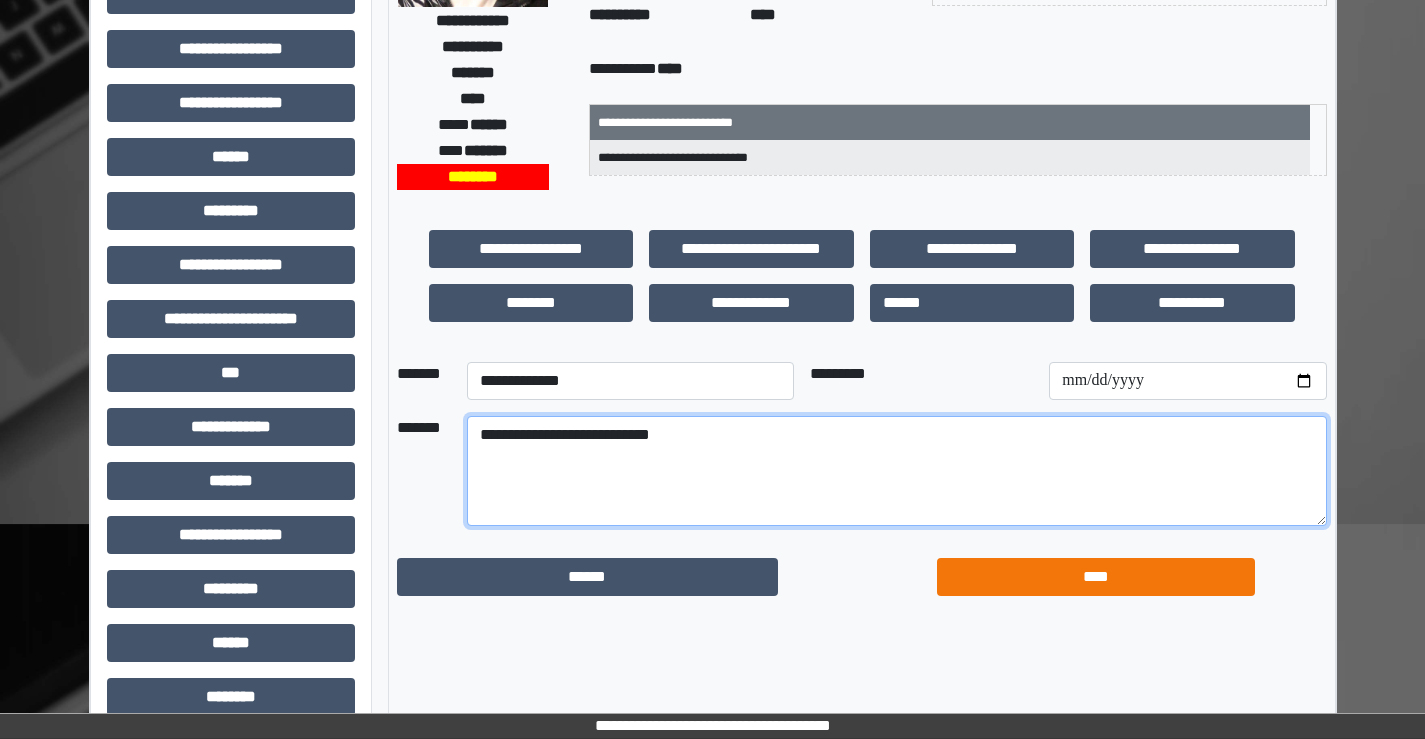 type on "**********" 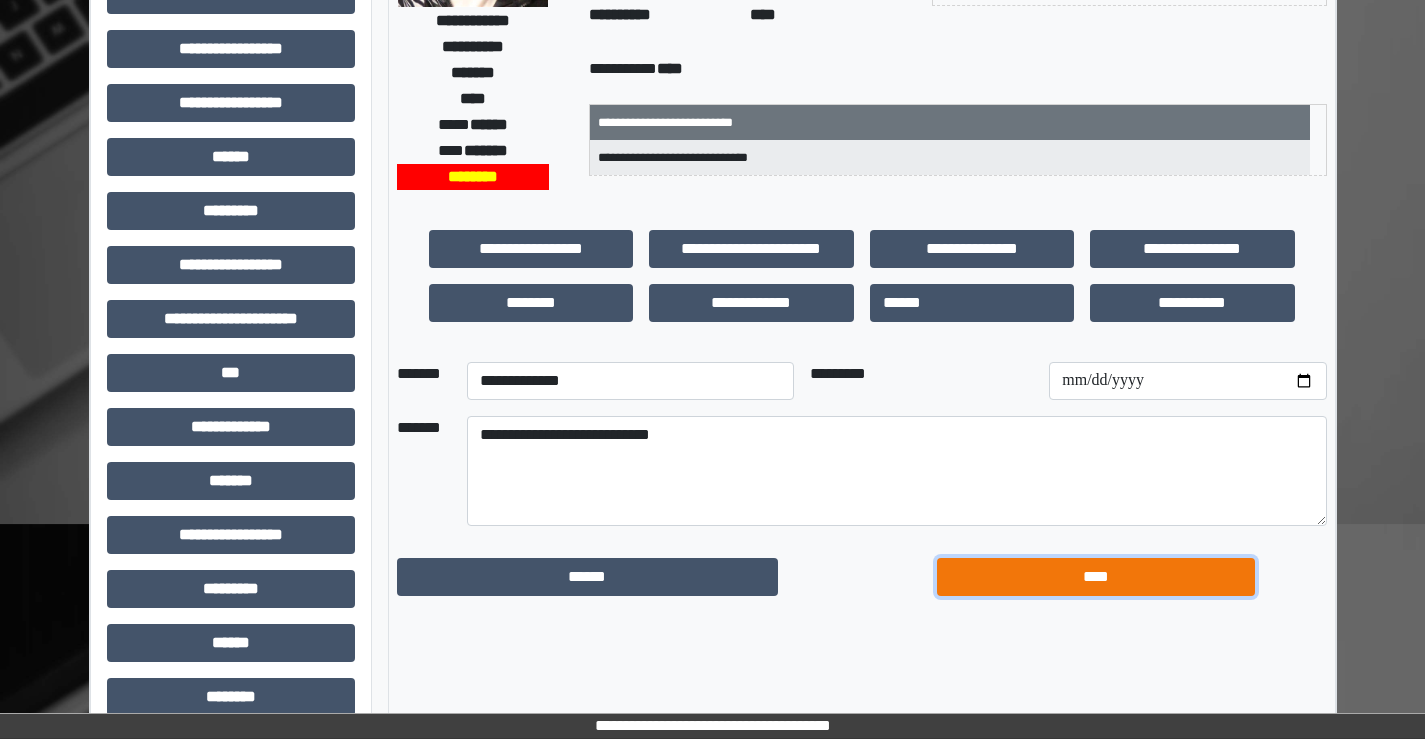 click on "****" at bounding box center (1096, 577) 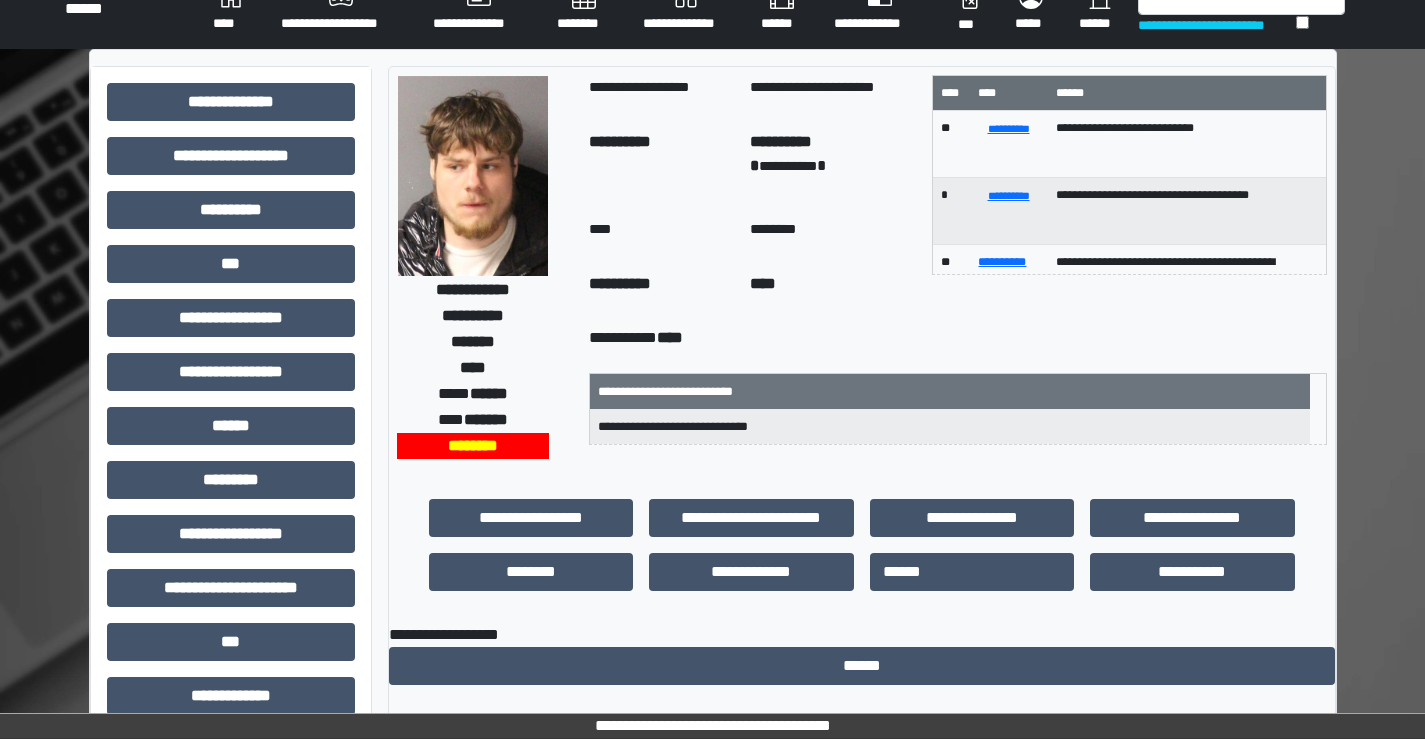 scroll, scrollTop: 0, scrollLeft: 0, axis: both 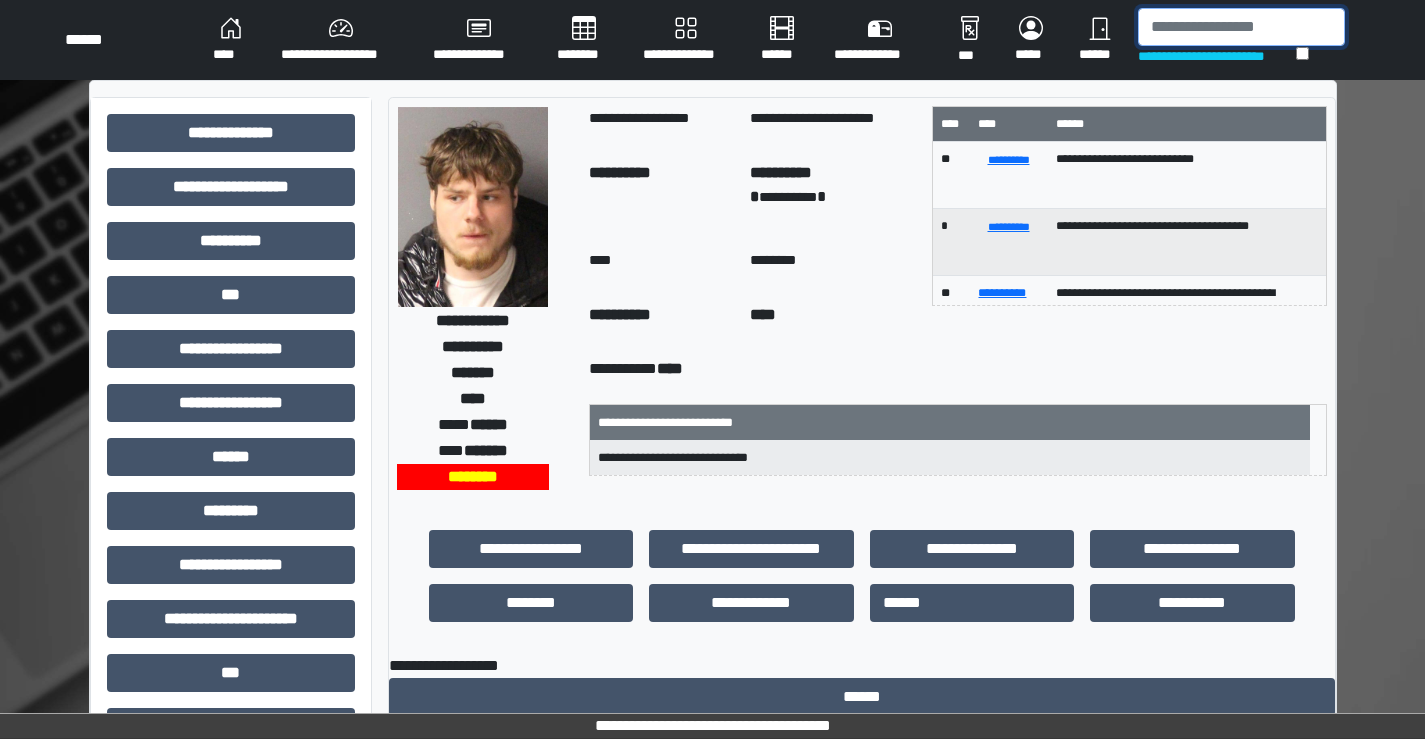 click at bounding box center [1241, 27] 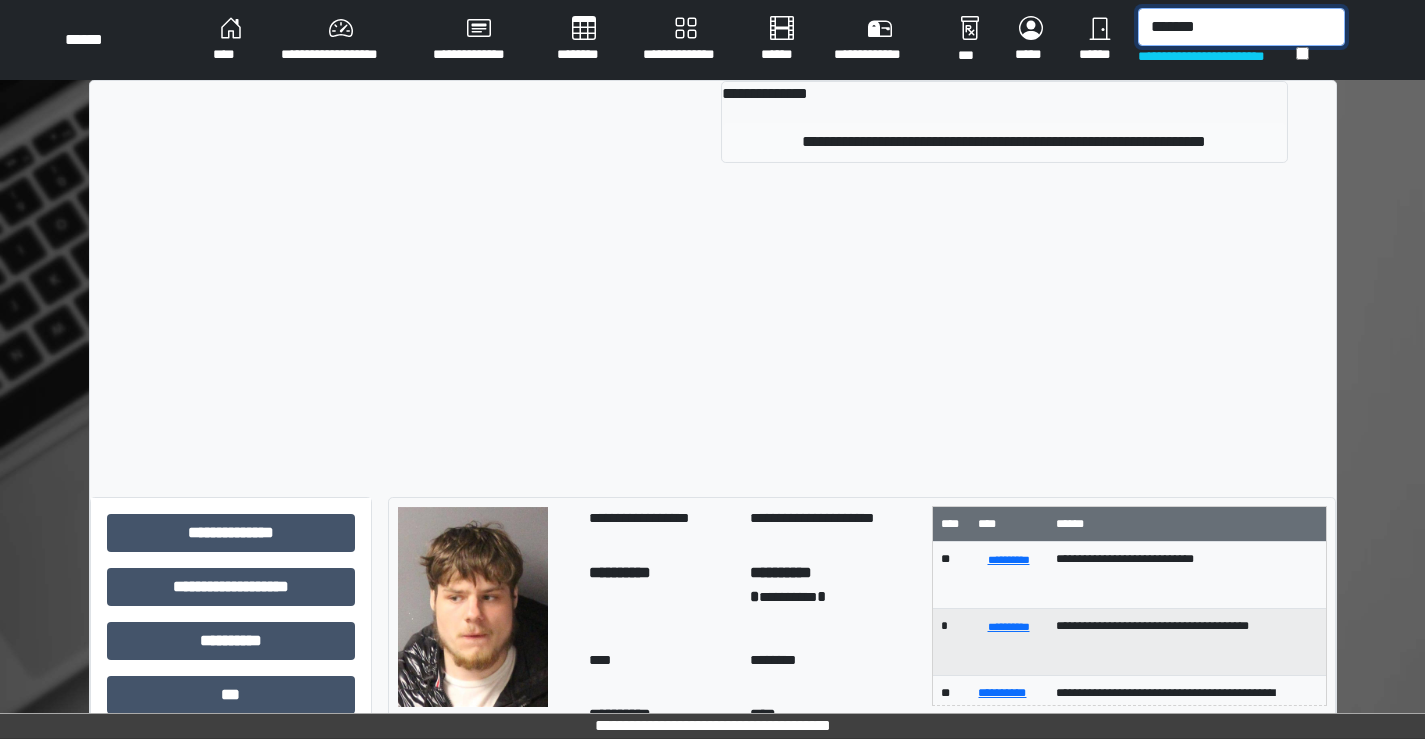 type on "*******" 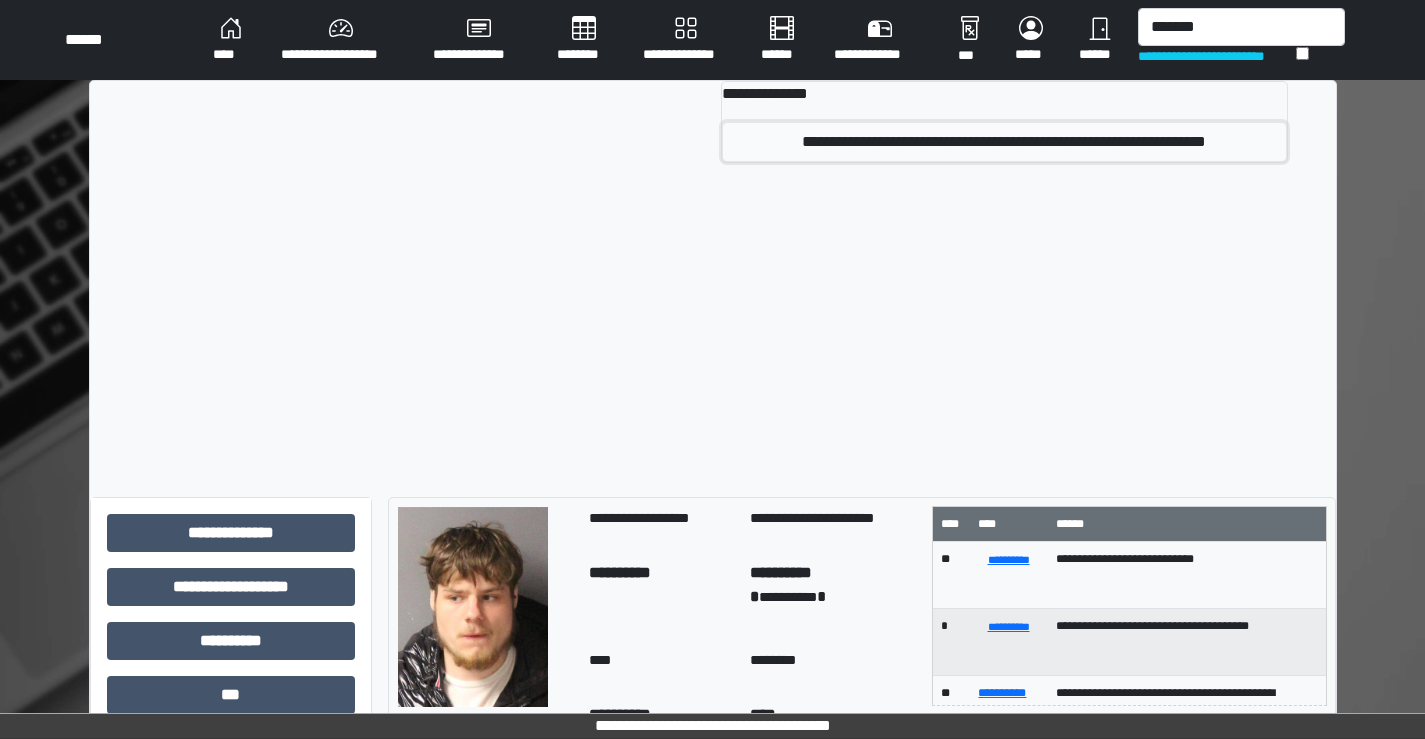 click on "**********" at bounding box center (1004, 142) 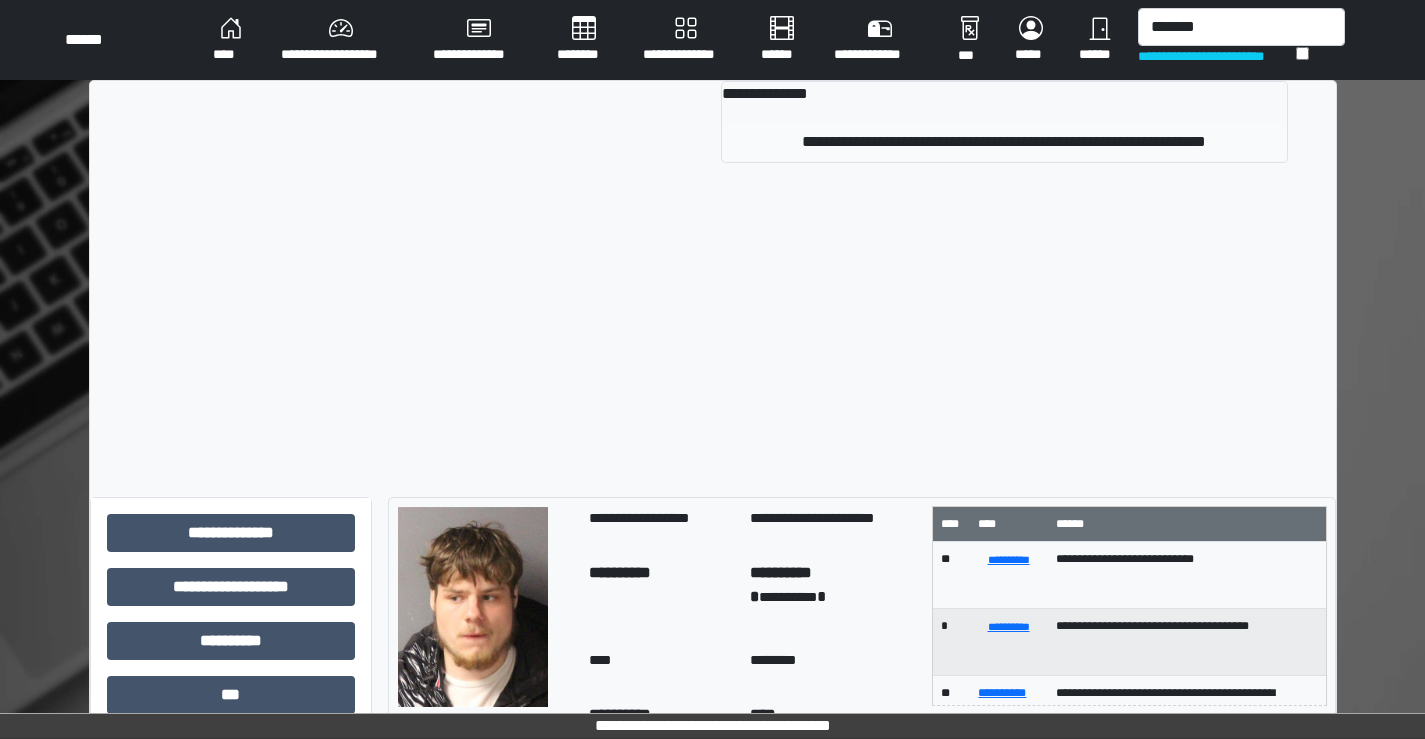type 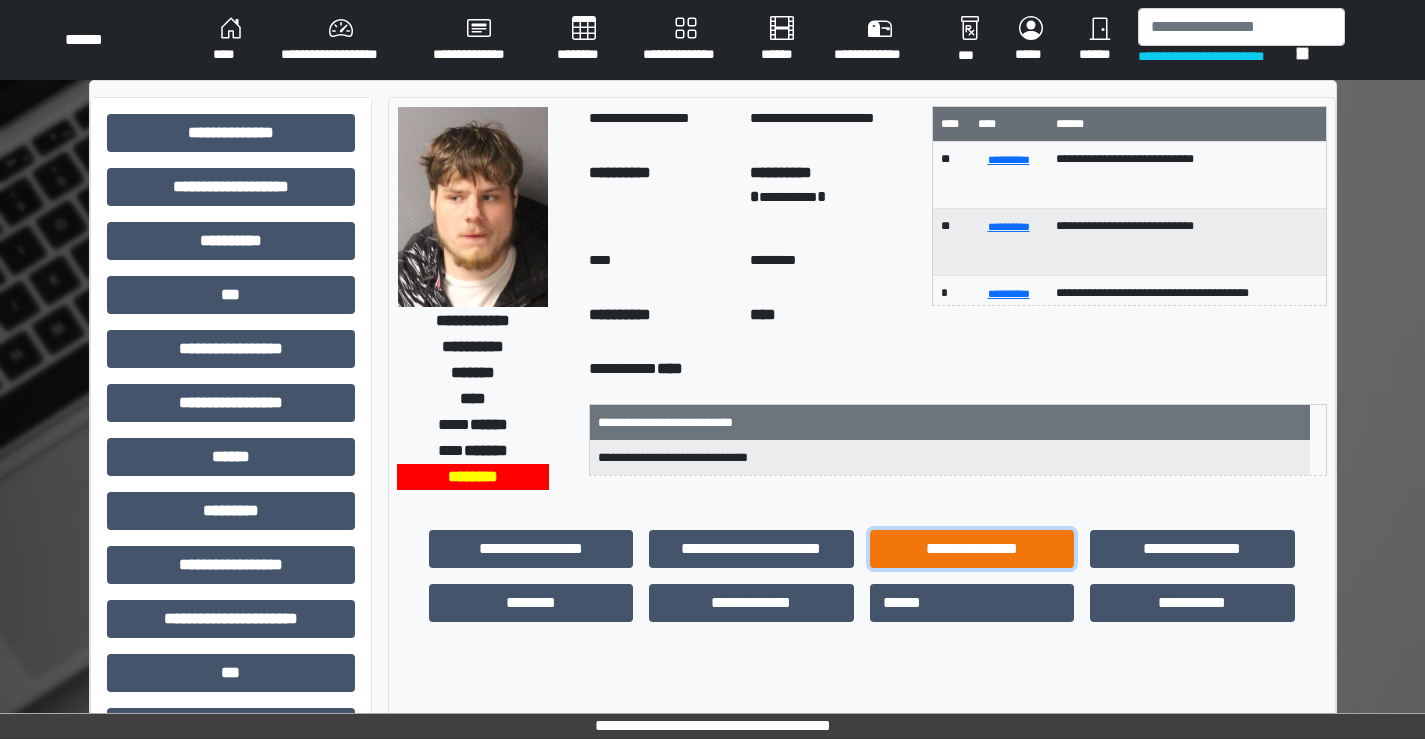 click on "**********" at bounding box center [972, 549] 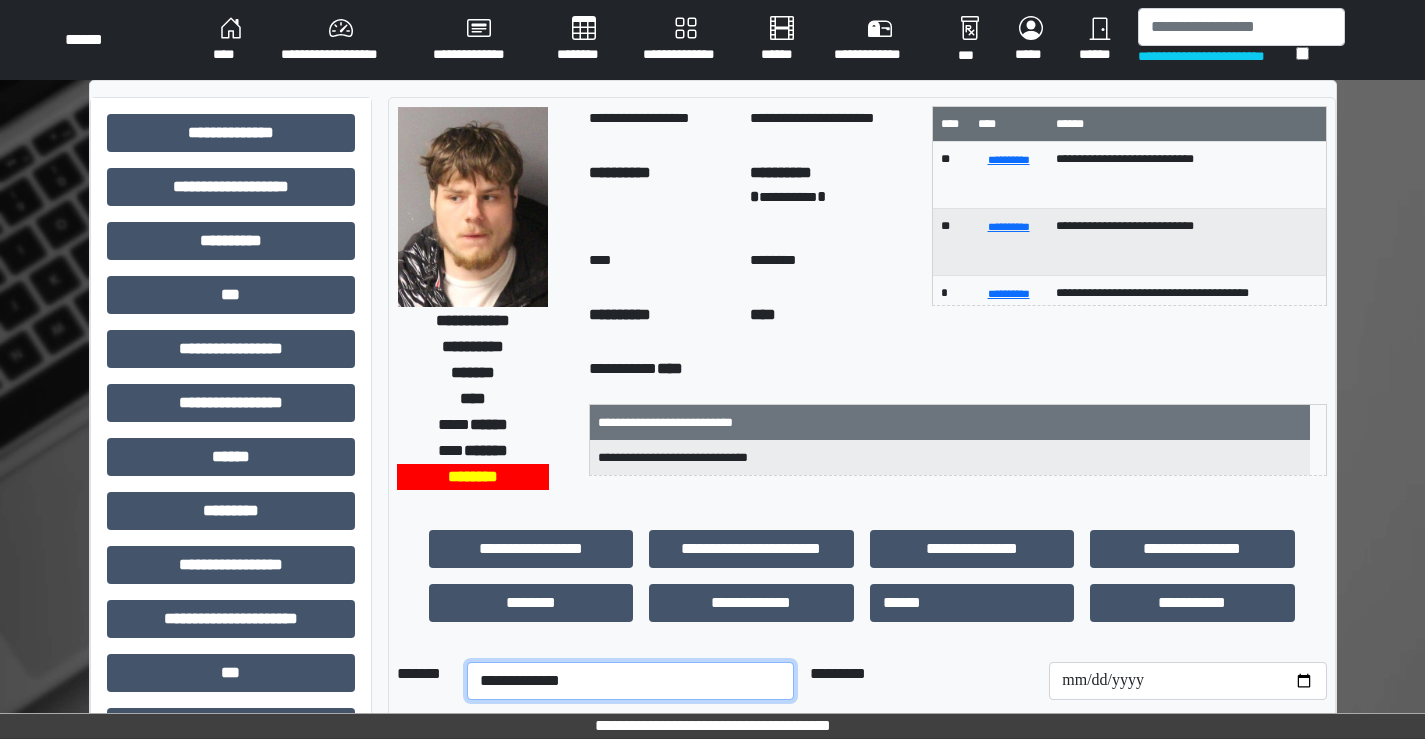 click on "**********" at bounding box center (630, 681) 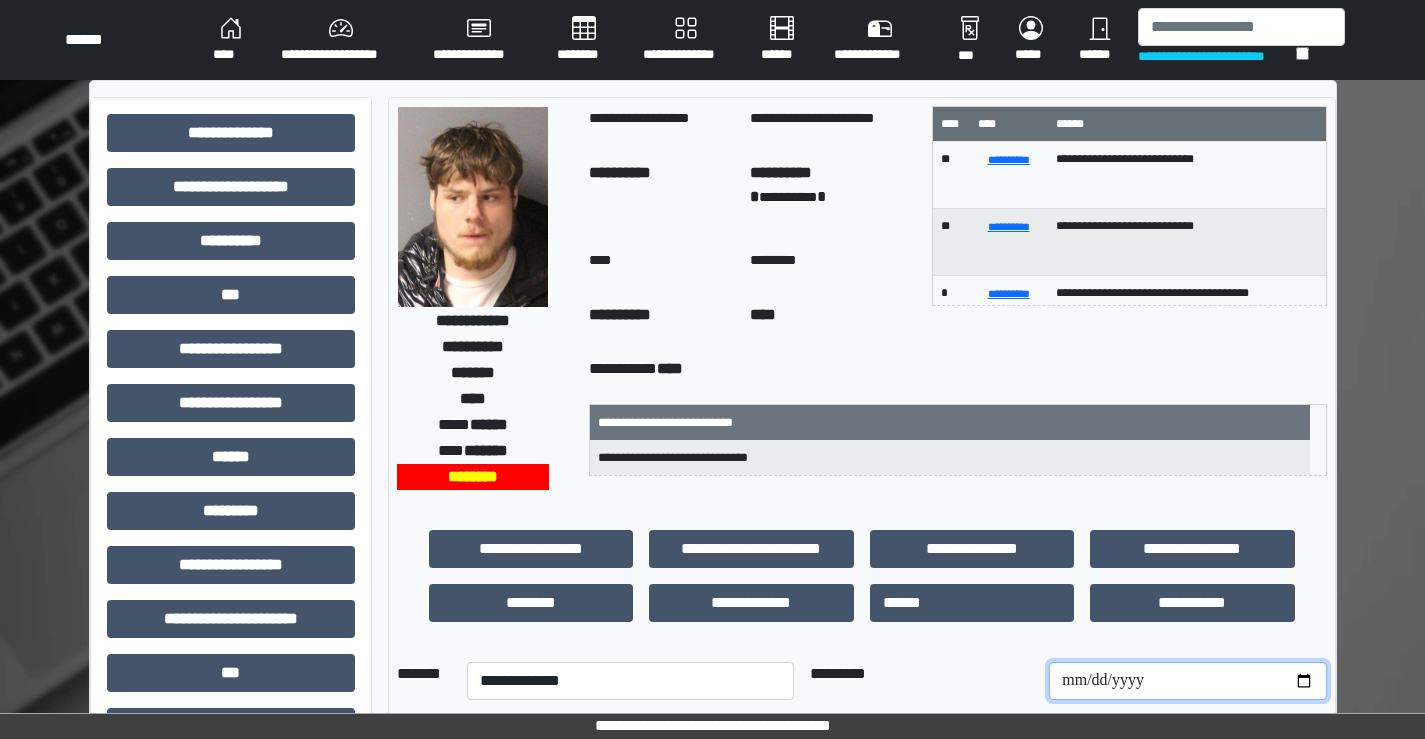 click at bounding box center [1187, 681] 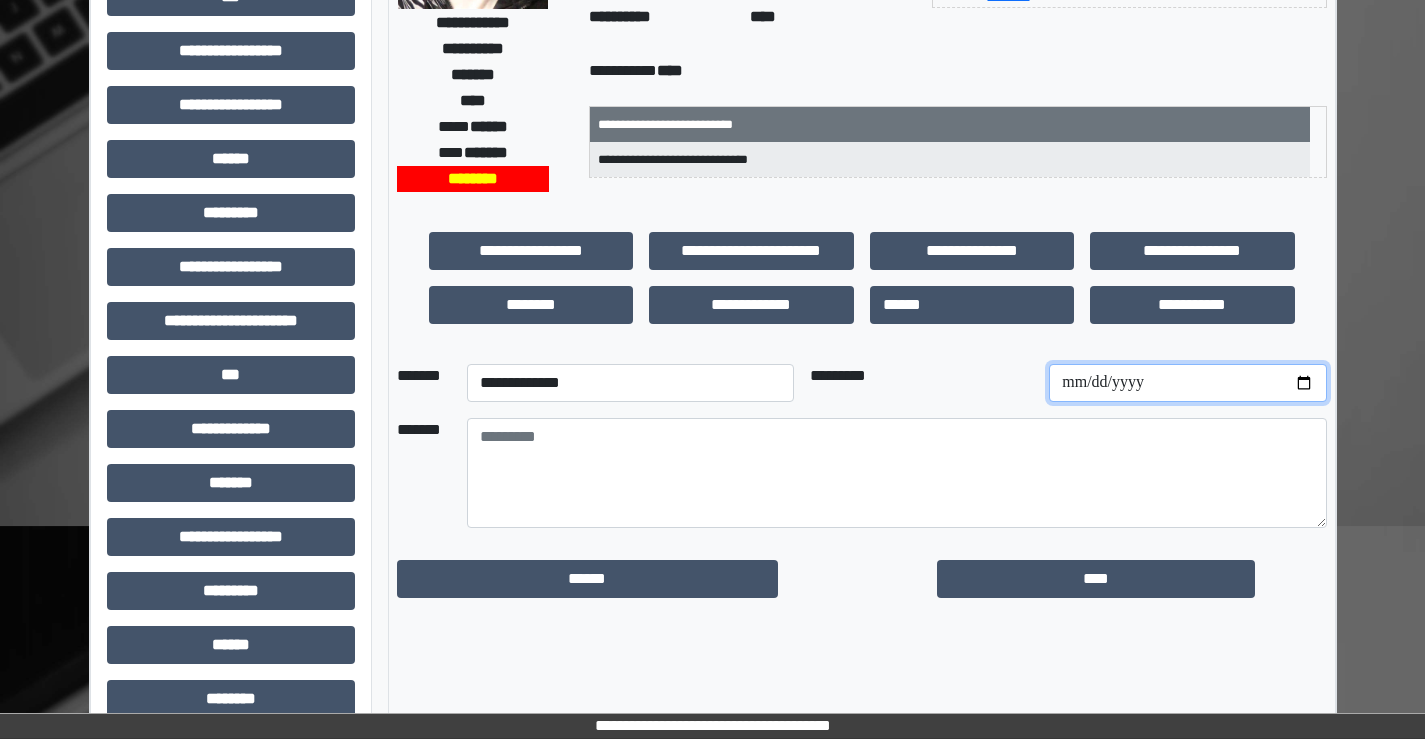 scroll, scrollTop: 300, scrollLeft: 0, axis: vertical 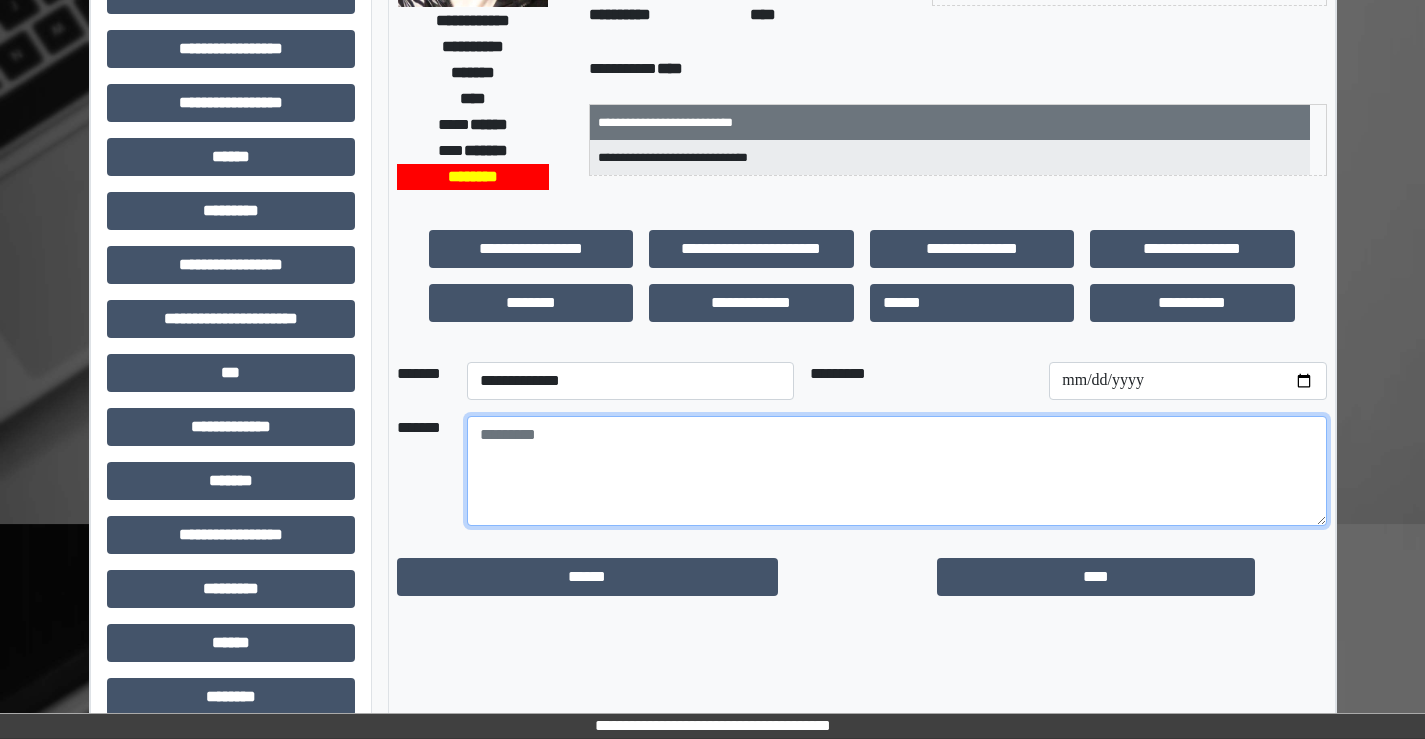 click at bounding box center (897, 471) 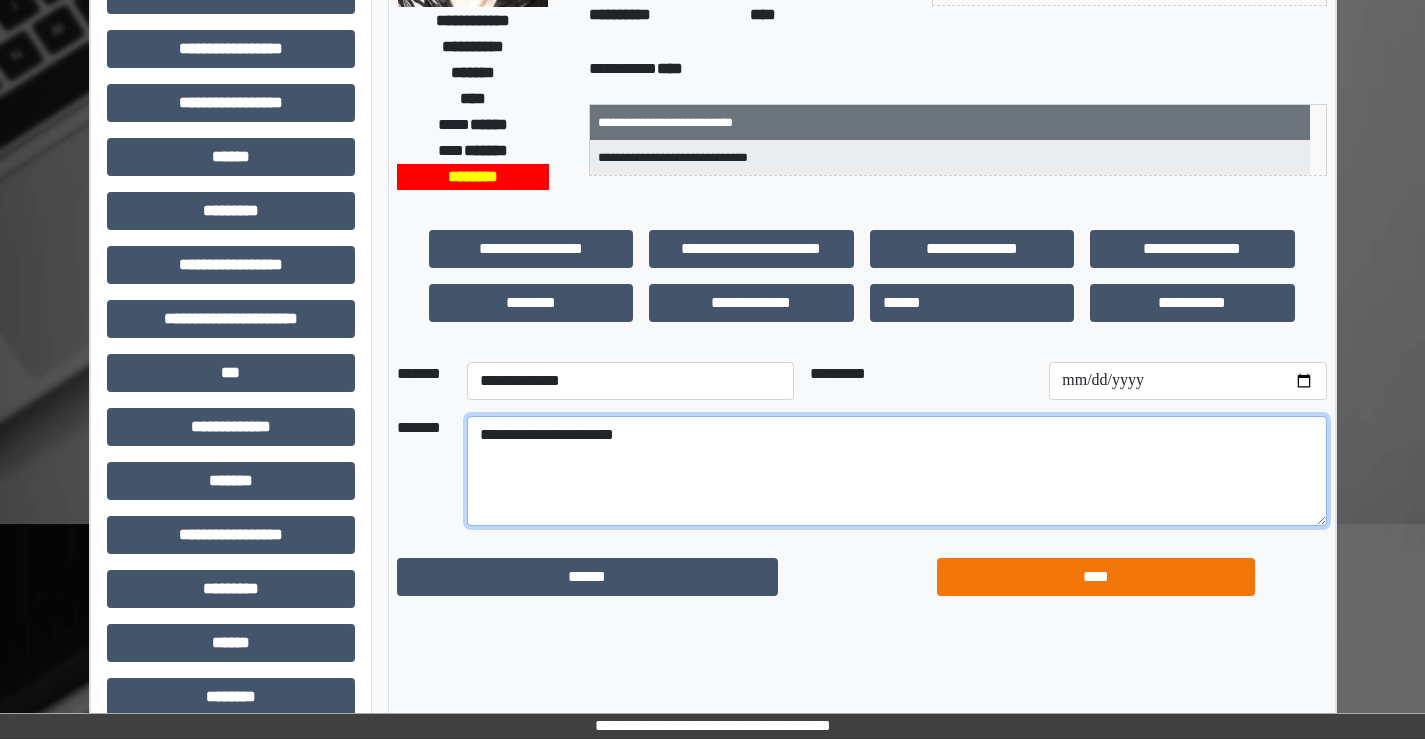 type on "**********" 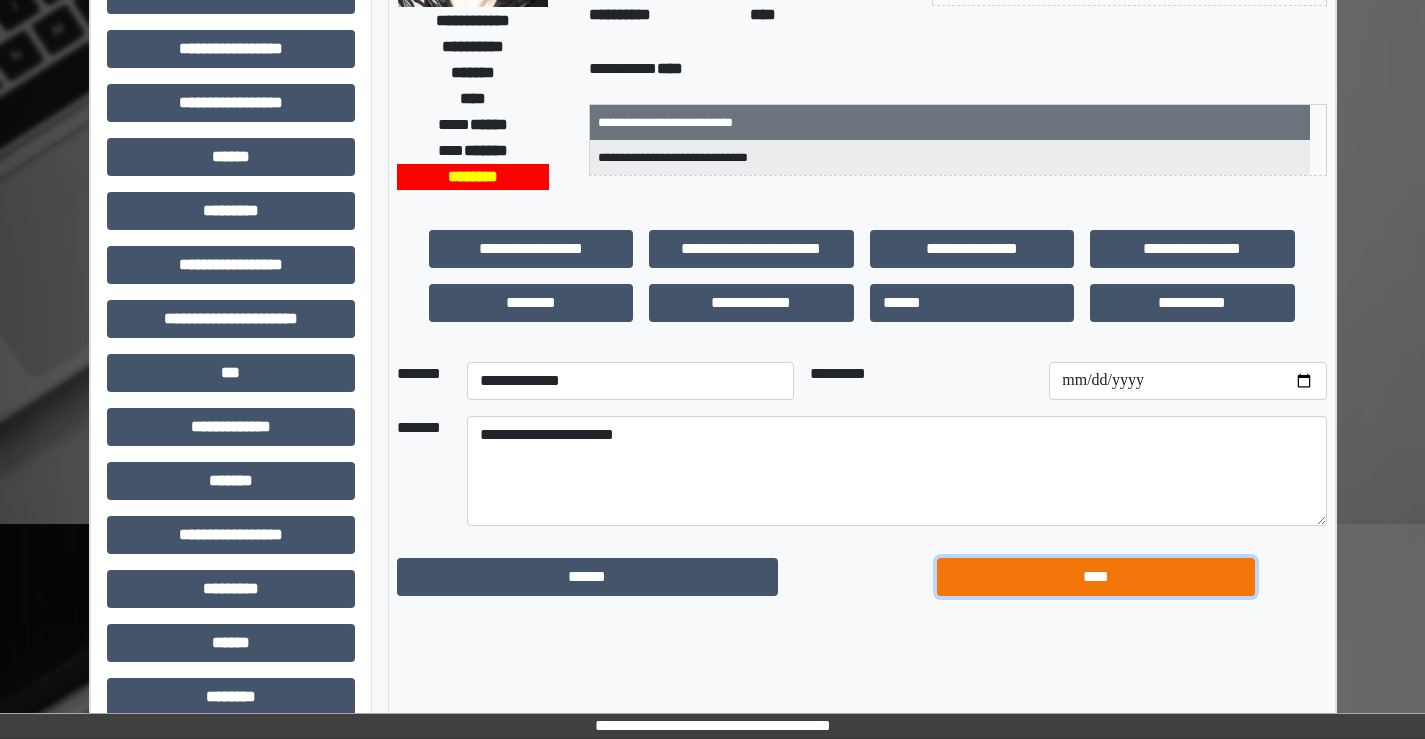click on "****" at bounding box center (1096, 577) 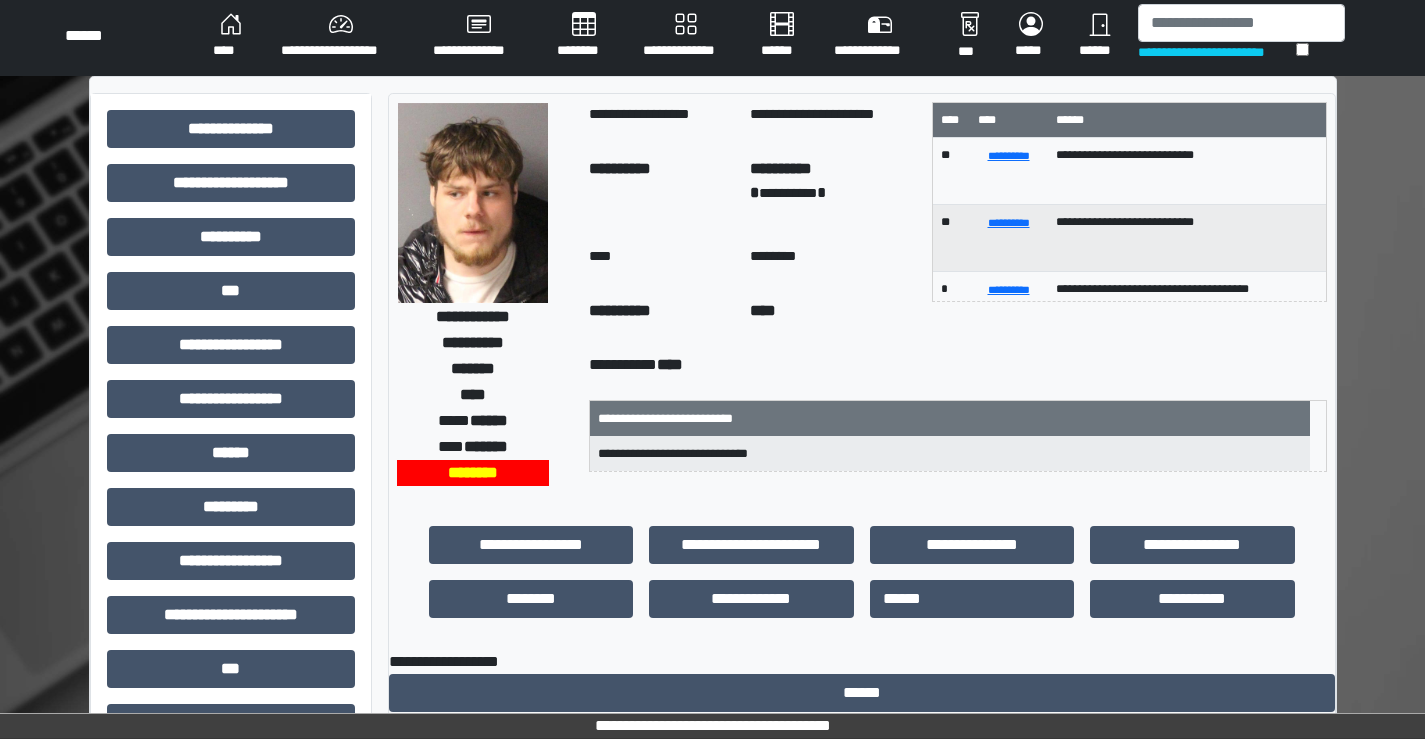 scroll, scrollTop: 0, scrollLeft: 0, axis: both 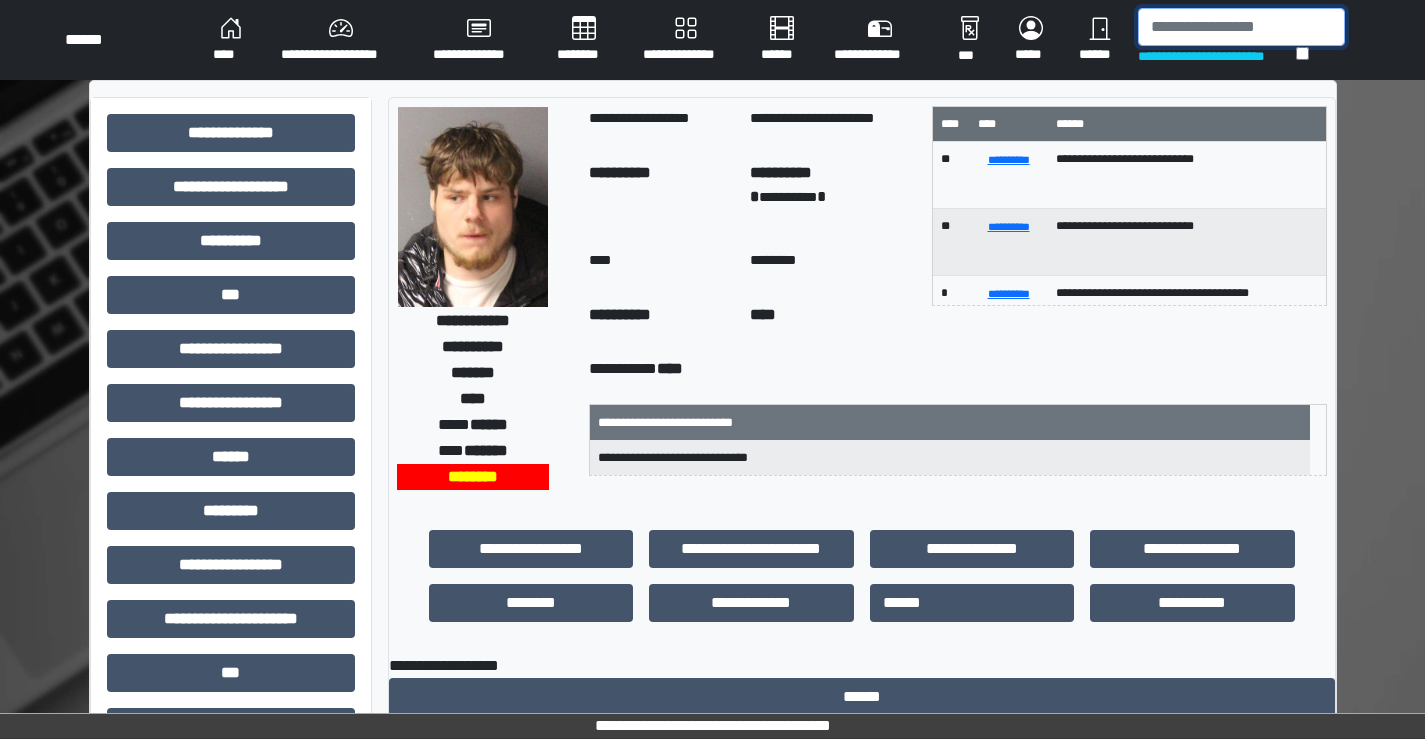click at bounding box center [1241, 27] 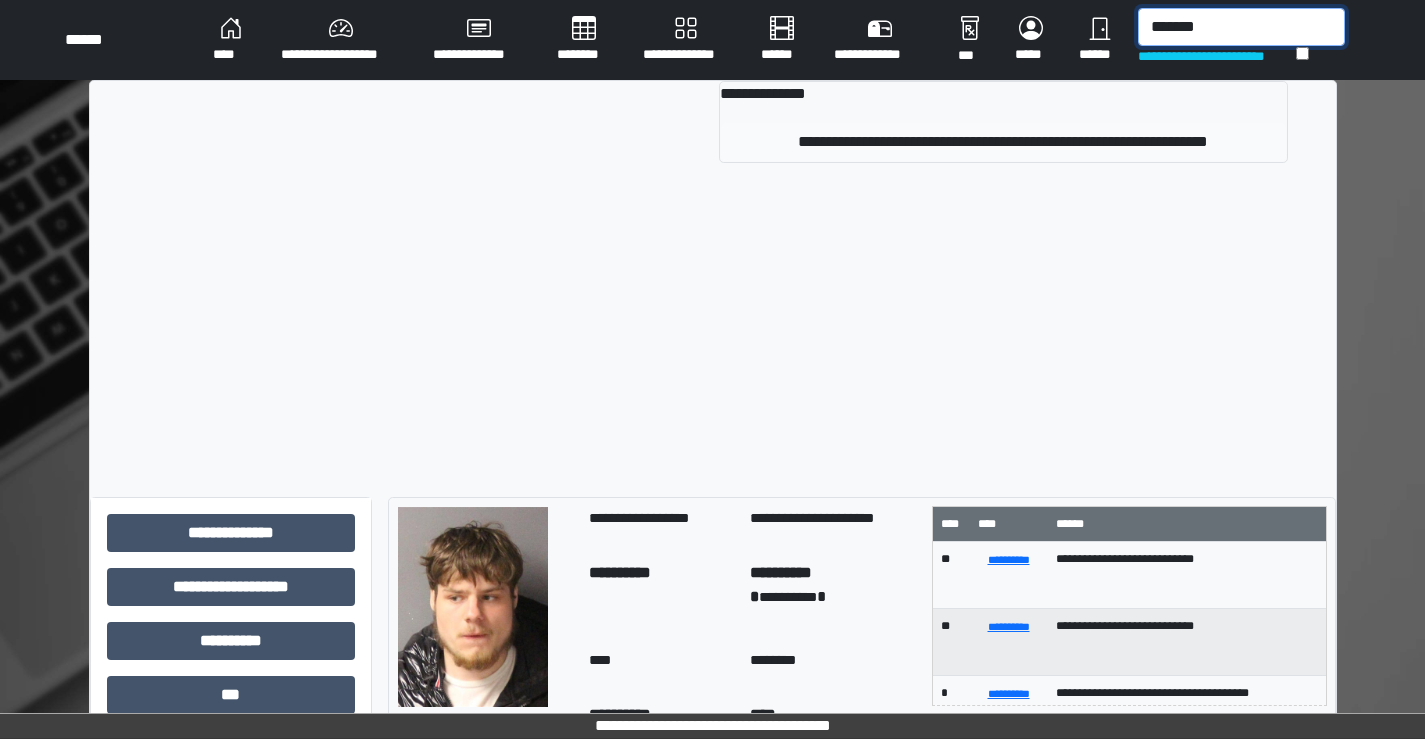 type on "*******" 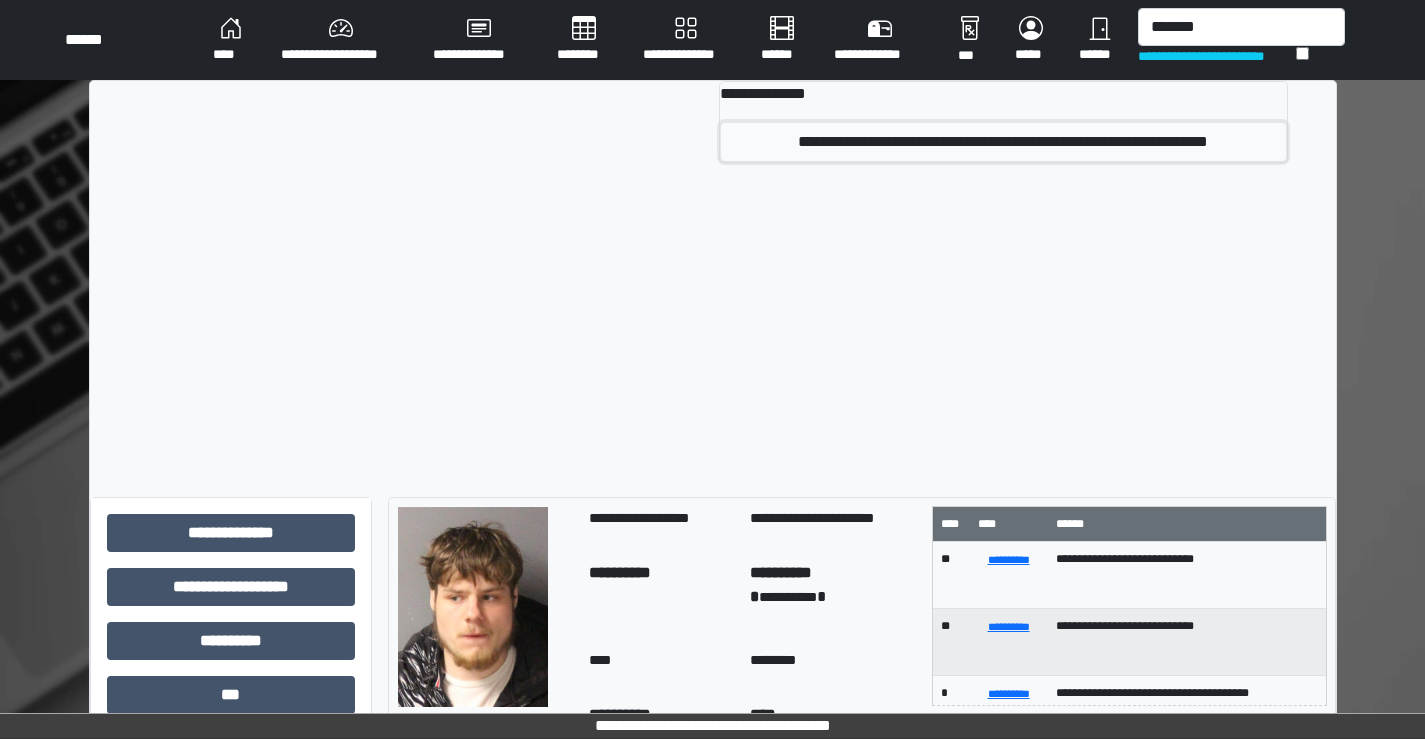 click on "**********" at bounding box center (1003, 142) 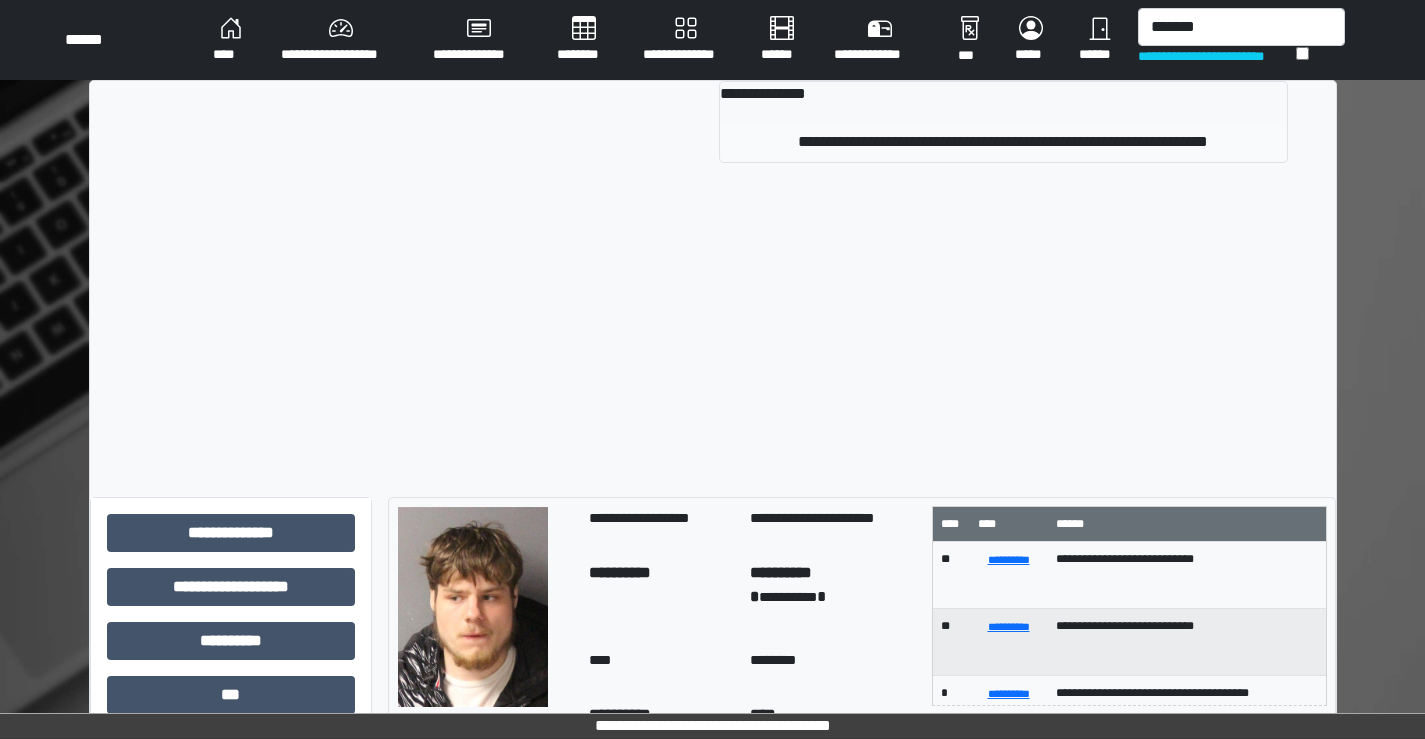 type 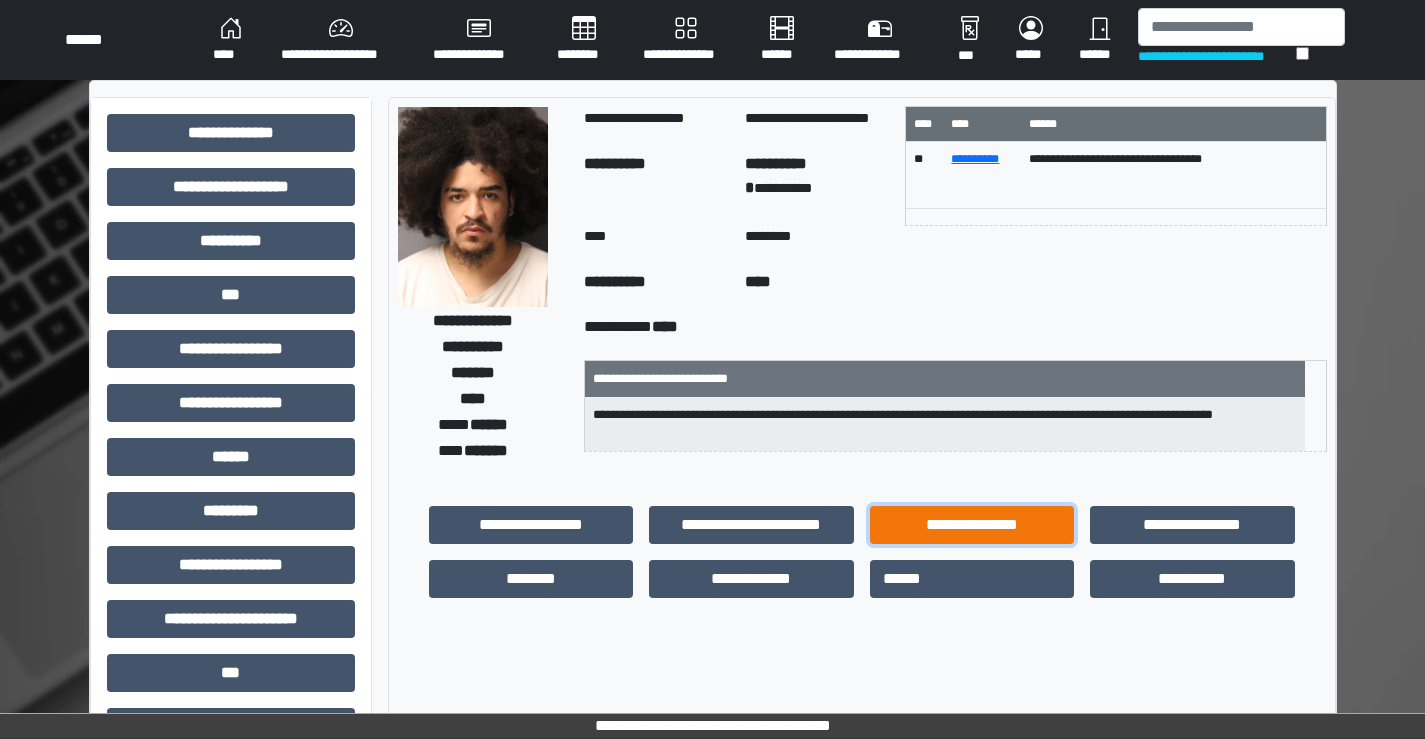 click on "**********" at bounding box center [972, 525] 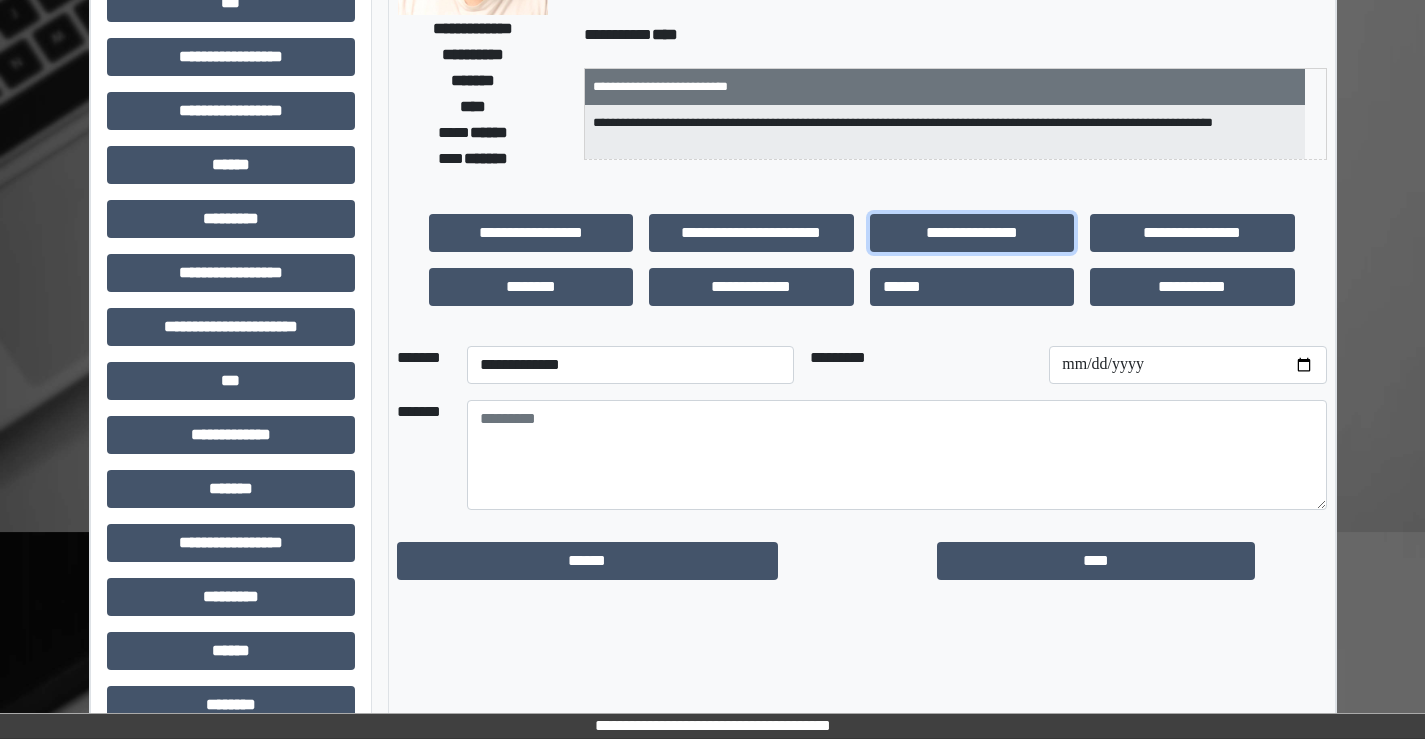 scroll, scrollTop: 300, scrollLeft: 0, axis: vertical 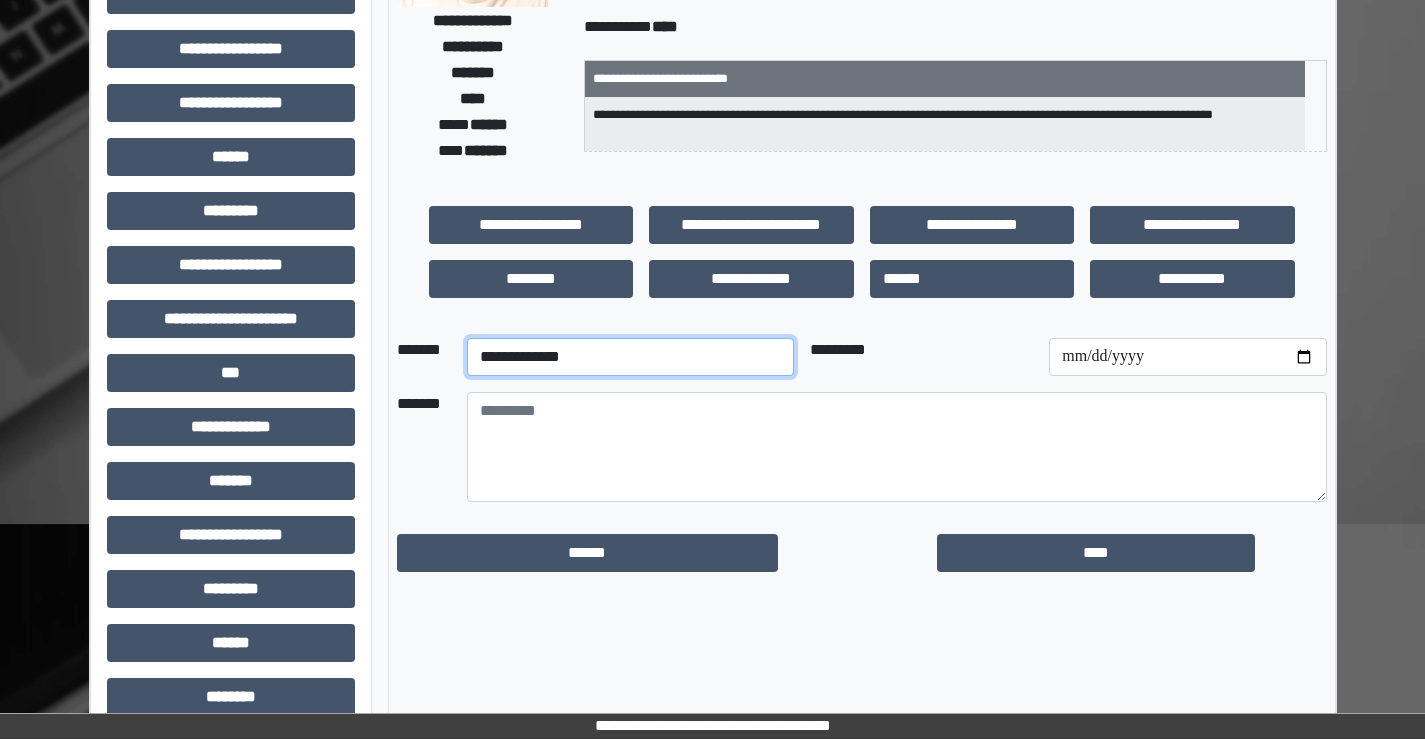 click on "**********" at bounding box center (630, 357) 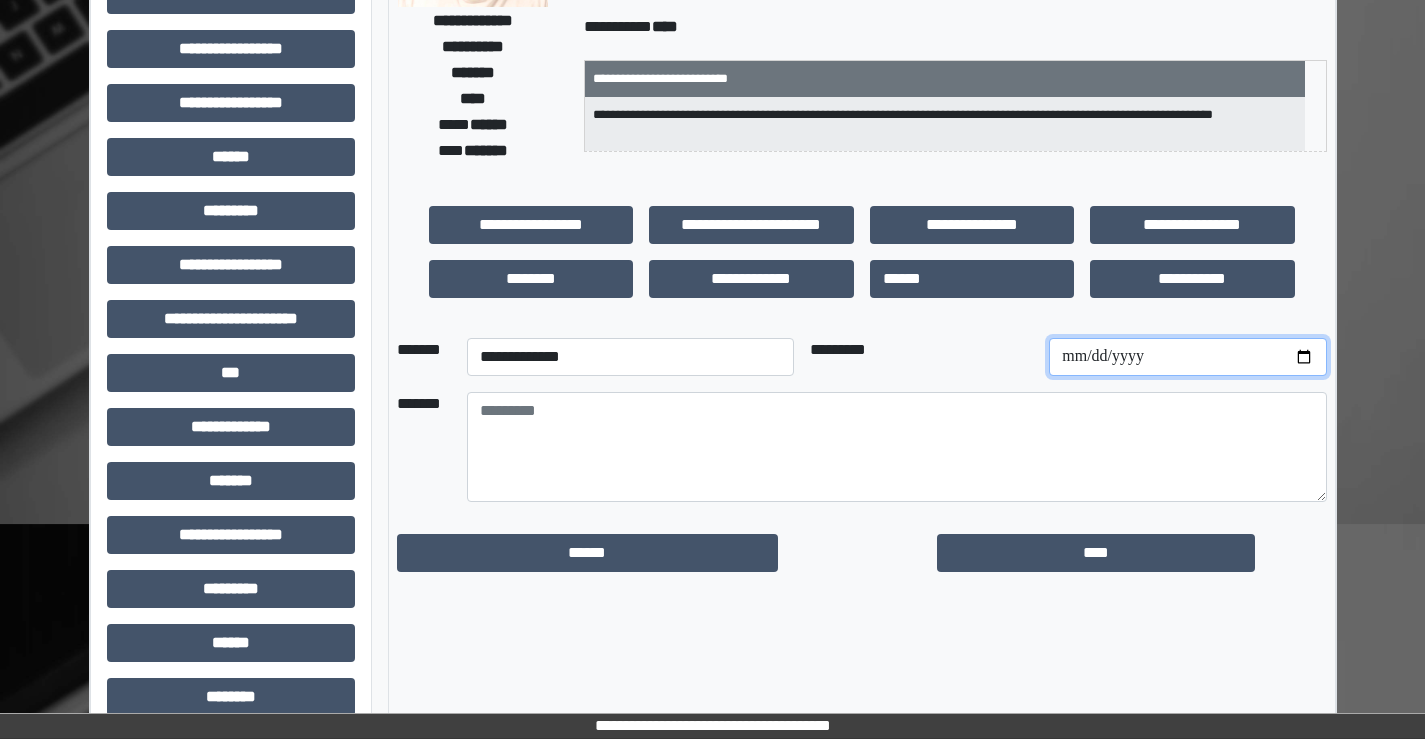 click at bounding box center [1187, 357] 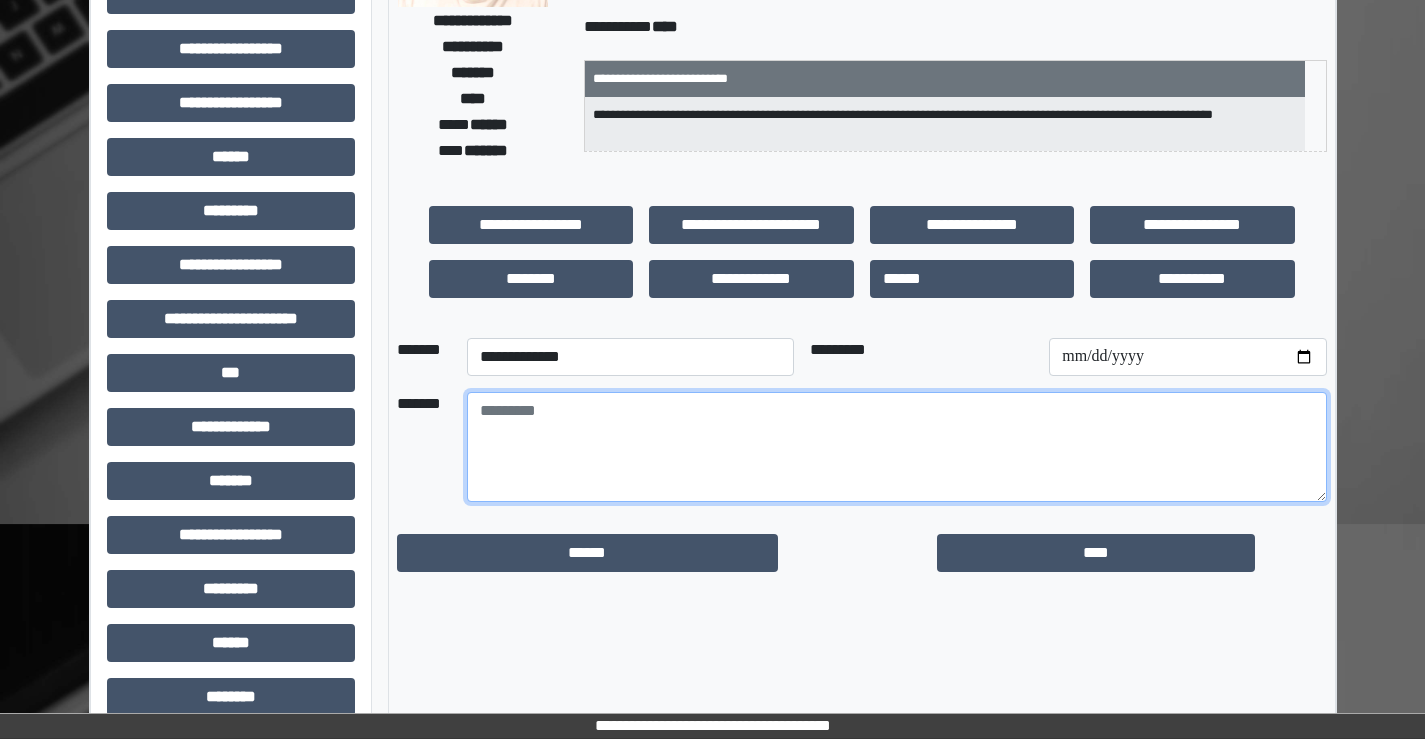 click at bounding box center (897, 447) 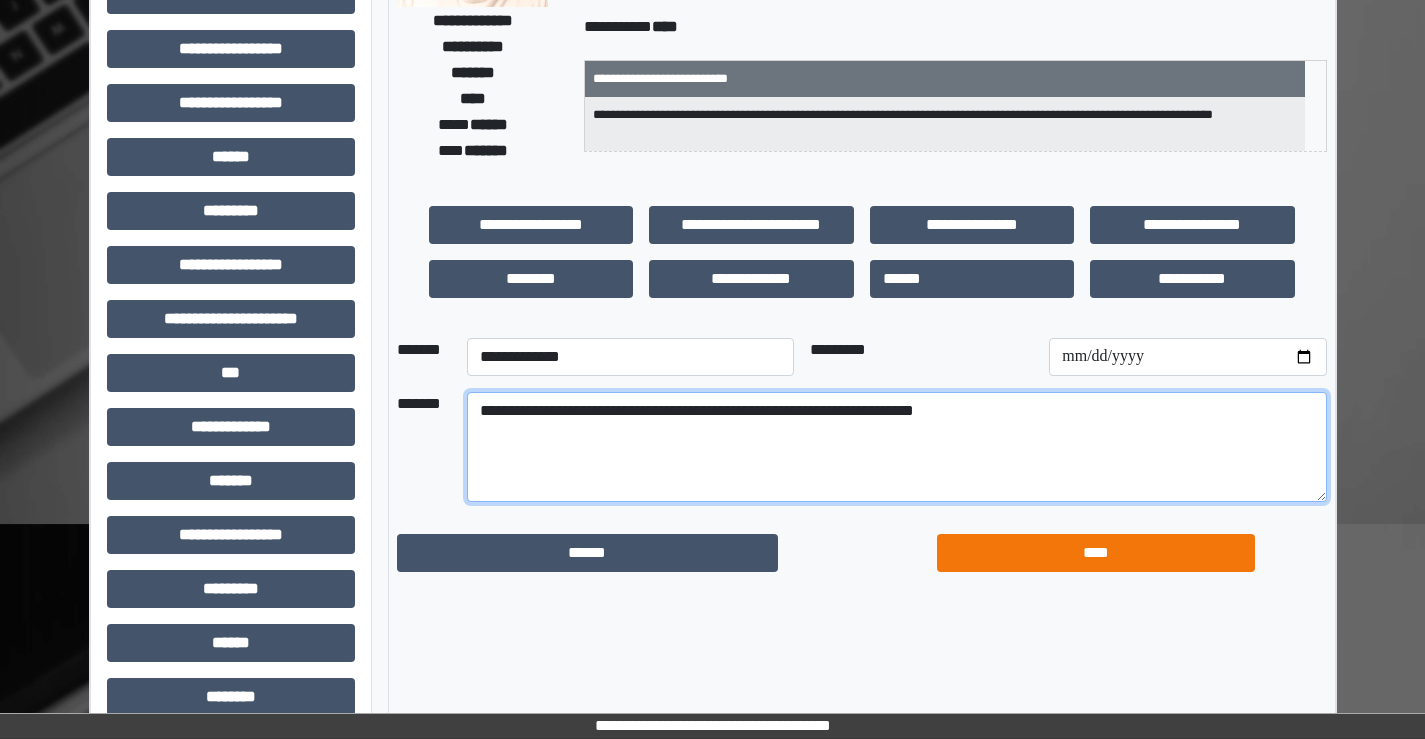 type on "**********" 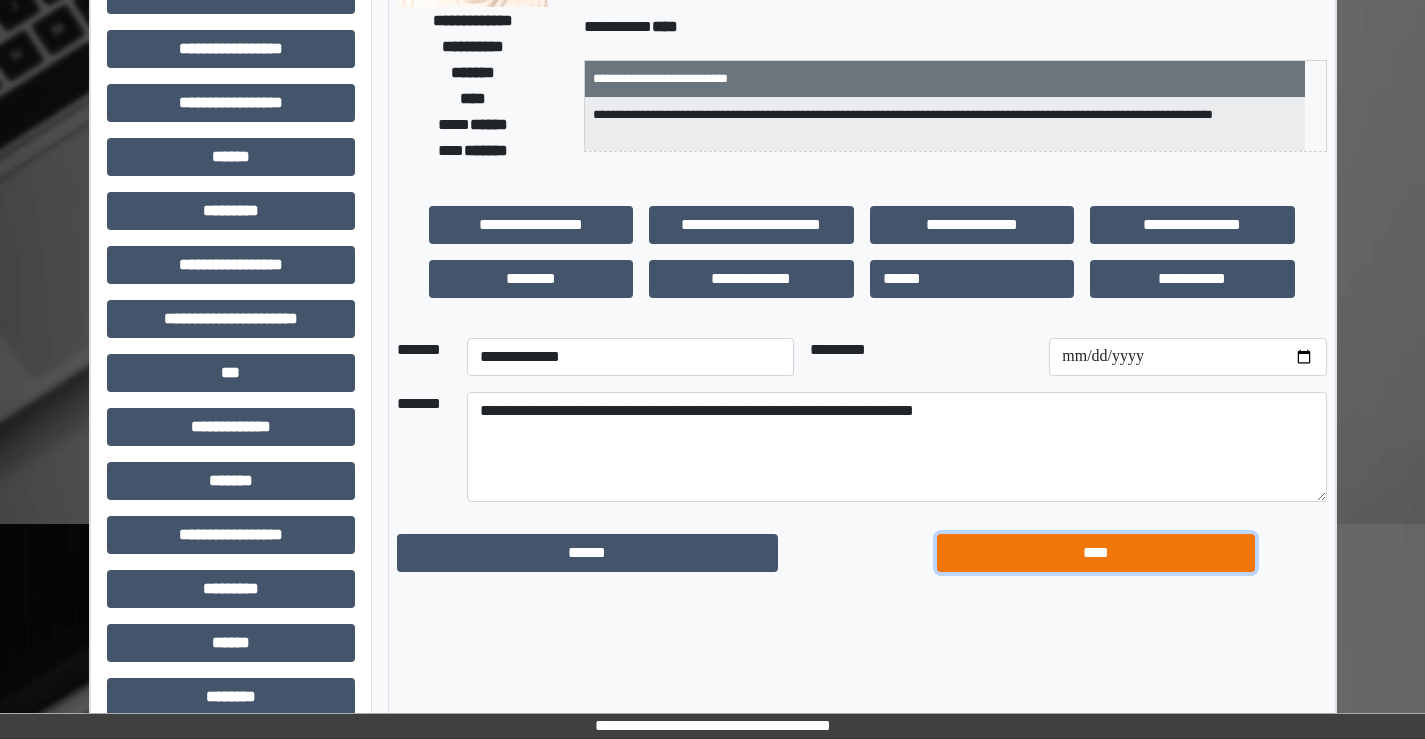 click on "****" at bounding box center [1096, 553] 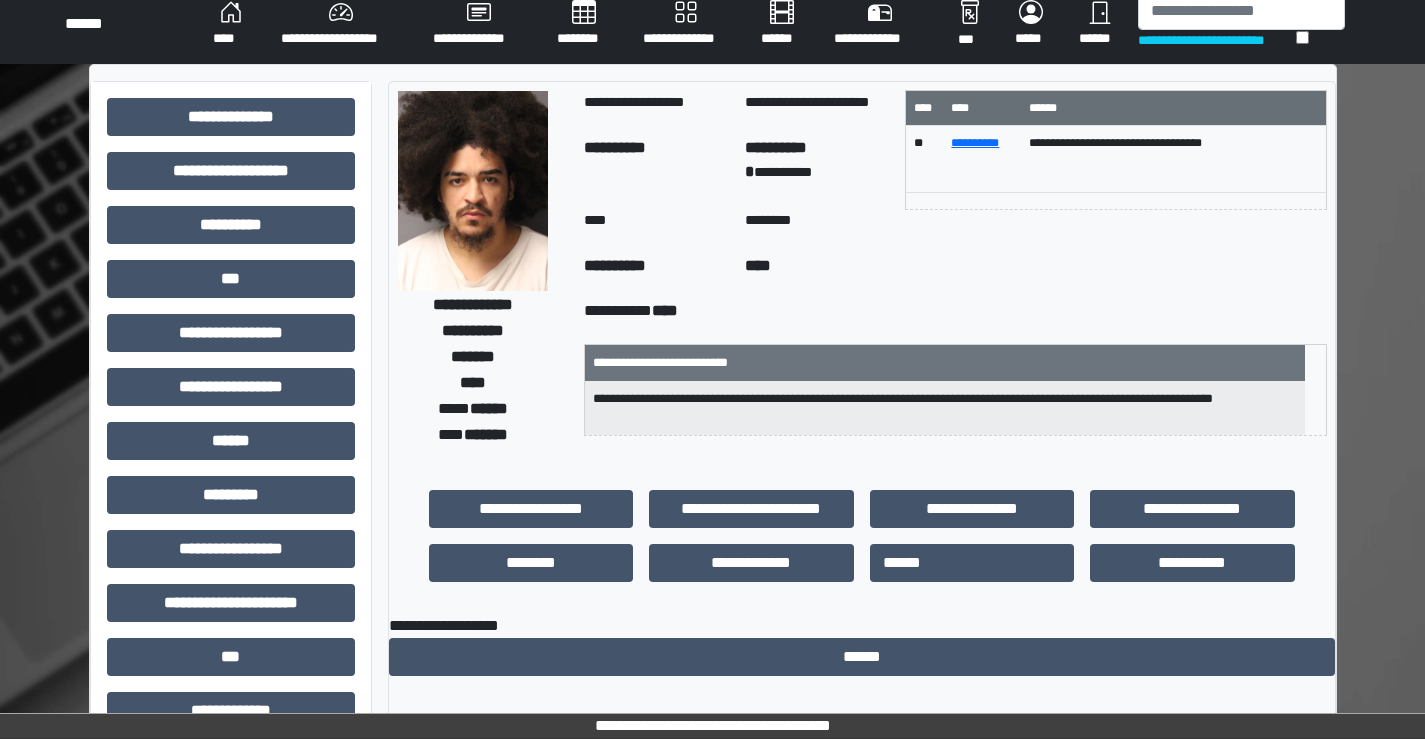 scroll, scrollTop: 0, scrollLeft: 0, axis: both 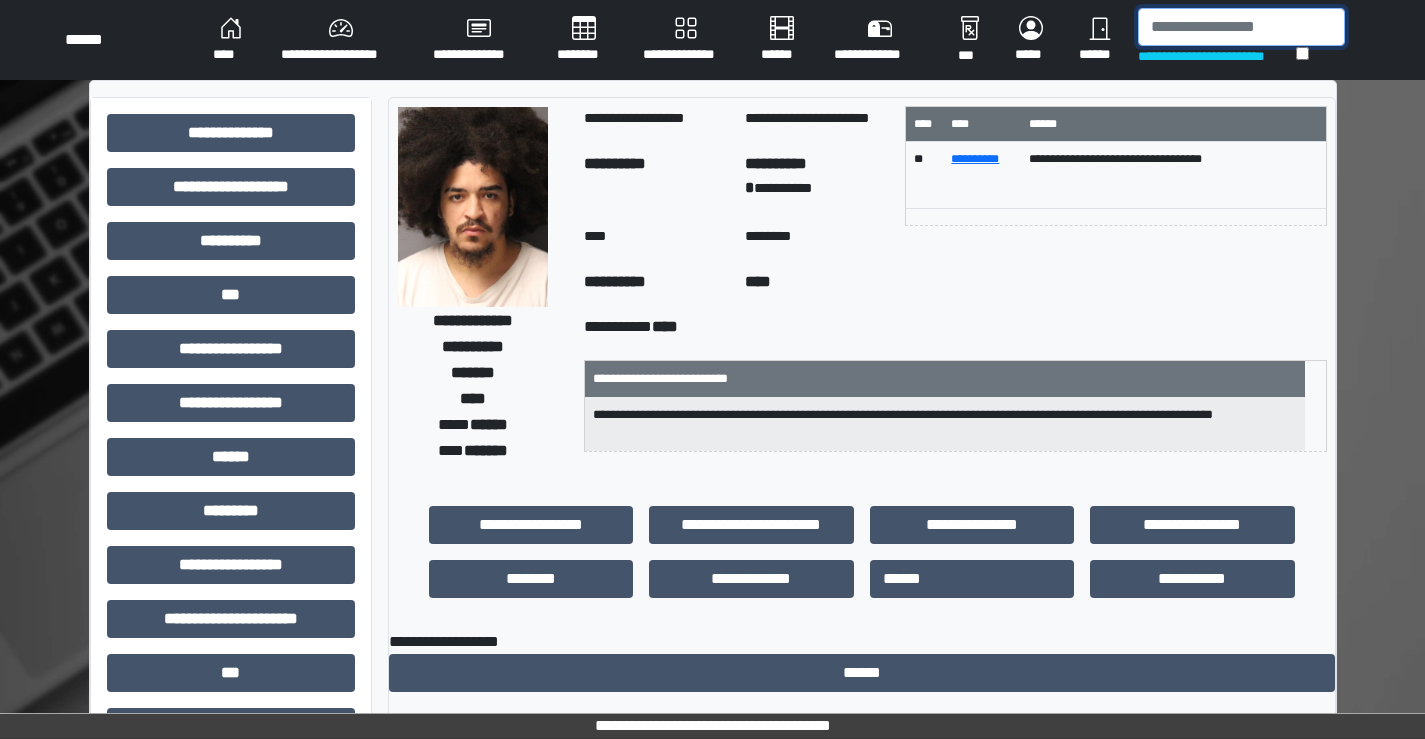 click at bounding box center [1241, 27] 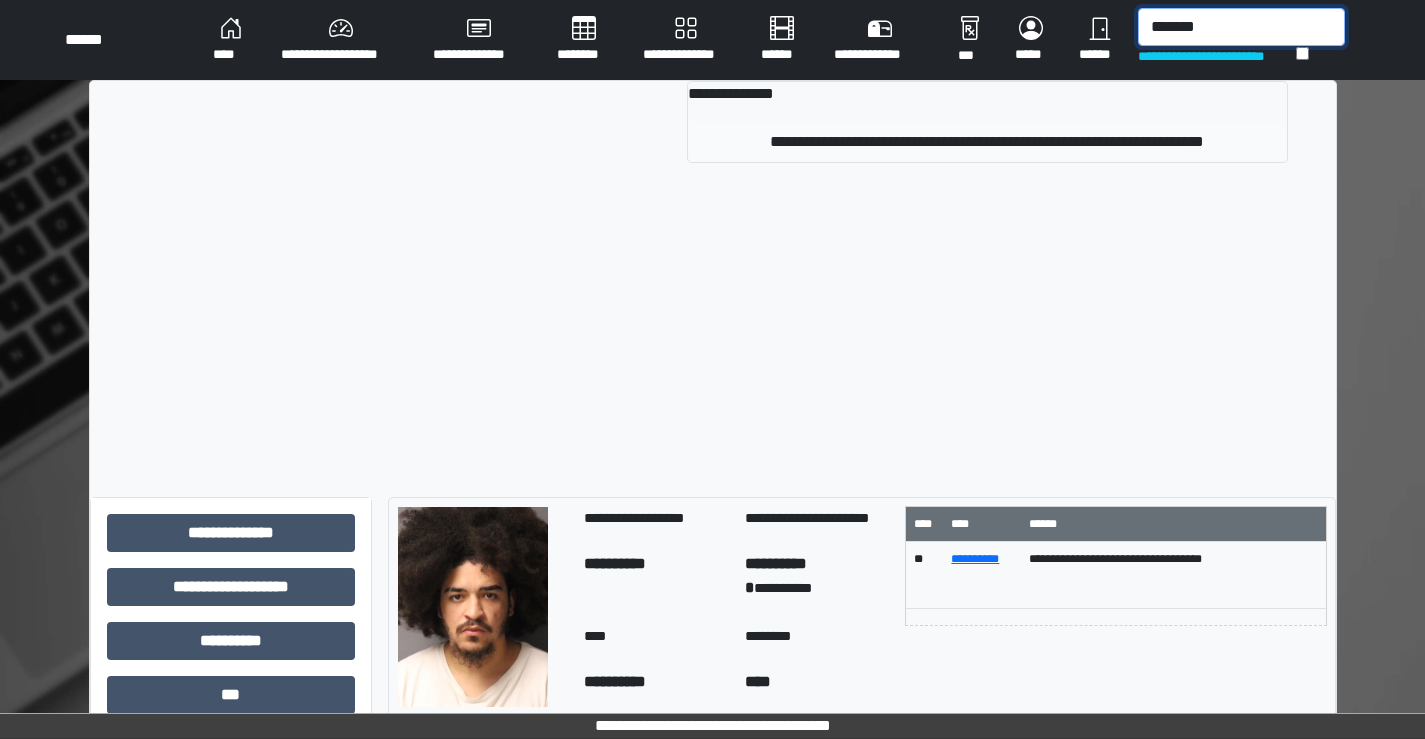 type on "*******" 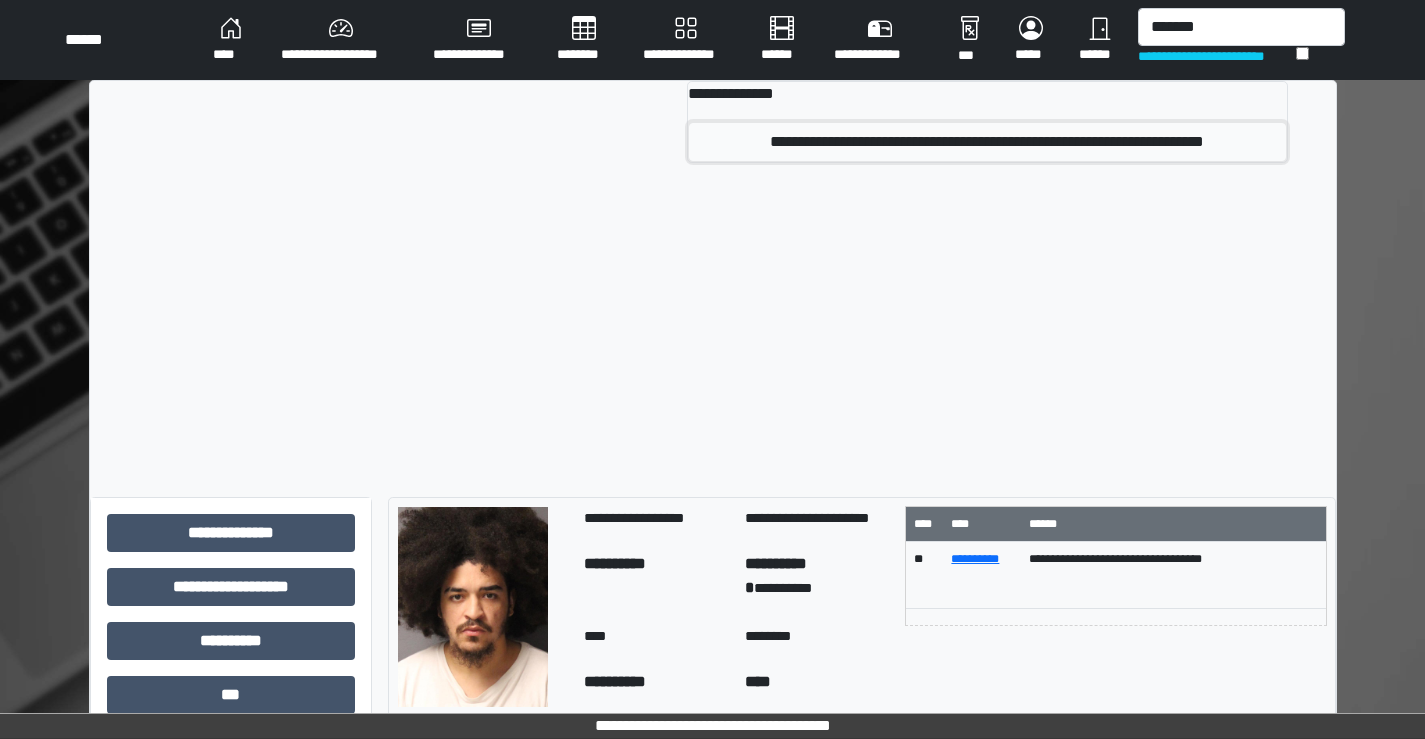 click on "**********" at bounding box center (987, 142) 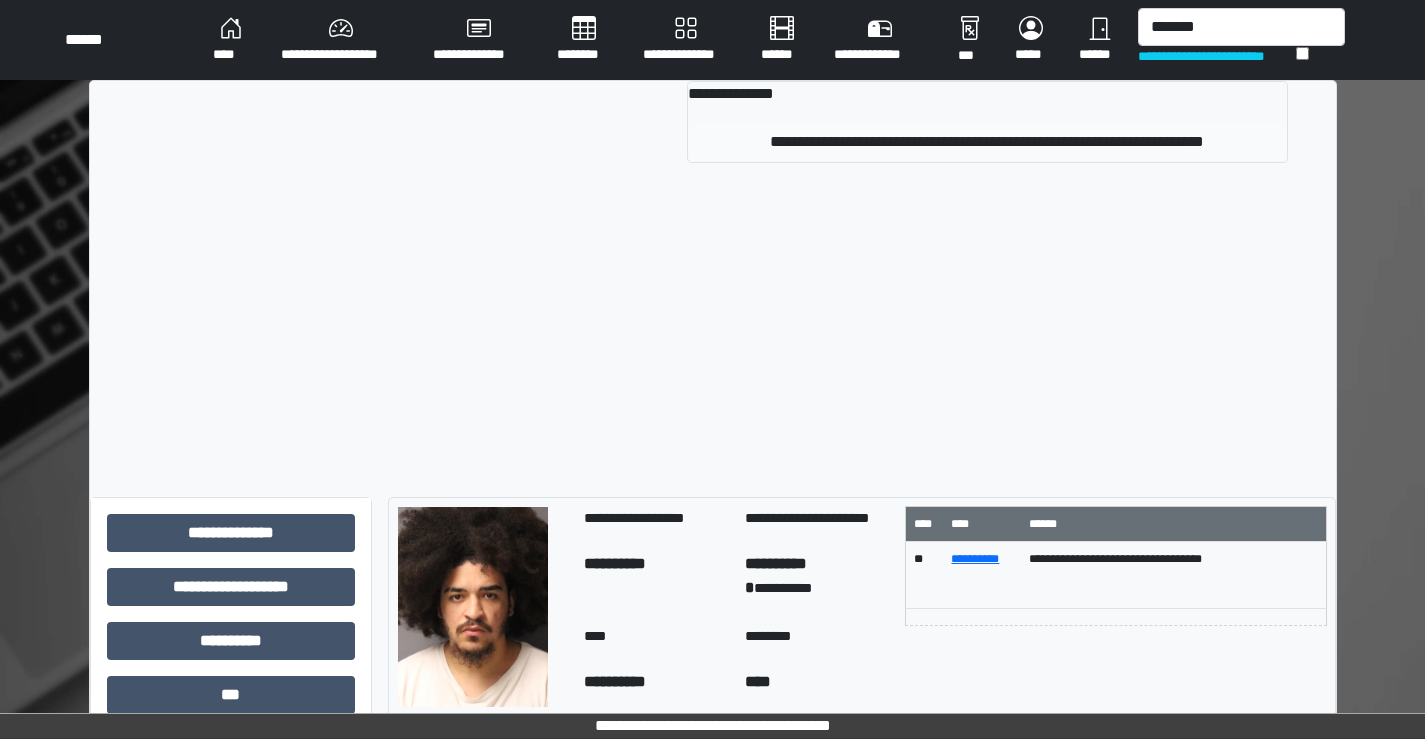 type 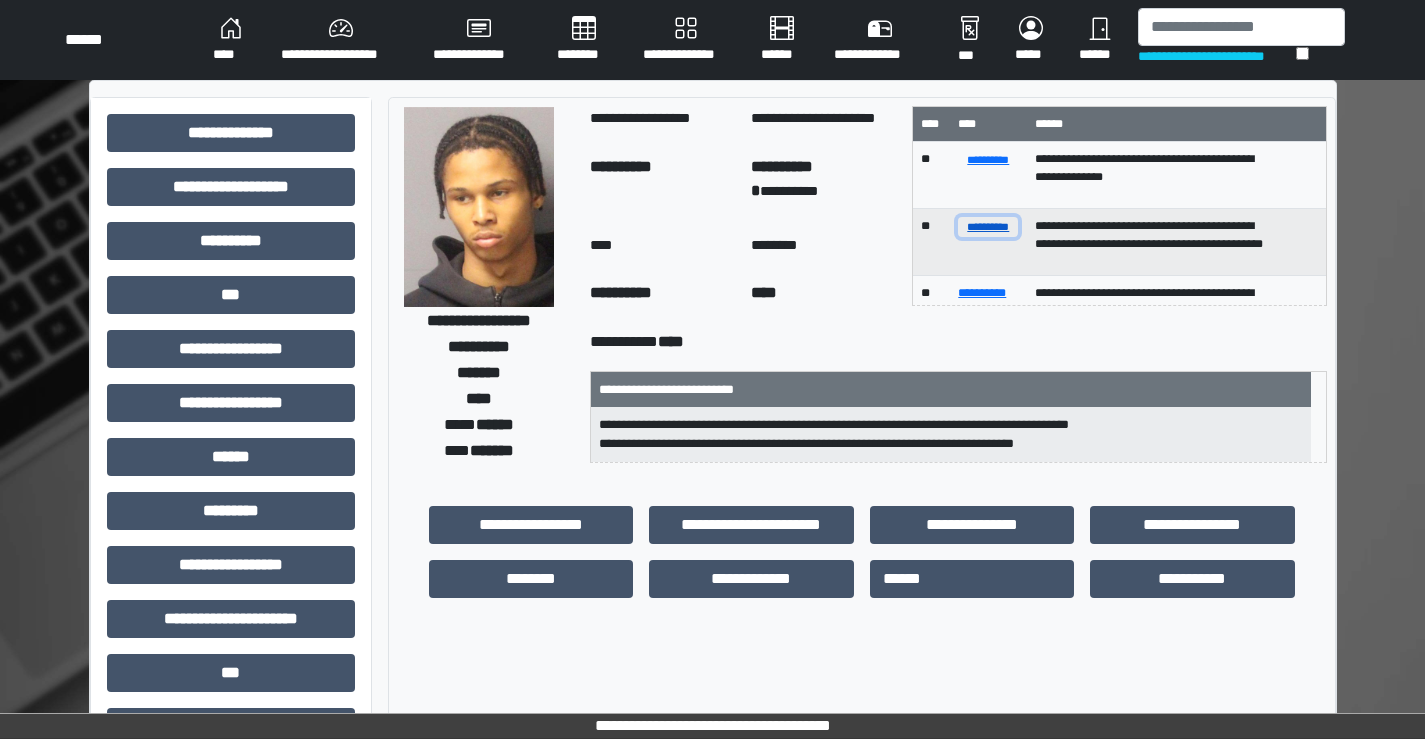 click on "**********" at bounding box center (988, 226) 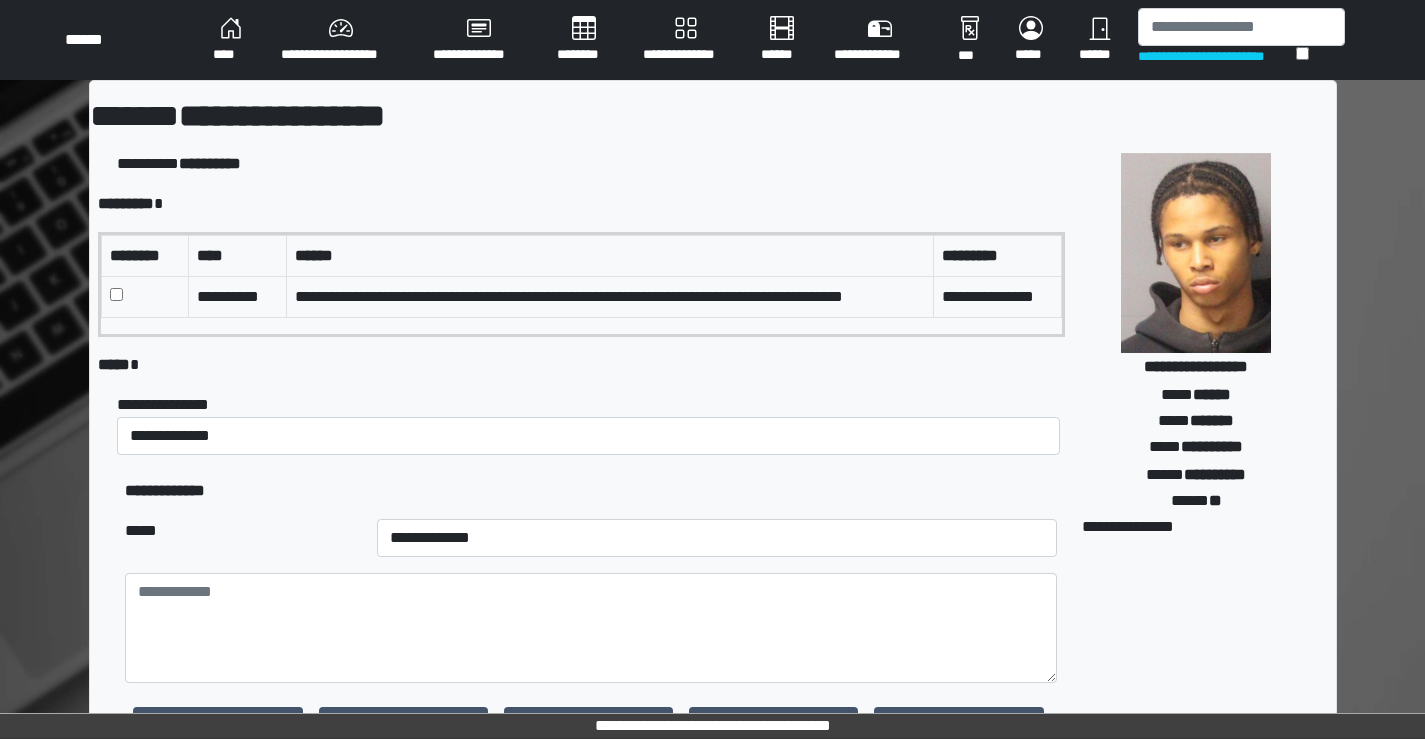 scroll, scrollTop: 100, scrollLeft: 0, axis: vertical 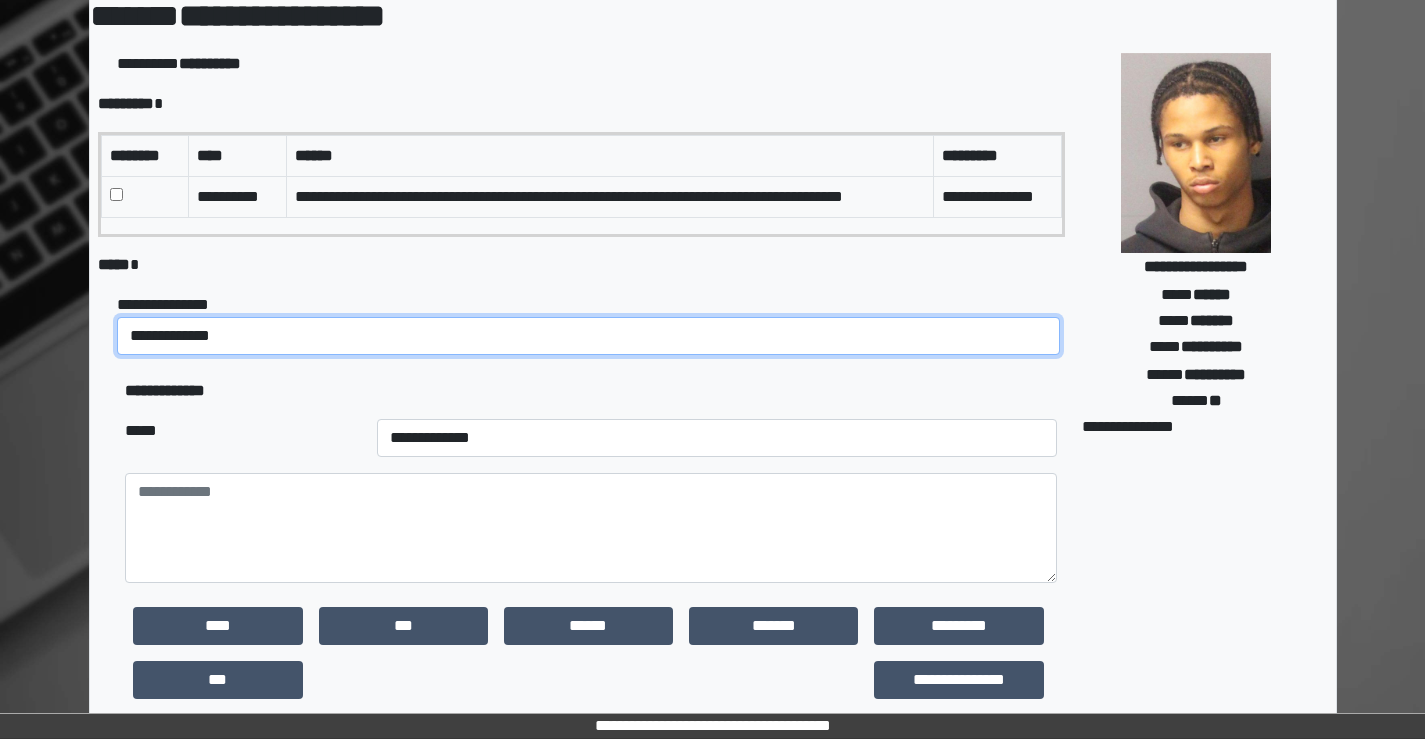 click on "**********" at bounding box center [588, 336] 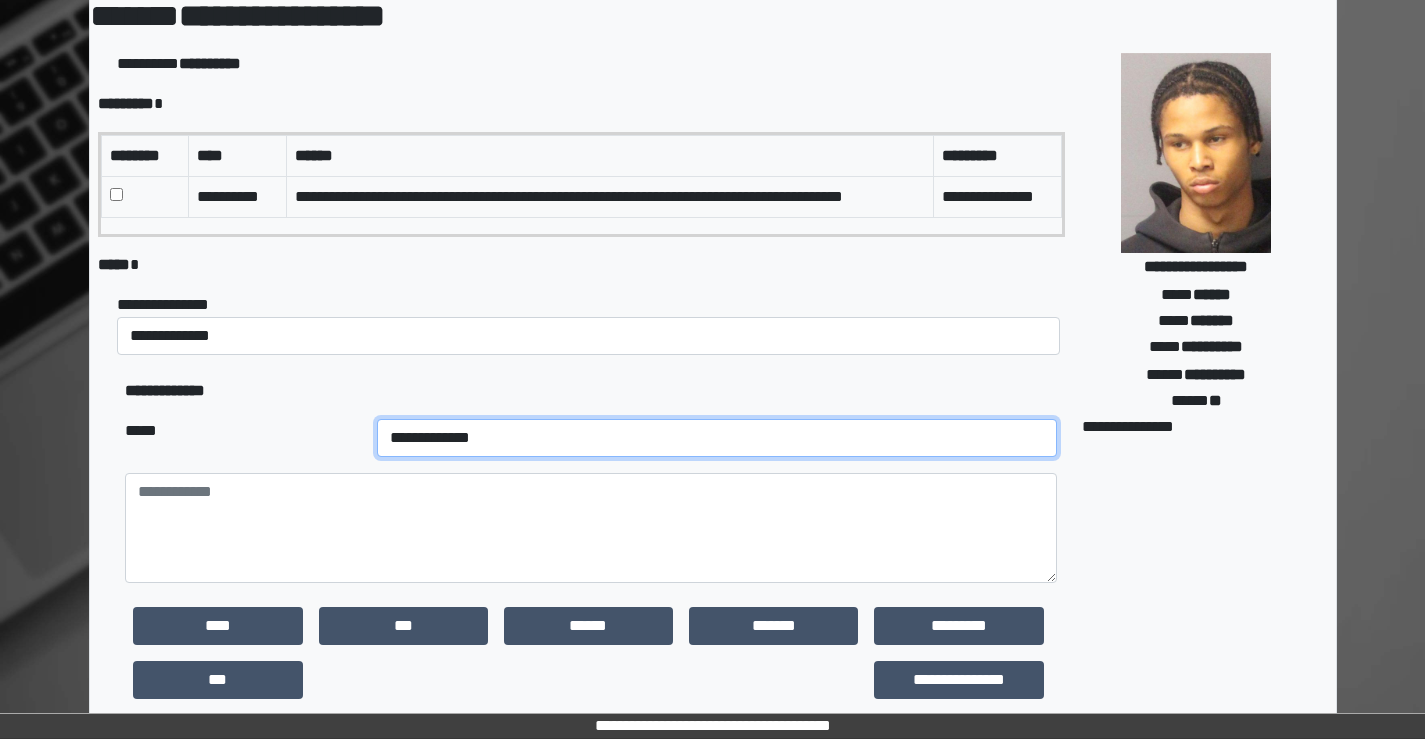 click on "**********" at bounding box center [717, 438] 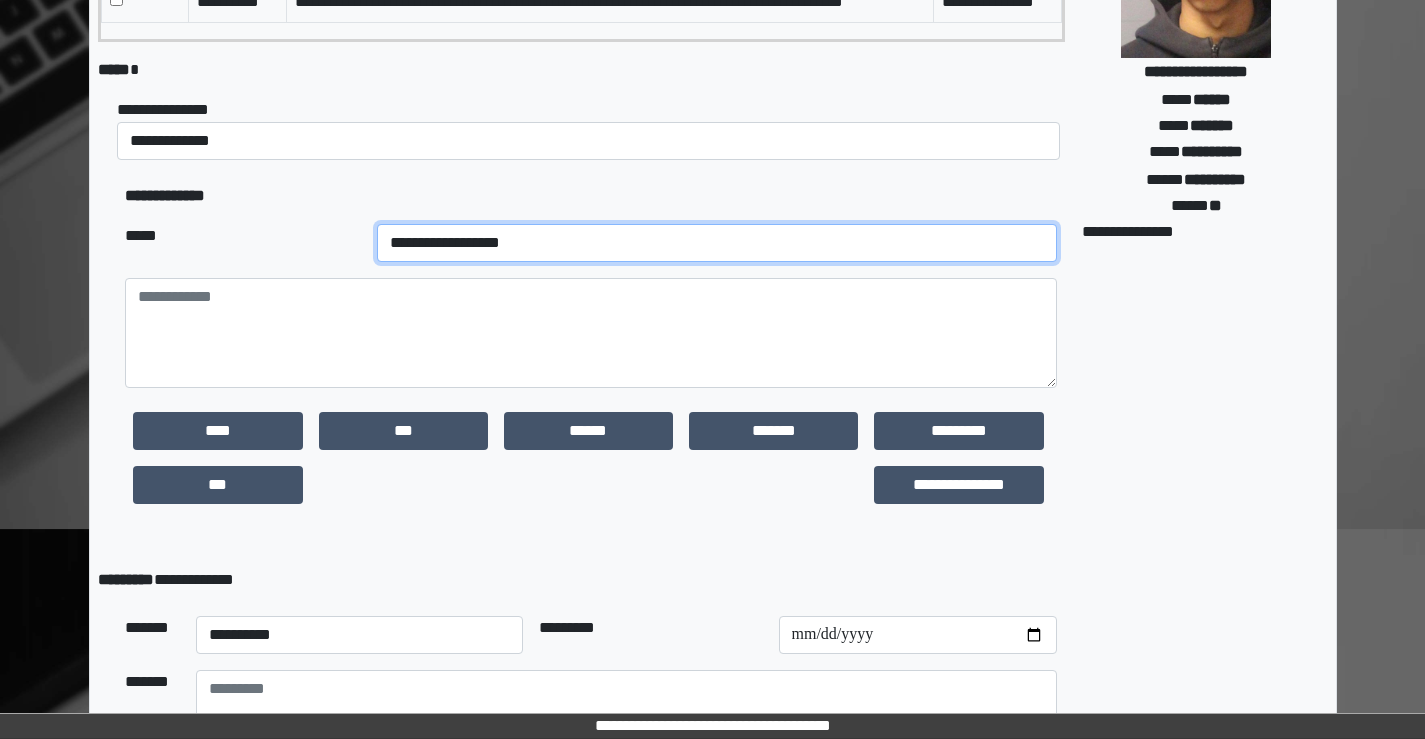 scroll, scrollTop: 300, scrollLeft: 0, axis: vertical 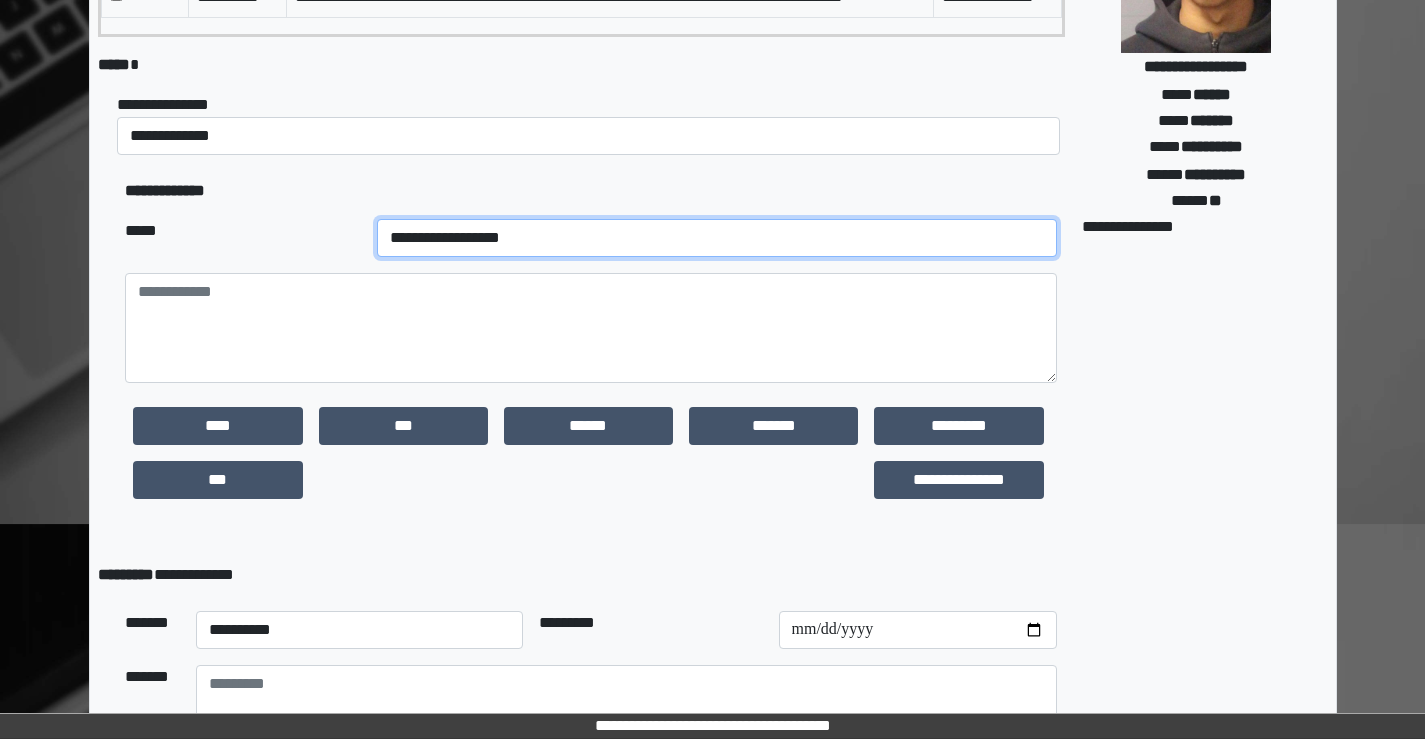 click on "**********" at bounding box center (717, 238) 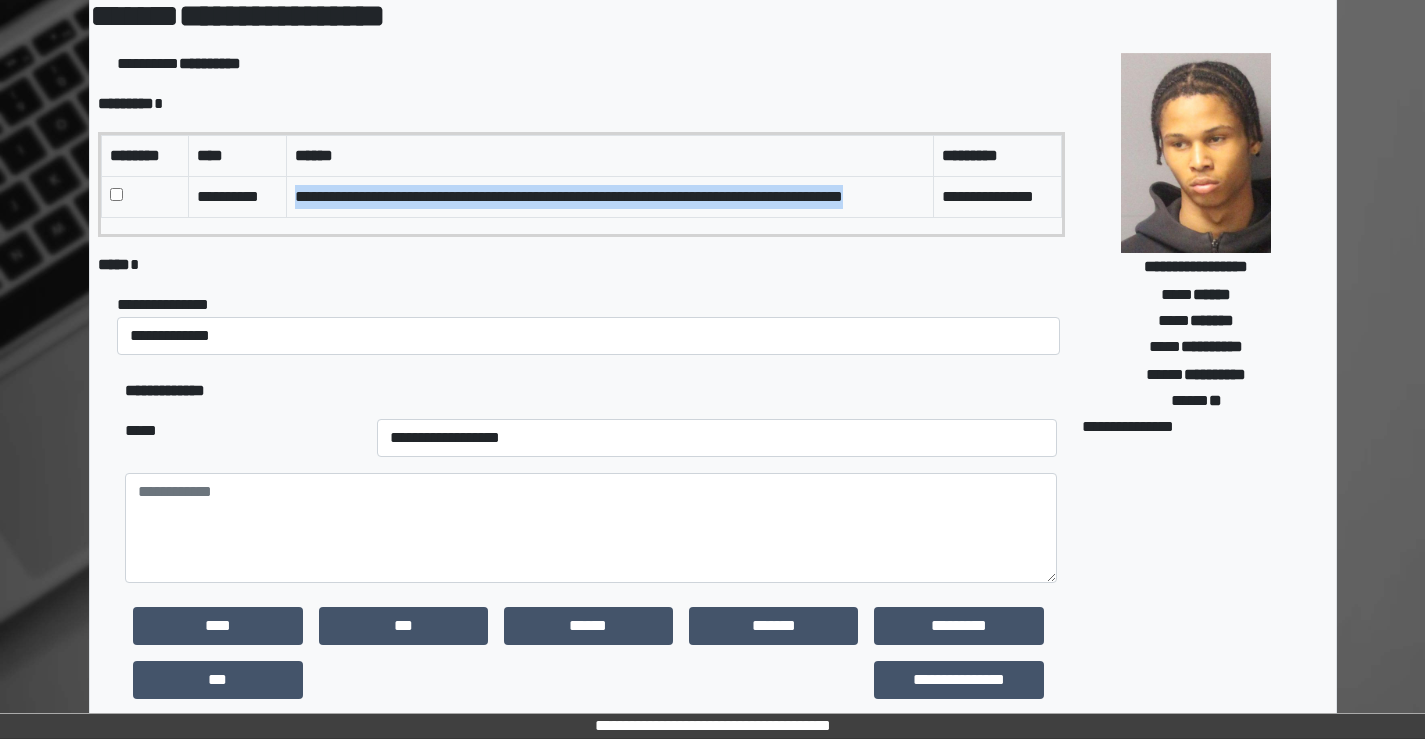 drag, startPoint x: 296, startPoint y: 192, endPoint x: 387, endPoint y: 212, distance: 93.17188 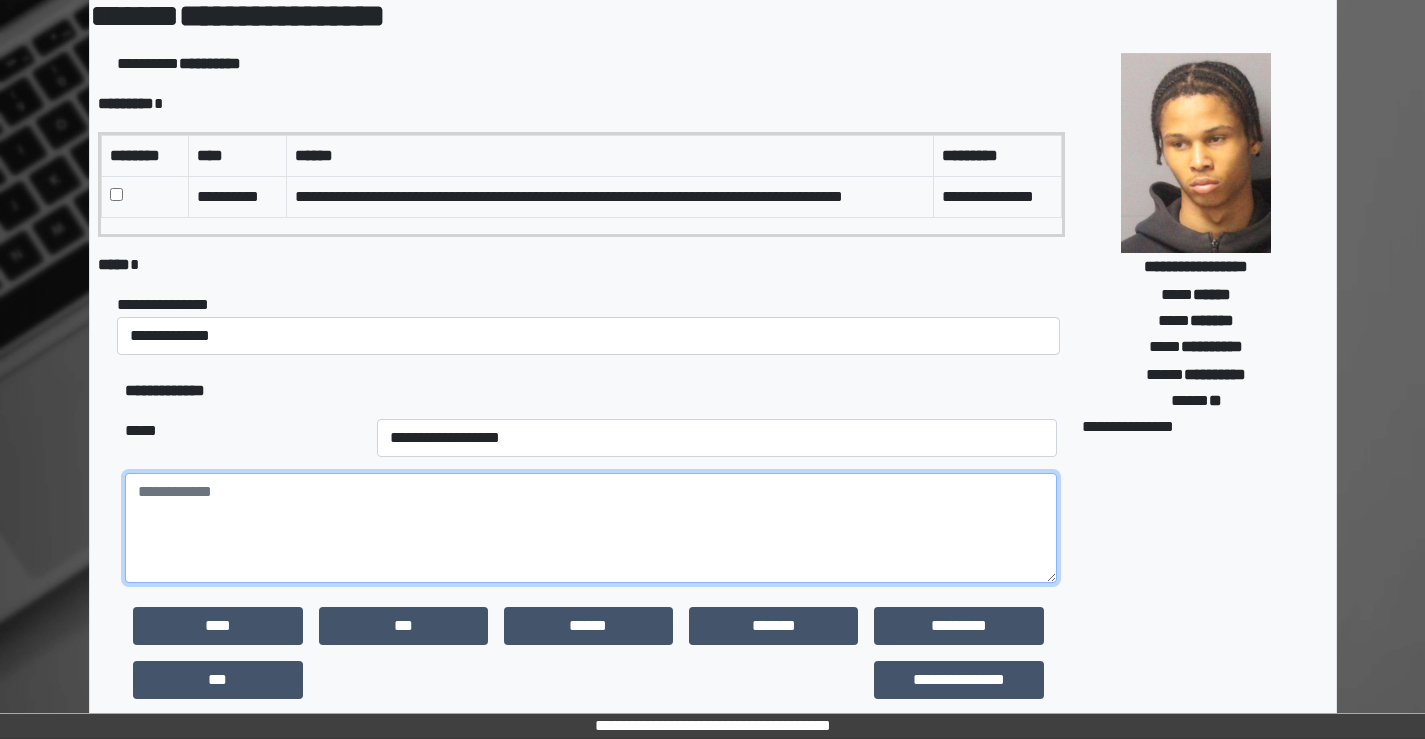 click at bounding box center [590, 528] 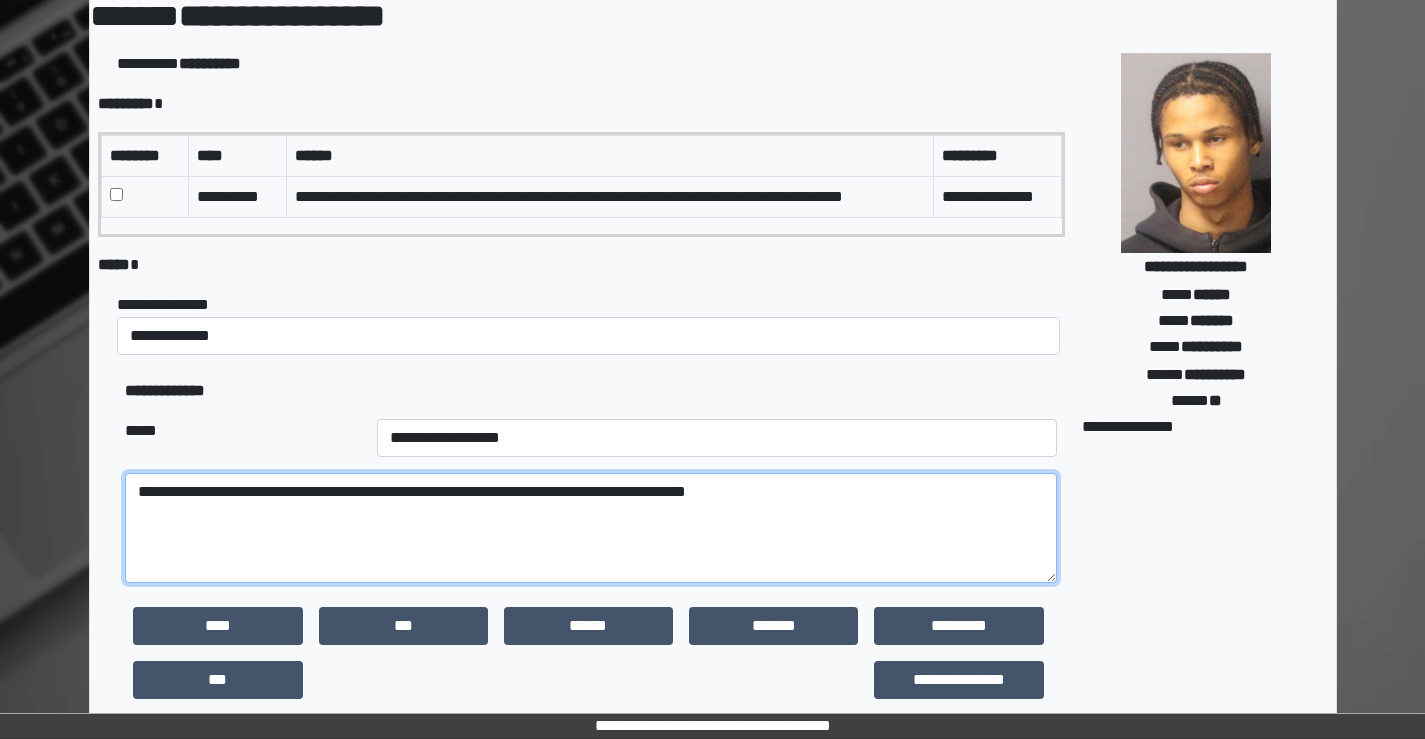 drag, startPoint x: 141, startPoint y: 514, endPoint x: 219, endPoint y: 526, distance: 78.91768 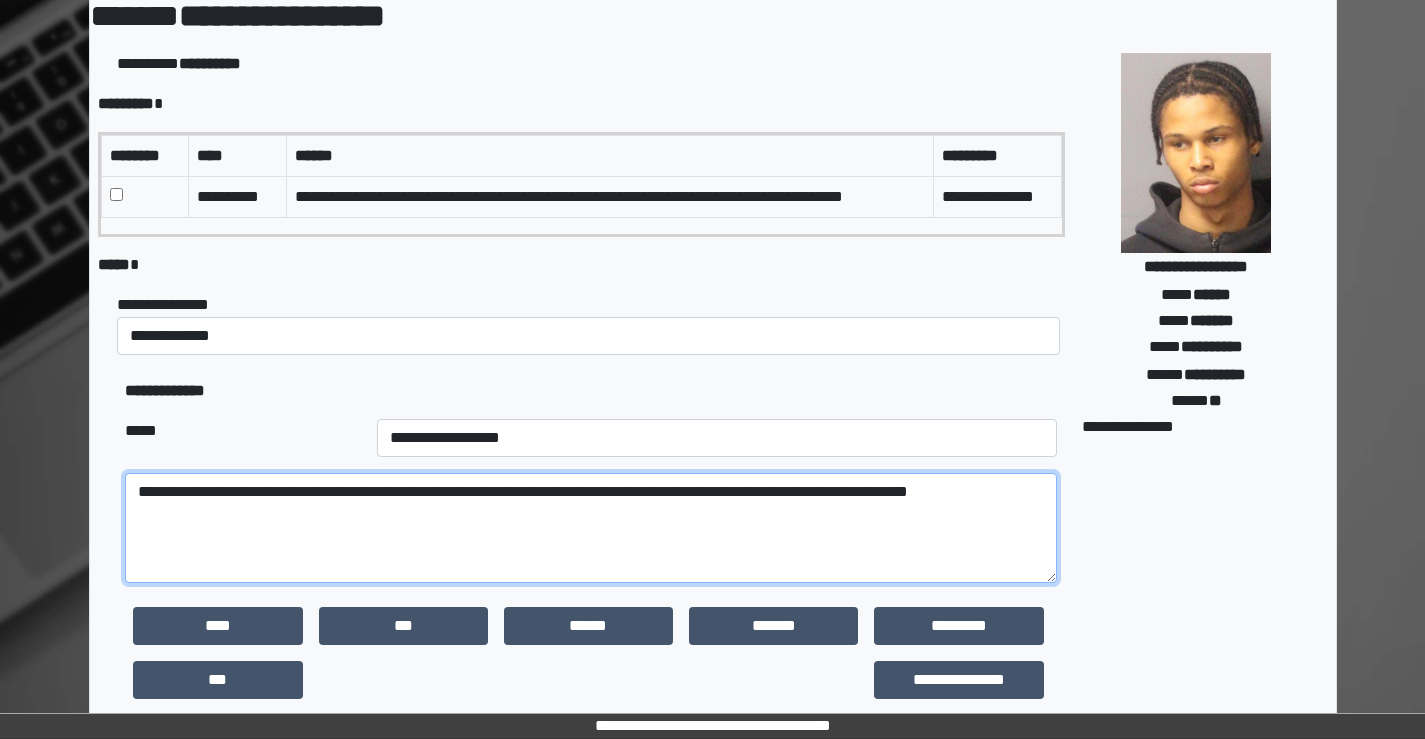 click on "**********" at bounding box center [590, 528] 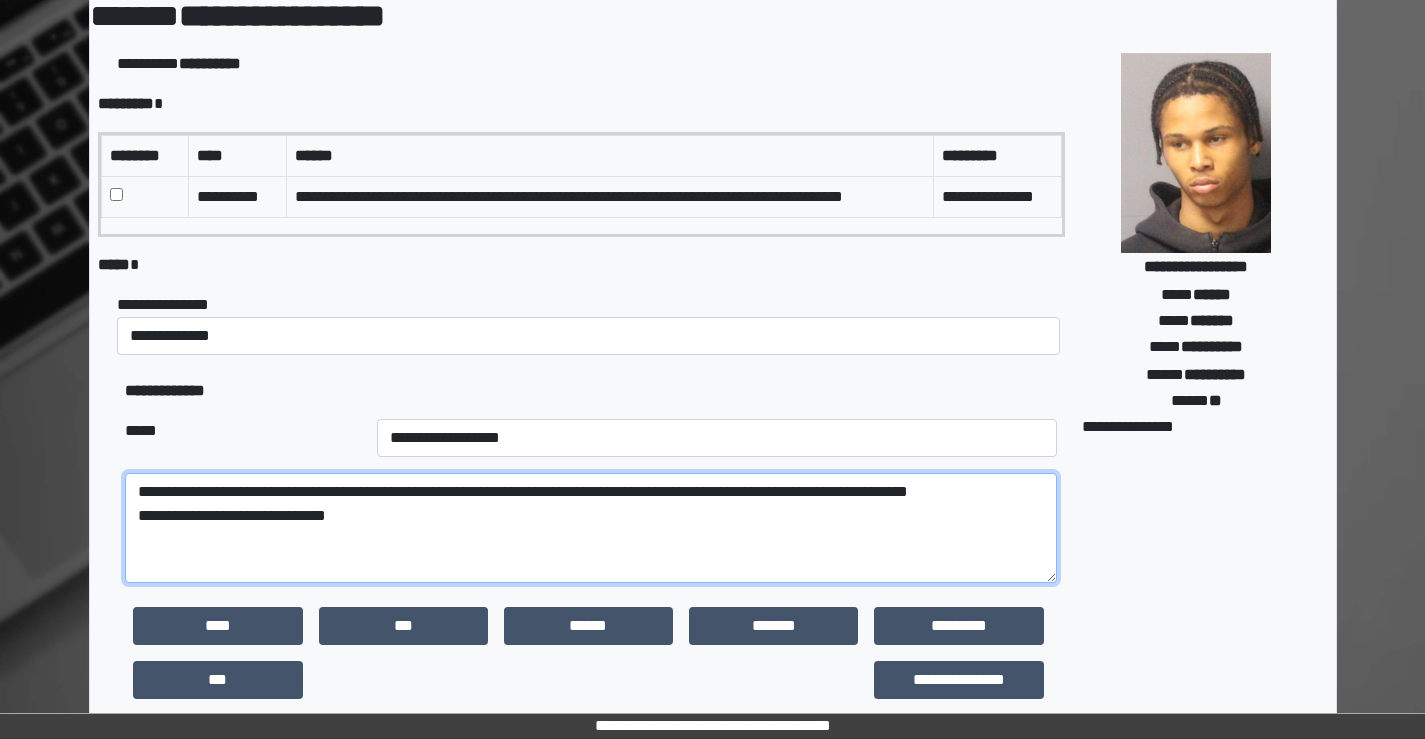 click on "**********" at bounding box center [590, 528] 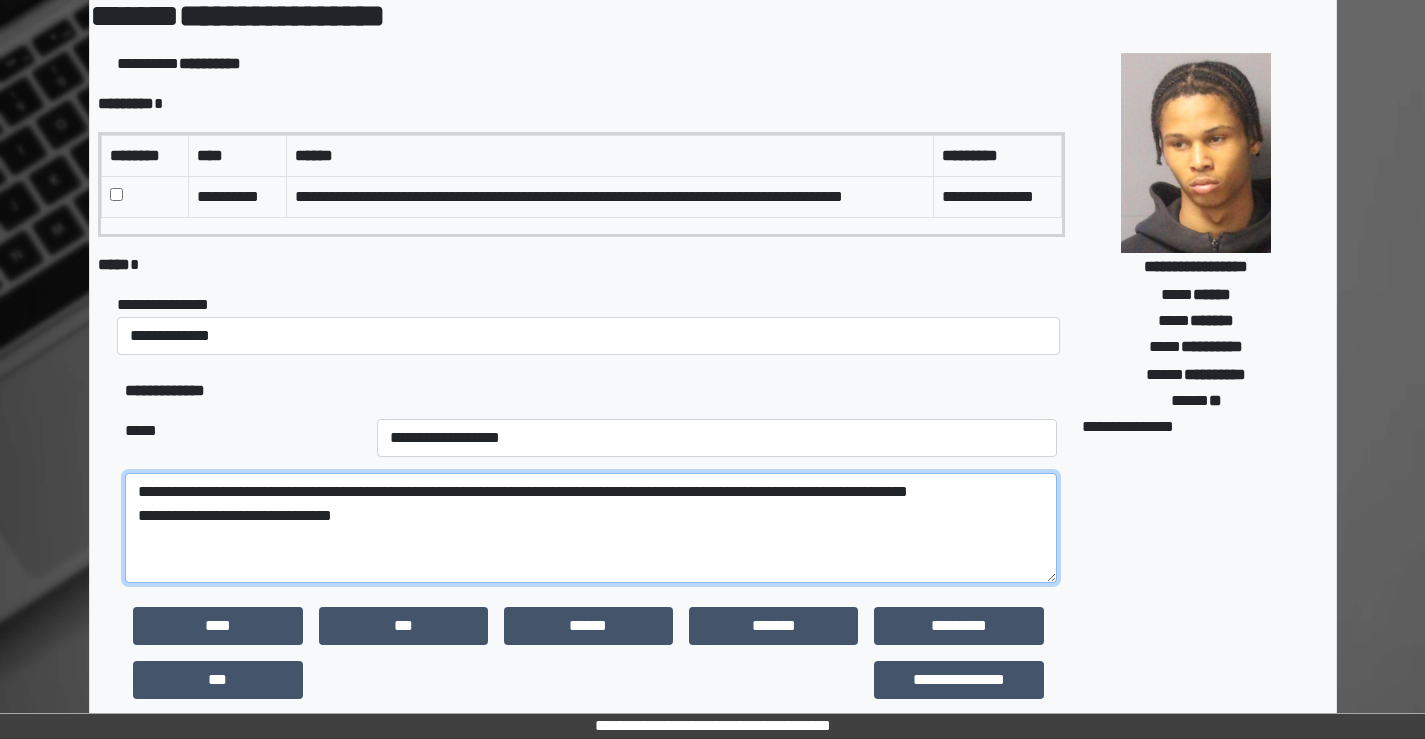 click on "**********" at bounding box center [590, 528] 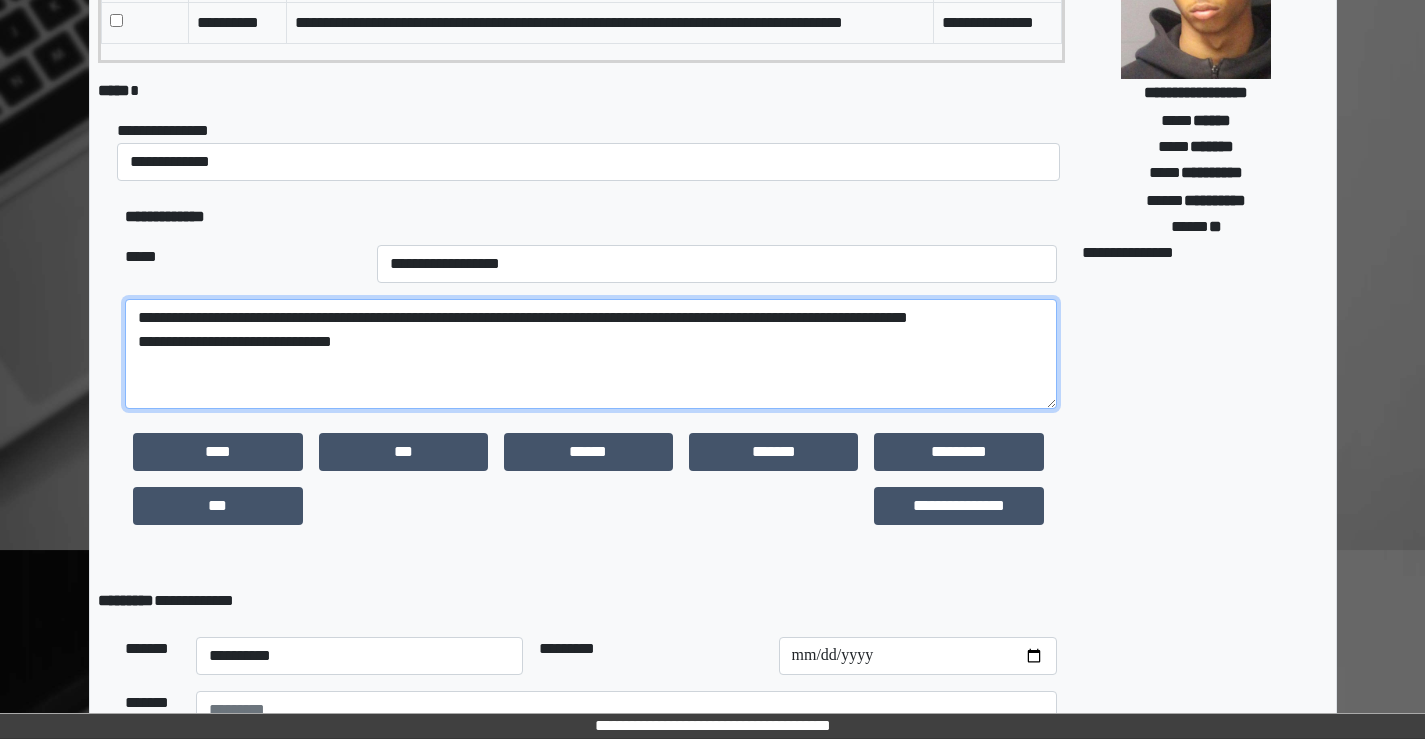 scroll, scrollTop: 400, scrollLeft: 0, axis: vertical 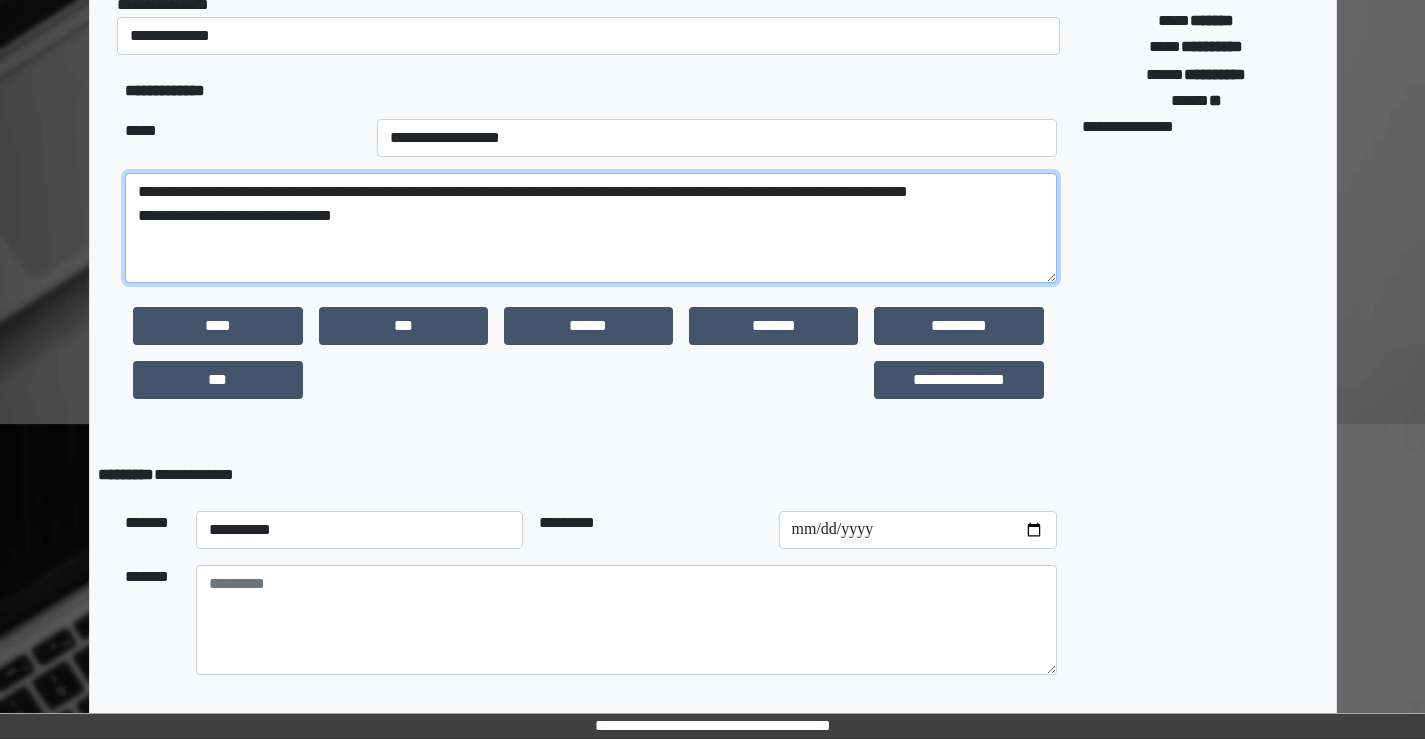 type on "**********" 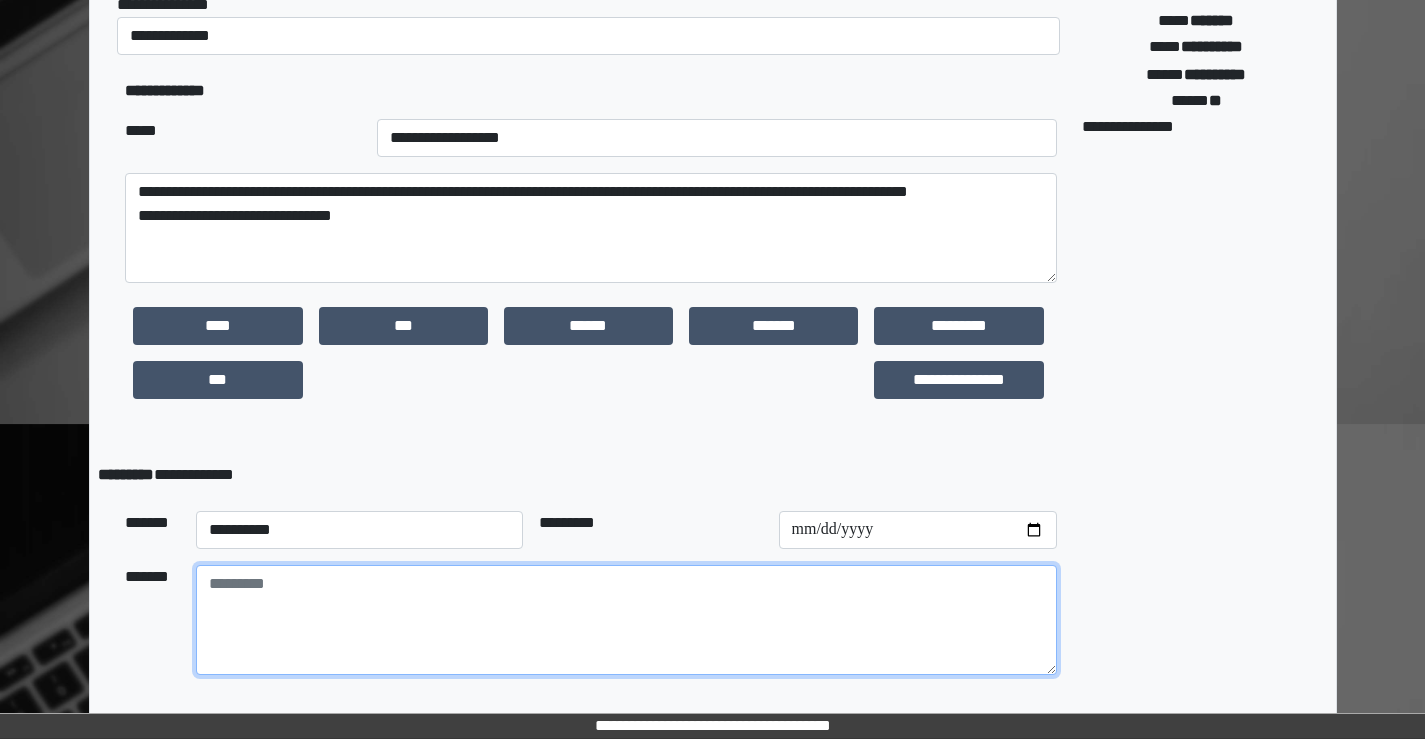 click at bounding box center (626, 620) 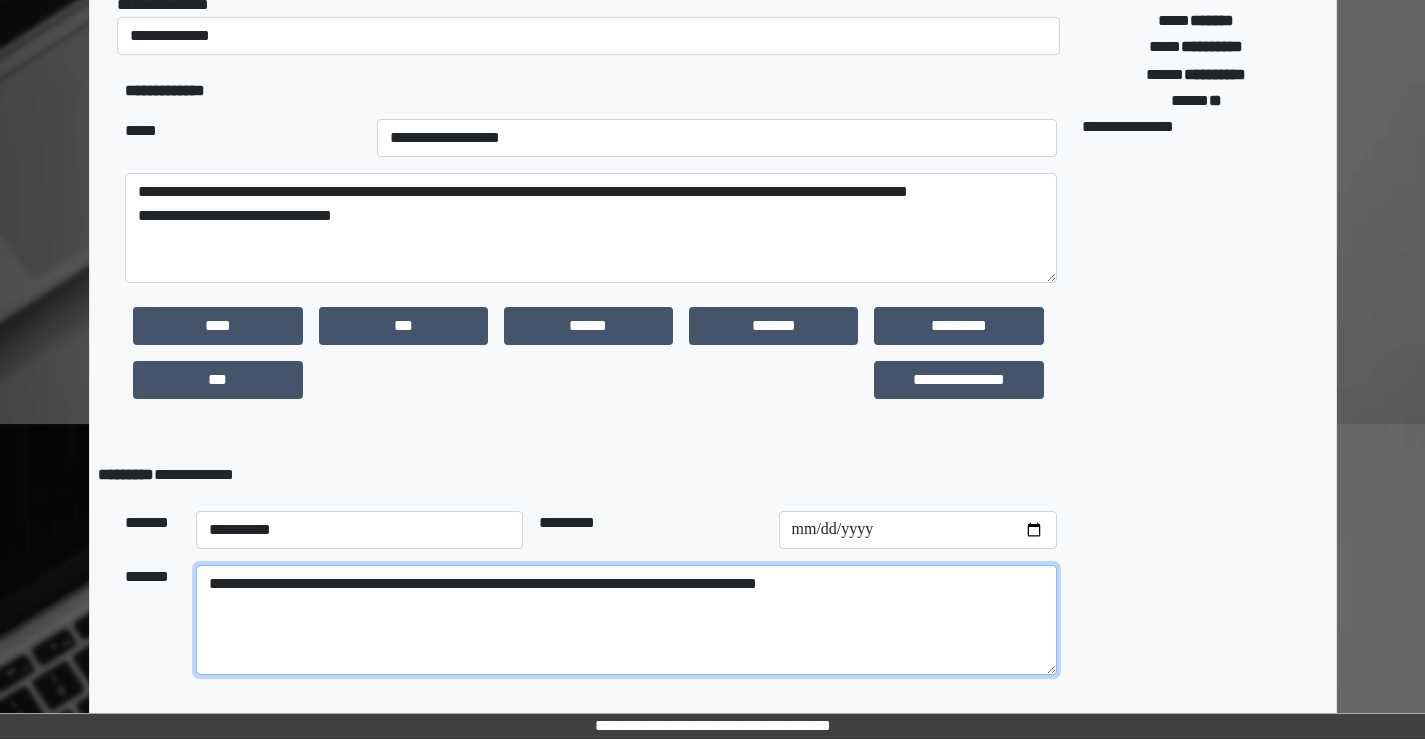 type on "**********" 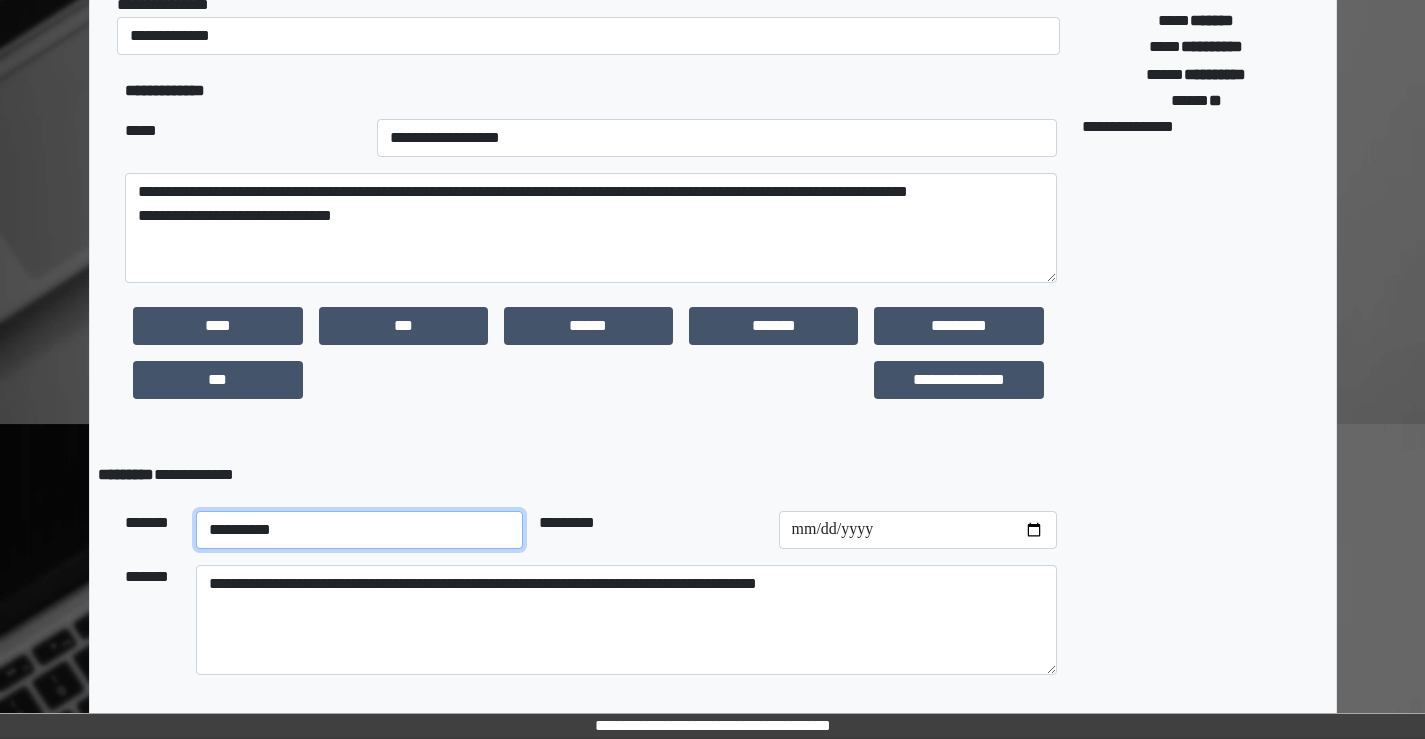 click on "**********" at bounding box center [360, 530] 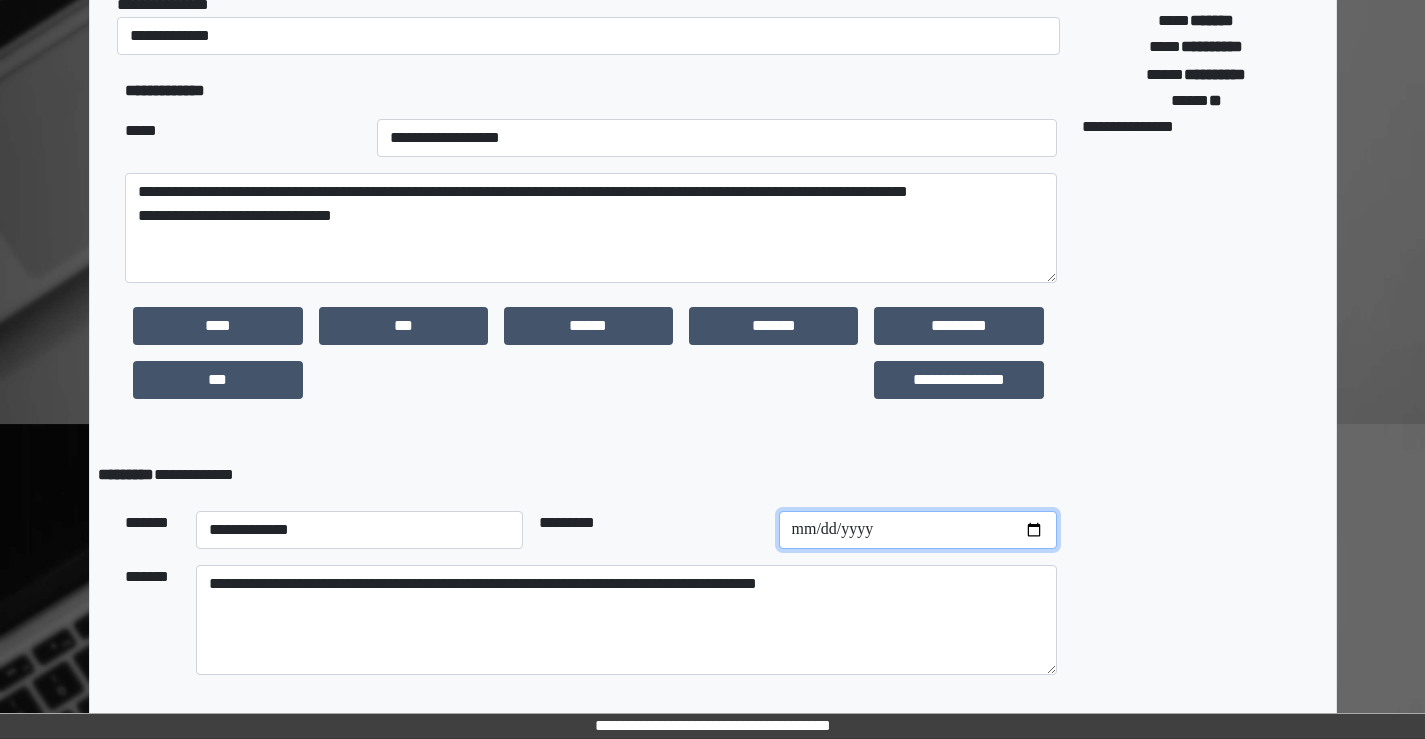 click at bounding box center (918, 530) 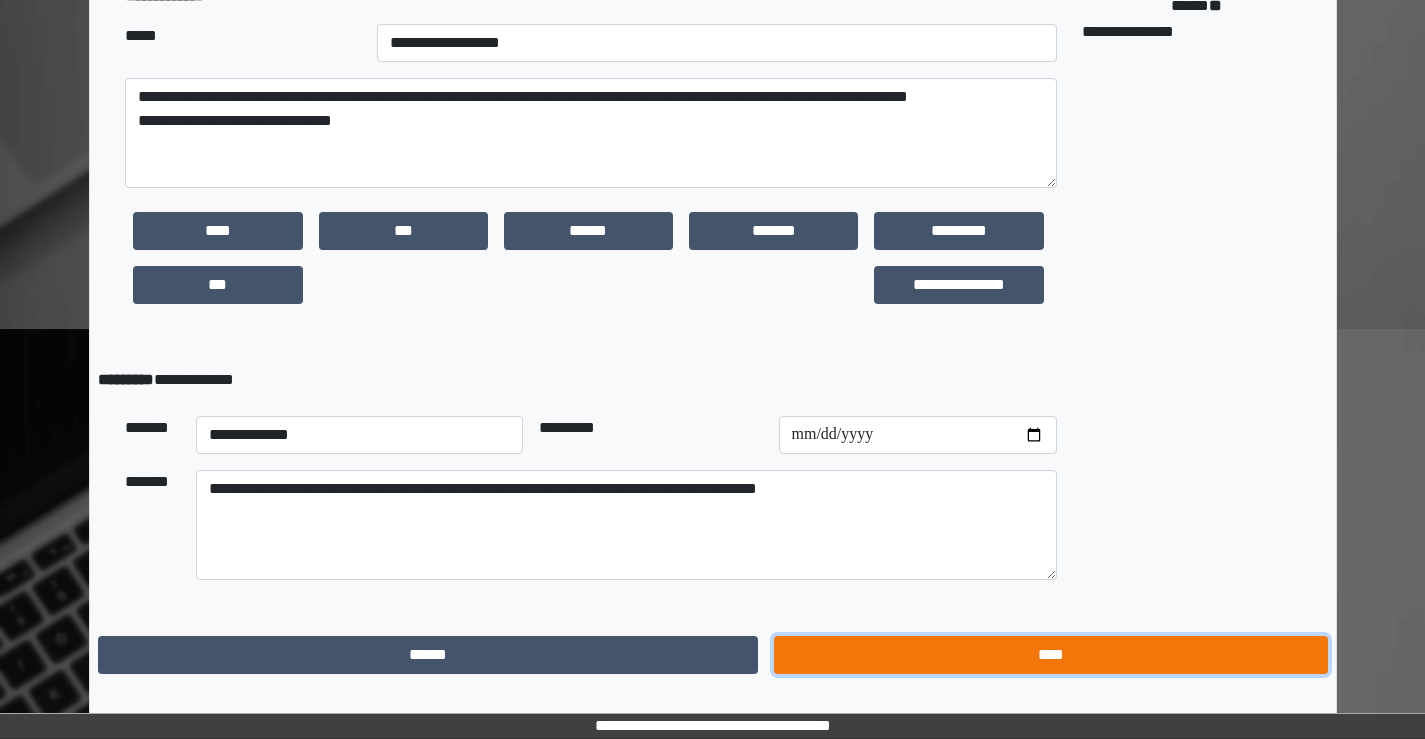 click on "****" at bounding box center (1050, 655) 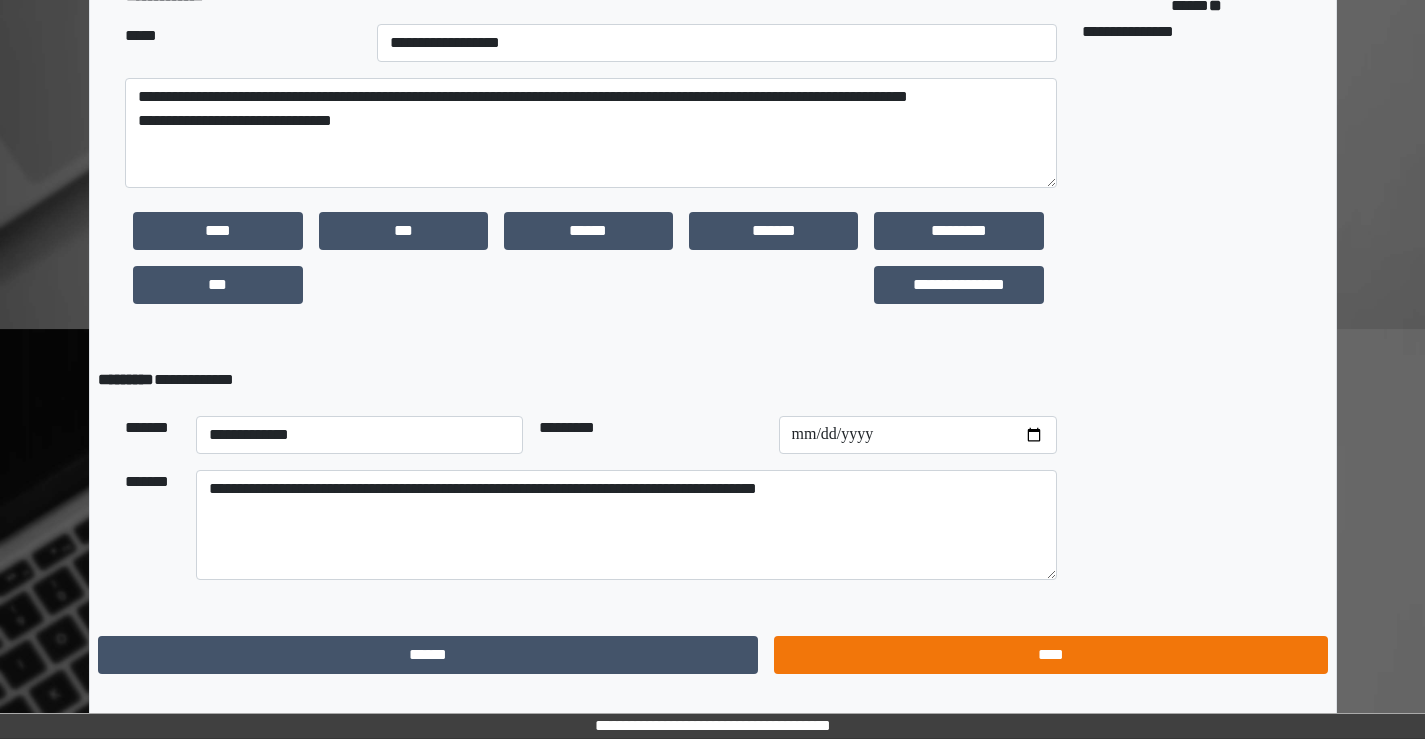 scroll, scrollTop: 0, scrollLeft: 0, axis: both 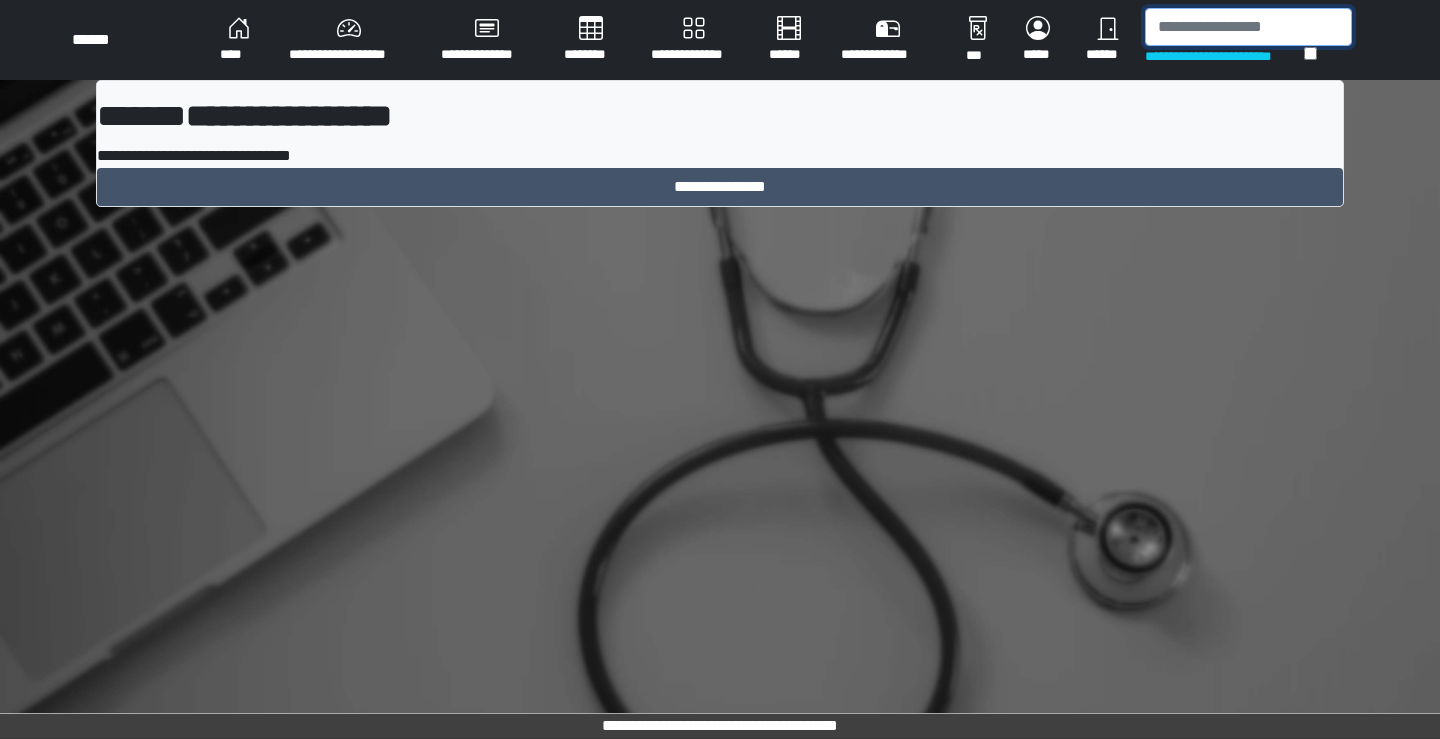click at bounding box center (1248, 27) 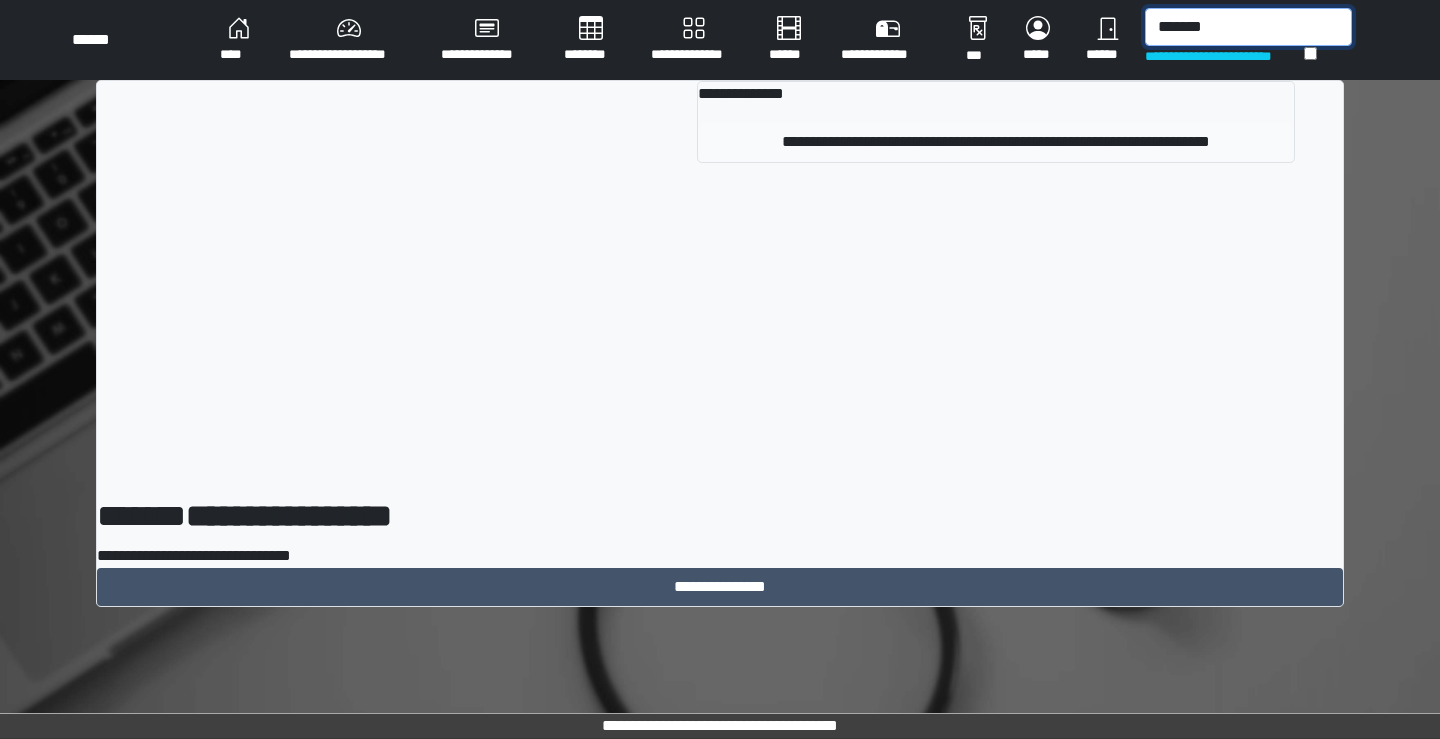 type on "*******" 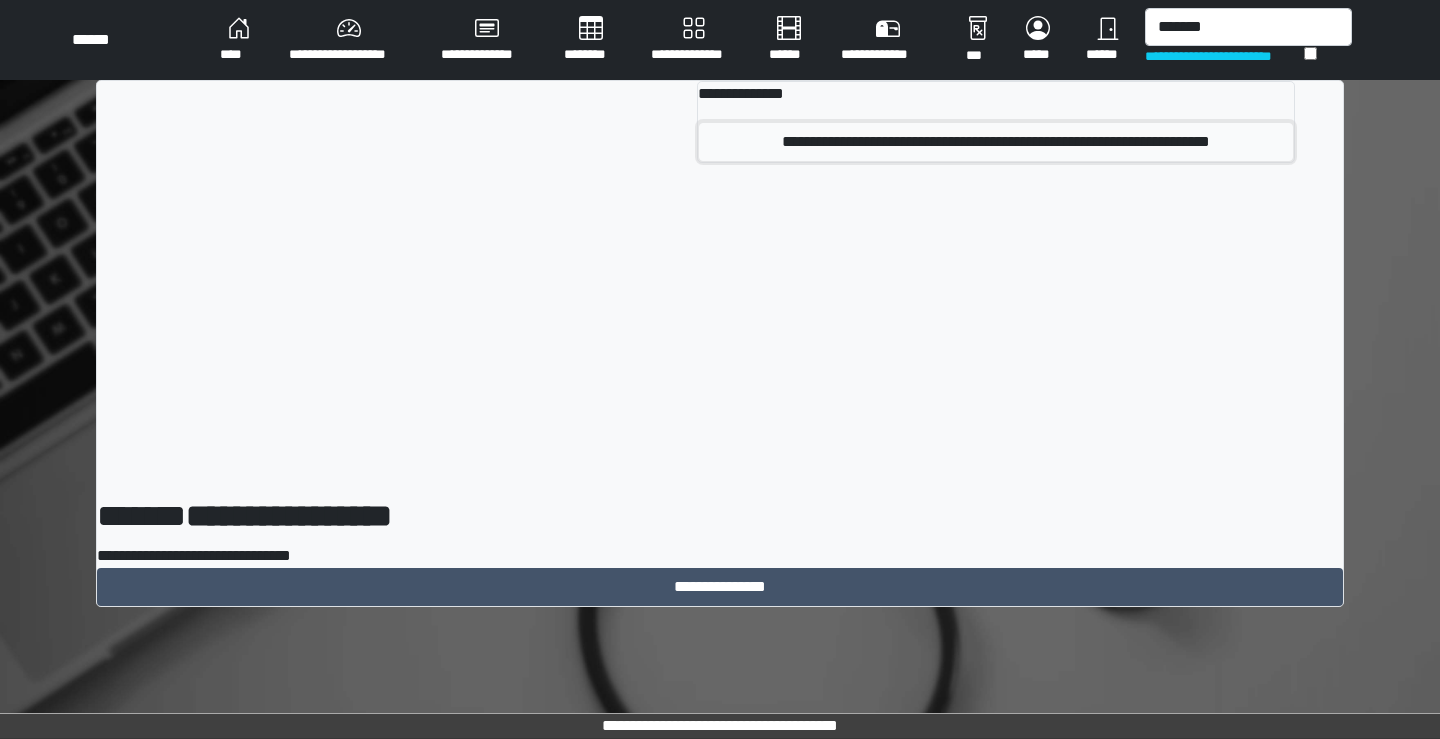 click on "**********" at bounding box center (996, 142) 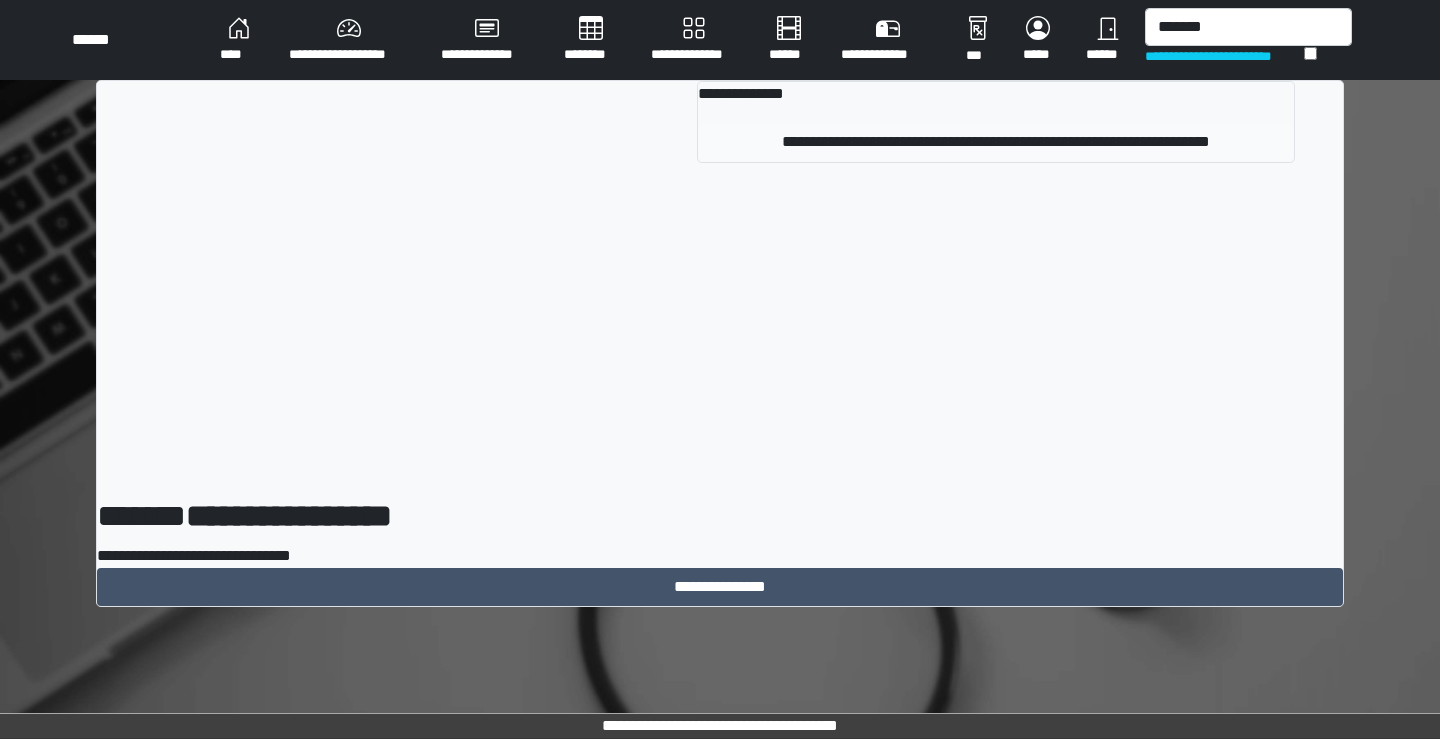 type 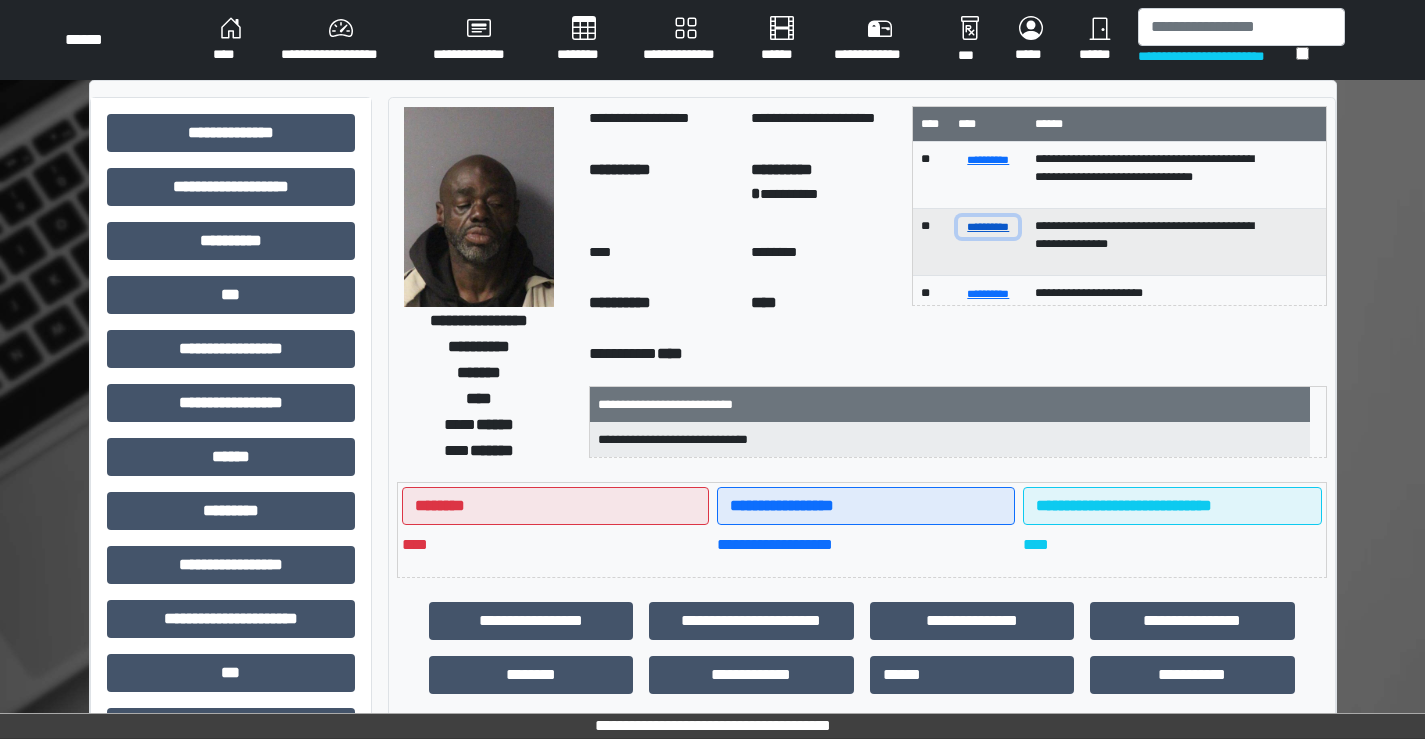 click on "**********" at bounding box center [988, 226] 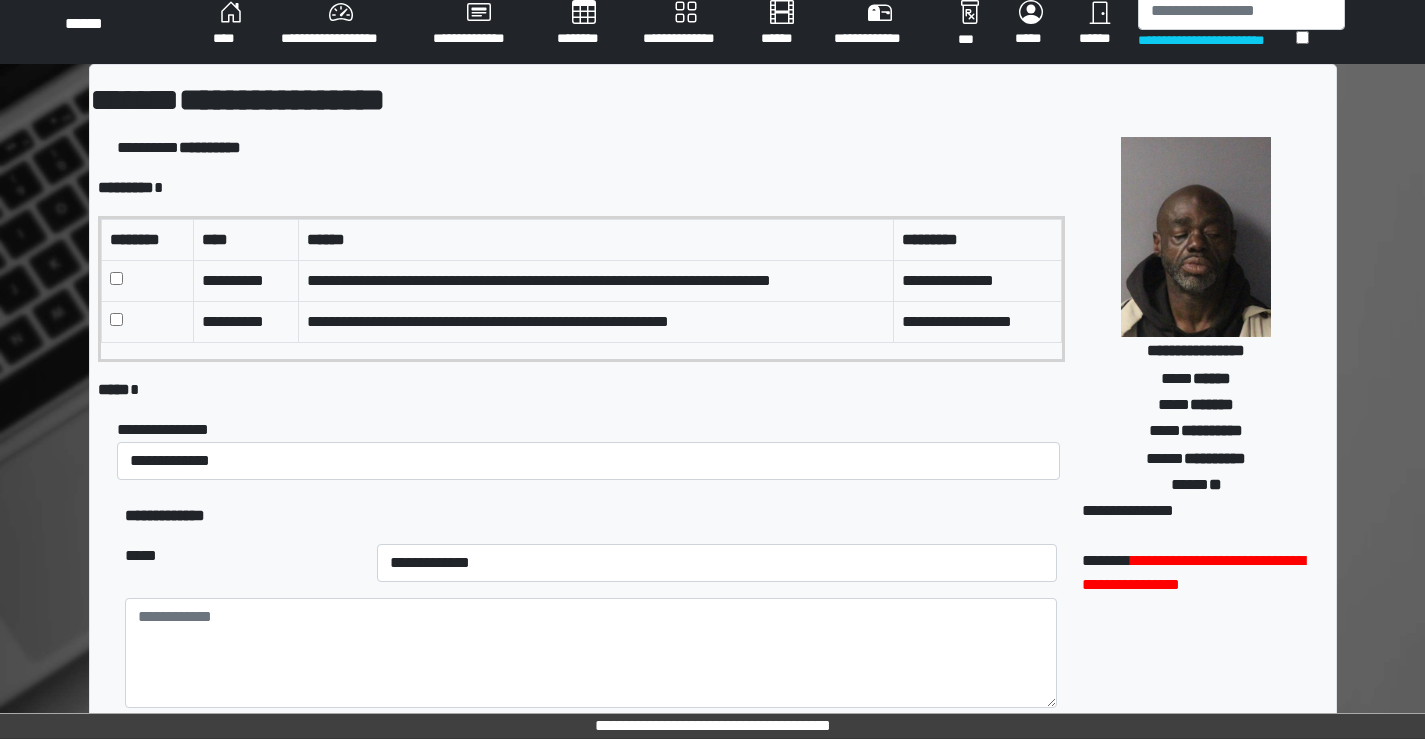 scroll, scrollTop: 0, scrollLeft: 0, axis: both 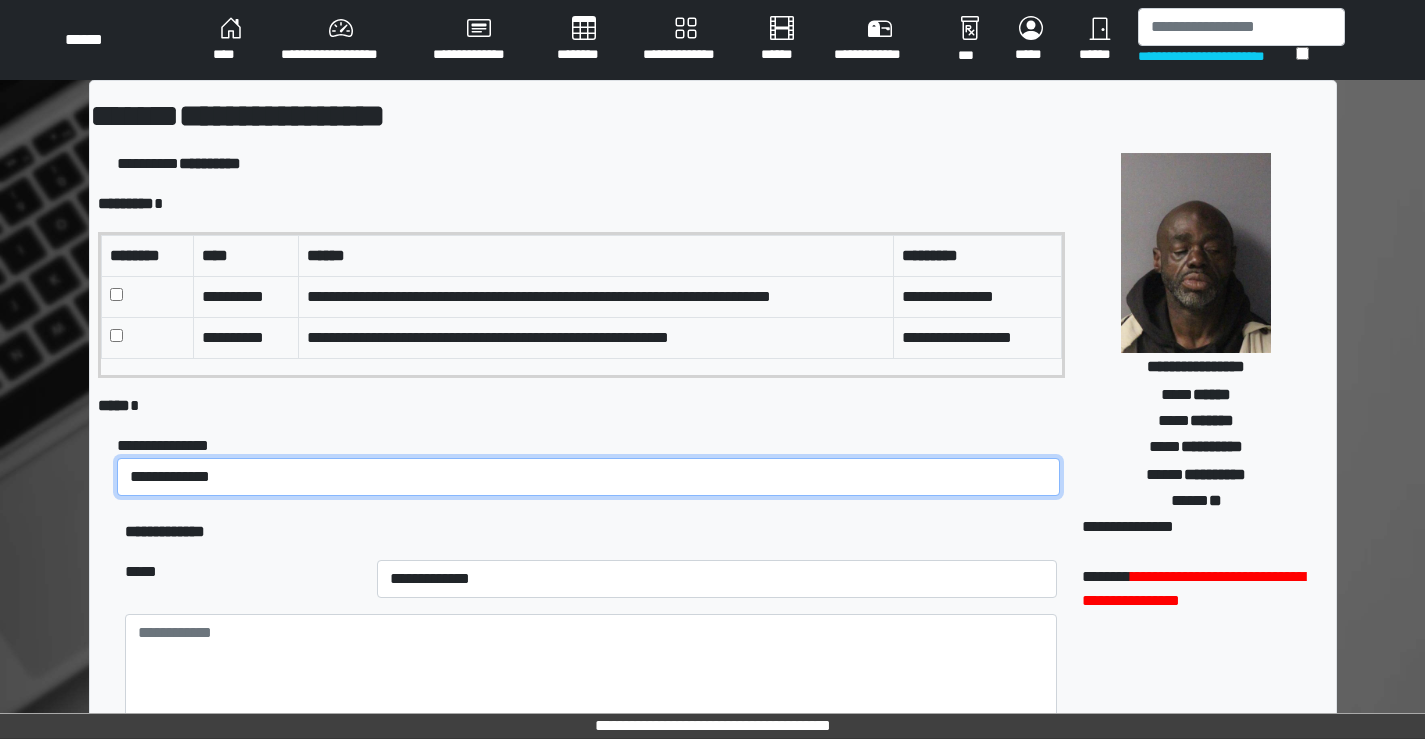 click on "**********" at bounding box center (588, 477) 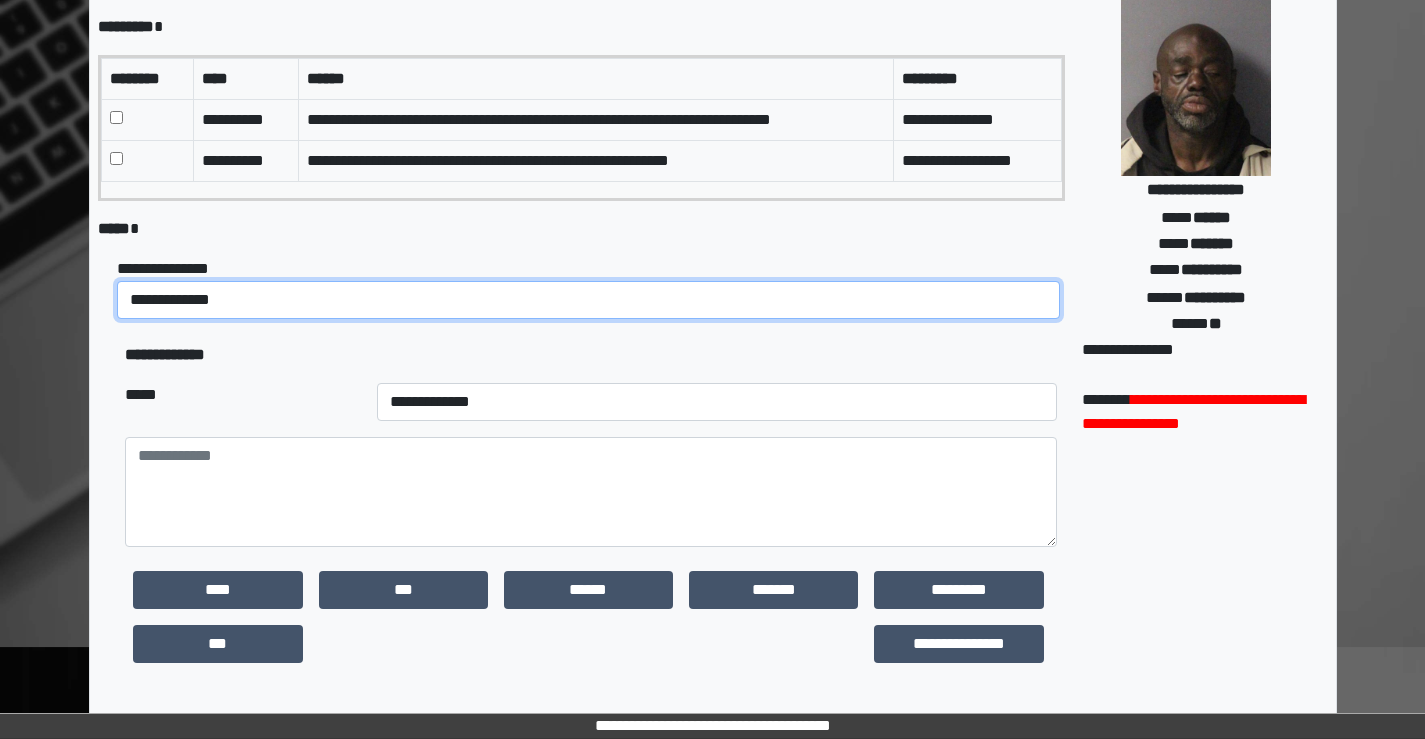 scroll, scrollTop: 200, scrollLeft: 0, axis: vertical 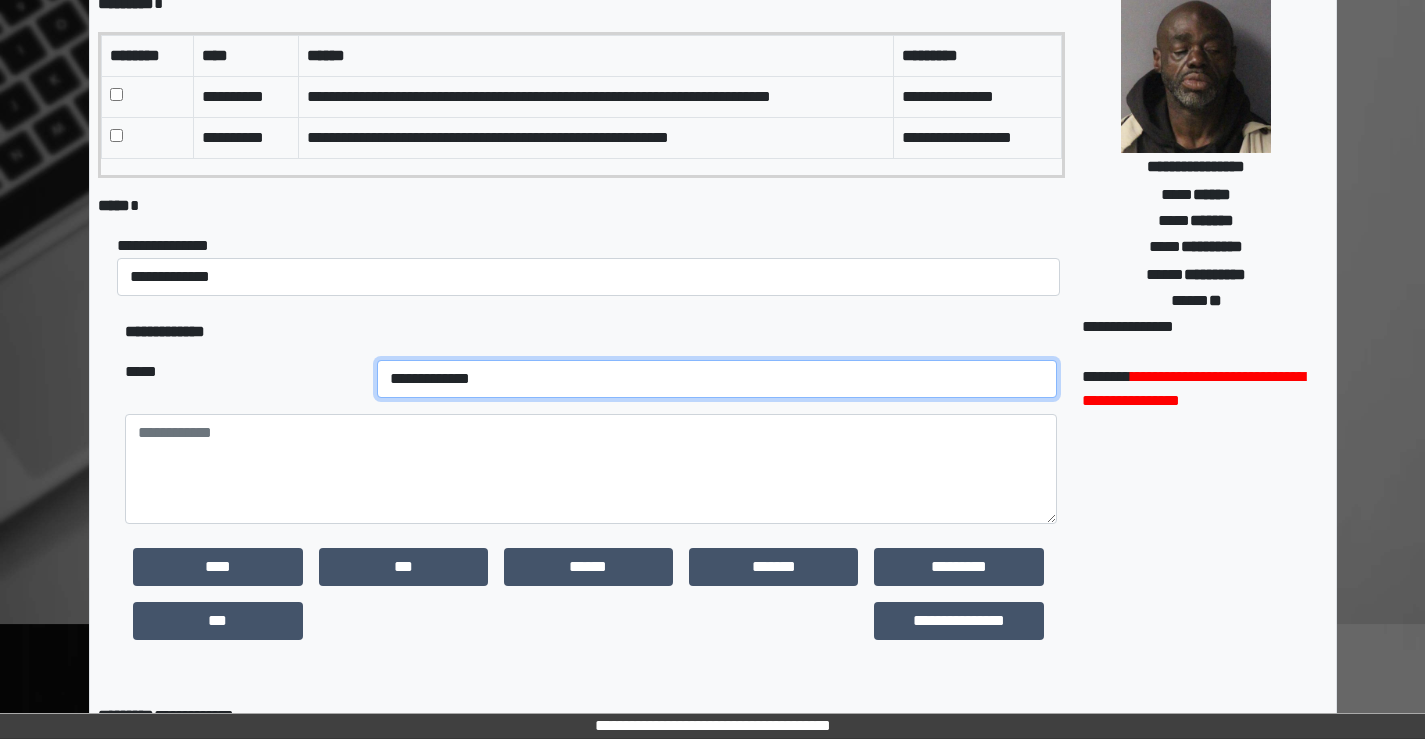 click on "**********" at bounding box center [717, 379] 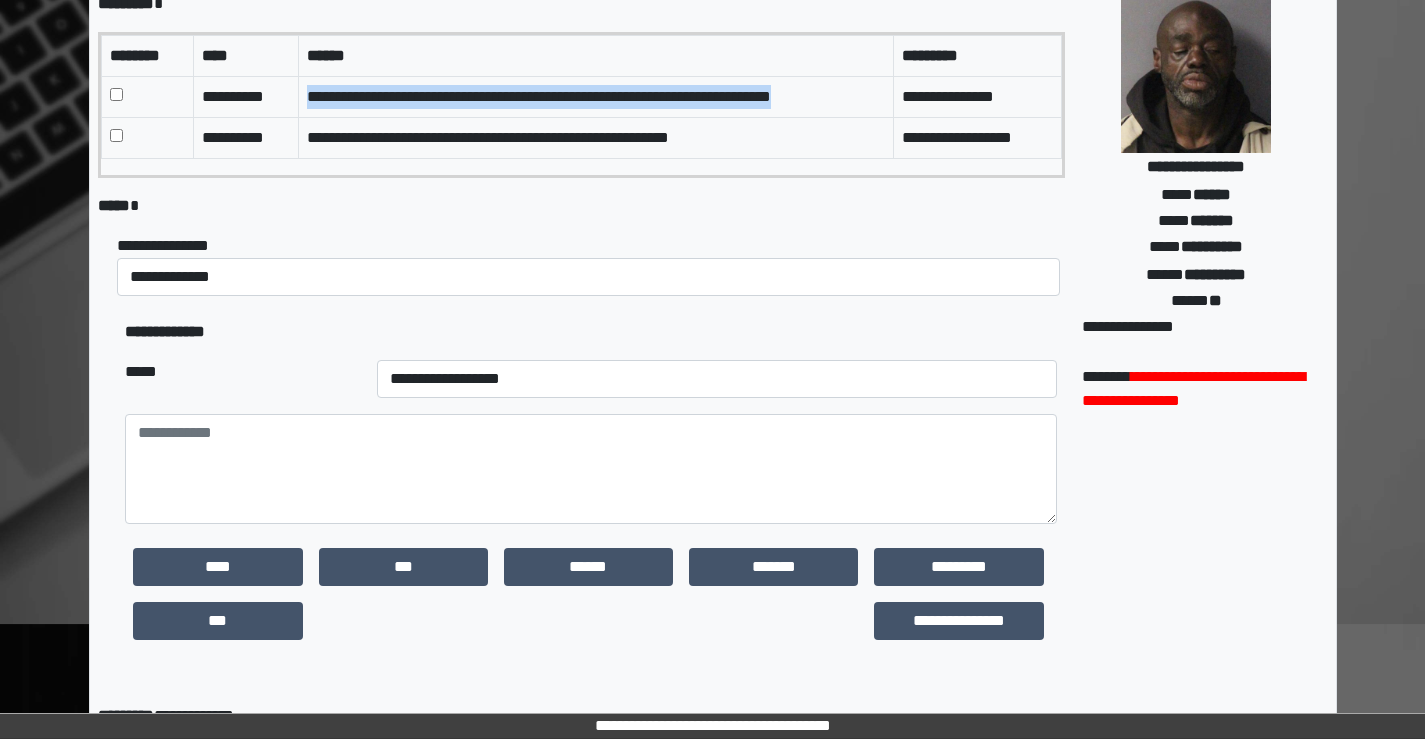 drag, startPoint x: 306, startPoint y: 91, endPoint x: 850, endPoint y: 97, distance: 544.0331 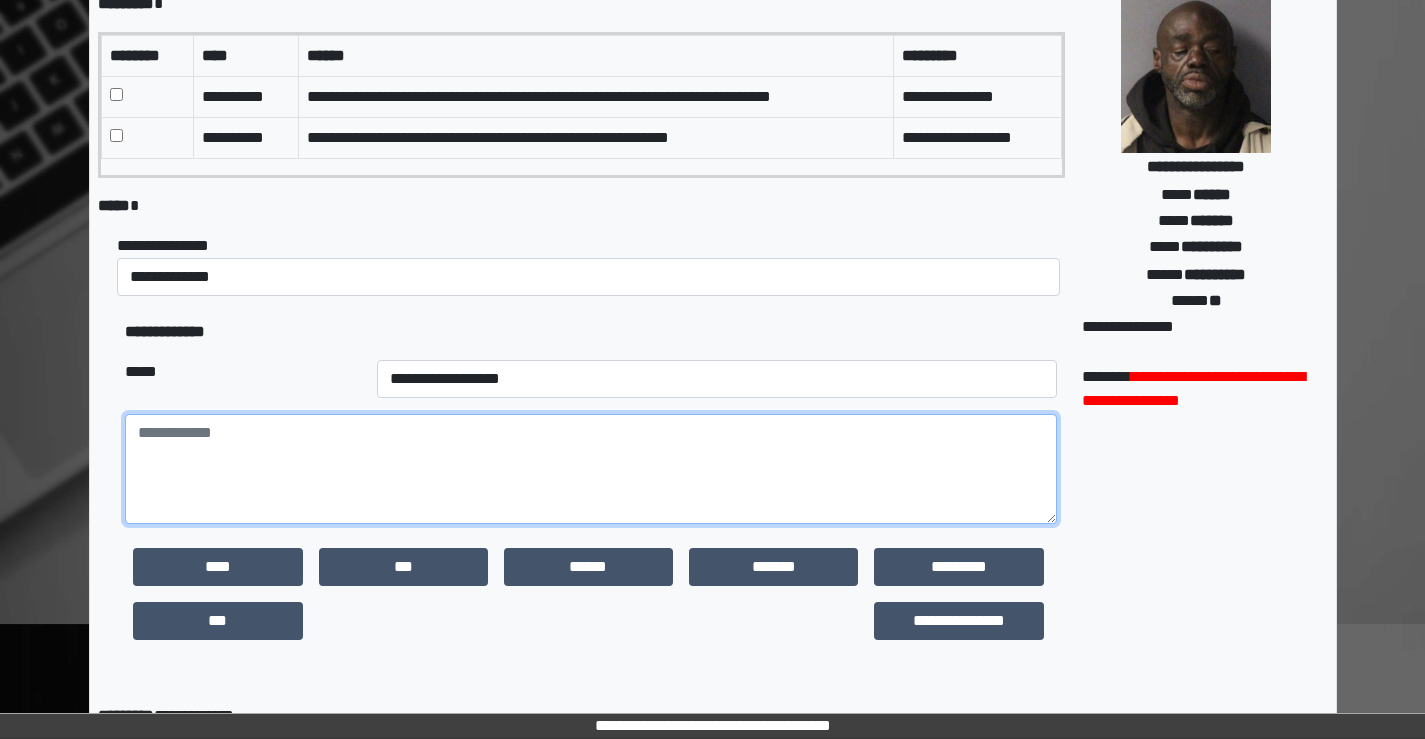 click at bounding box center (590, 469) 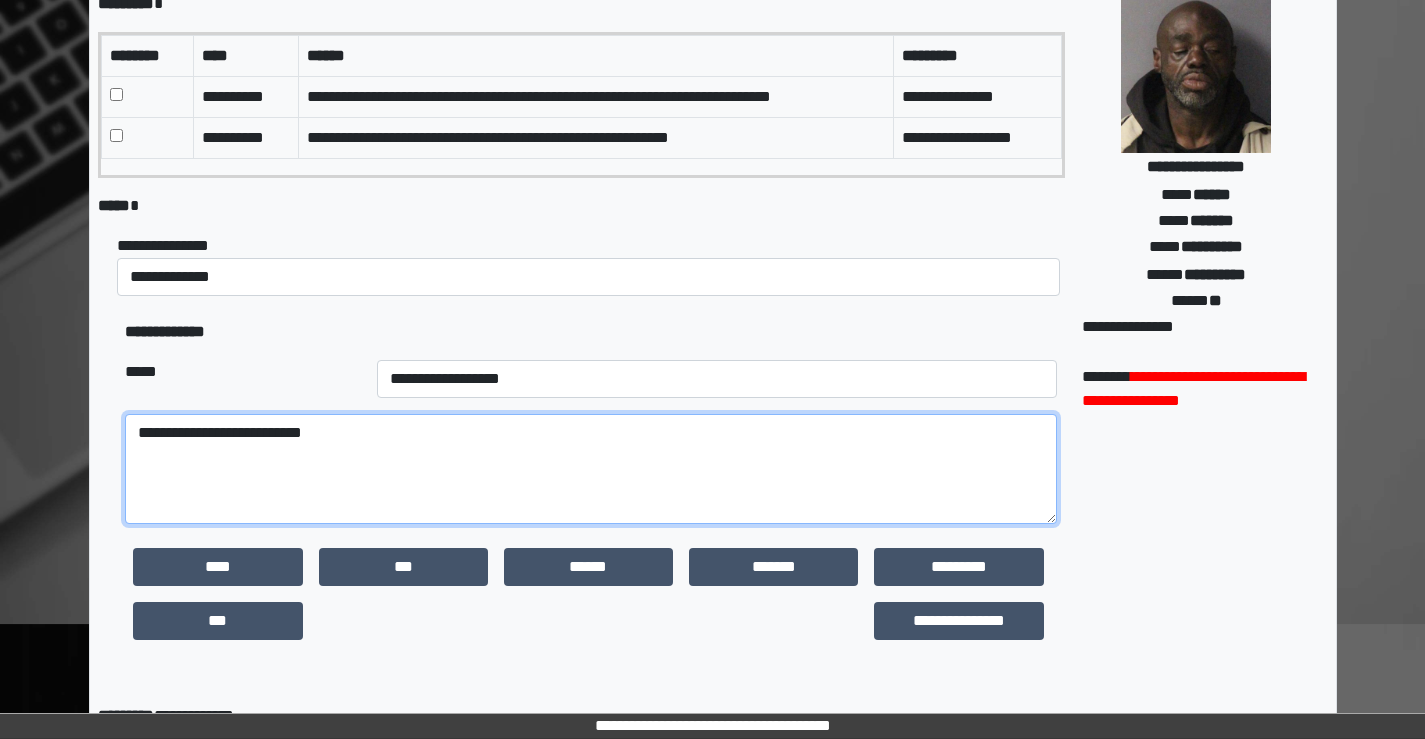 paste on "**********" 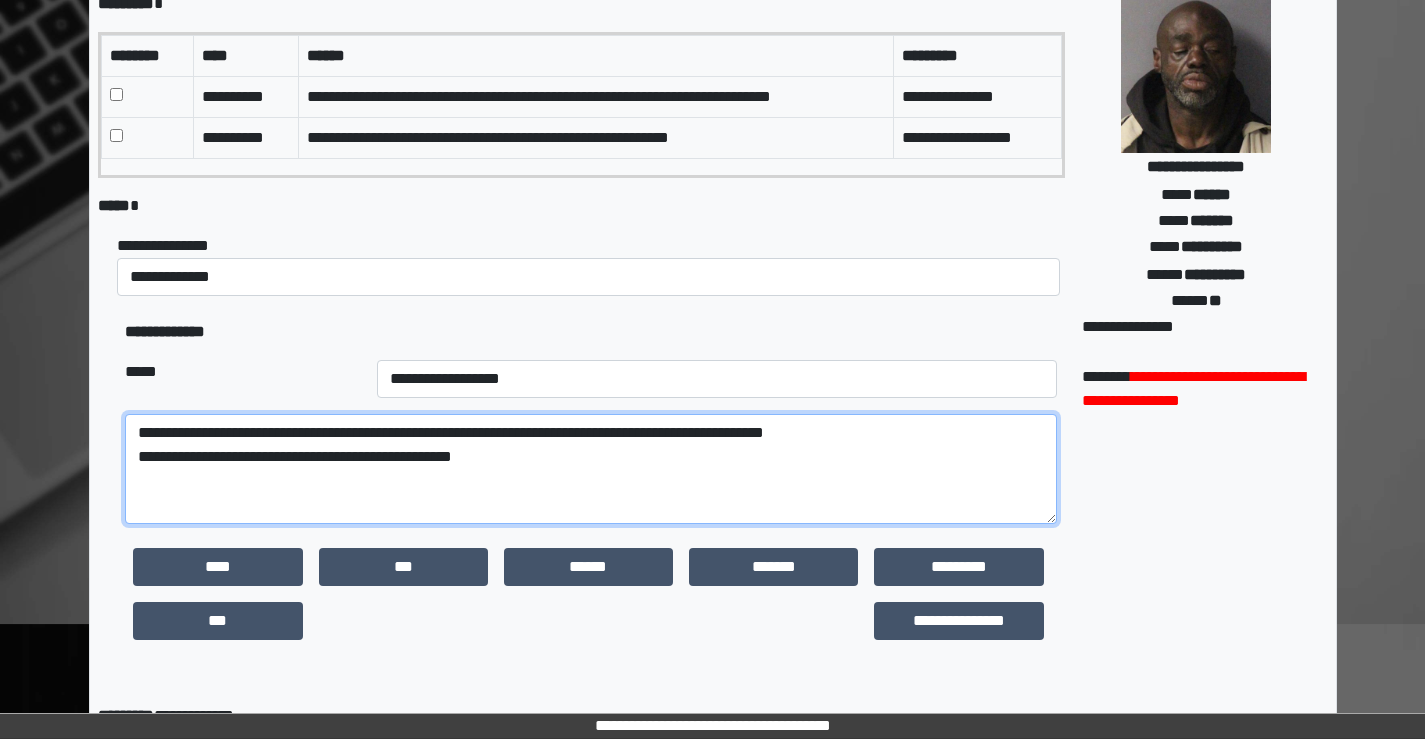click on "**********" at bounding box center [590, 469] 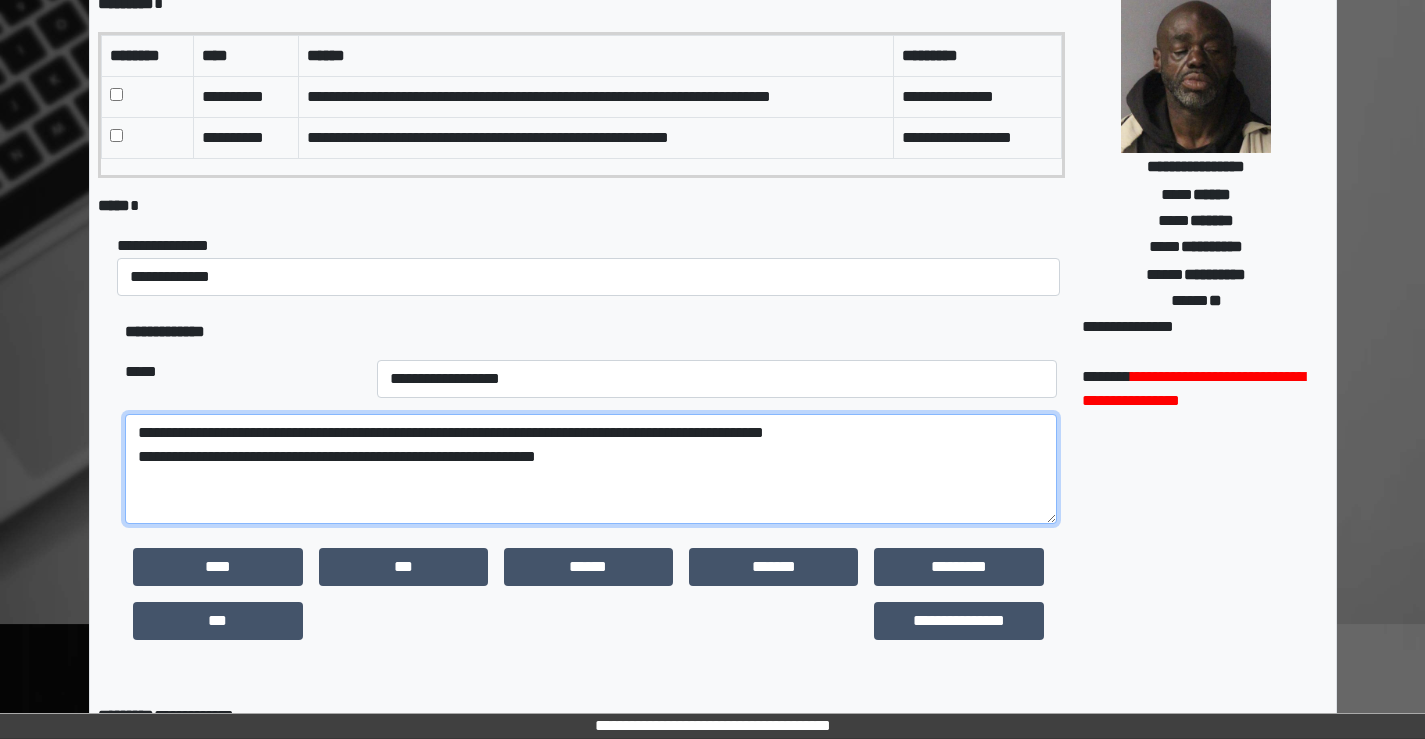 click on "**********" at bounding box center [590, 469] 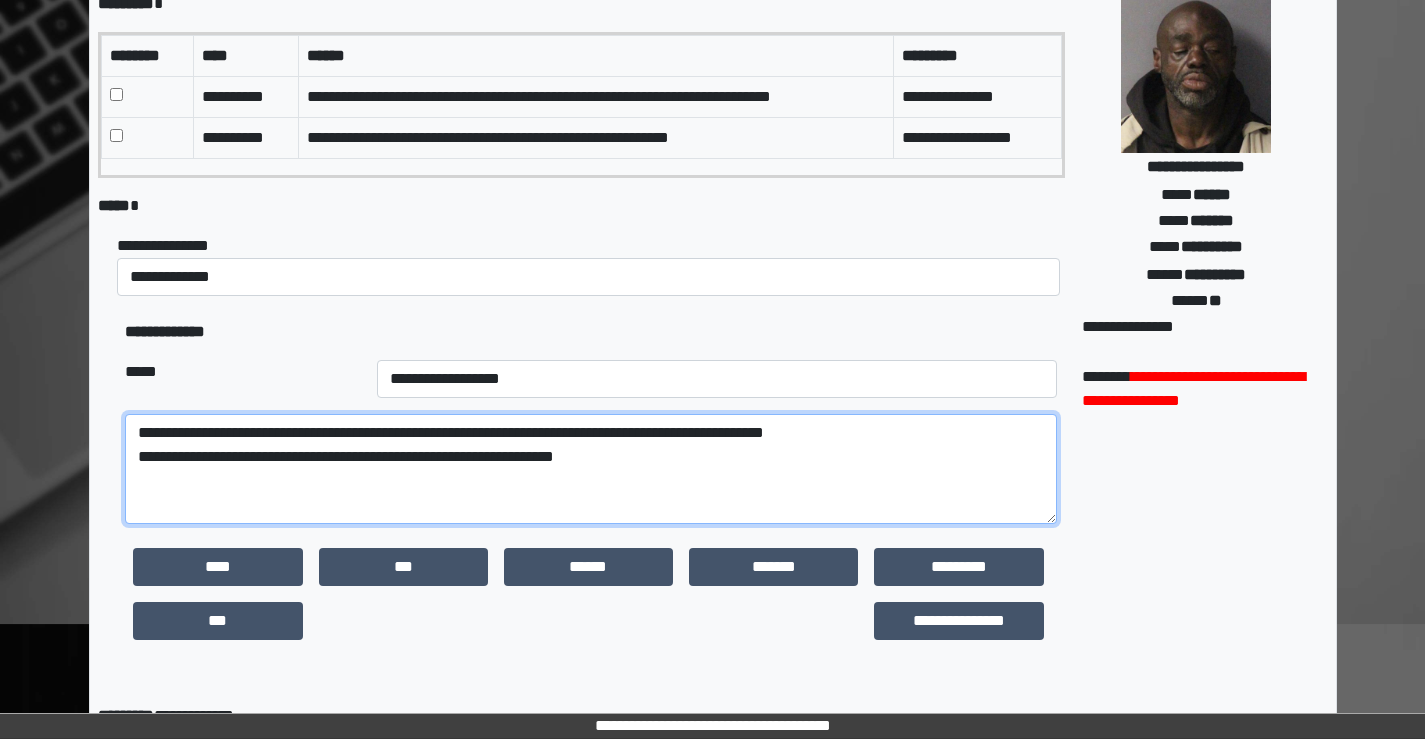click on "**********" at bounding box center (590, 469) 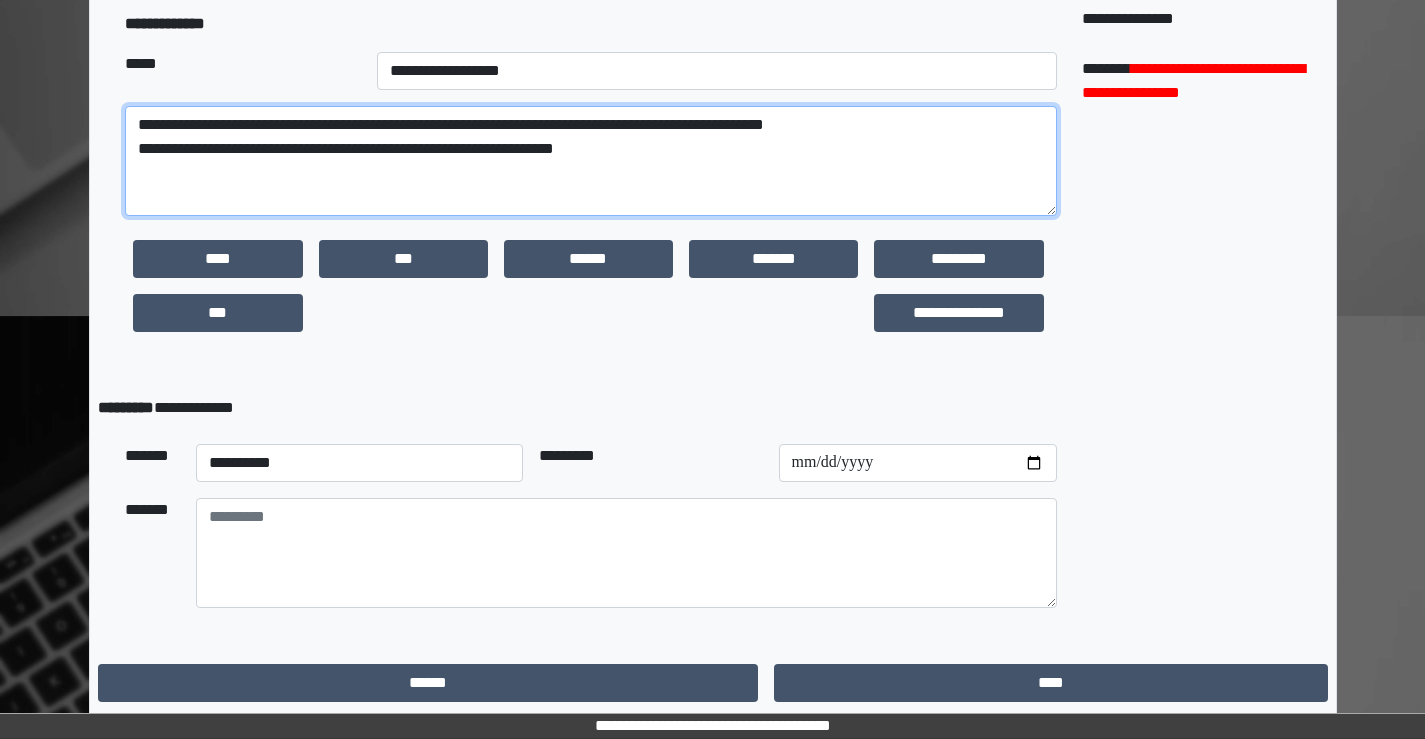 scroll, scrollTop: 512, scrollLeft: 0, axis: vertical 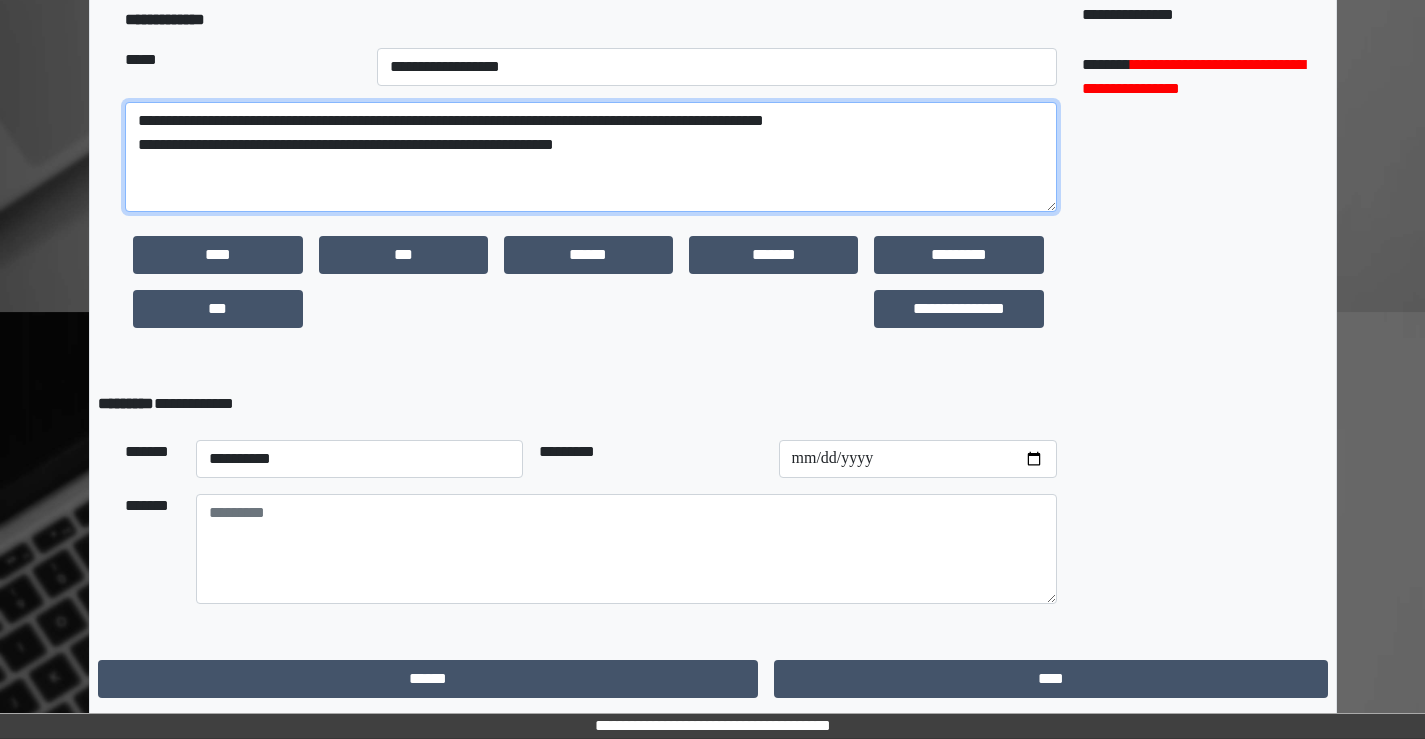 type on "**********" 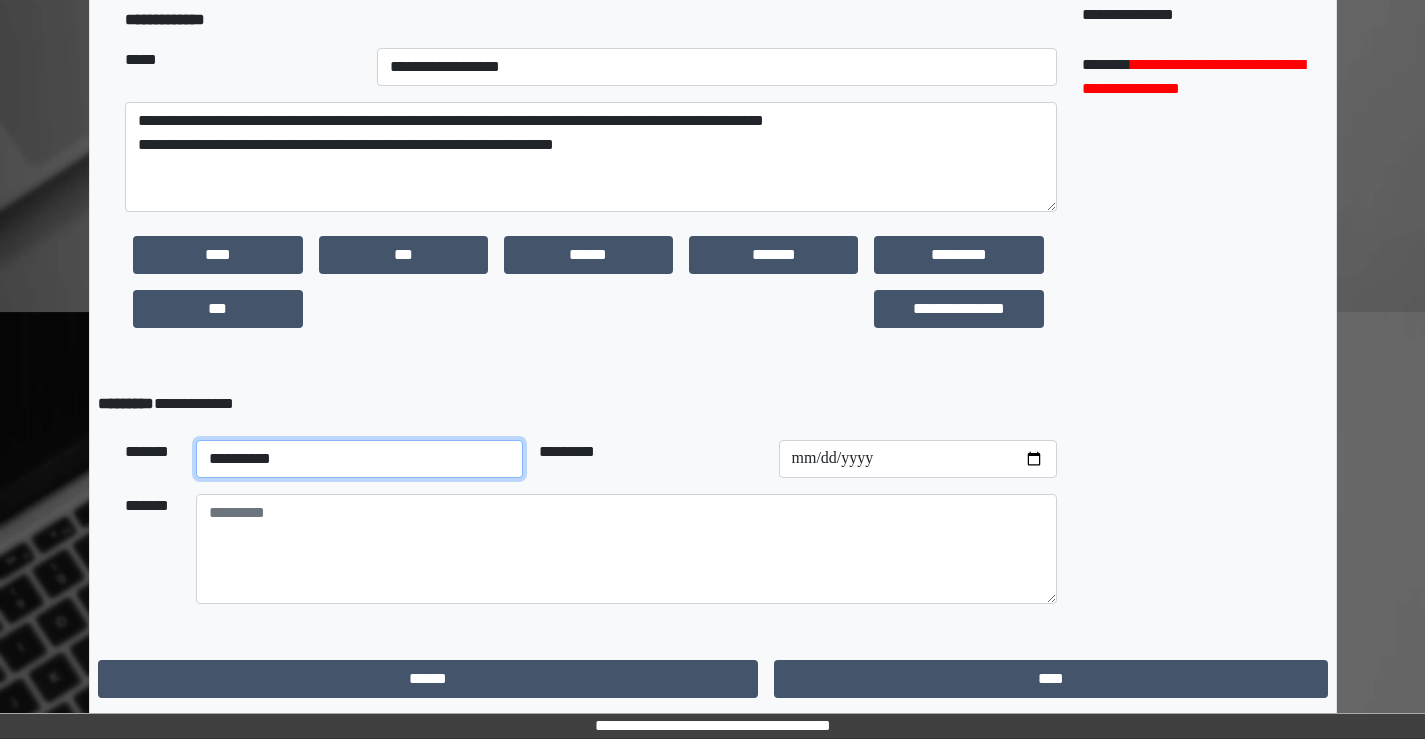 click on "**********" at bounding box center [360, 459] 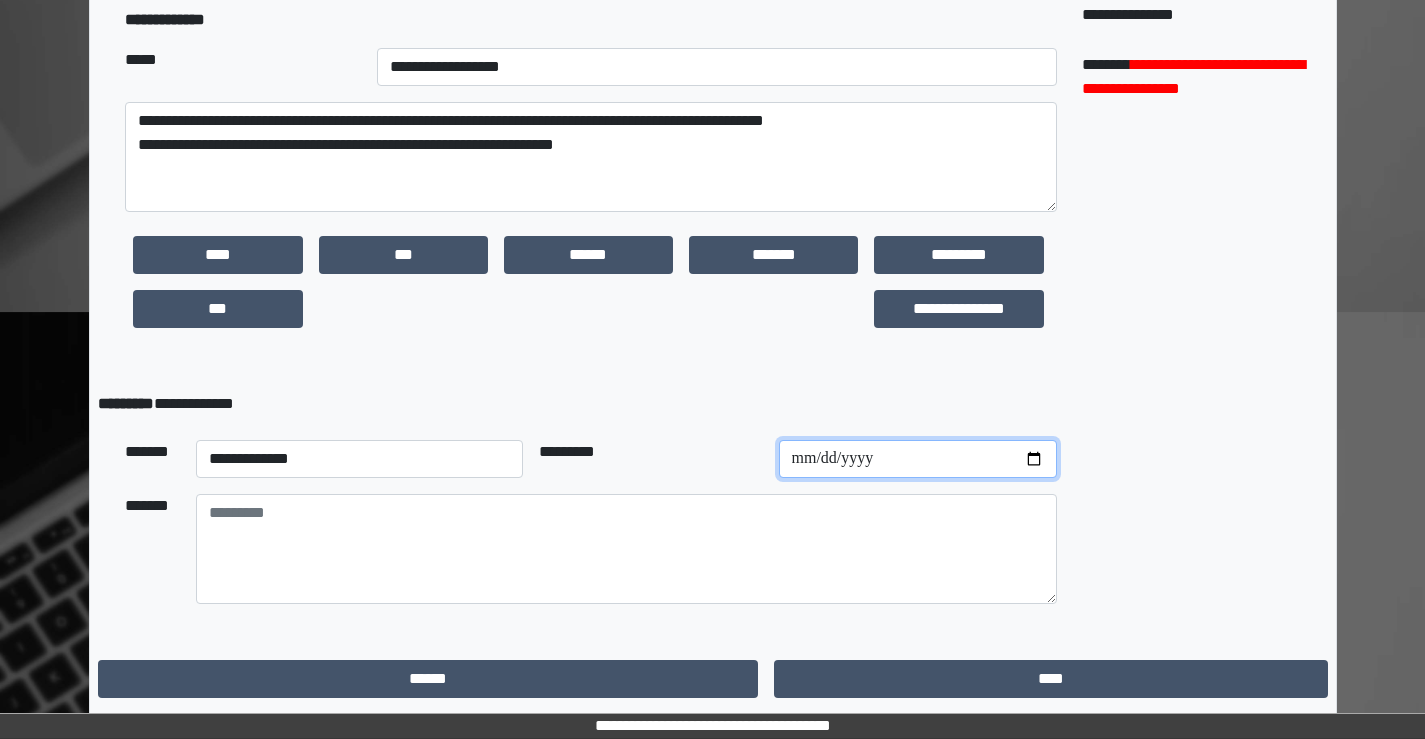 click at bounding box center [918, 459] 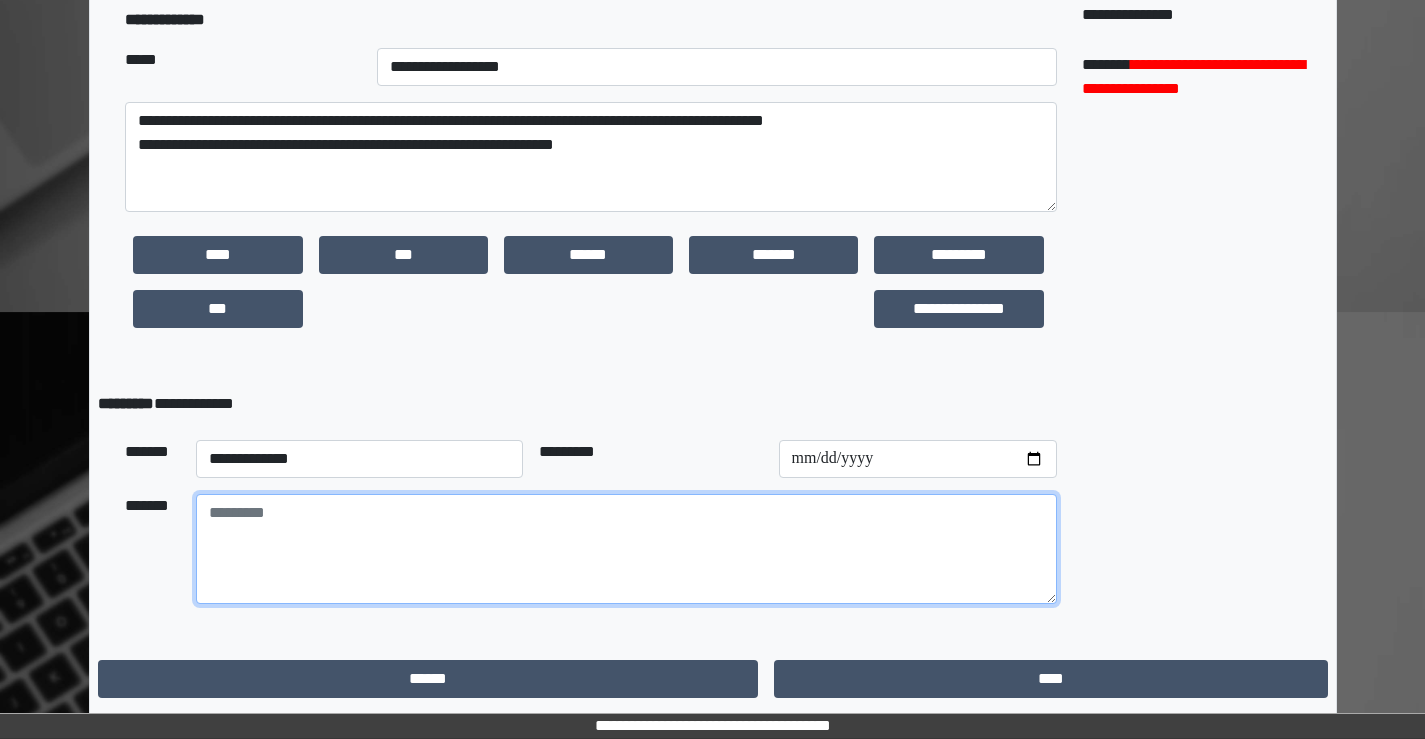click at bounding box center [626, 549] 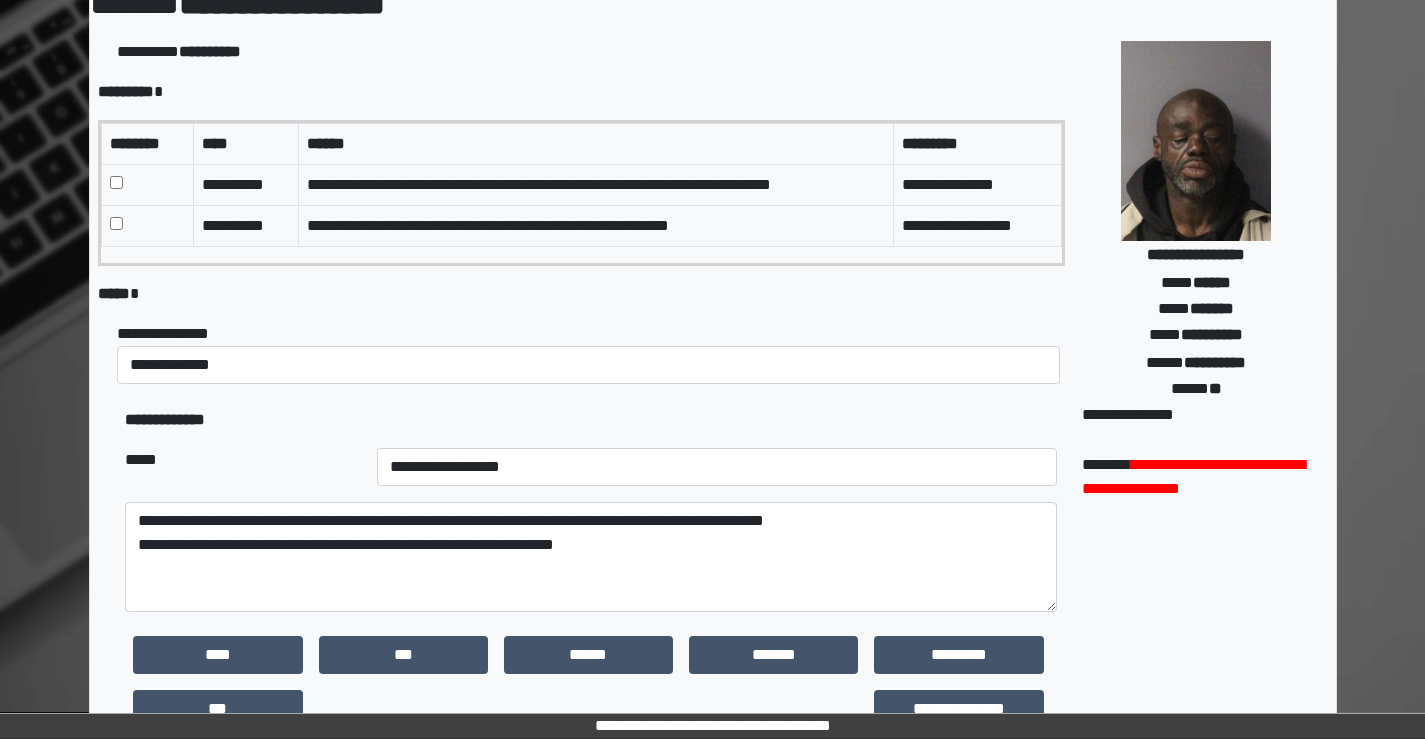 scroll, scrollTop: 12, scrollLeft: 0, axis: vertical 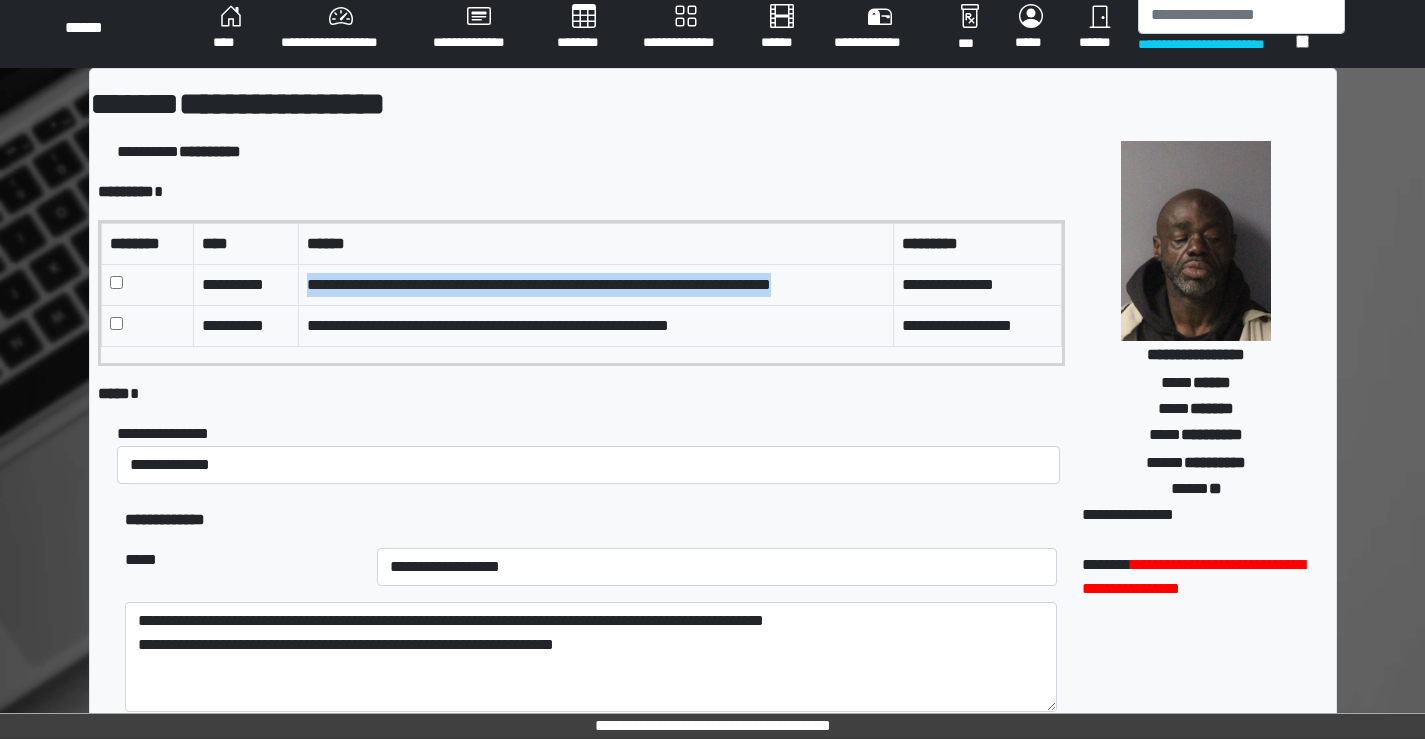 drag, startPoint x: 306, startPoint y: 281, endPoint x: 851, endPoint y: 283, distance: 545.00366 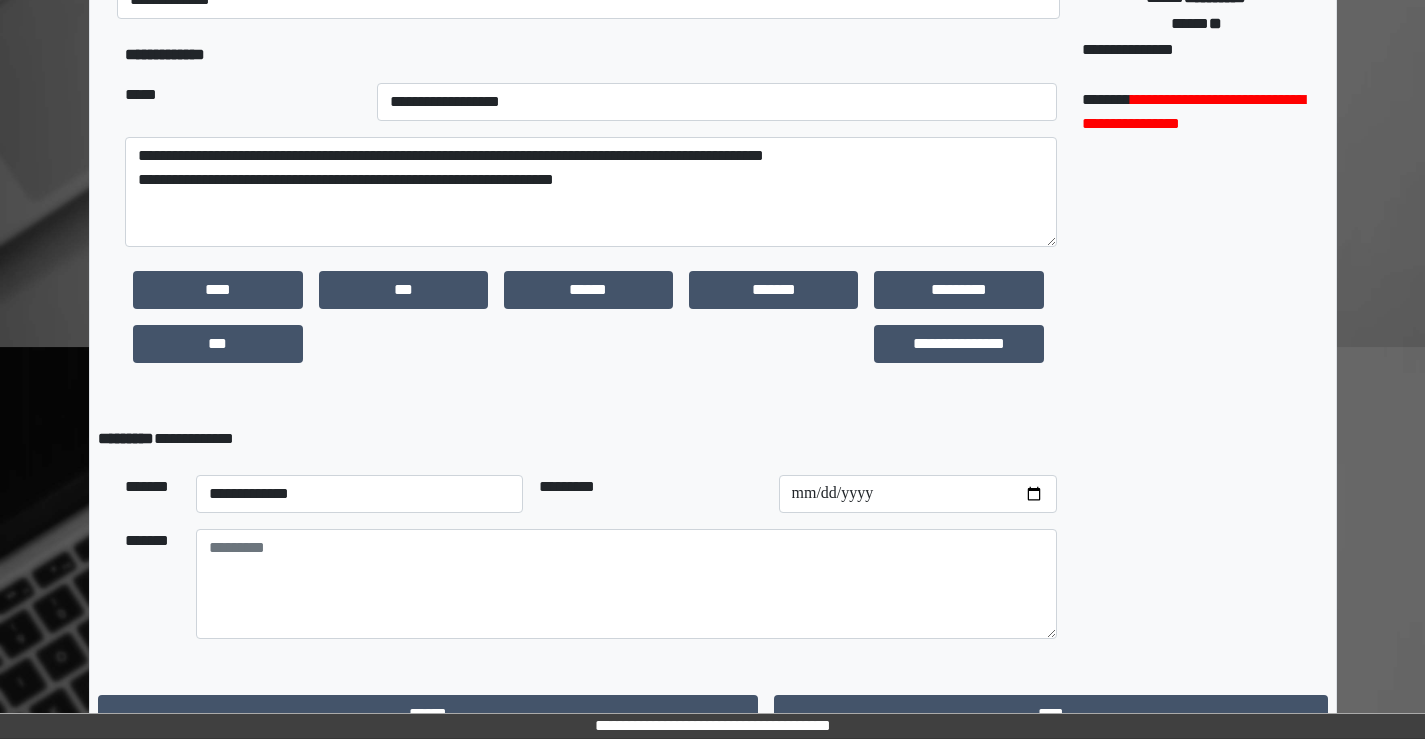 scroll, scrollTop: 512, scrollLeft: 0, axis: vertical 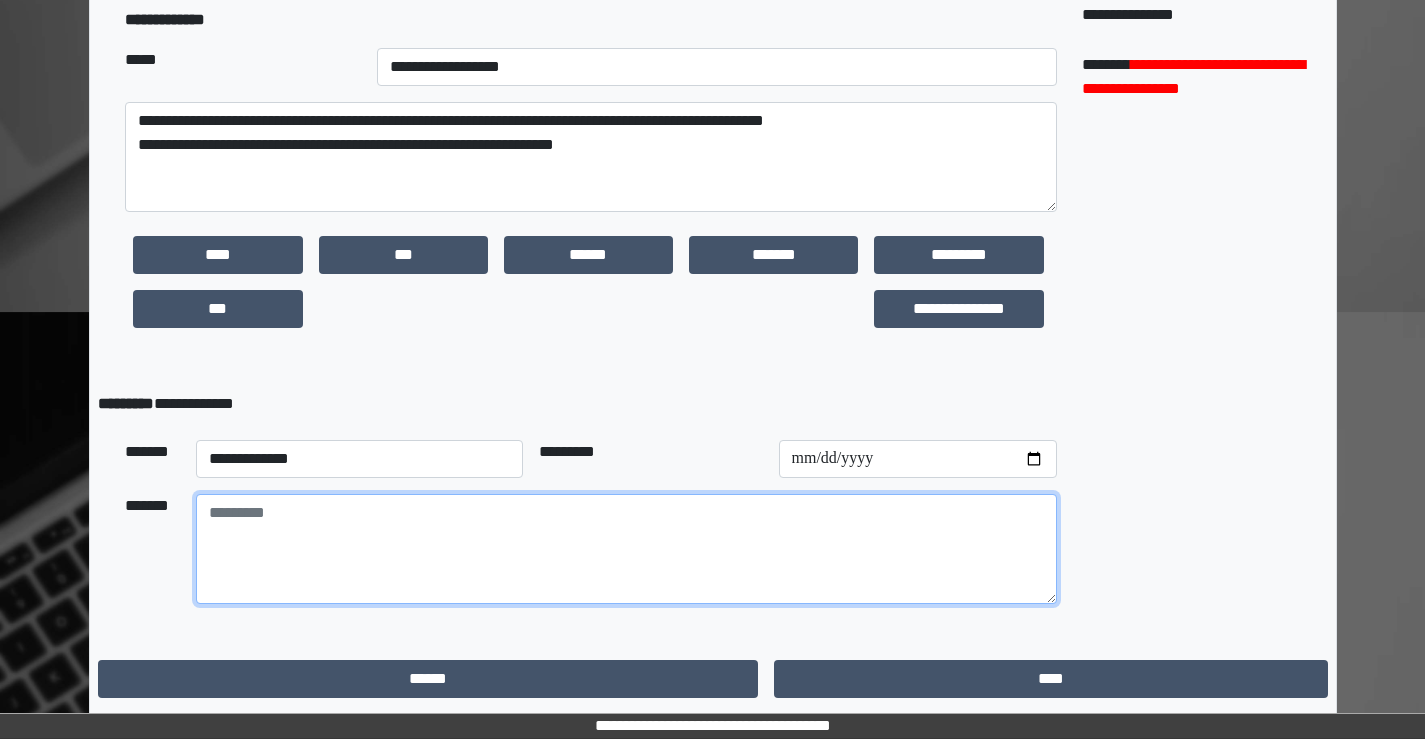 click at bounding box center [626, 549] 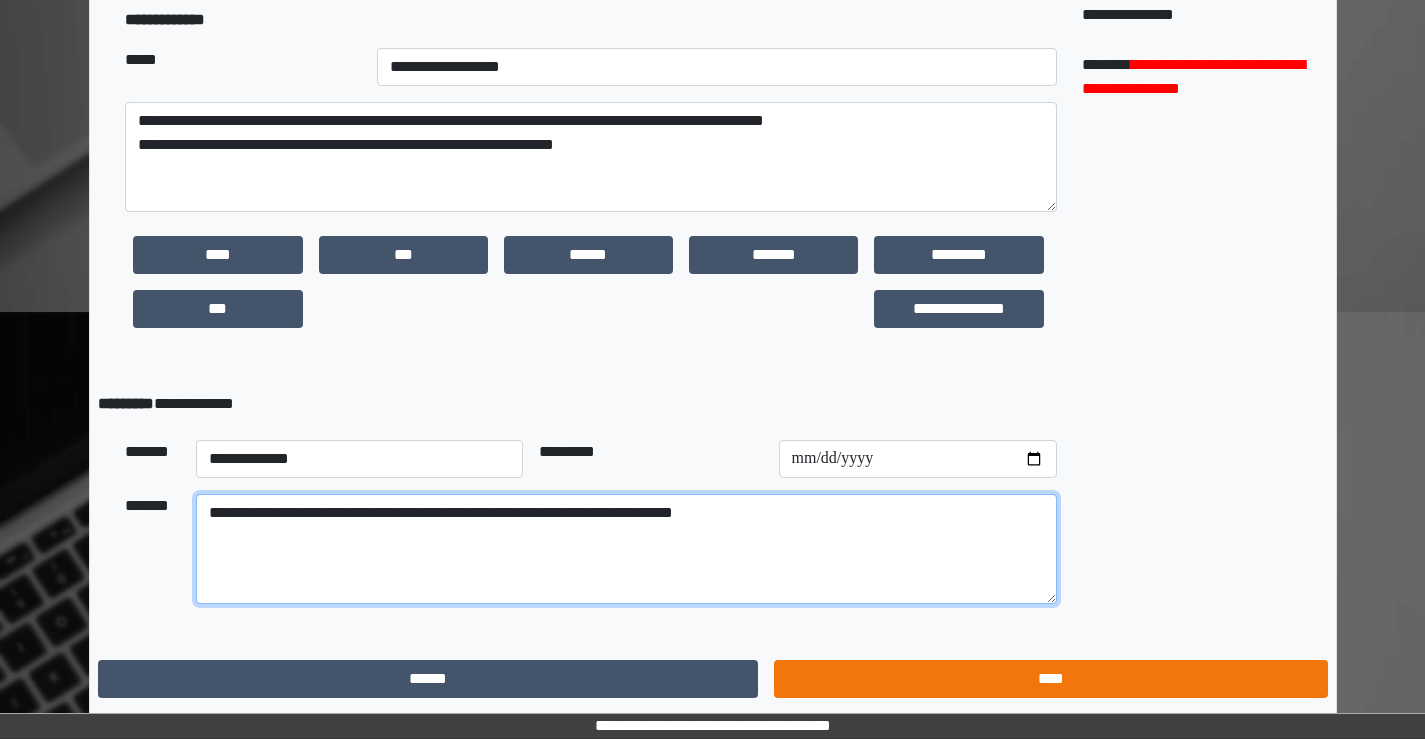 type on "**********" 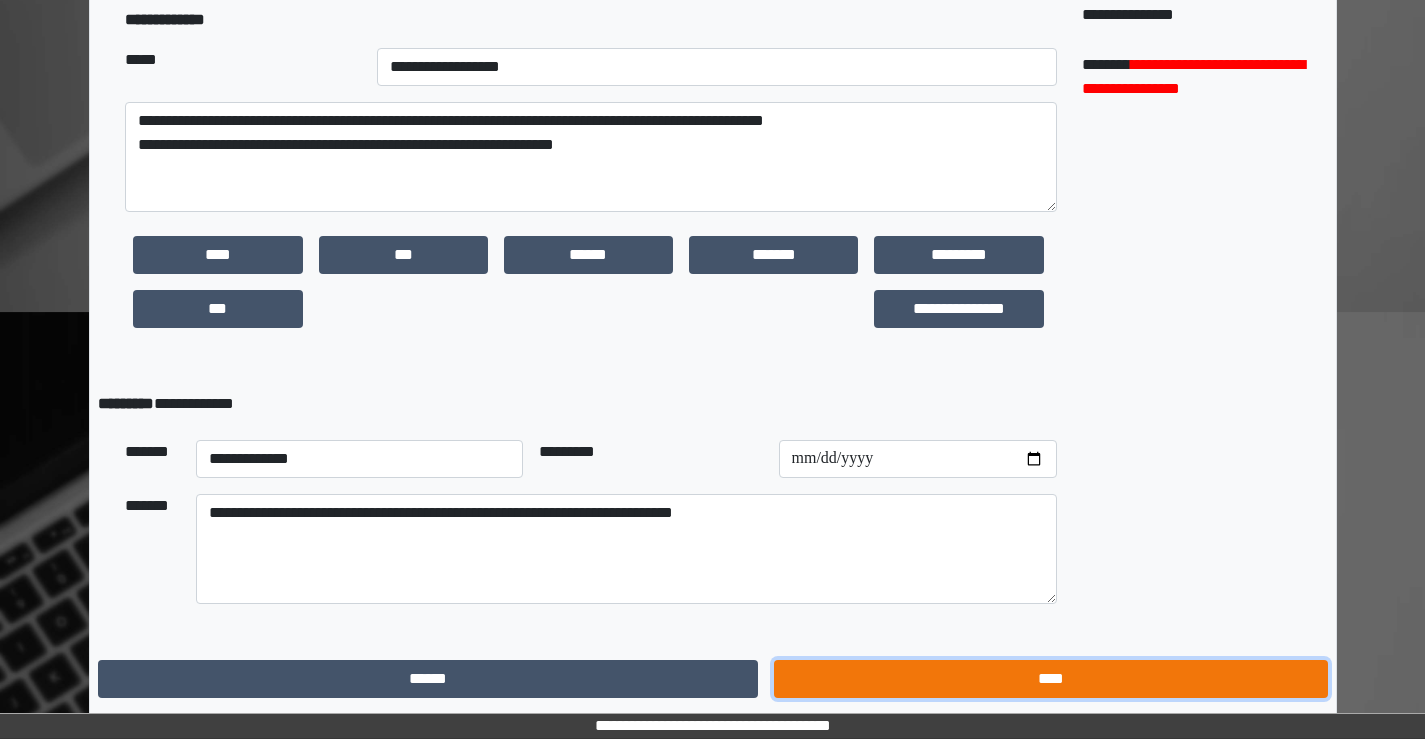 click on "****" at bounding box center [1050, 679] 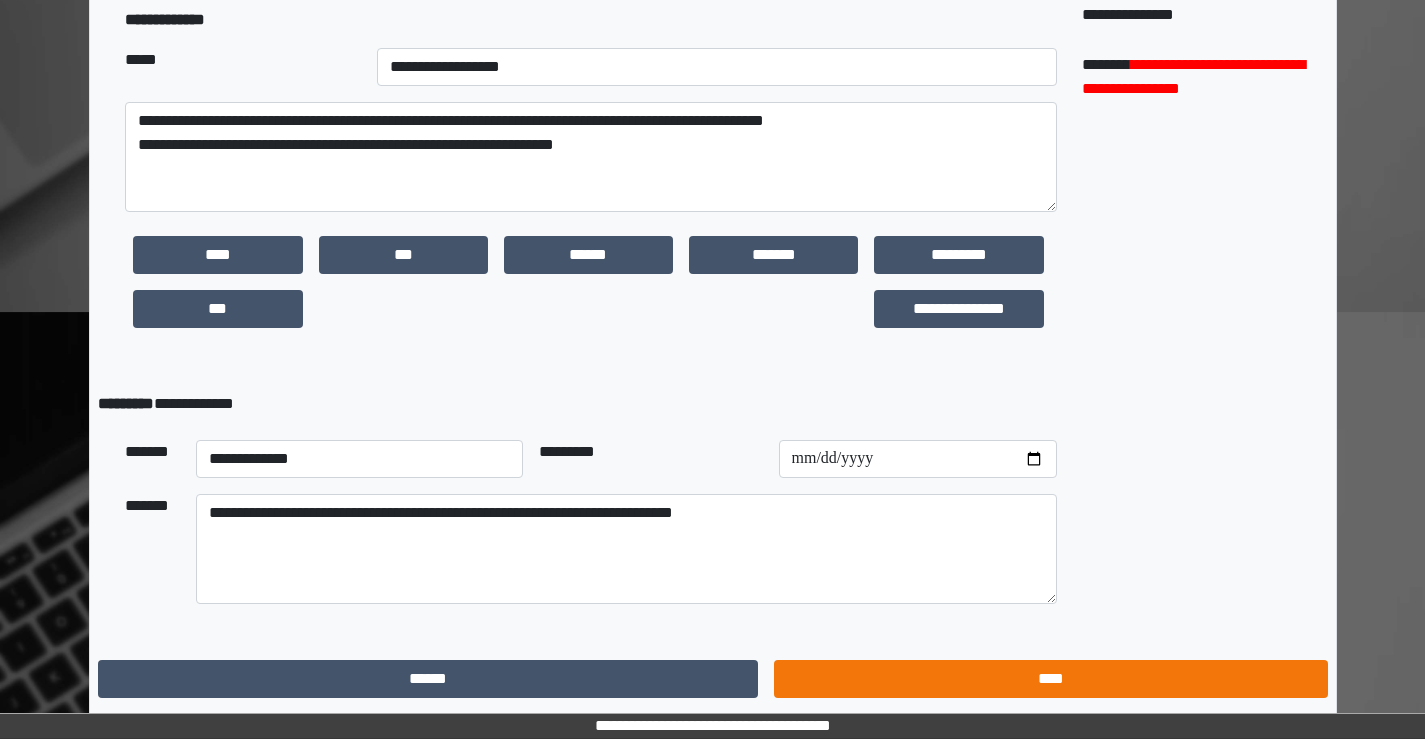 scroll, scrollTop: 0, scrollLeft: 0, axis: both 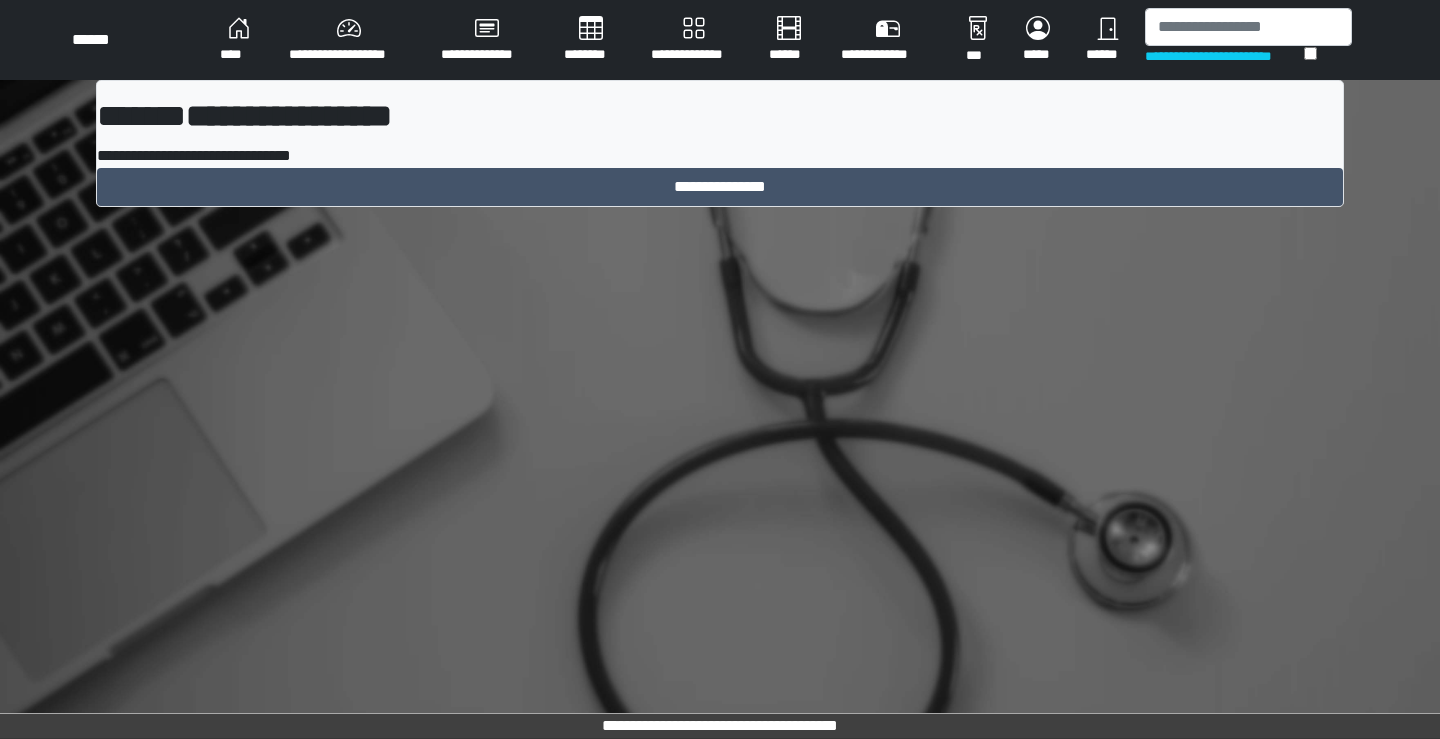 click on "**********" at bounding box center [349, 40] 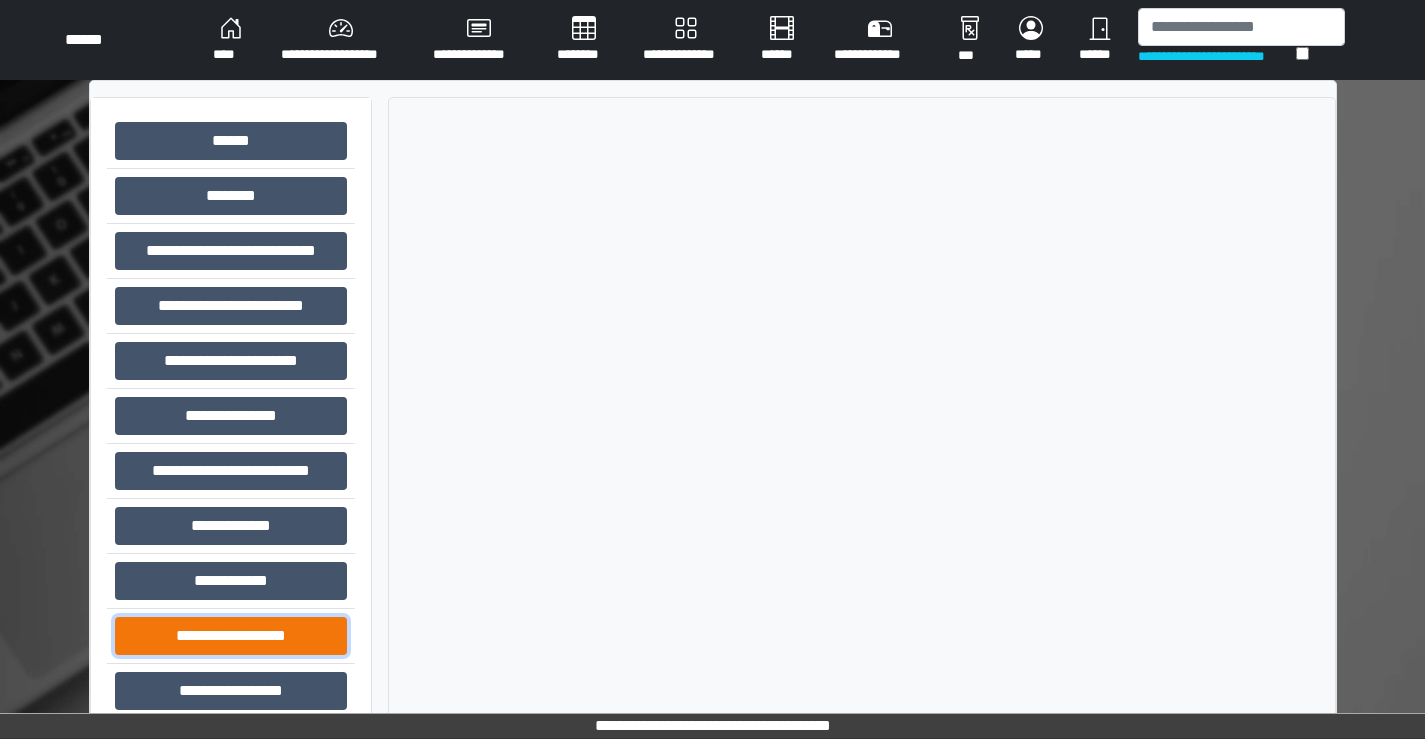 click on "**********" at bounding box center (231, 636) 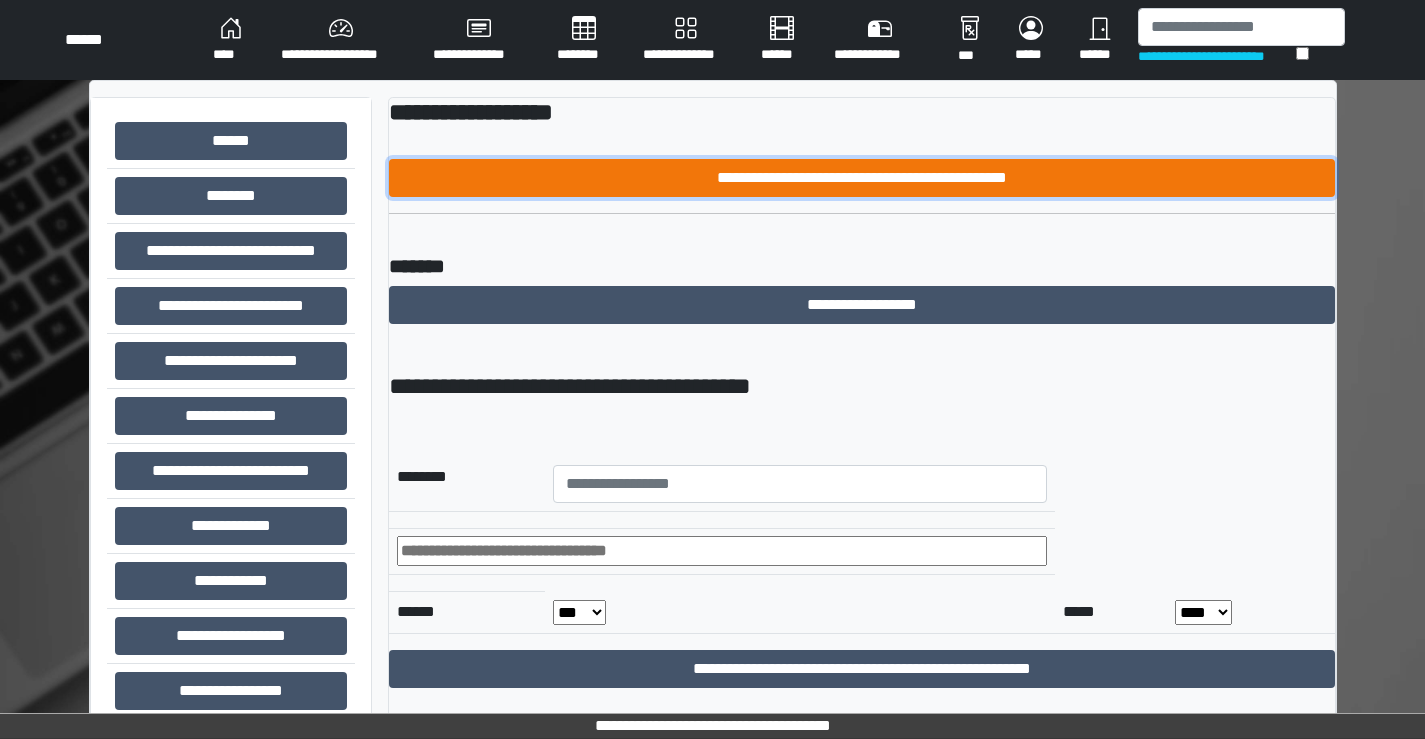 click on "**********" at bounding box center [862, 178] 